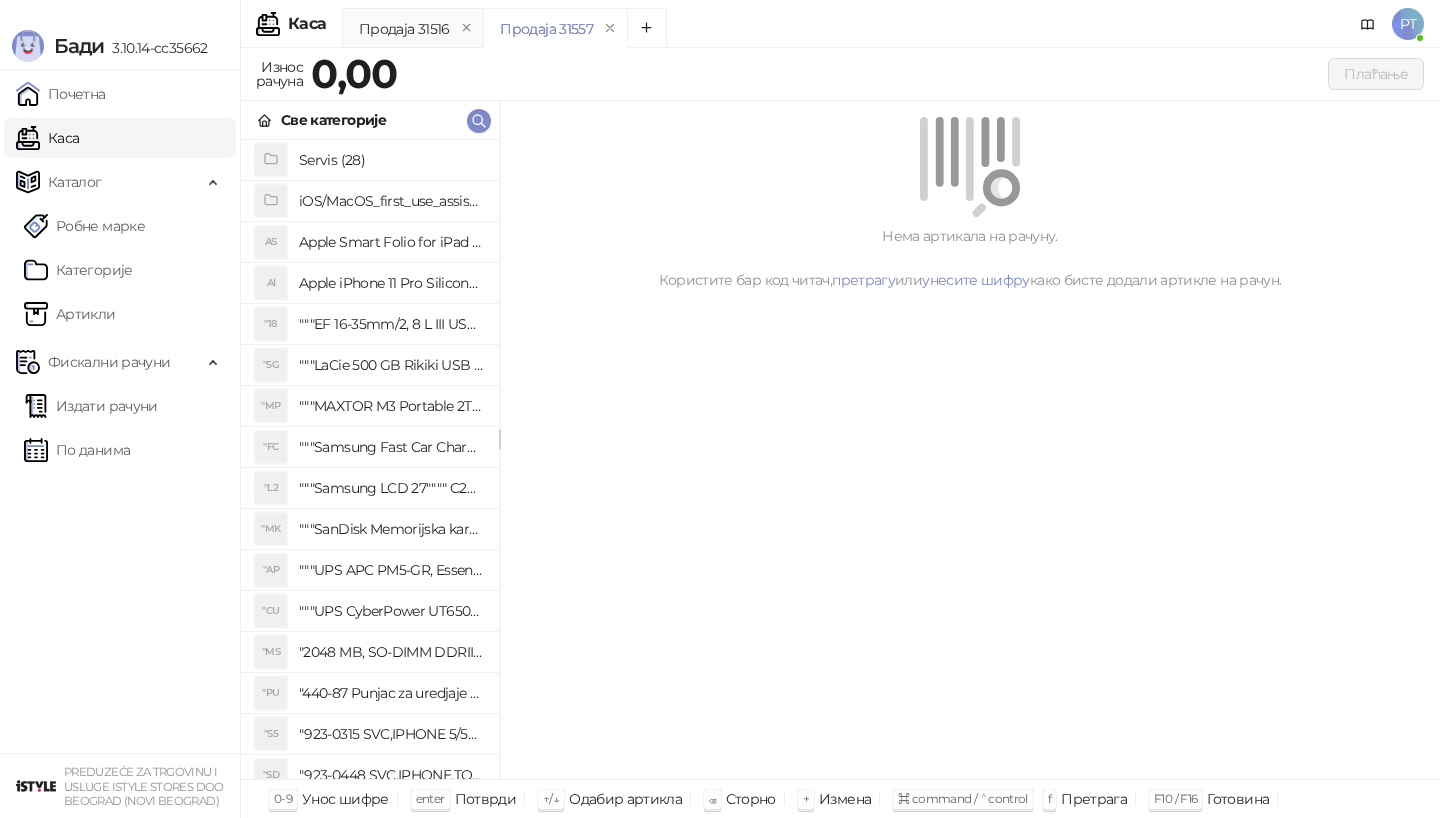 scroll, scrollTop: 0, scrollLeft: 0, axis: both 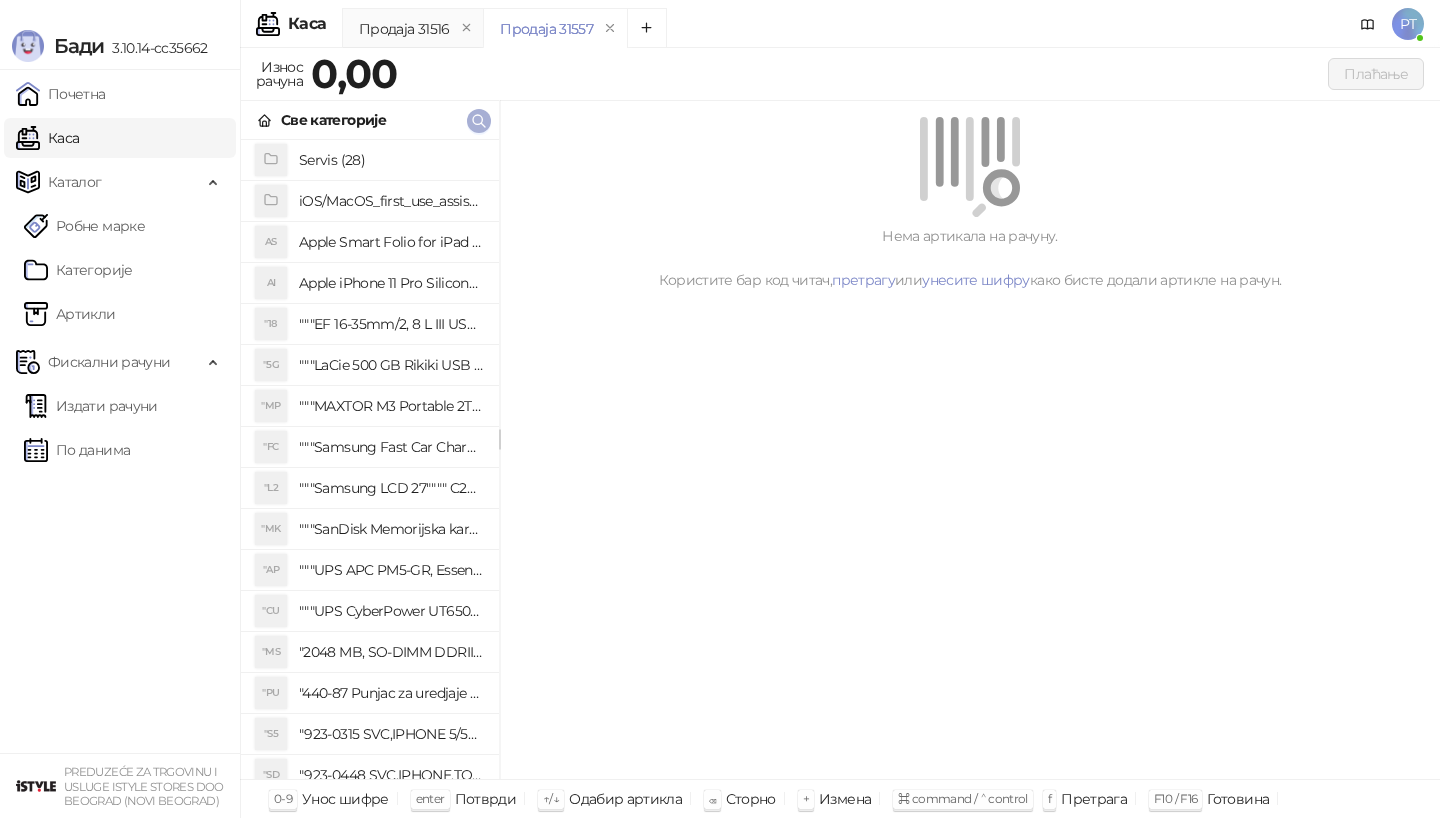 click at bounding box center [479, 121] 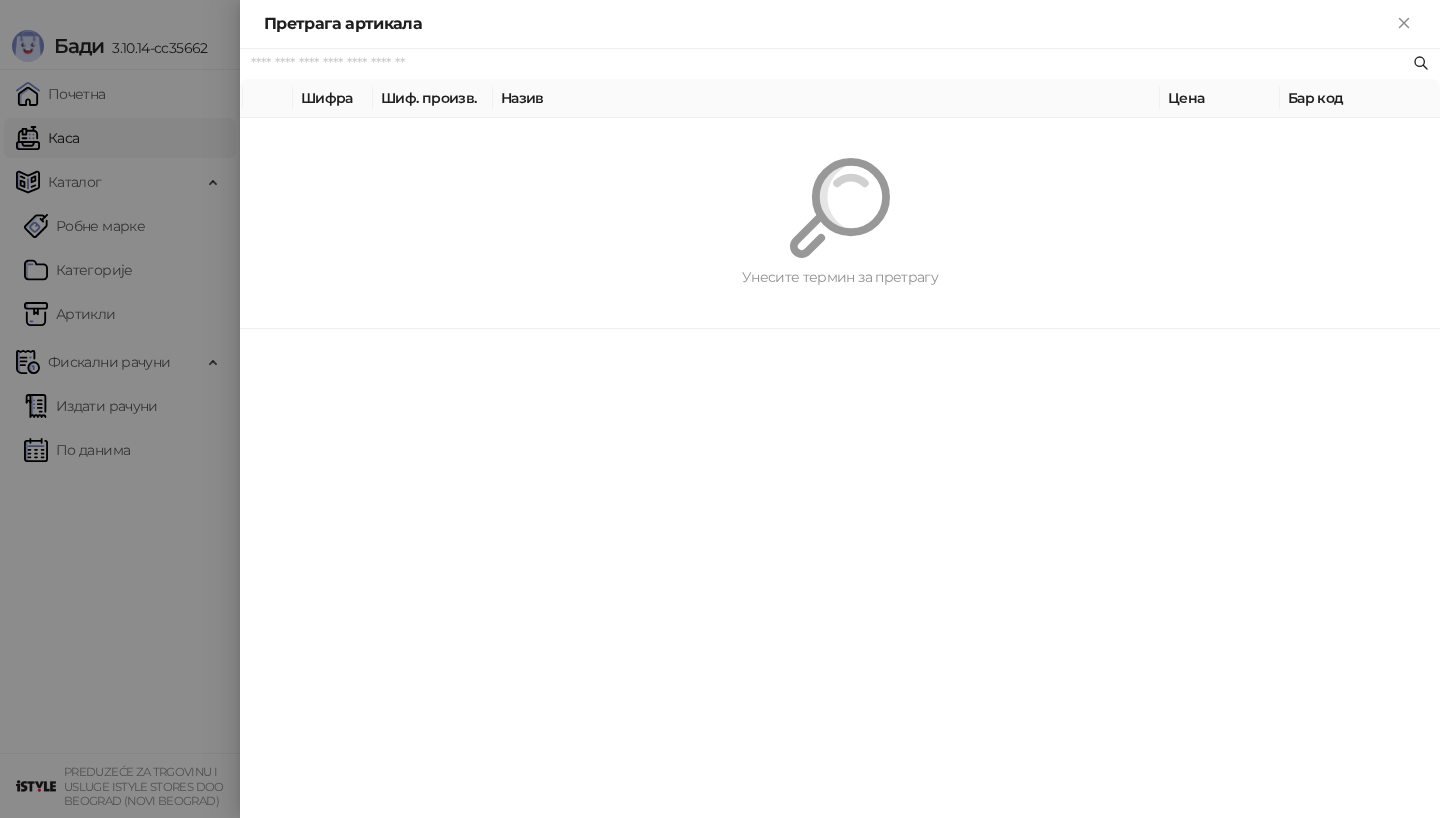 paste on "*********" 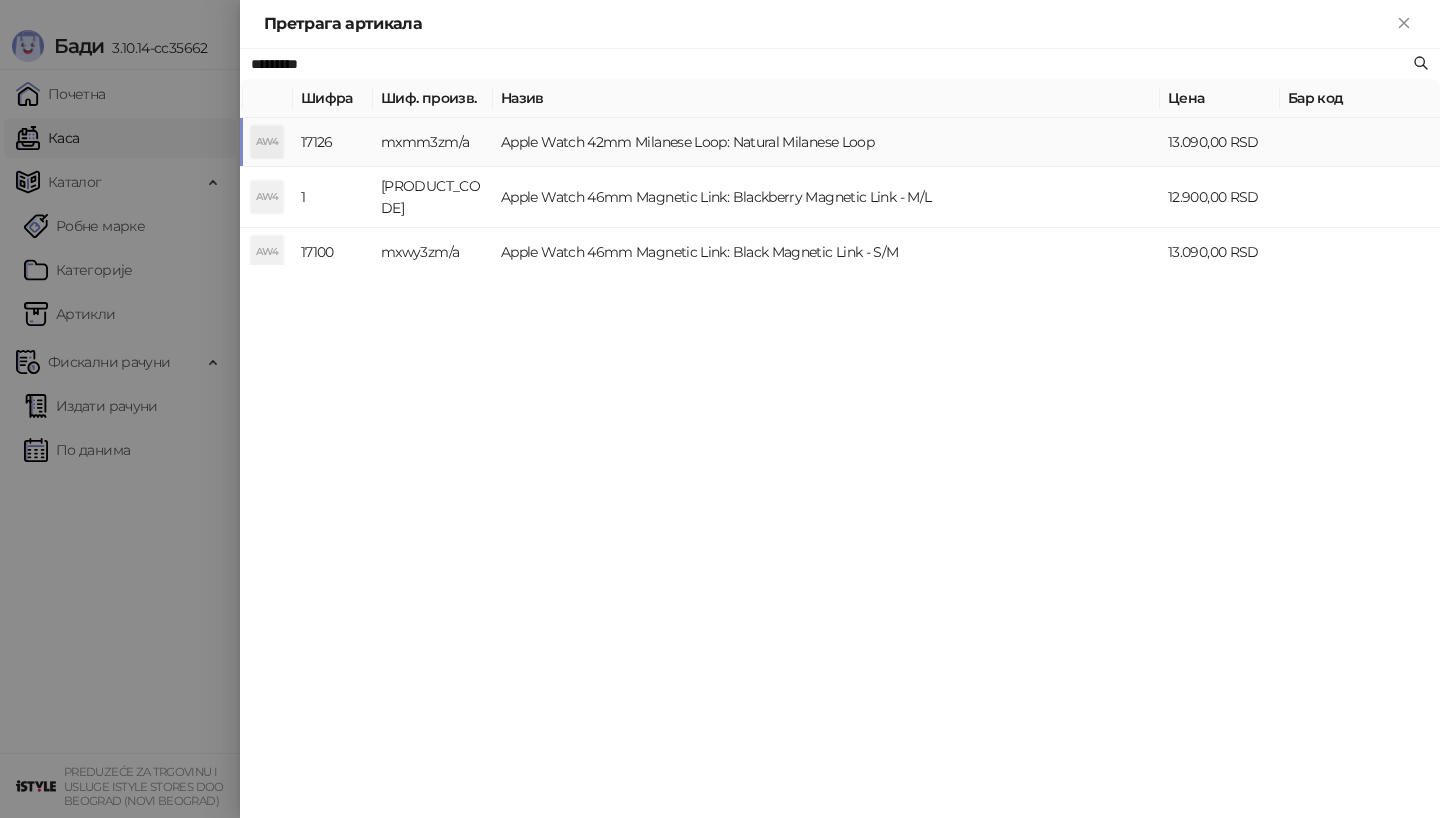 type on "*********" 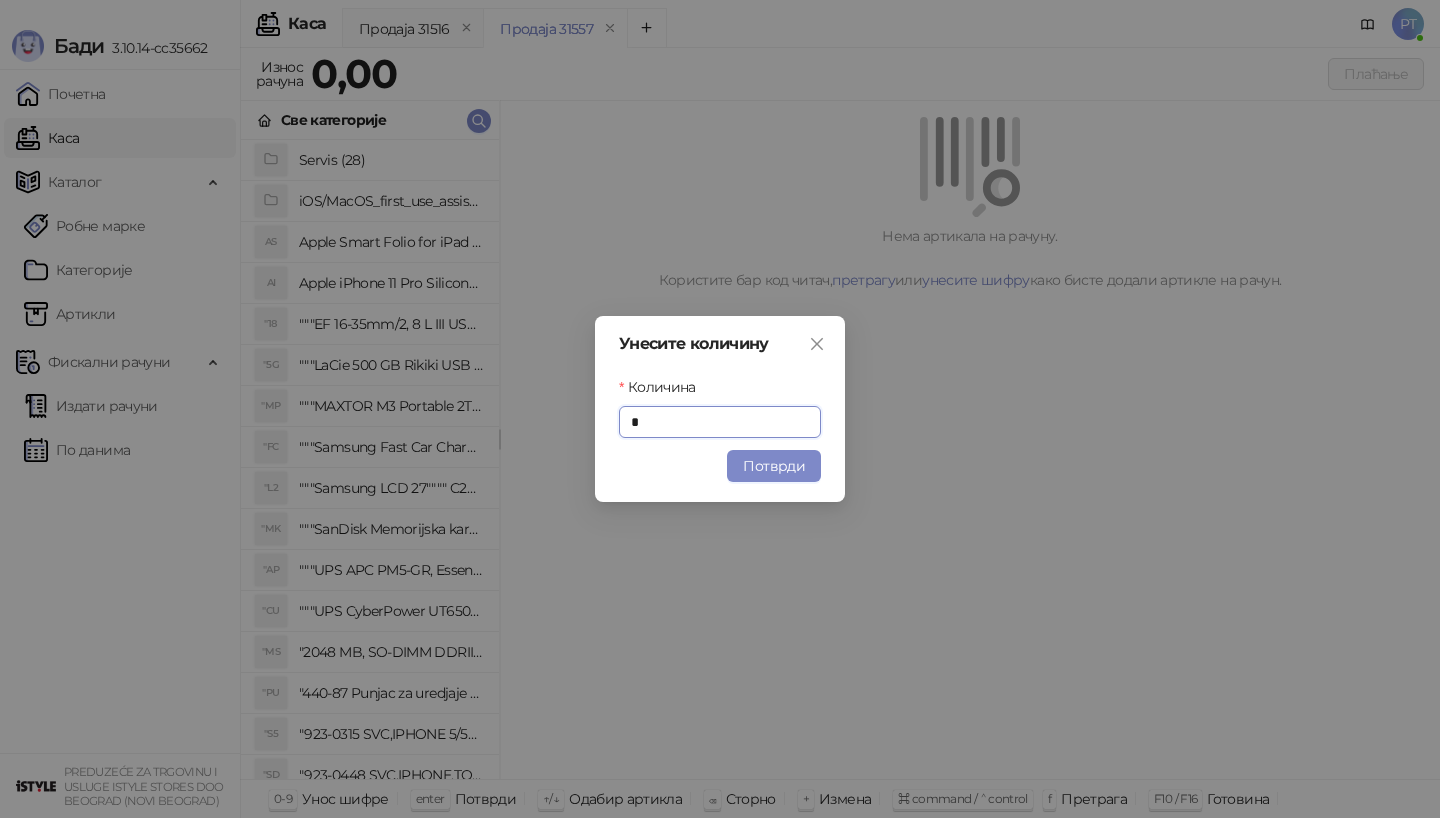 click on "Унесите количину Количина * Потврди" at bounding box center (720, 409) 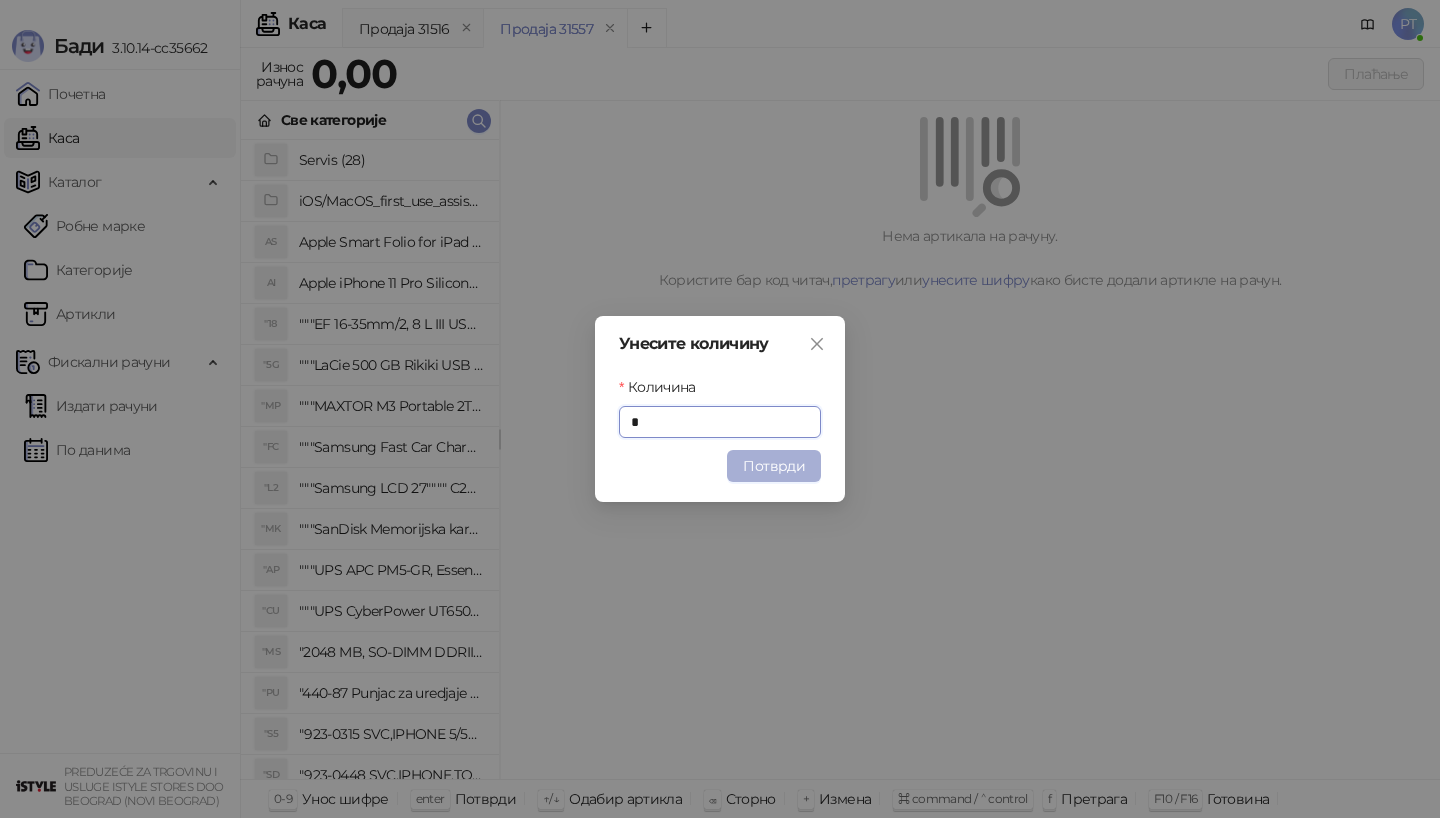 click on "Потврди" at bounding box center (774, 466) 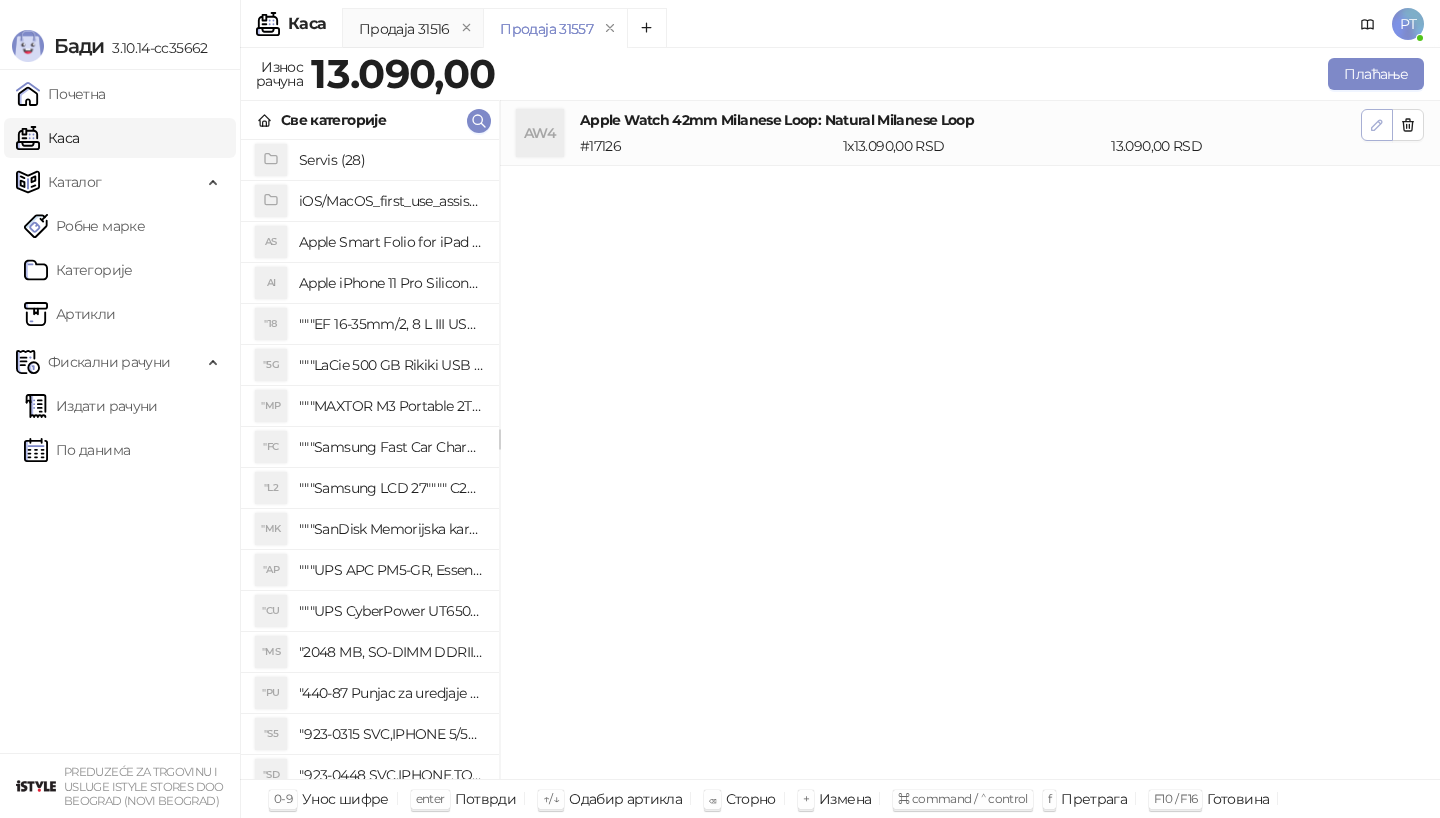 click at bounding box center (1377, 125) 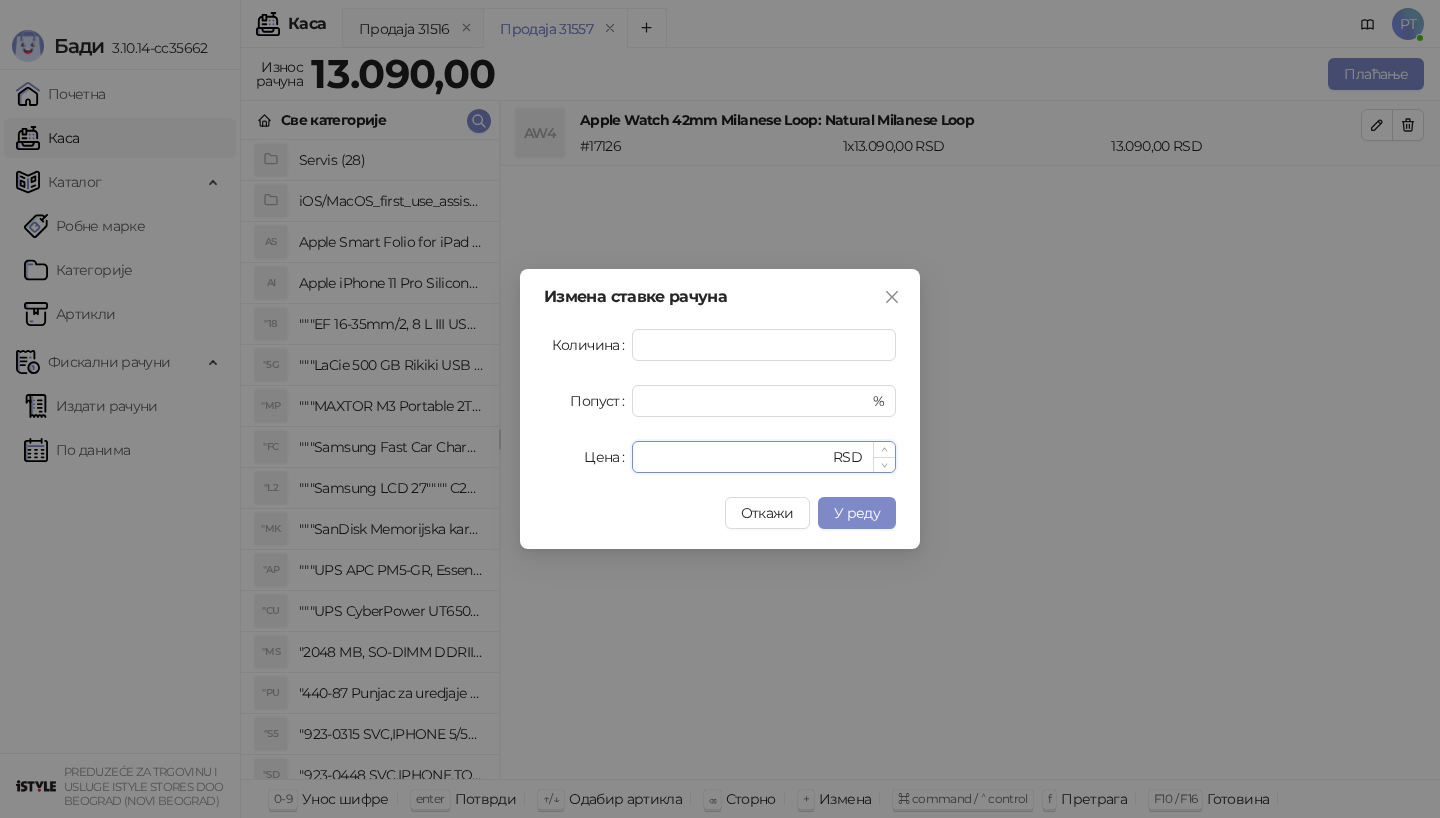 click on "*****" at bounding box center [736, 457] 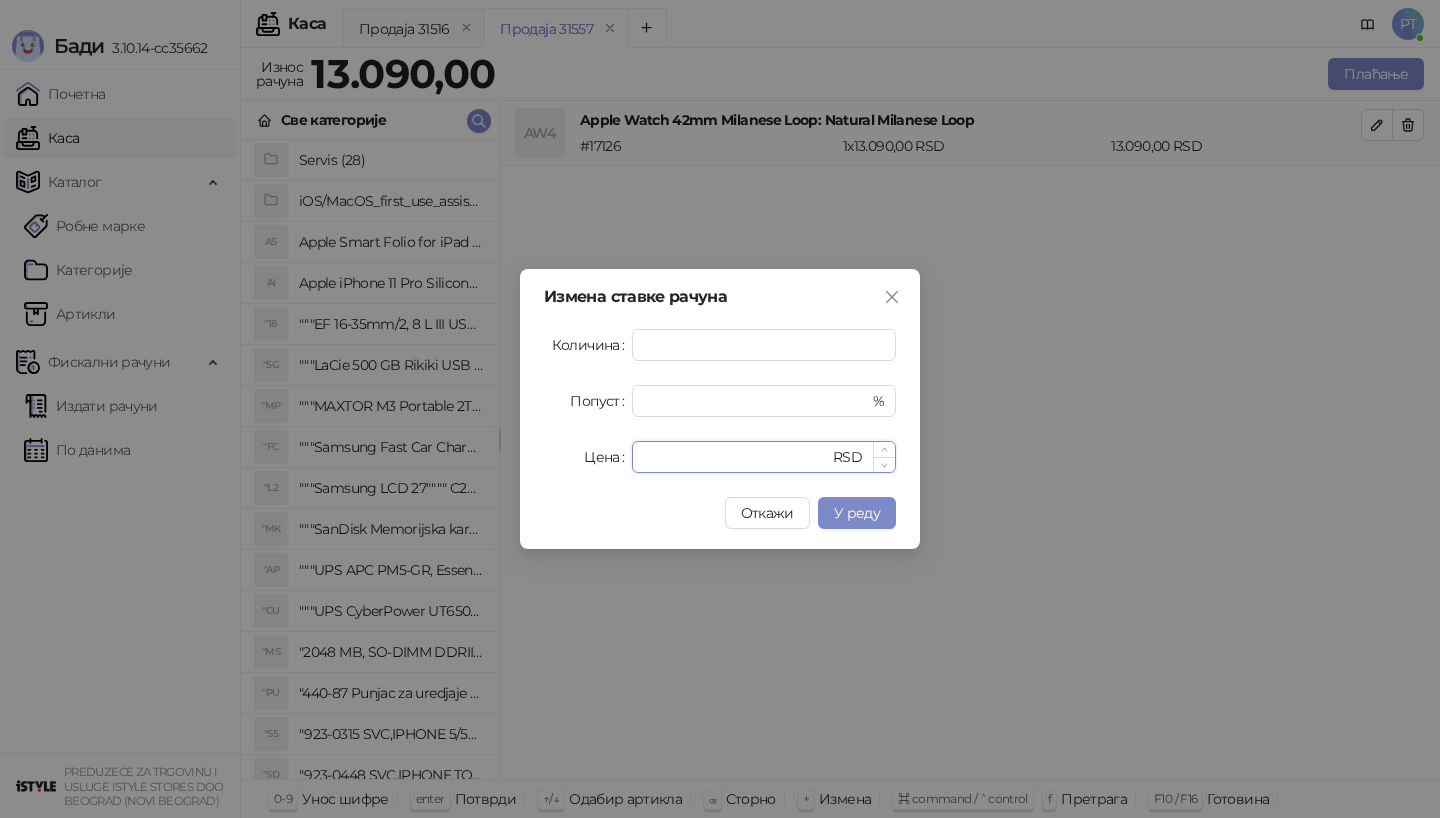 type on "*****" 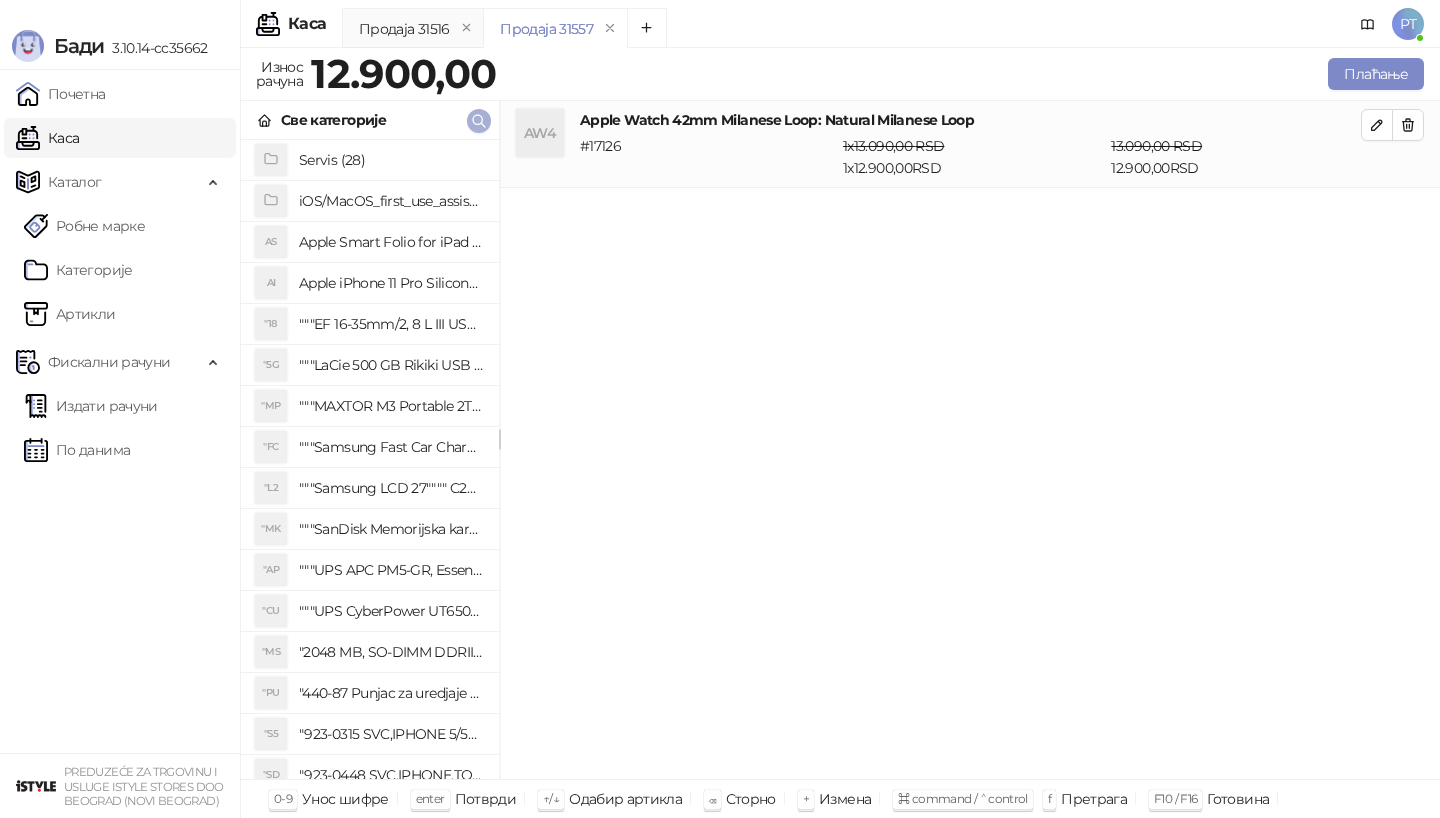 click 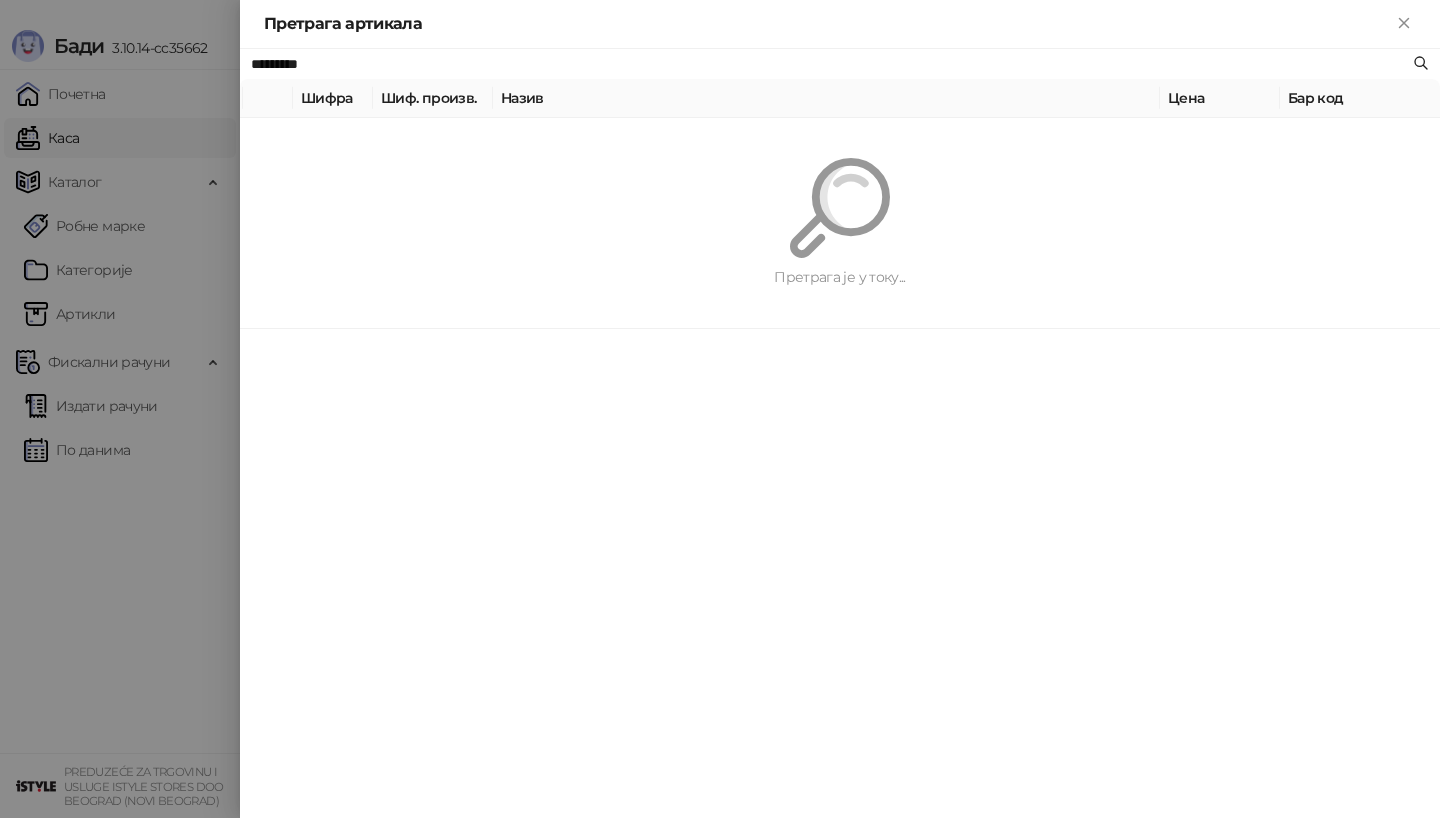 paste on "**********" 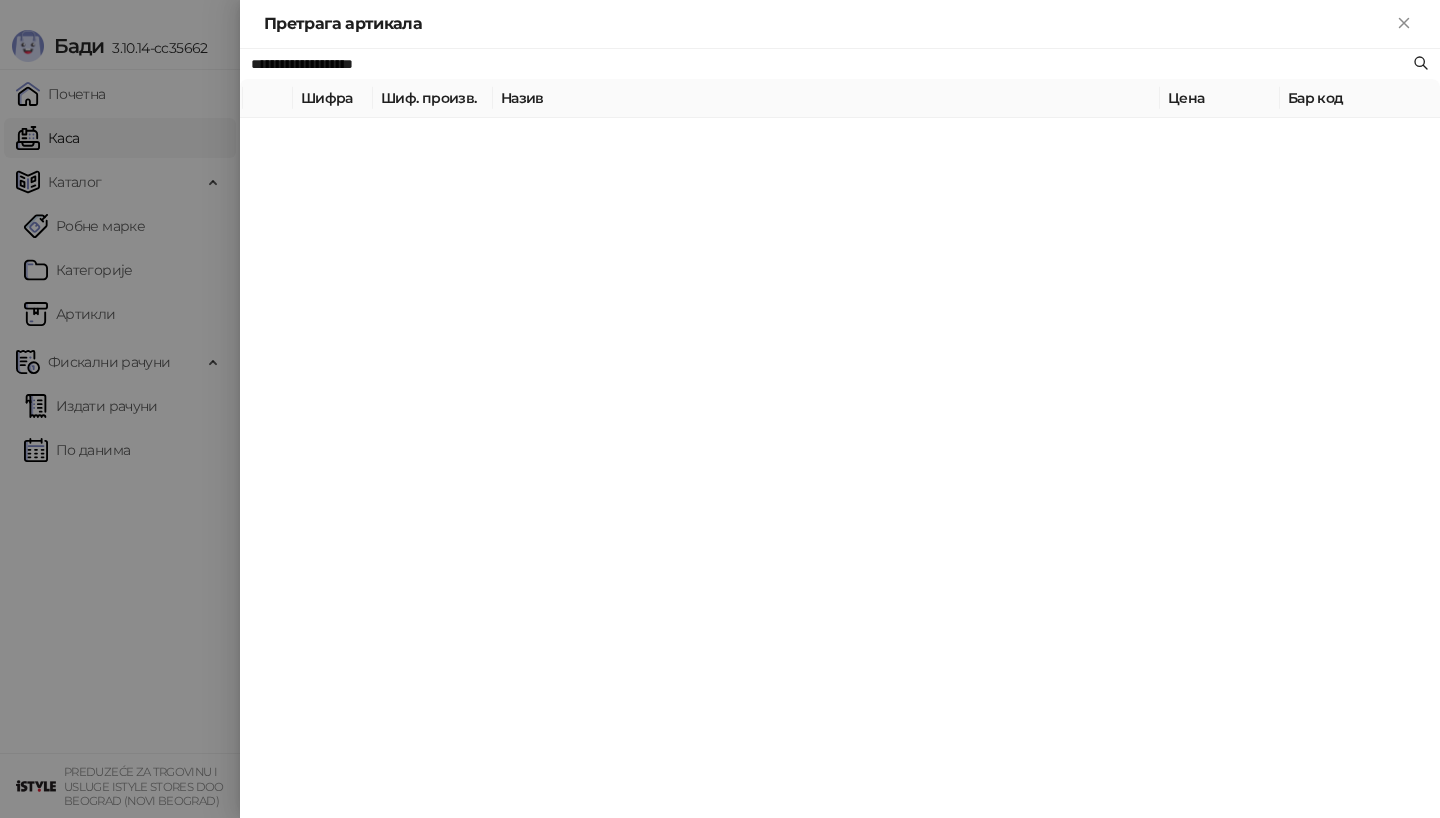 type on "**********" 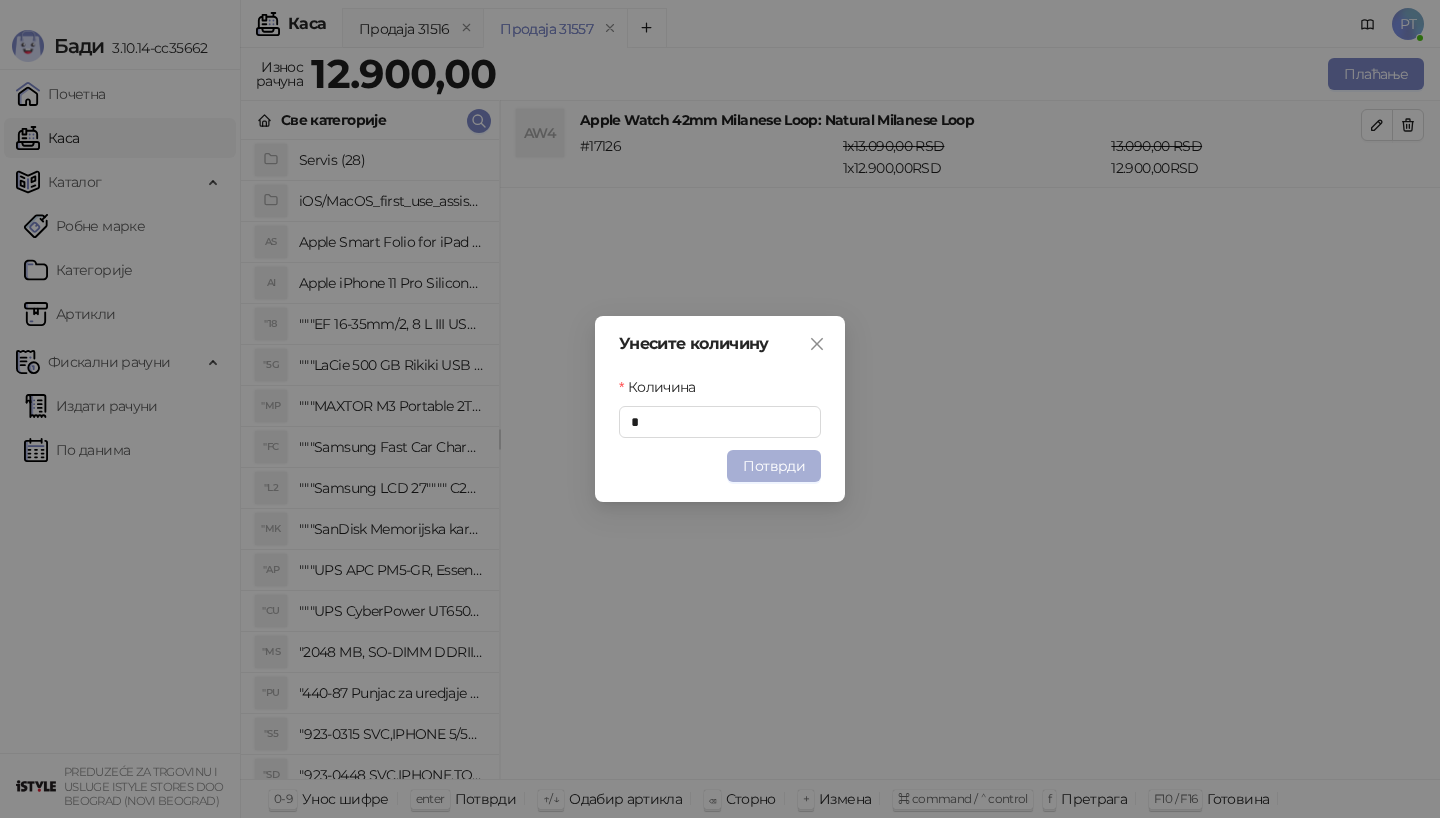 click on "Потврди" at bounding box center (774, 466) 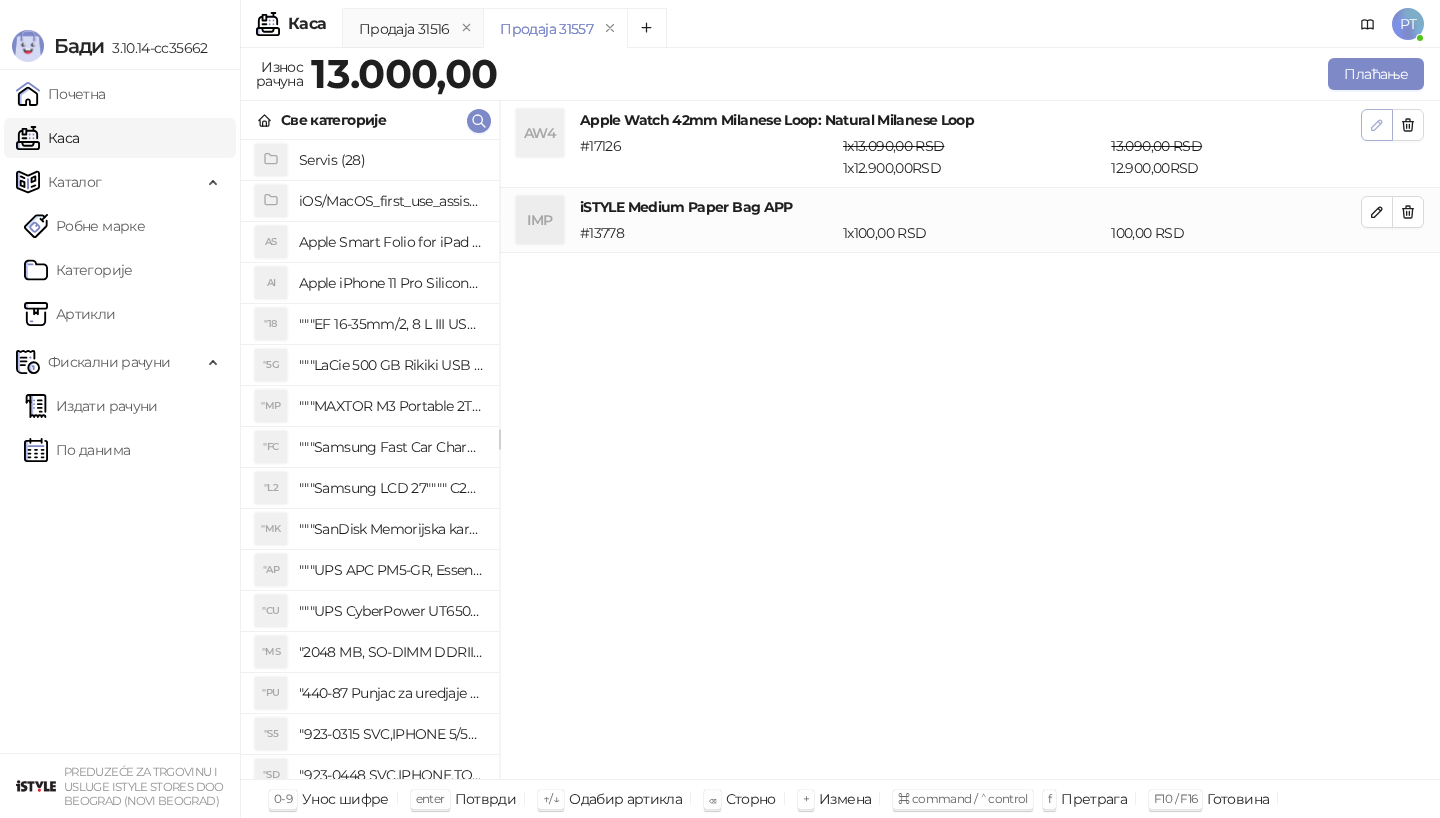 click 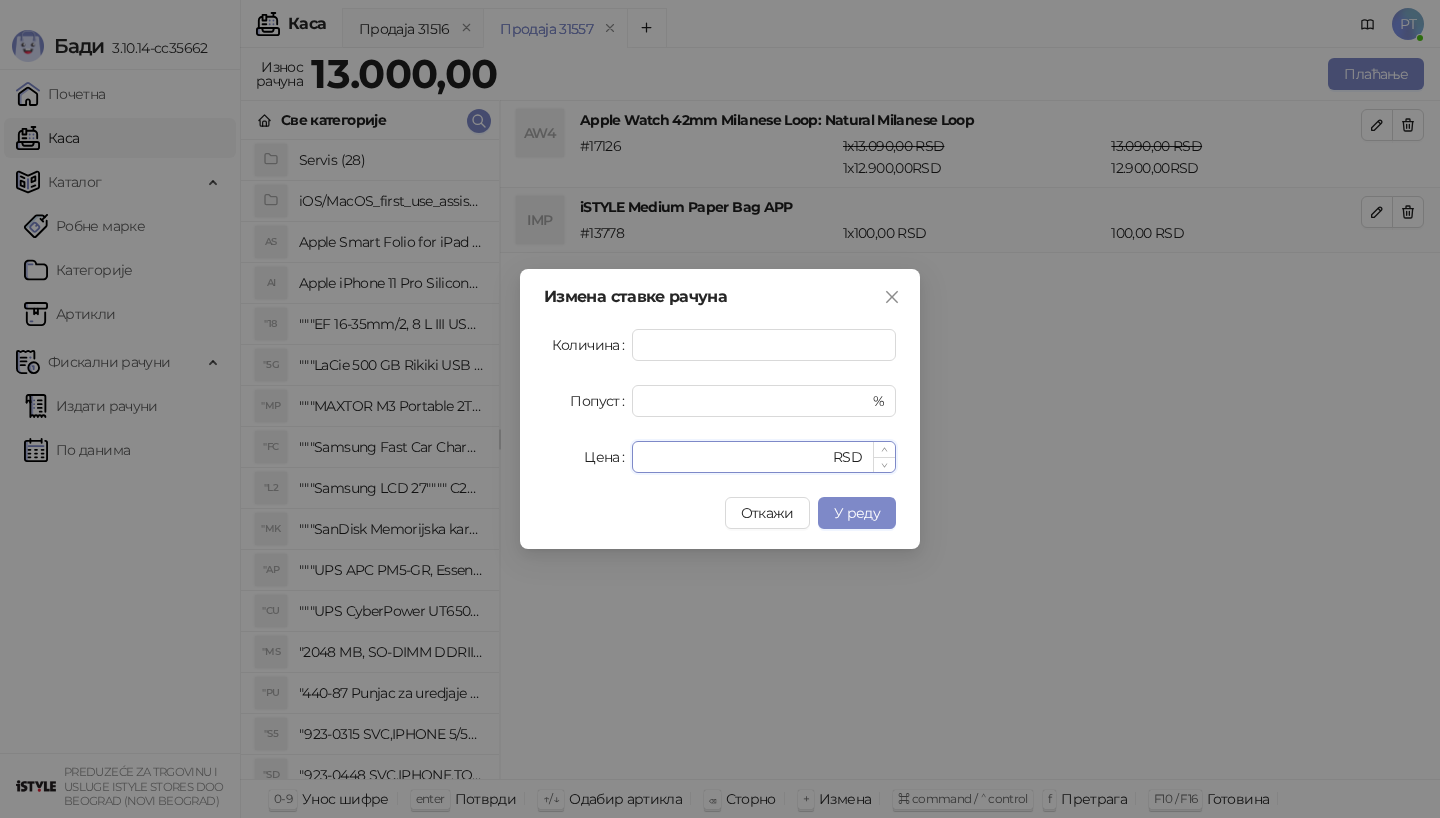 click on "*****" at bounding box center (736, 457) 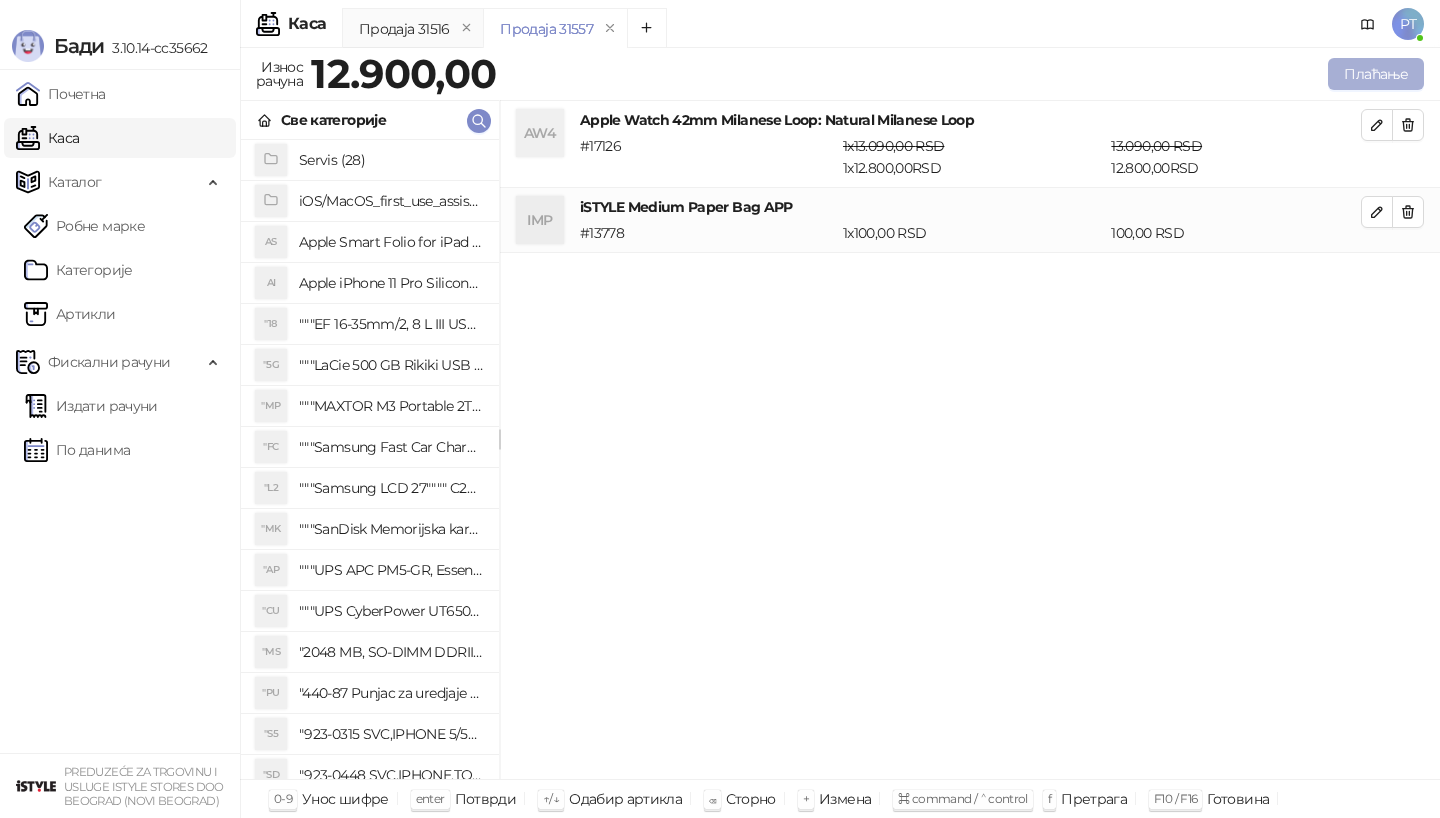 click on "Плаћање" at bounding box center (1376, 74) 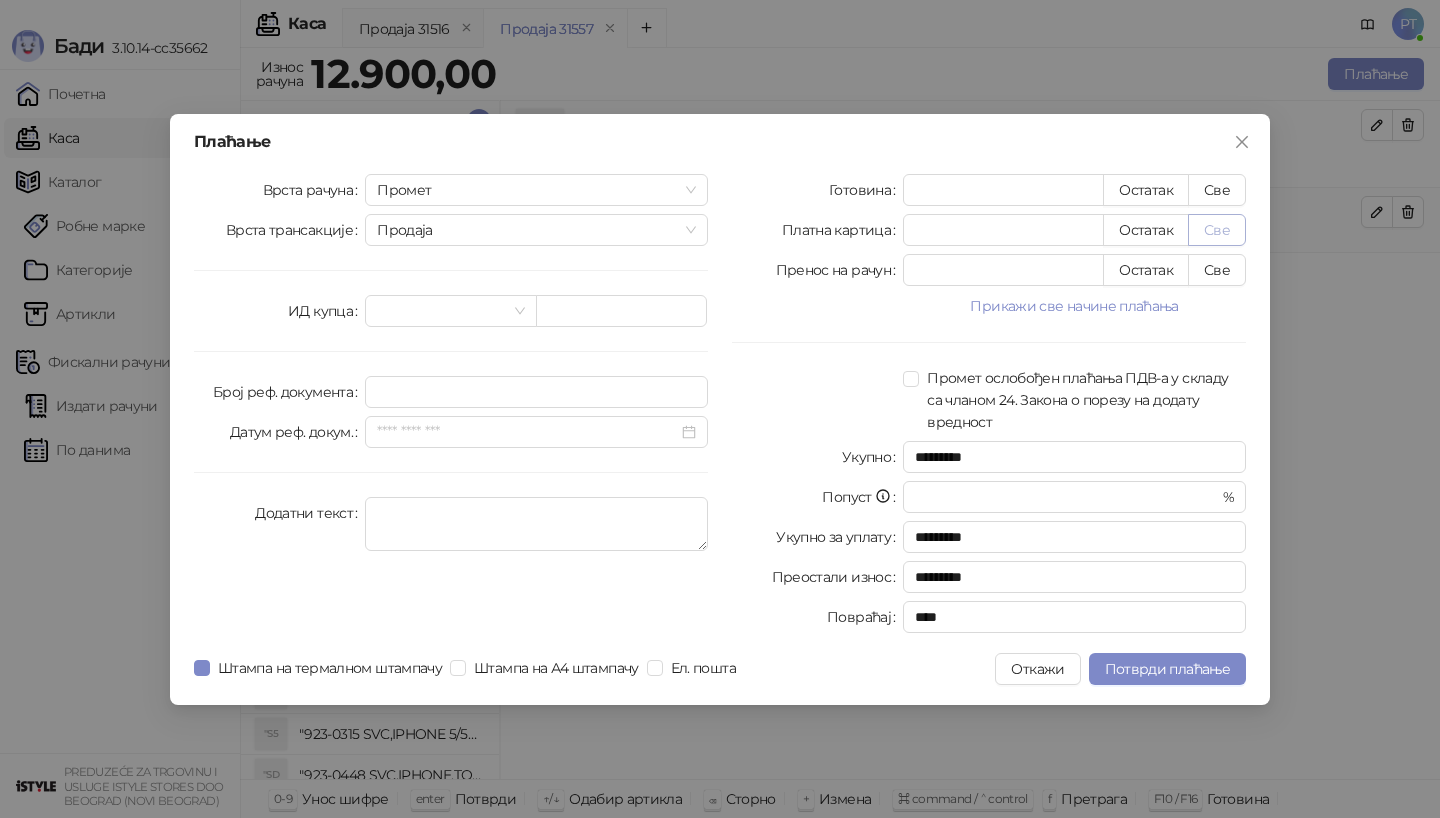 click on "Све" at bounding box center [1217, 230] 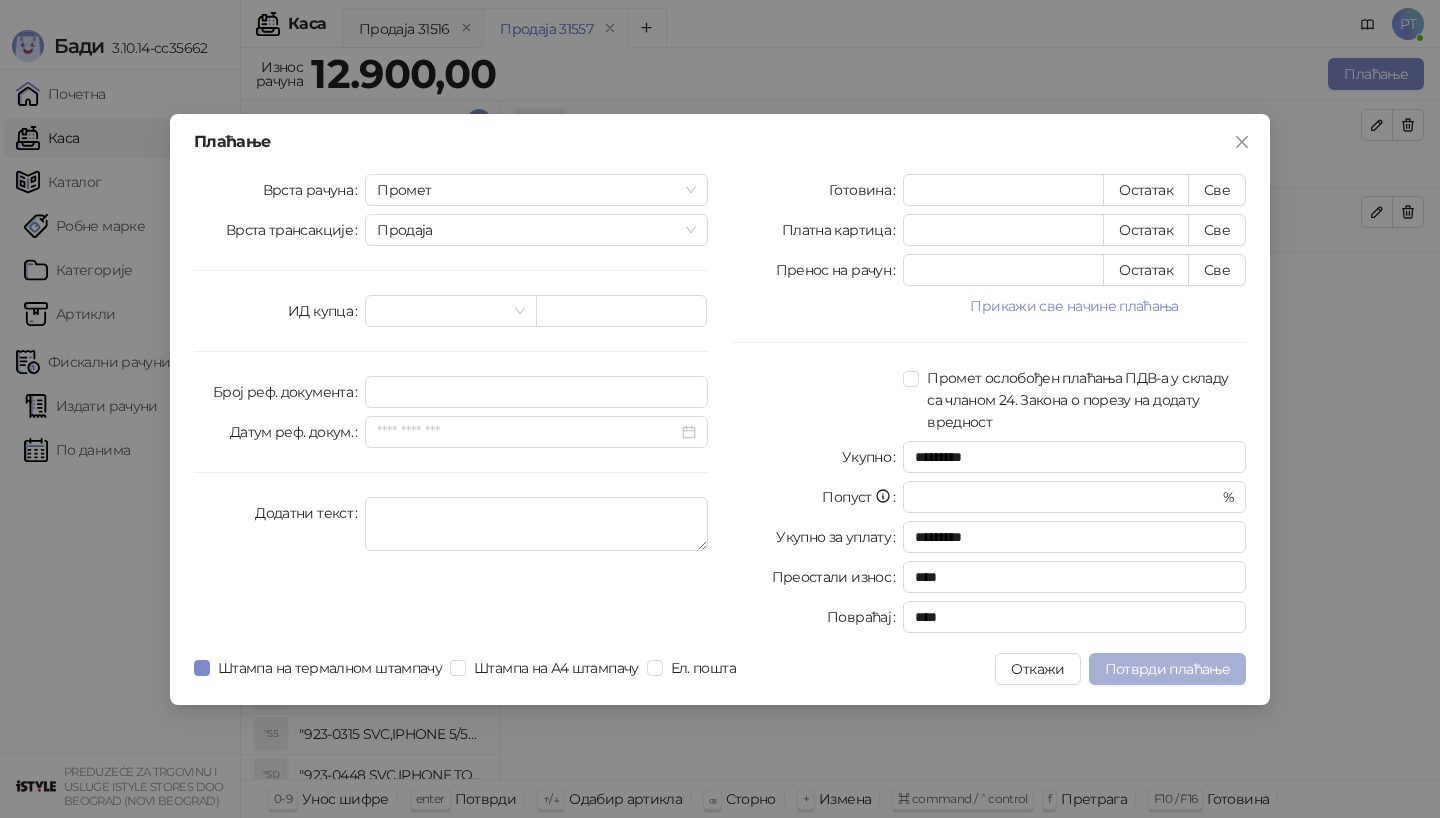 click on "Потврди плаћање" at bounding box center (1167, 669) 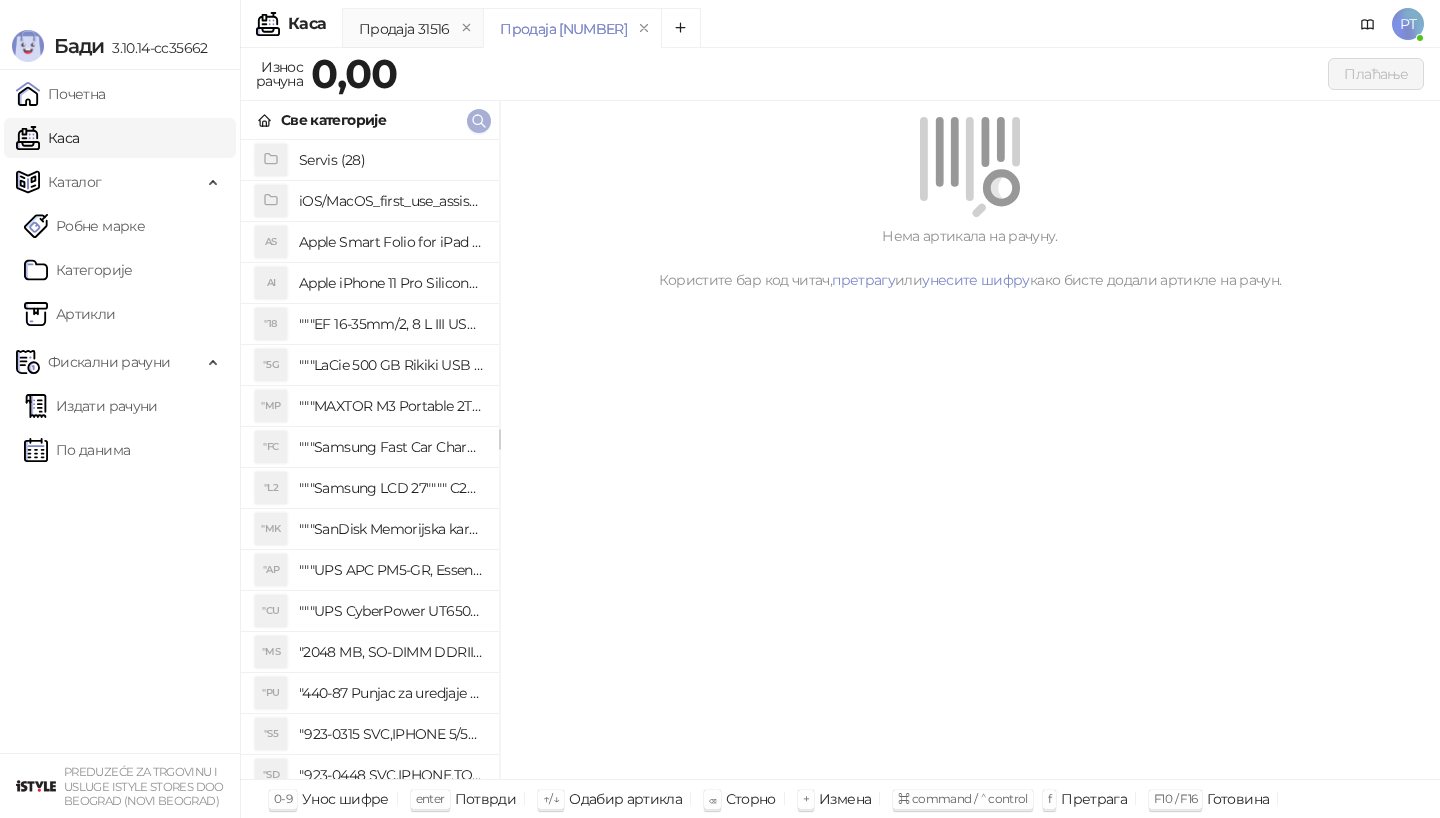 click 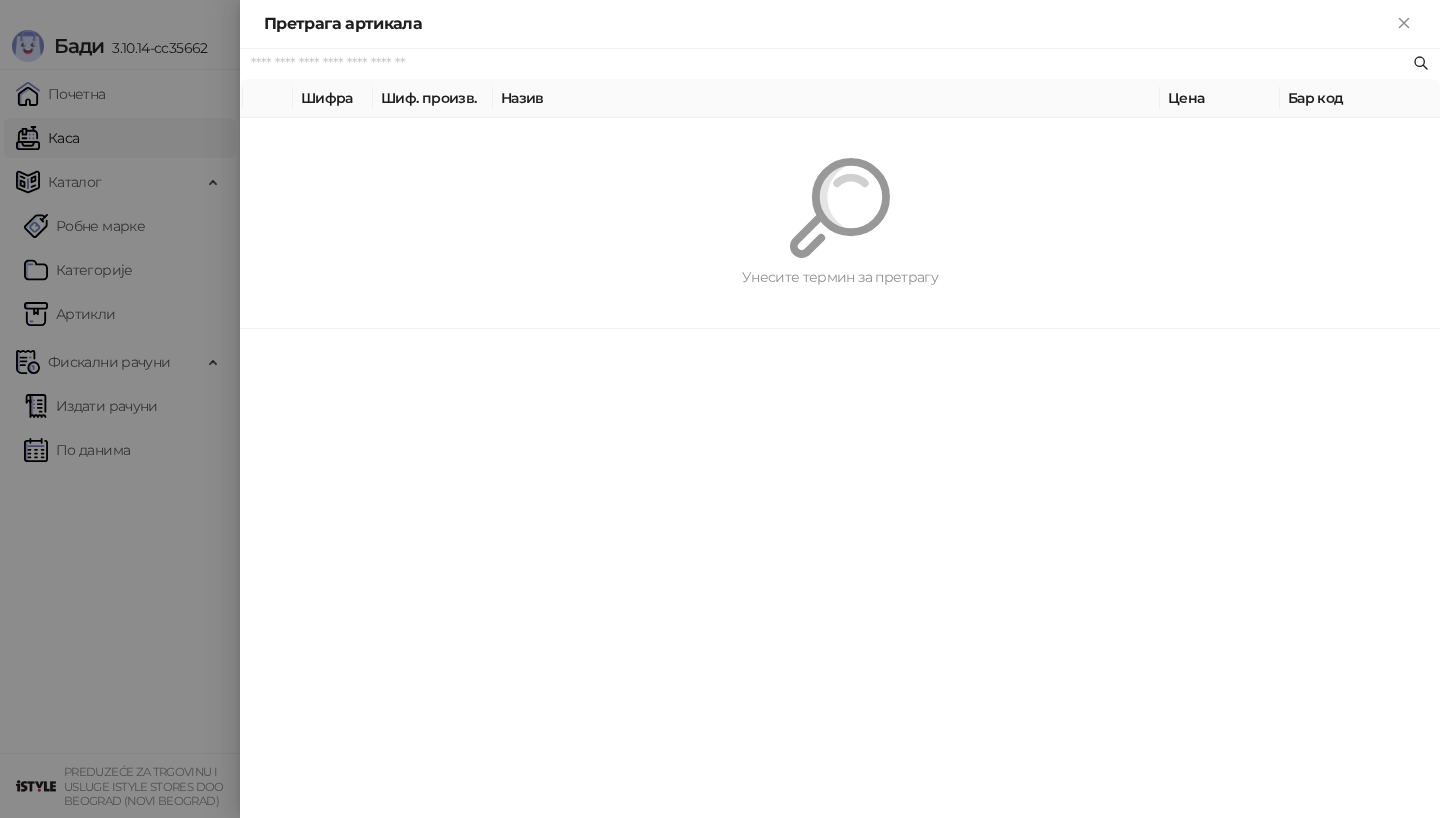 paste on "*********" 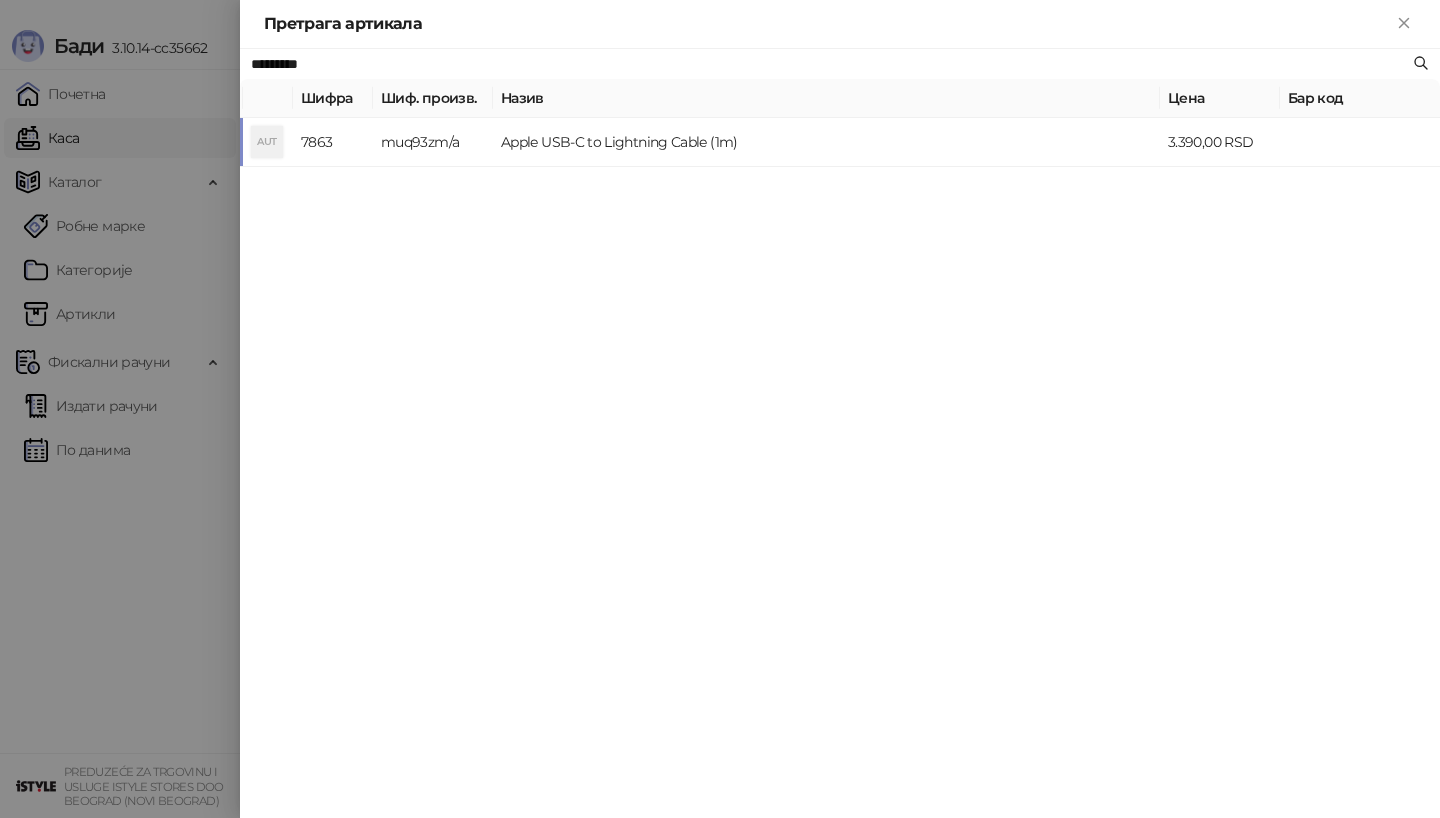 click on "muq93zm/a" at bounding box center (433, 142) 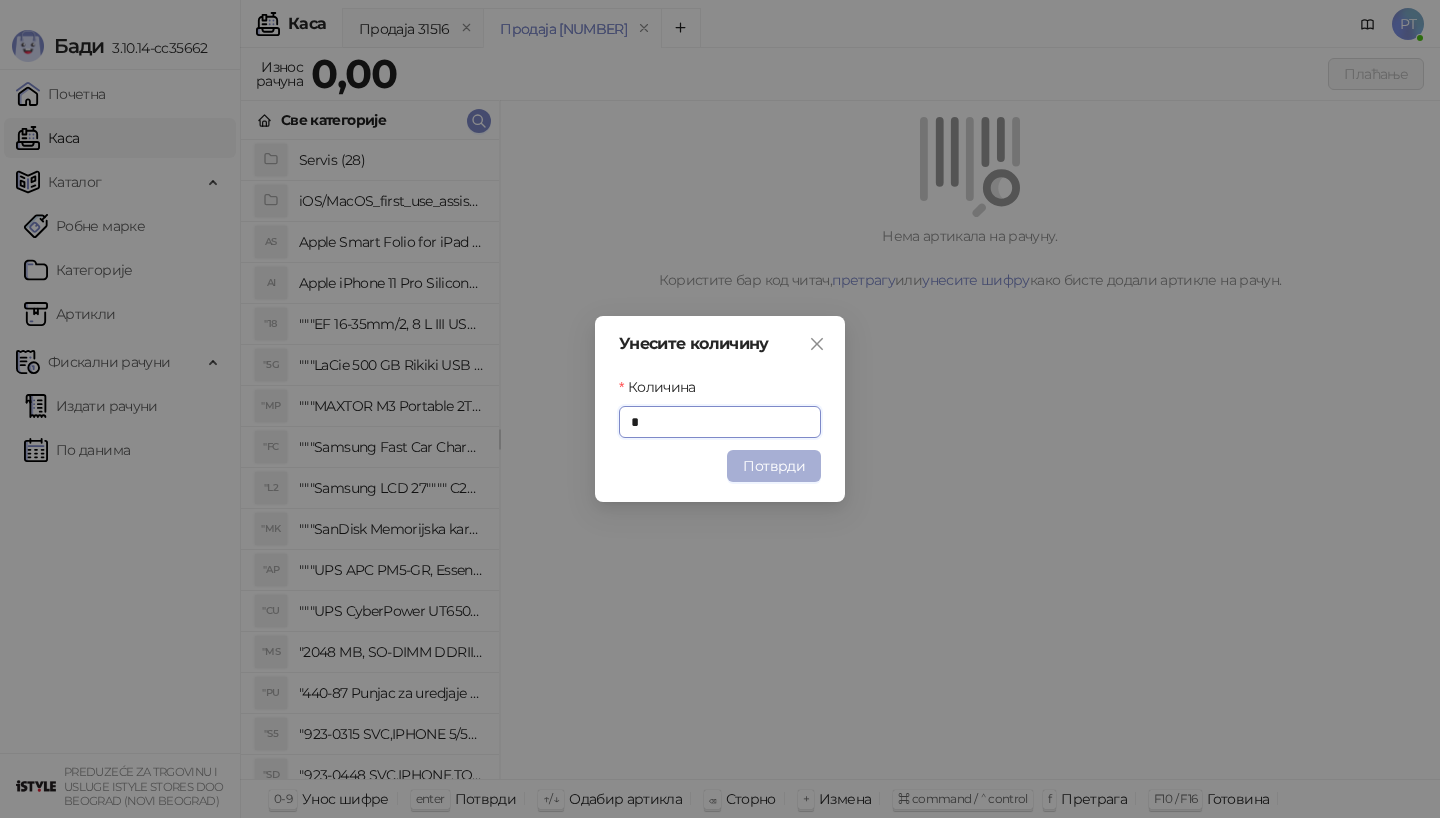 click on "Потврди" at bounding box center [774, 466] 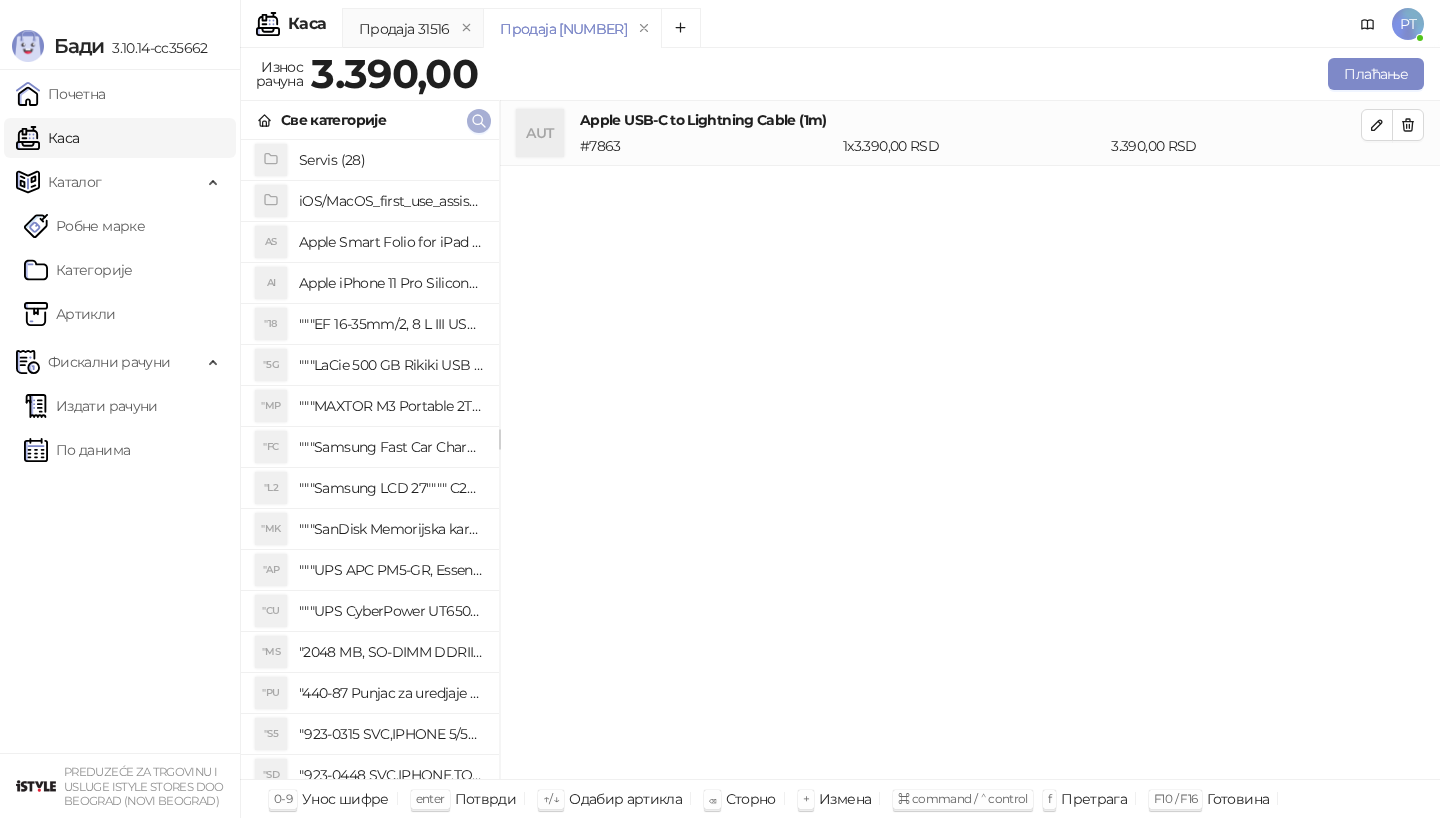 click at bounding box center [479, 121] 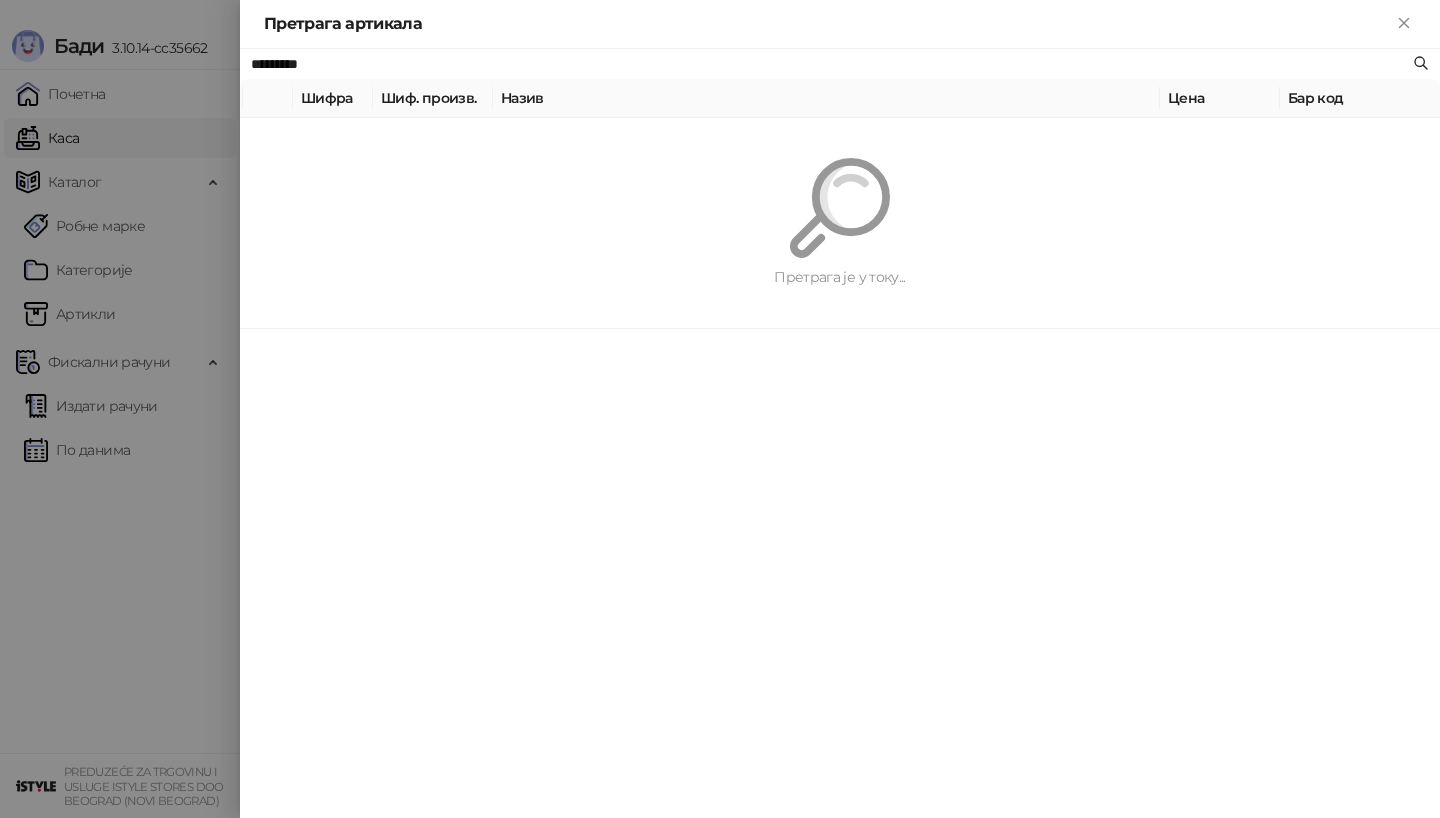 paste on "**********" 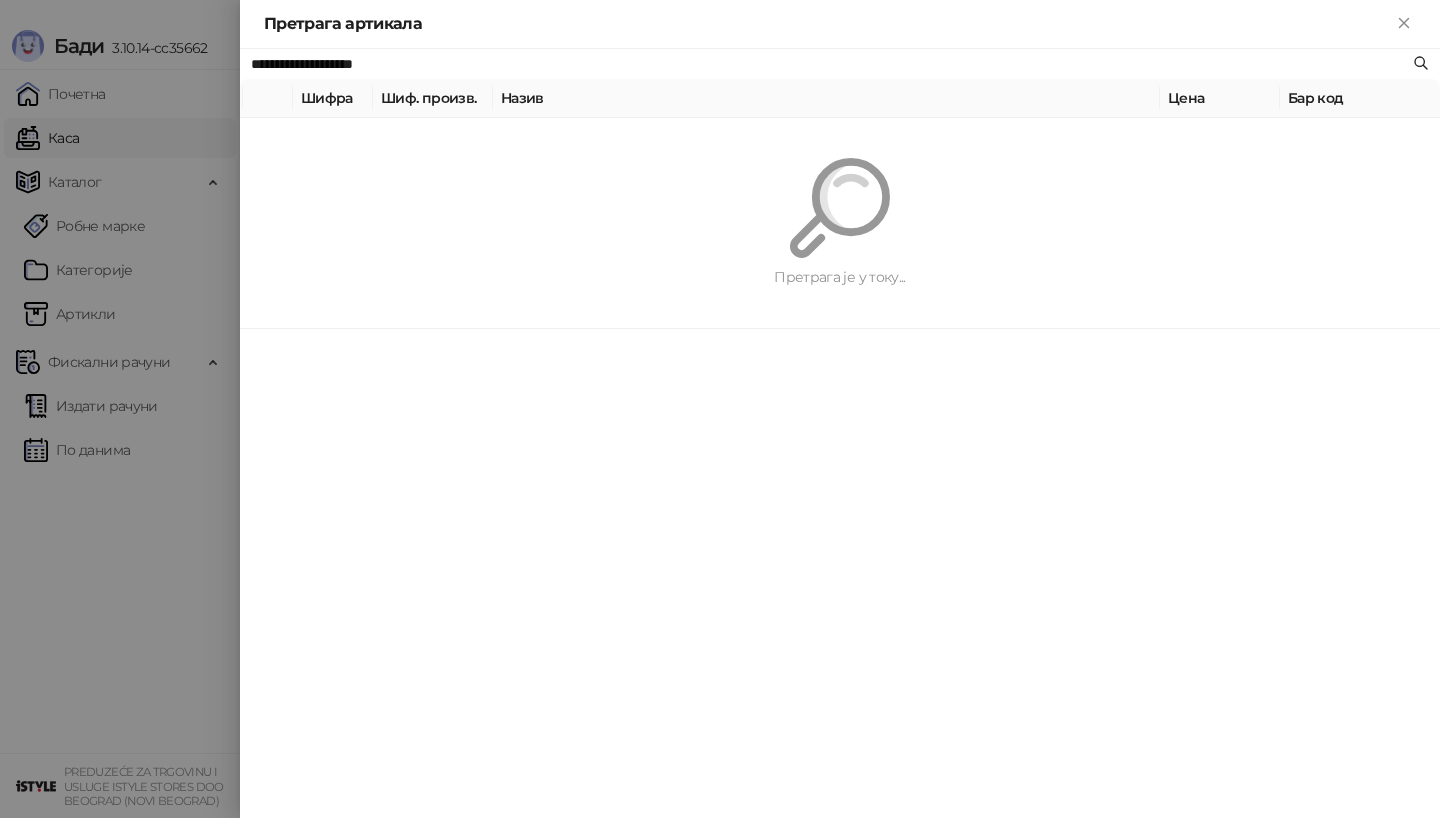 type on "**********" 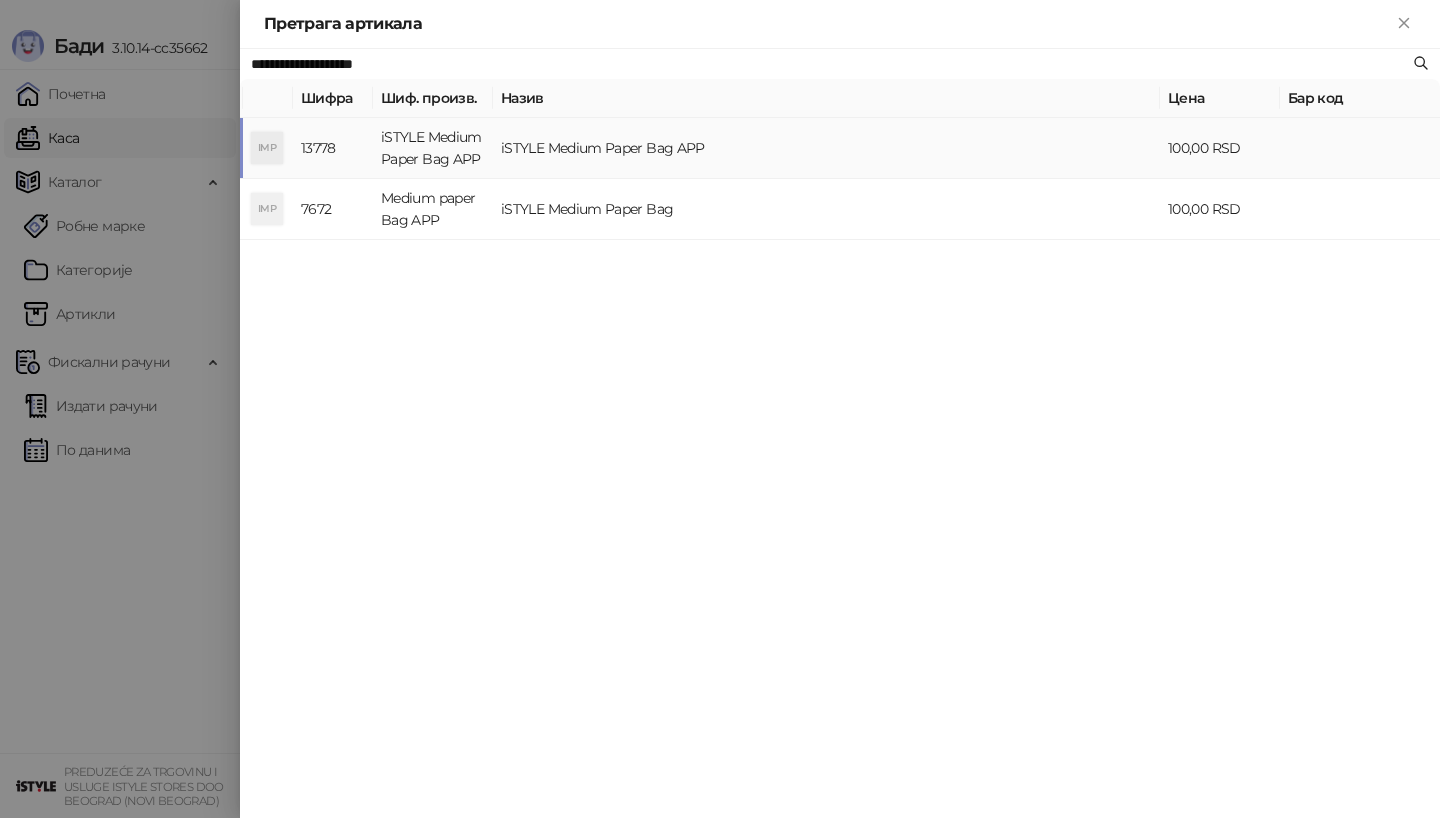 click on "iSTYLE Medium Paper Bag APP" at bounding box center [433, 148] 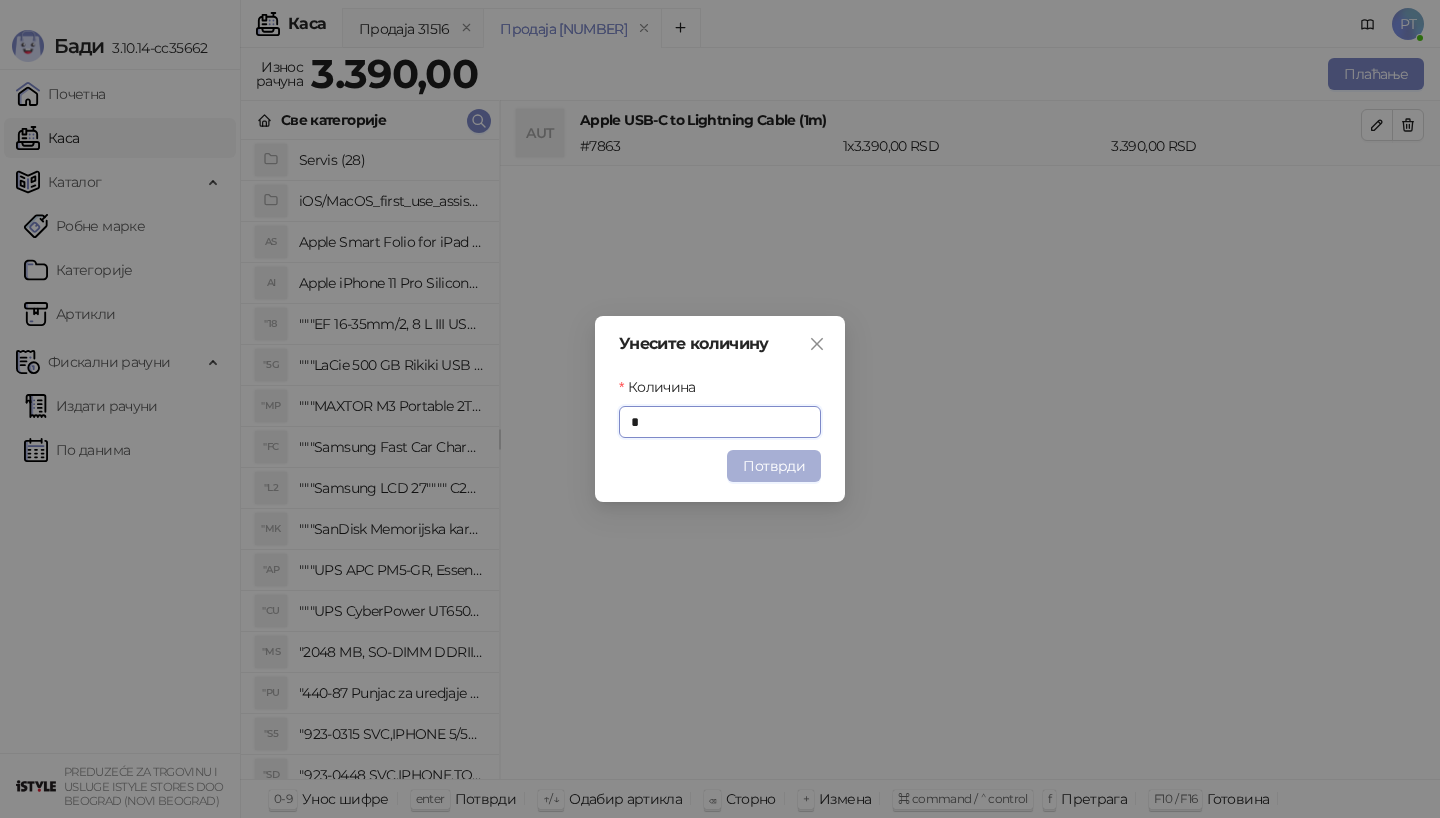 click on "Потврди" at bounding box center [774, 466] 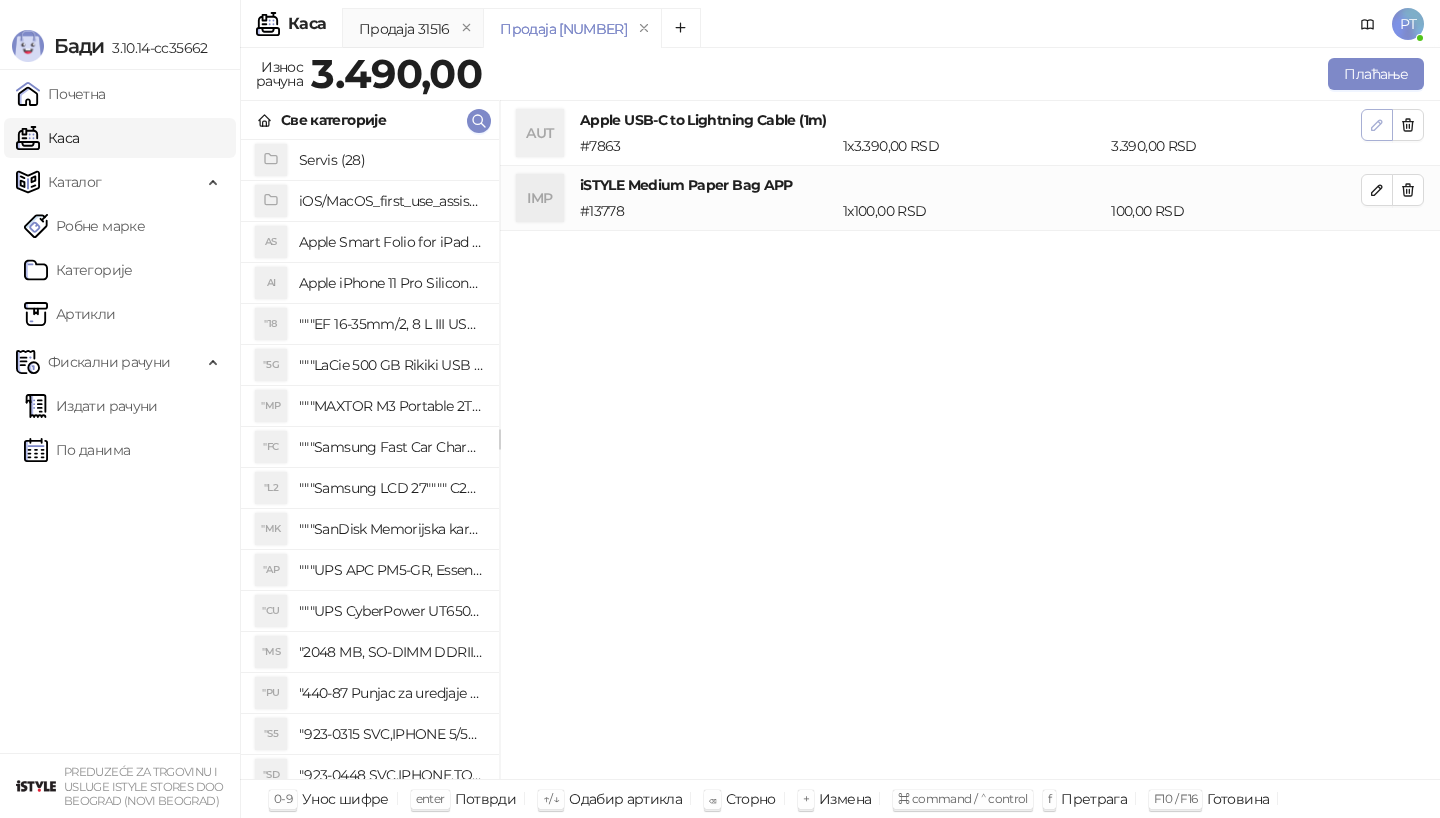 click at bounding box center [1377, 125] 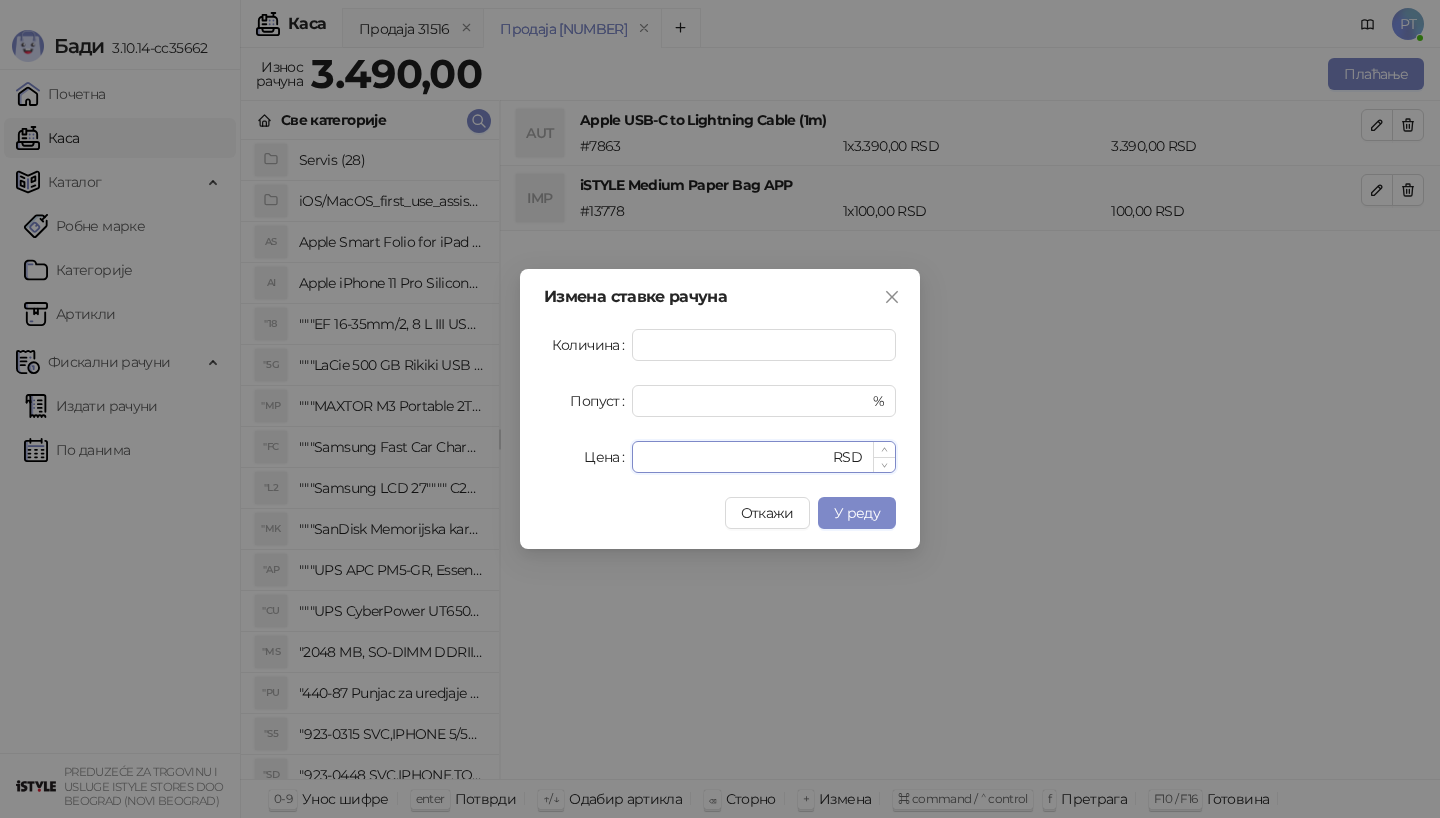 click on "****" at bounding box center (736, 457) 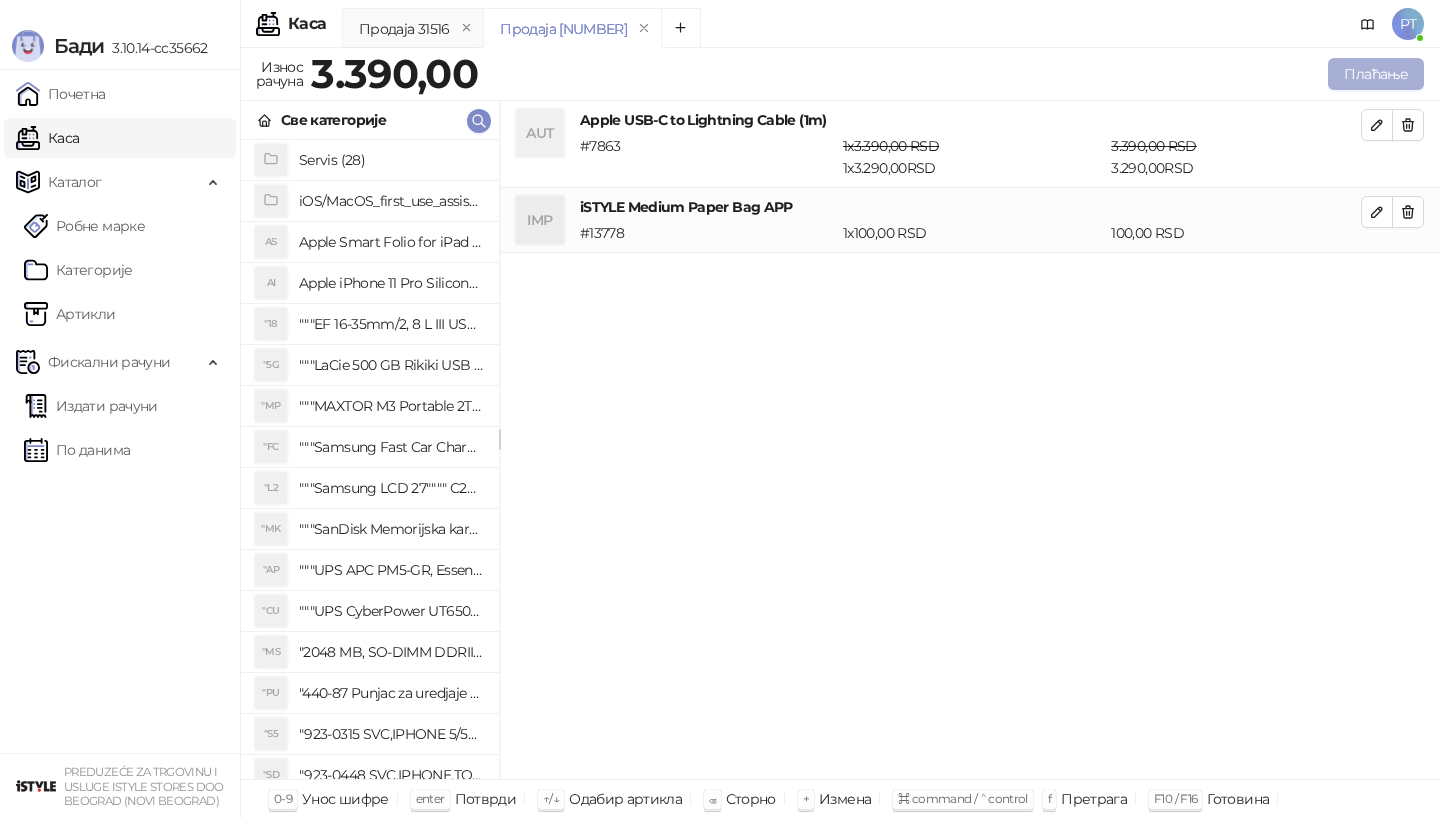 click on "Плаћање" at bounding box center (1376, 74) 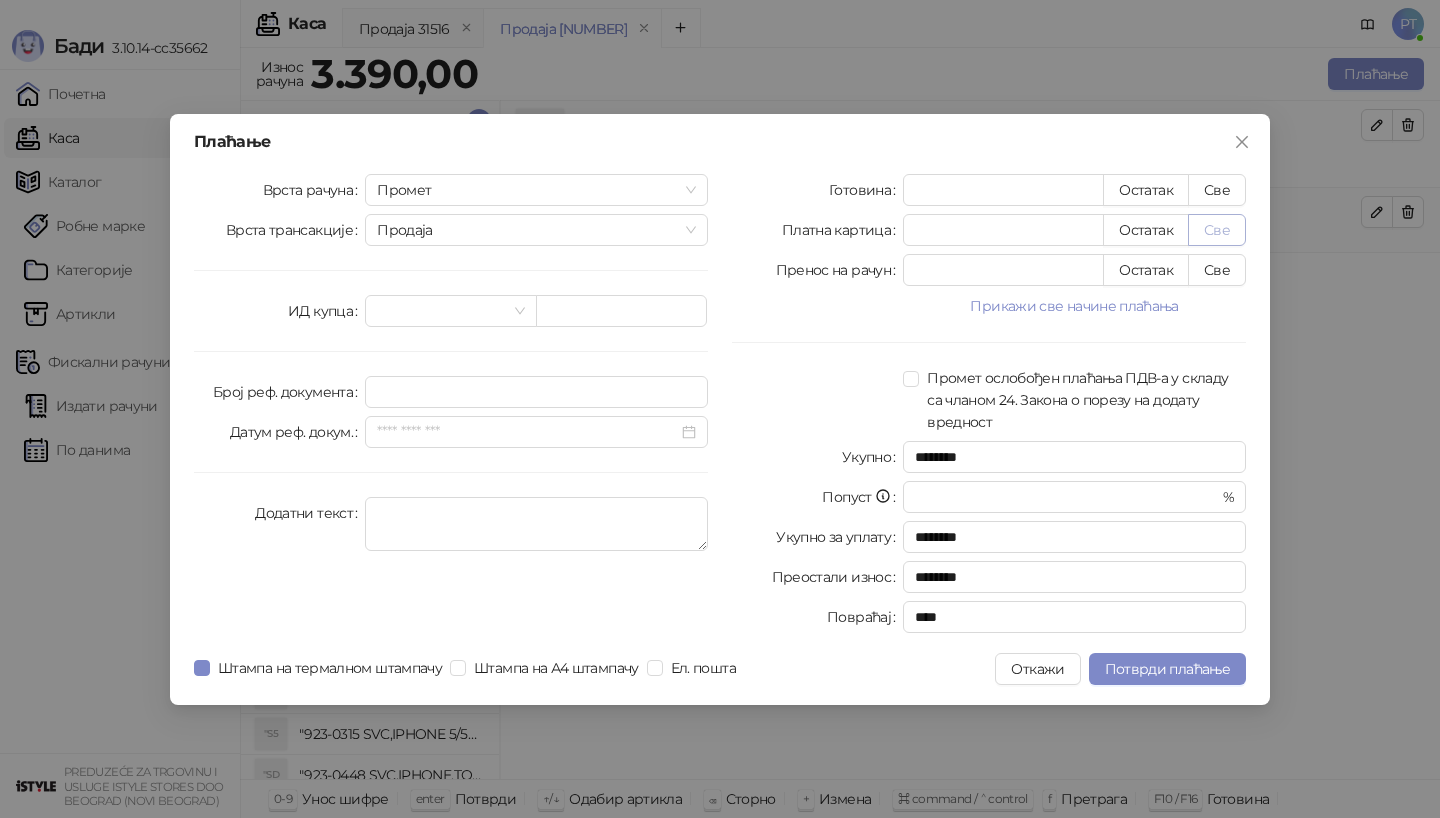 click on "Све" at bounding box center [1217, 230] 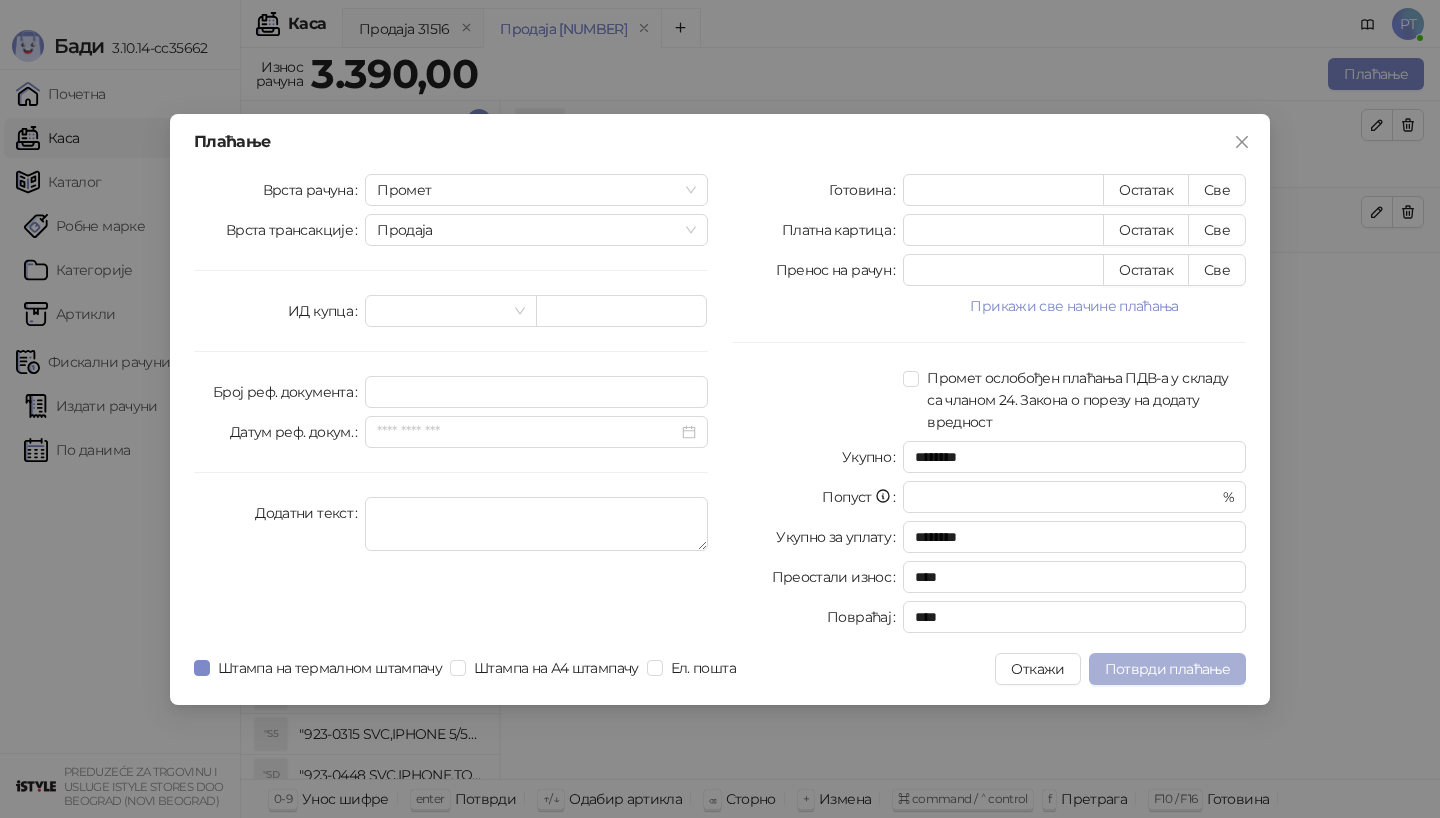 click on "Потврди плаћање" at bounding box center [1167, 669] 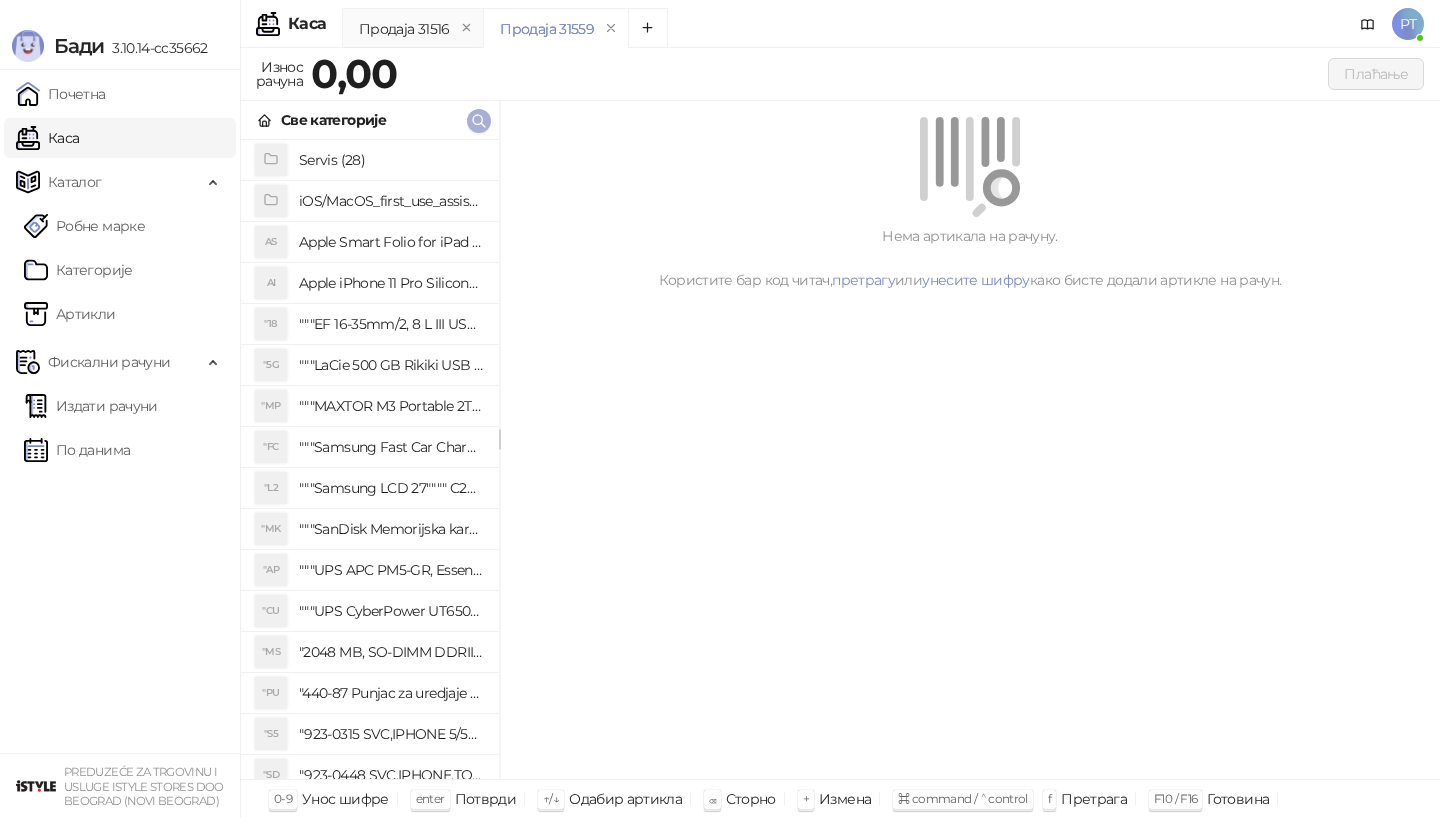 type 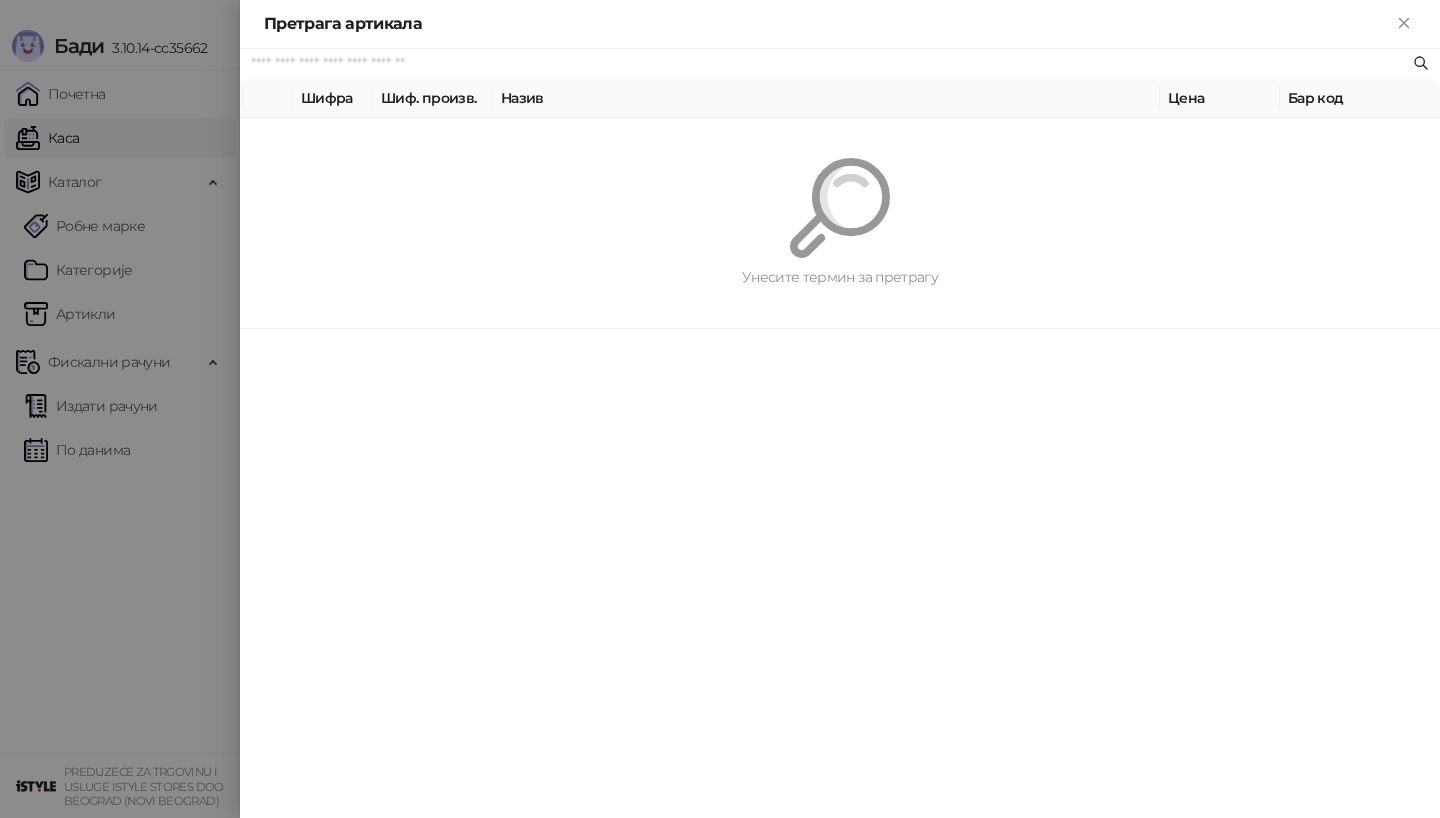paste on "*********" 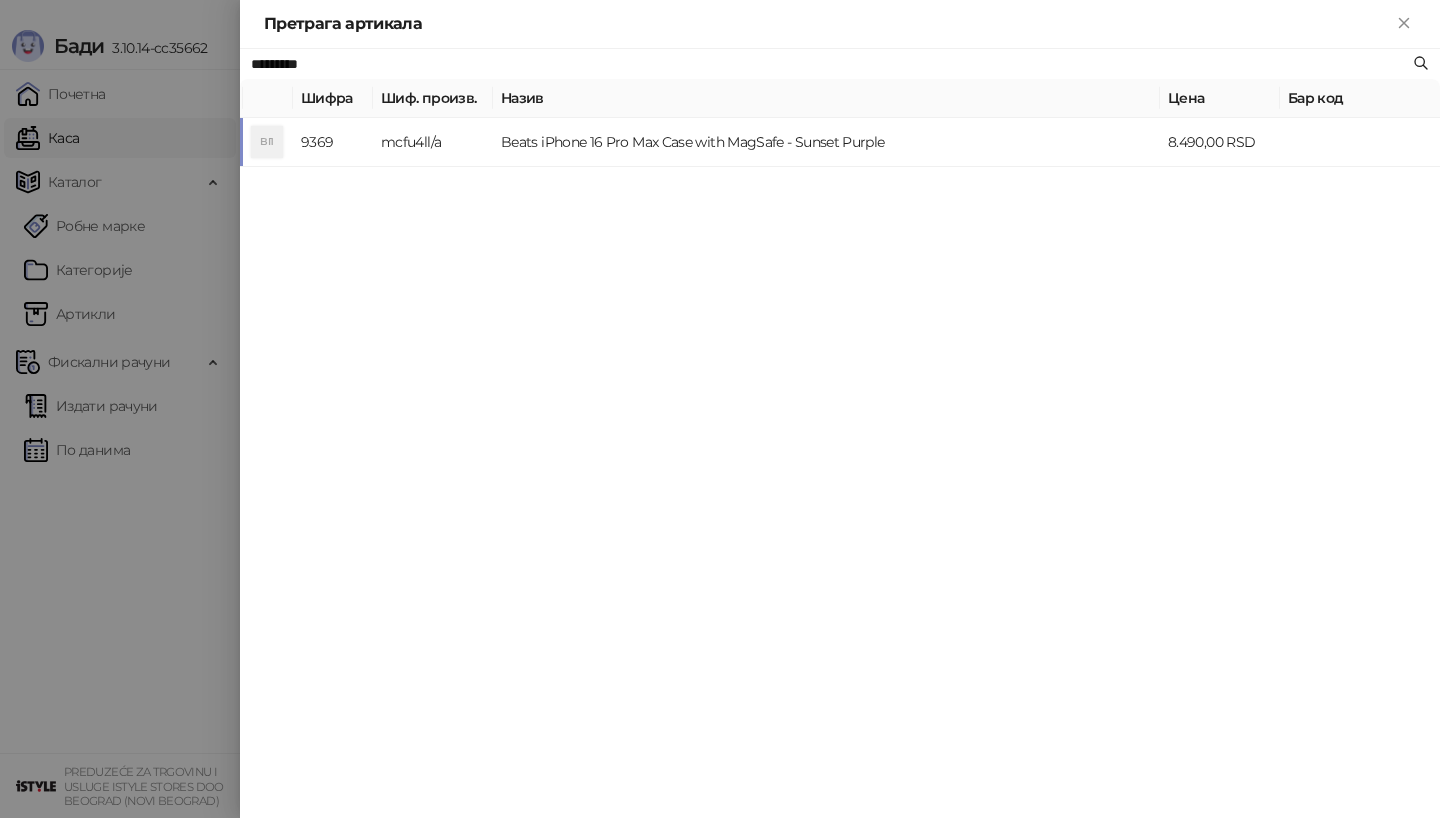 type on "*********" 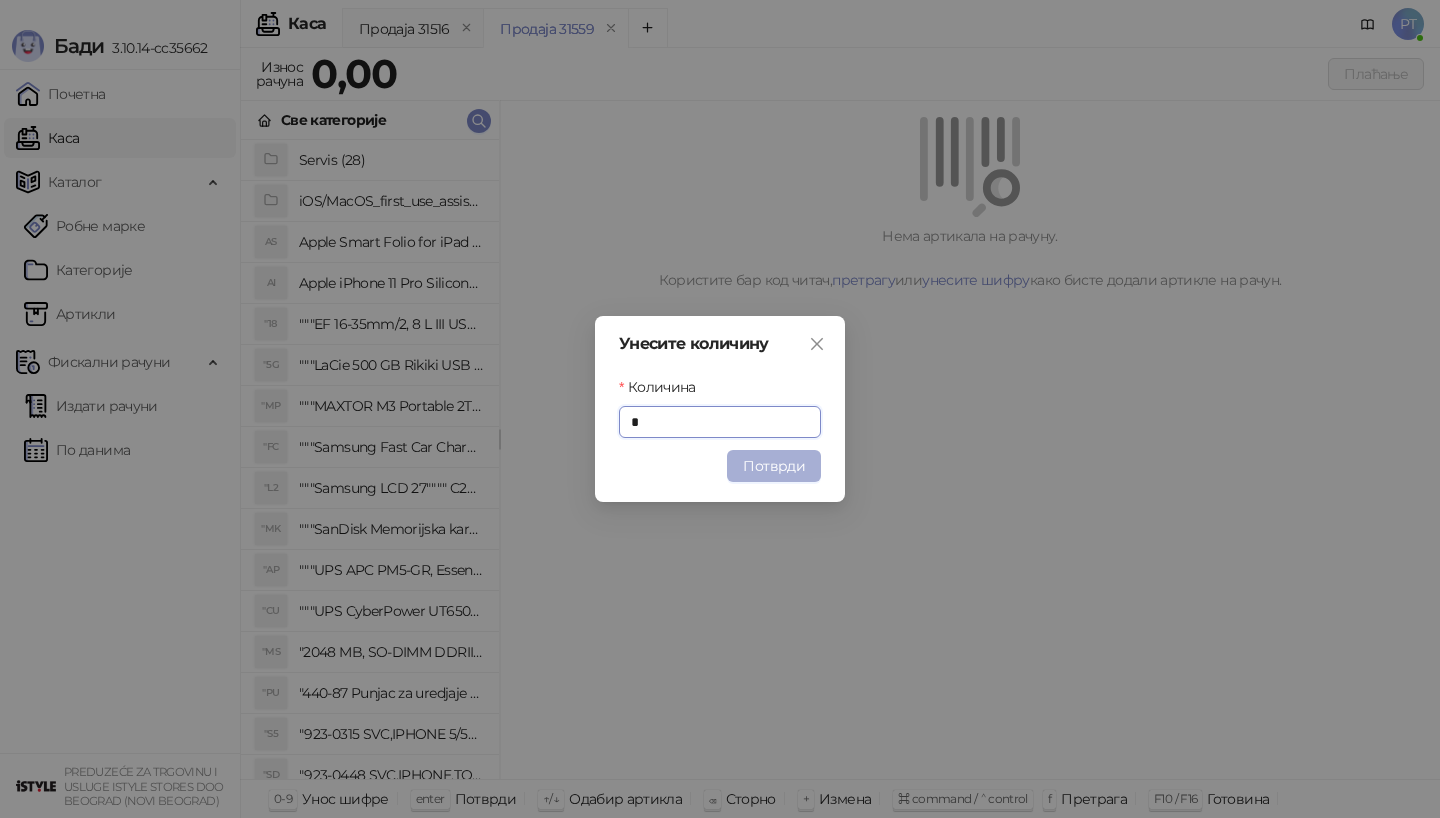 click on "Потврди" at bounding box center (774, 466) 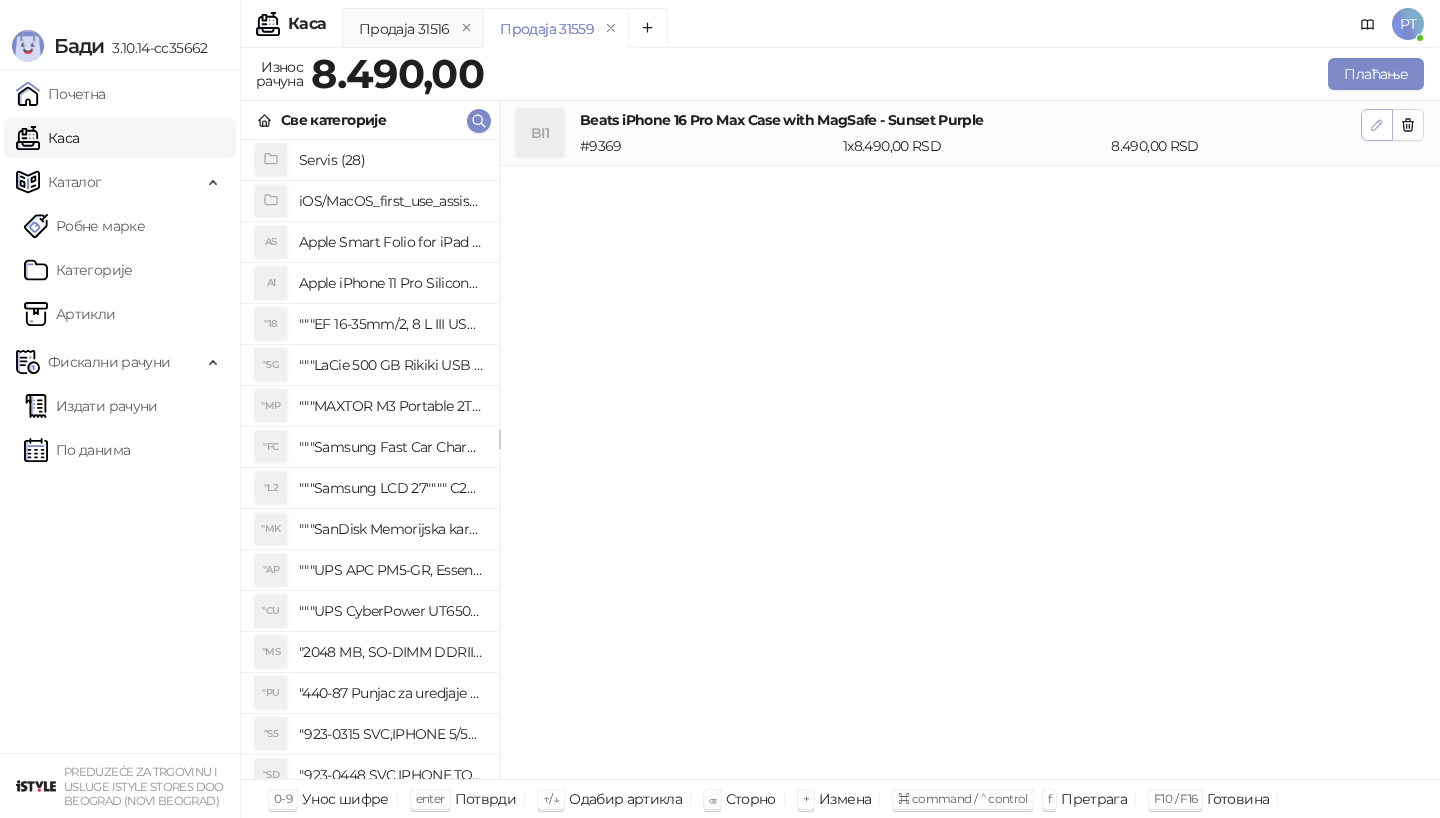 click 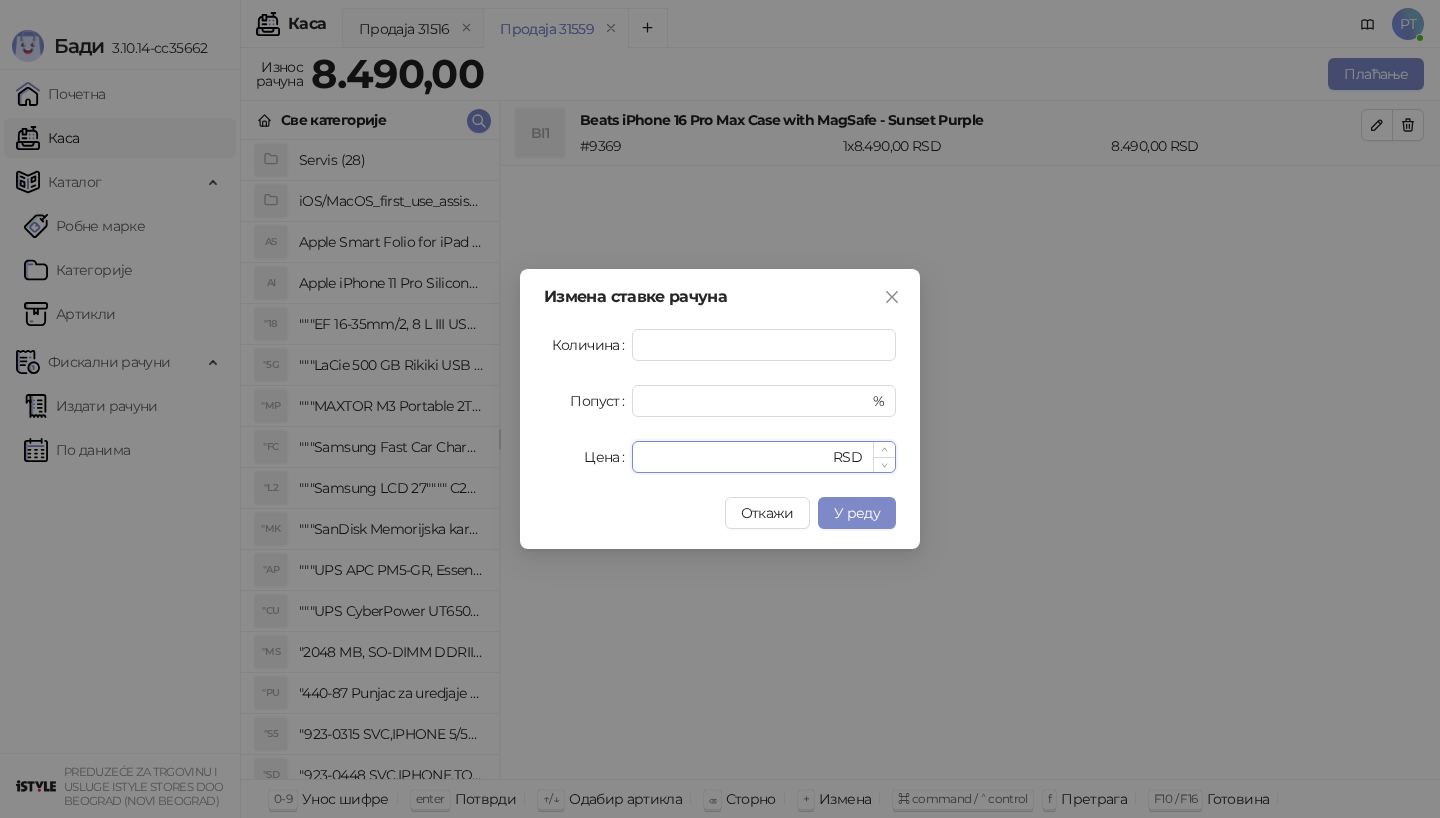 click on "****" at bounding box center [736, 457] 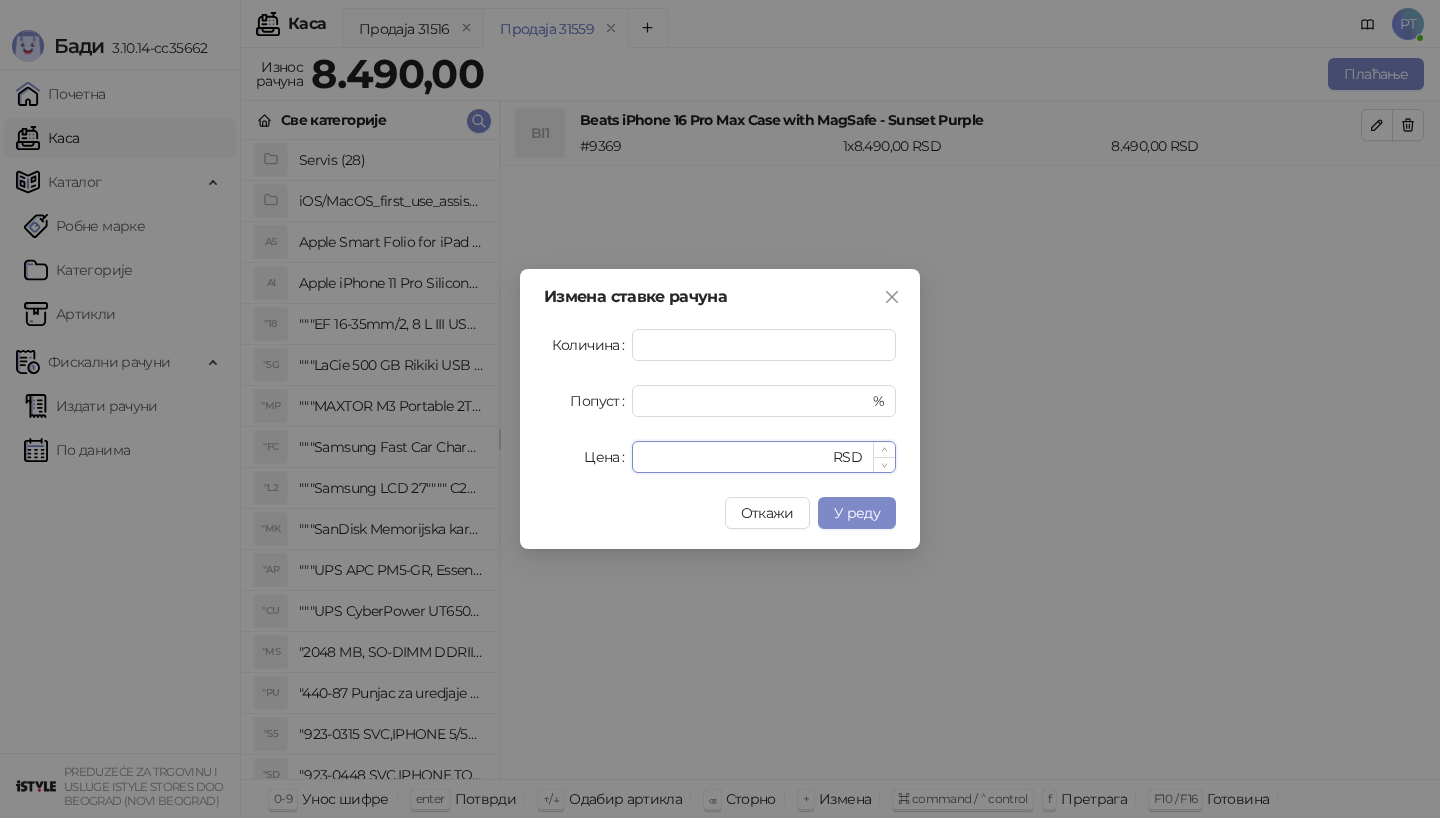 type on "****" 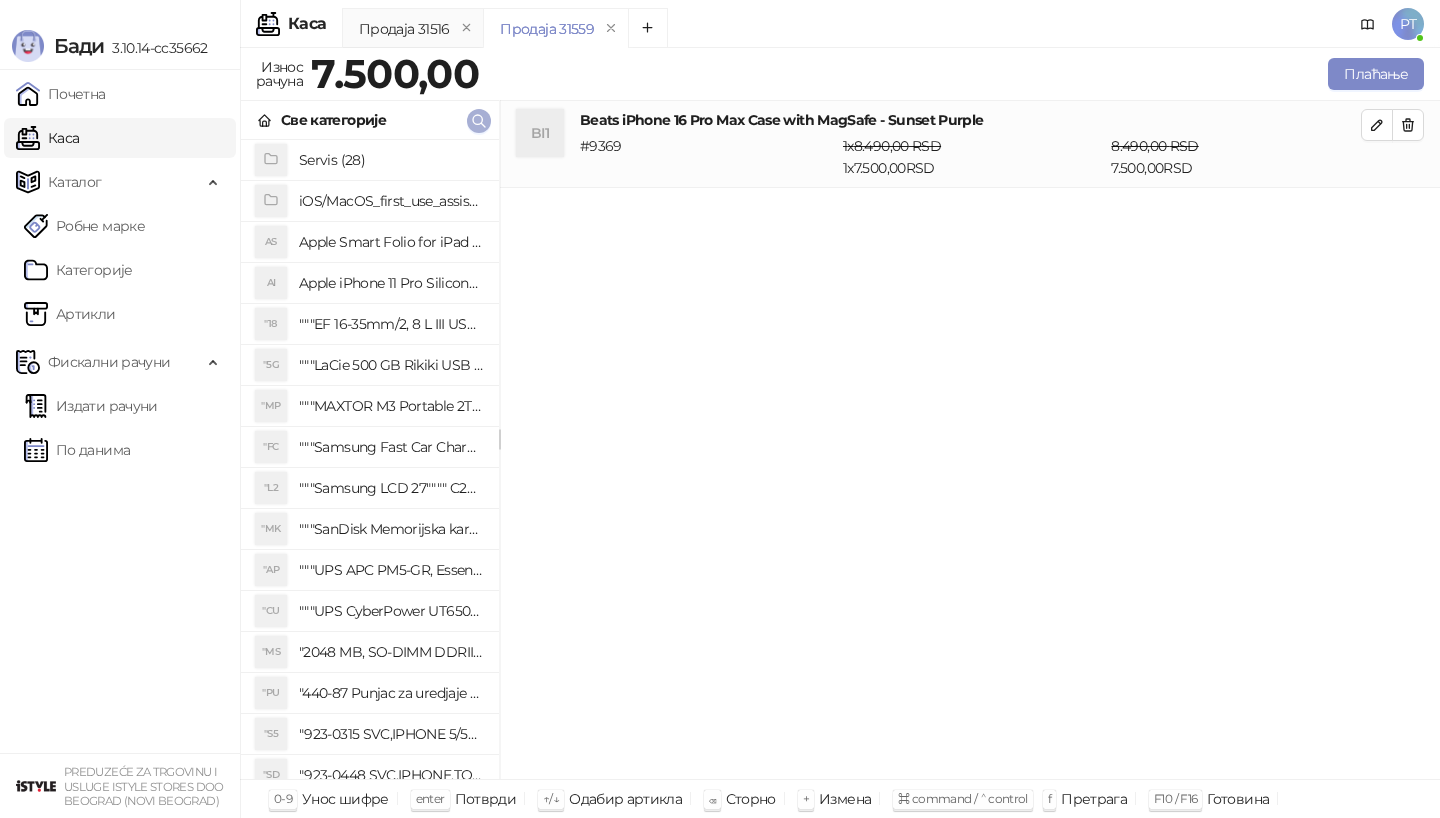 click 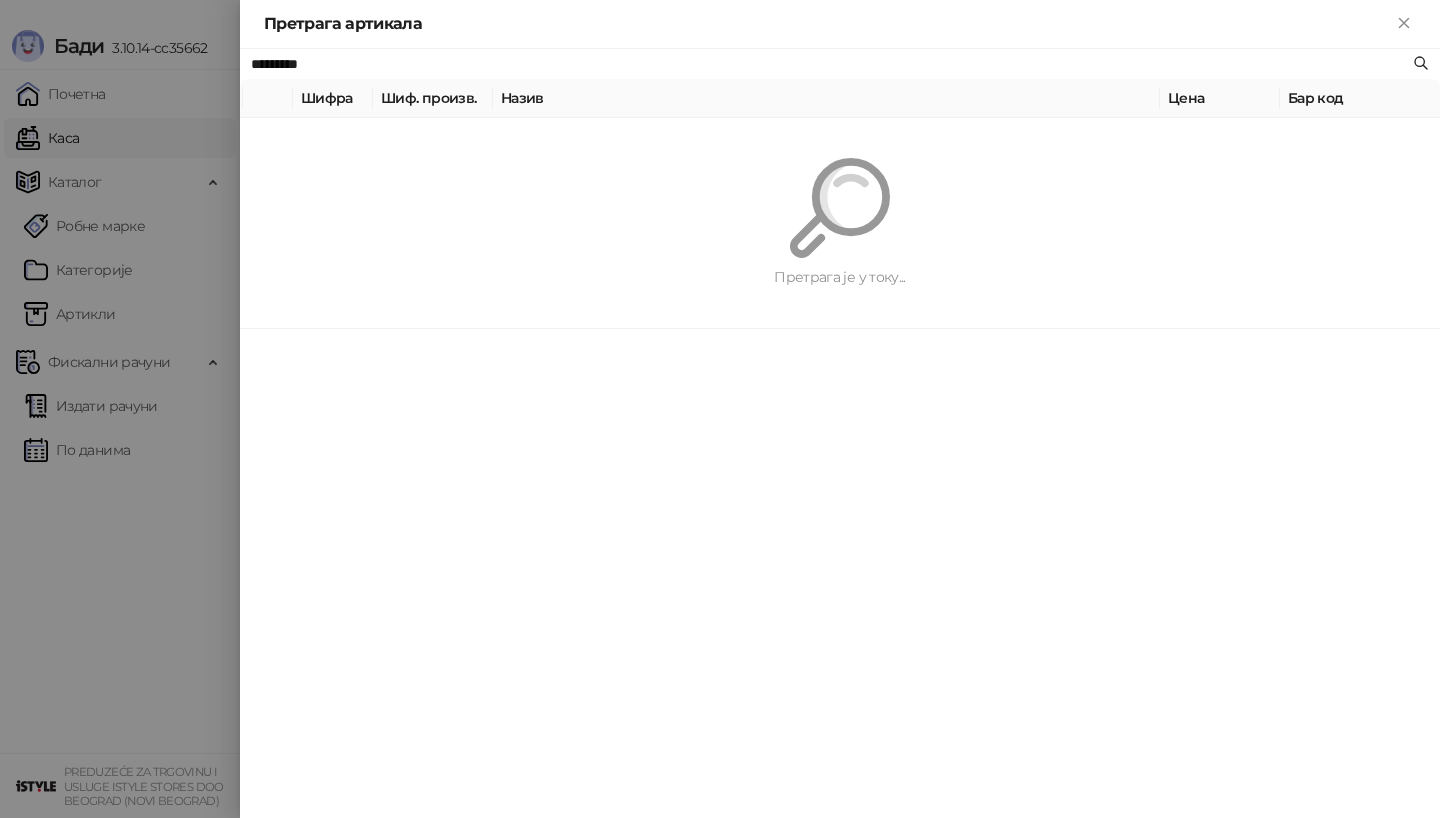 paste on "**********" 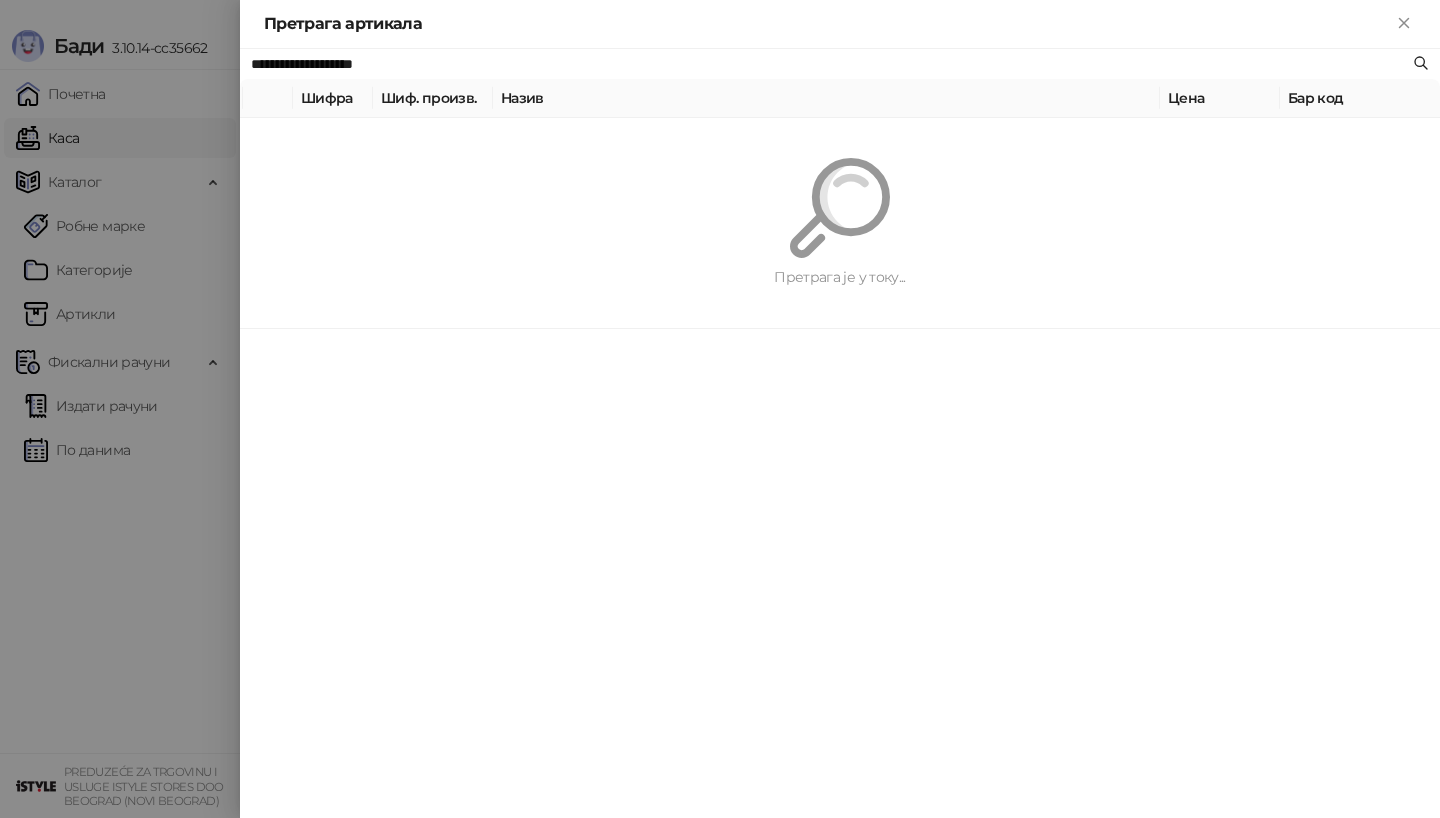 type on "**********" 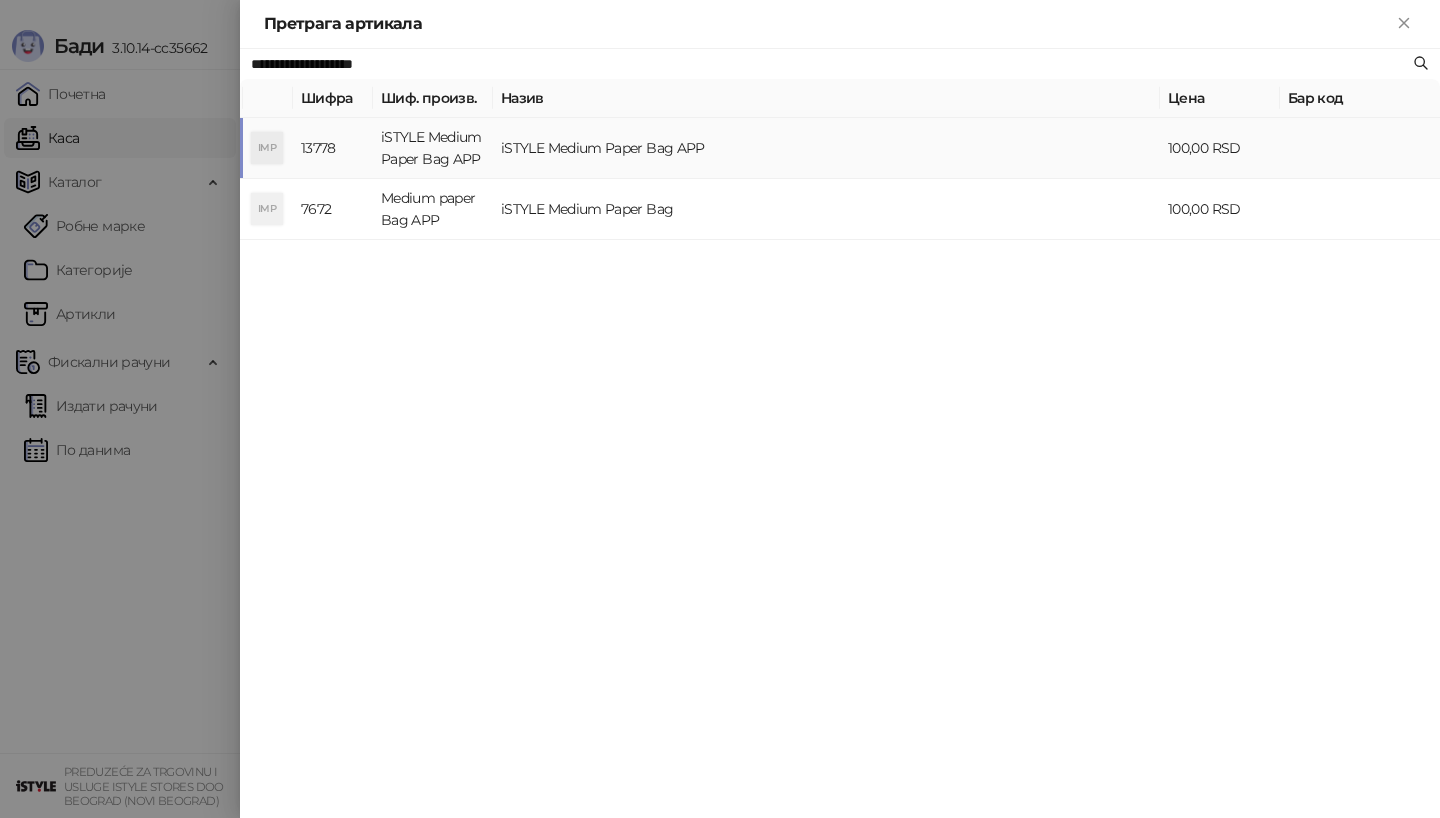 click on "iSTYLE Medium Paper Bag APP" at bounding box center (433, 148) 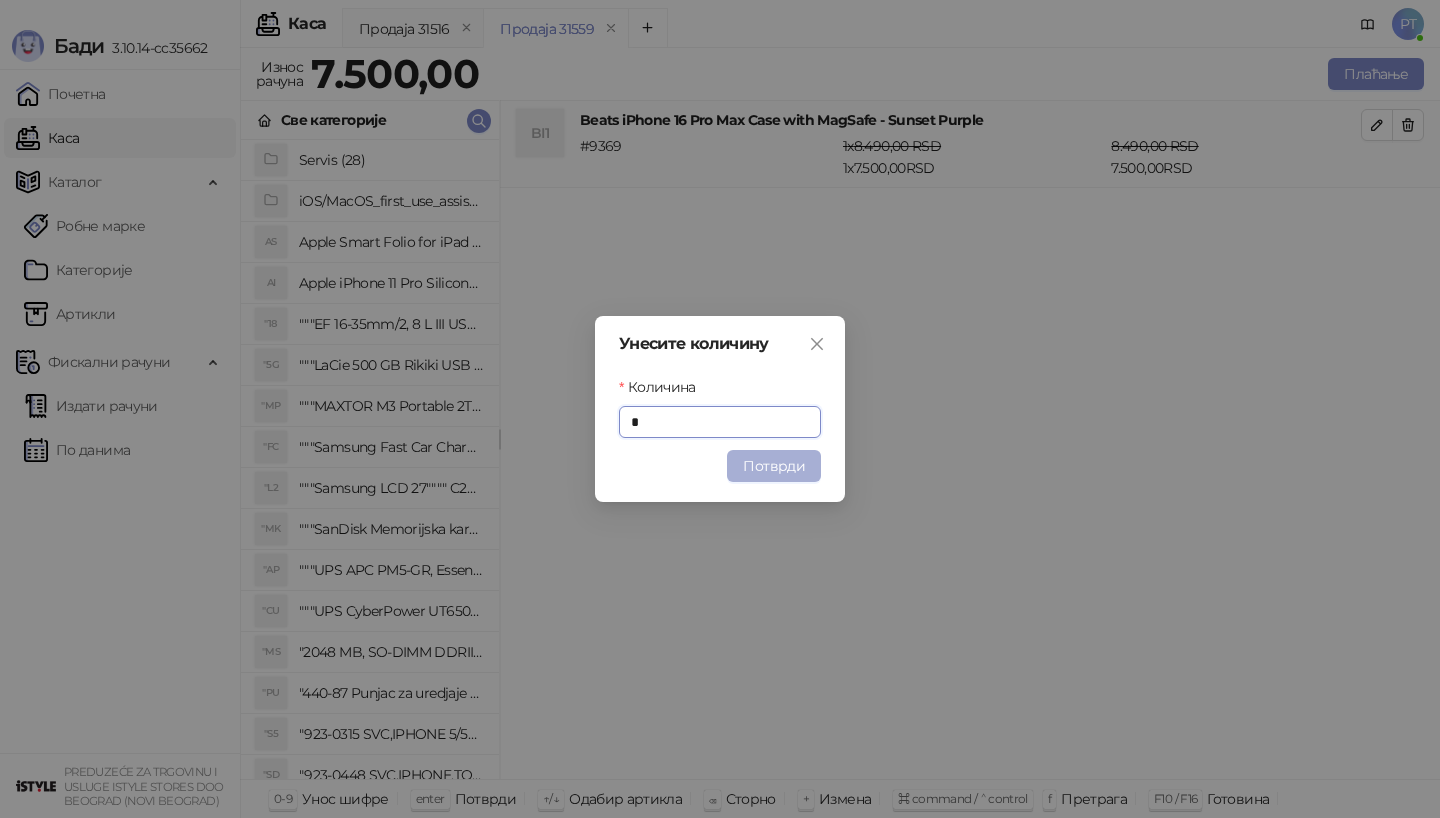 click on "Потврди" at bounding box center (774, 466) 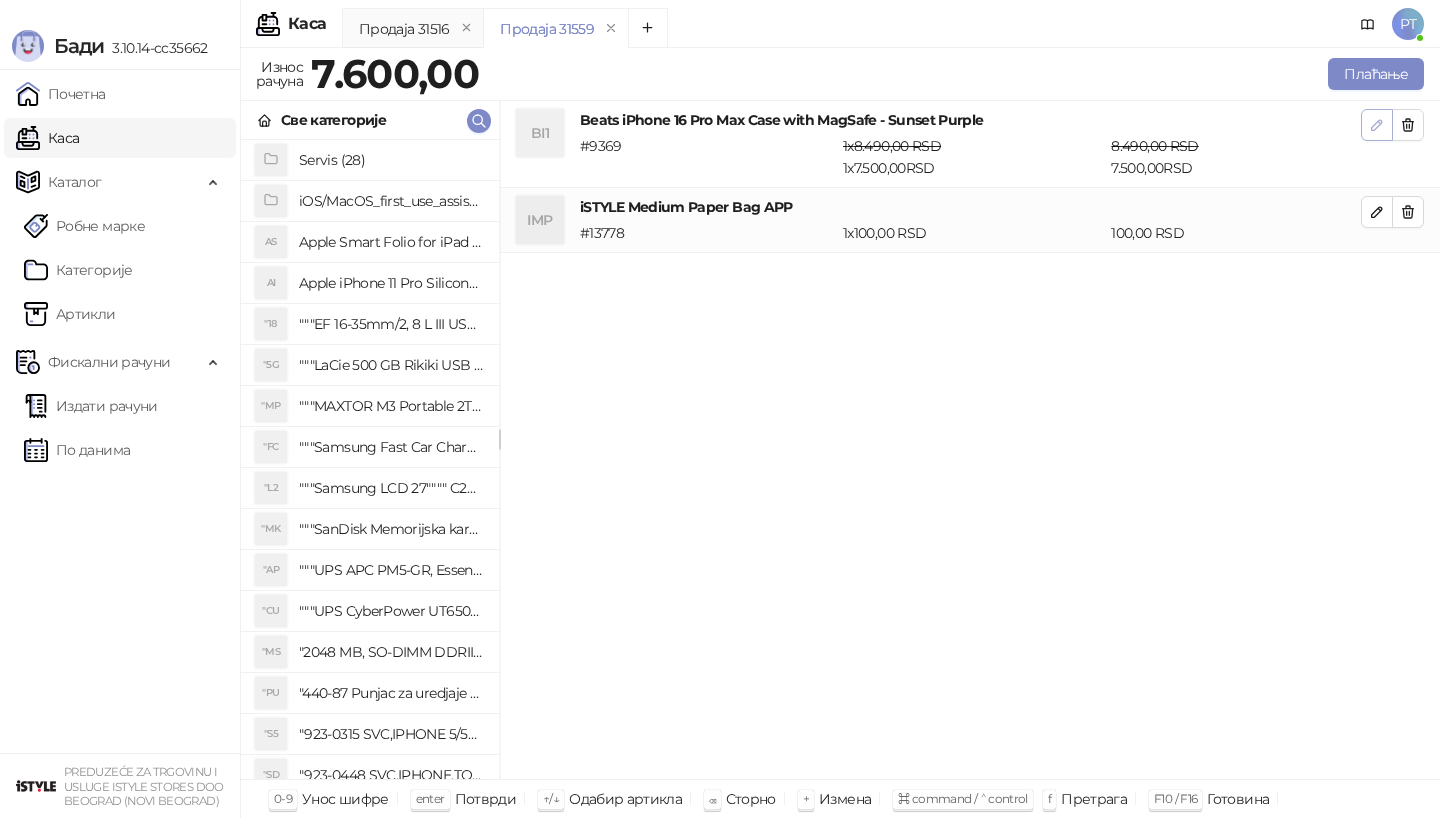 click 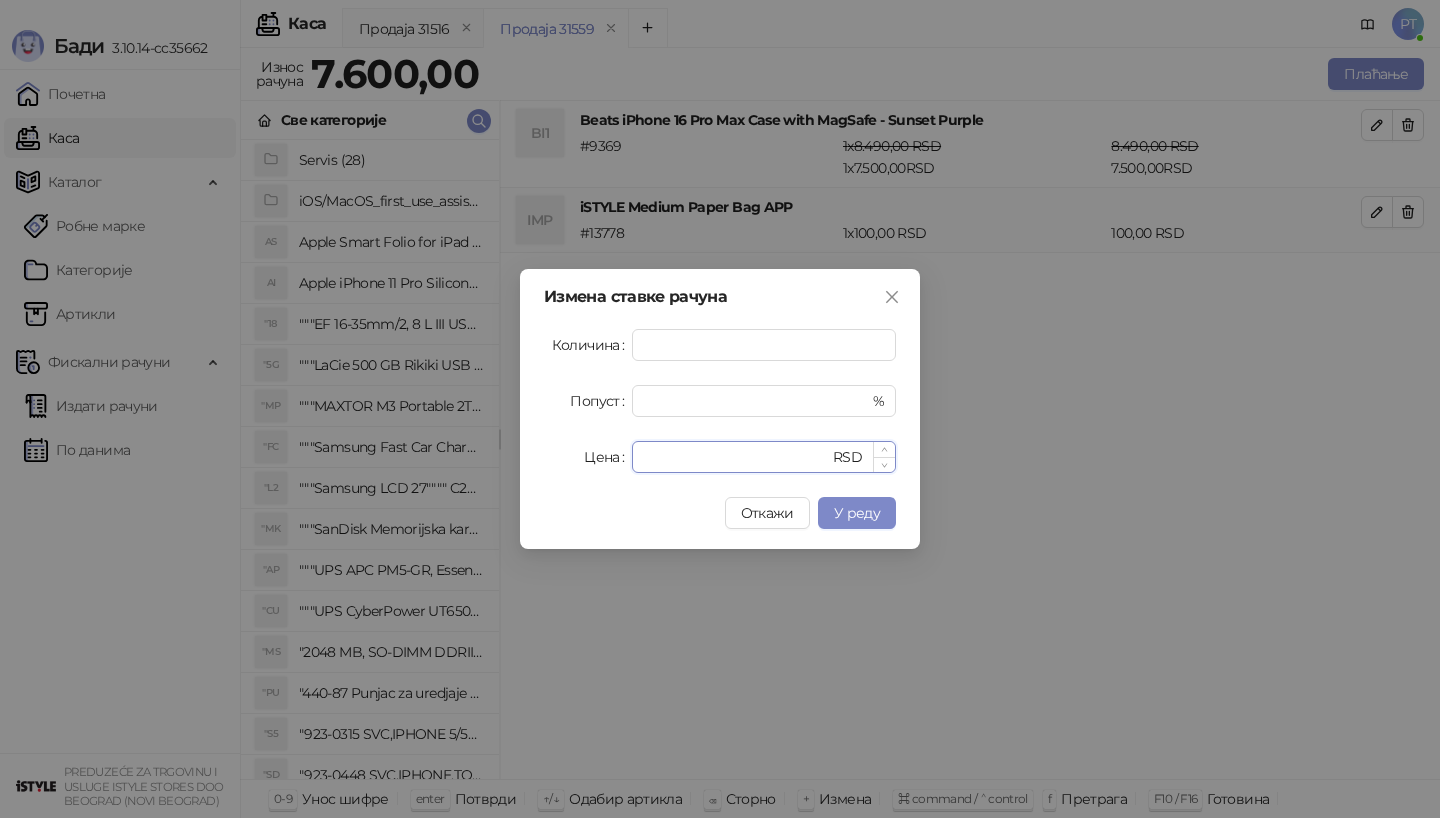 click on "****" at bounding box center [736, 457] 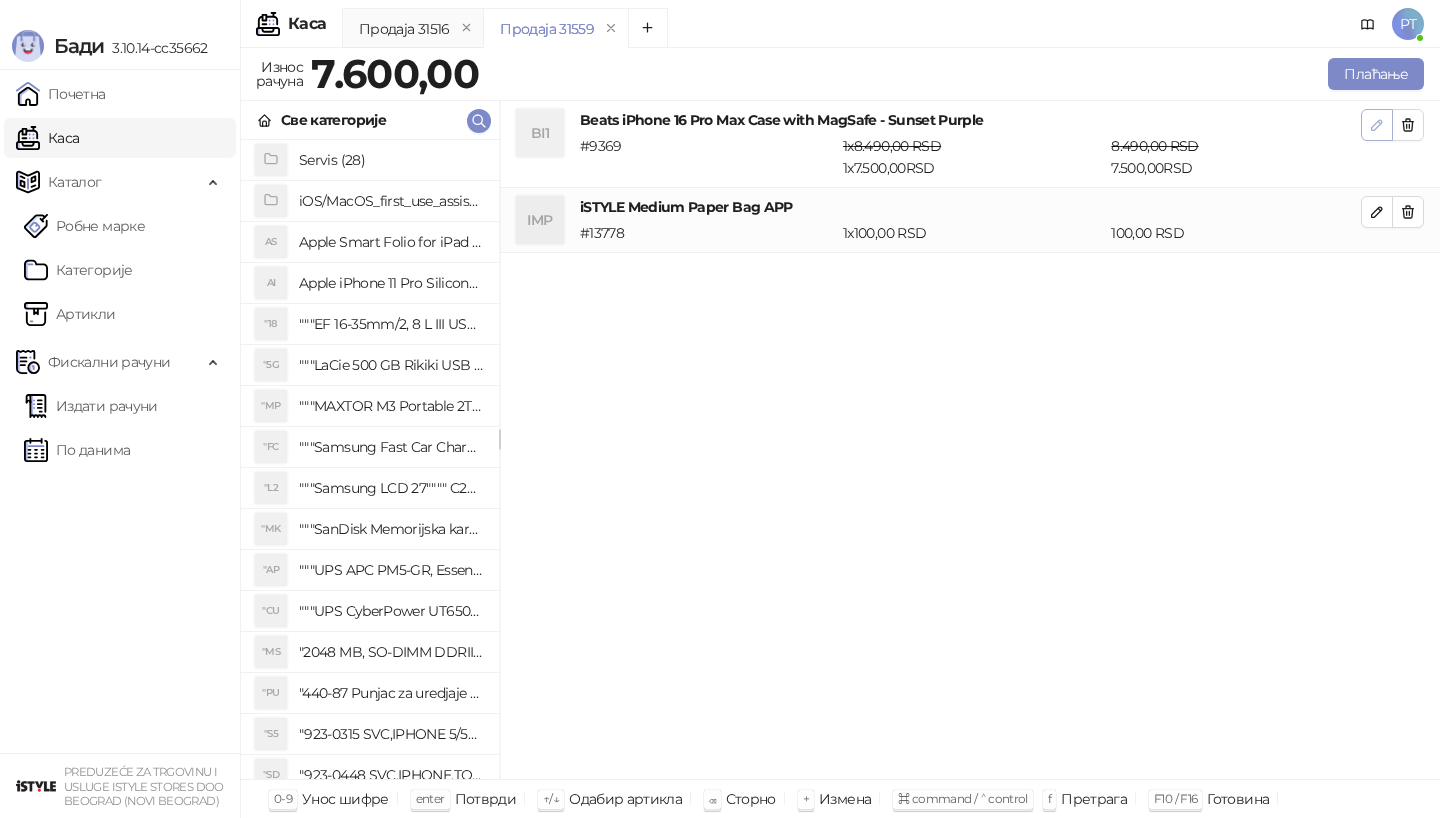 click 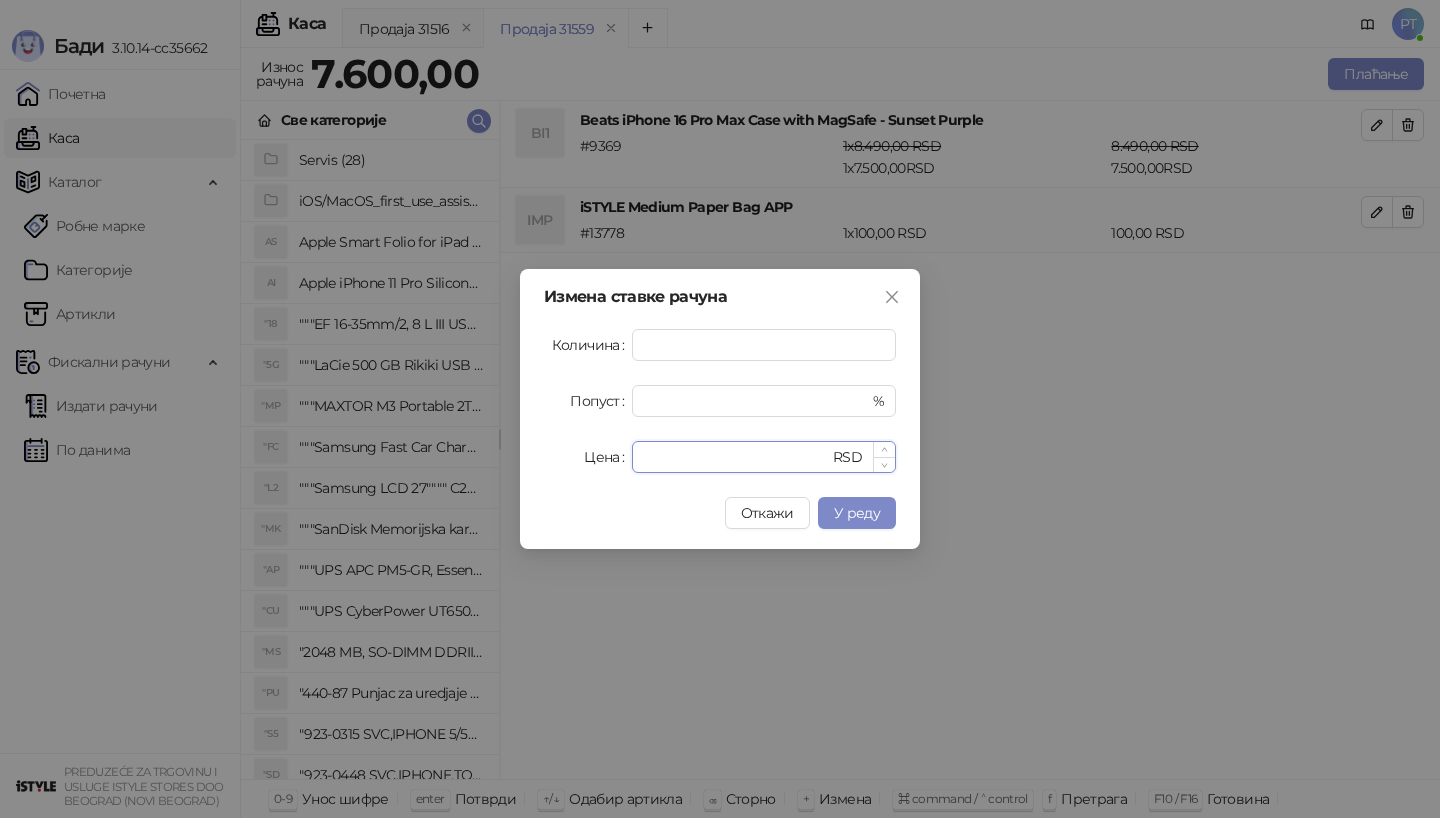 click on "****" at bounding box center (736, 457) 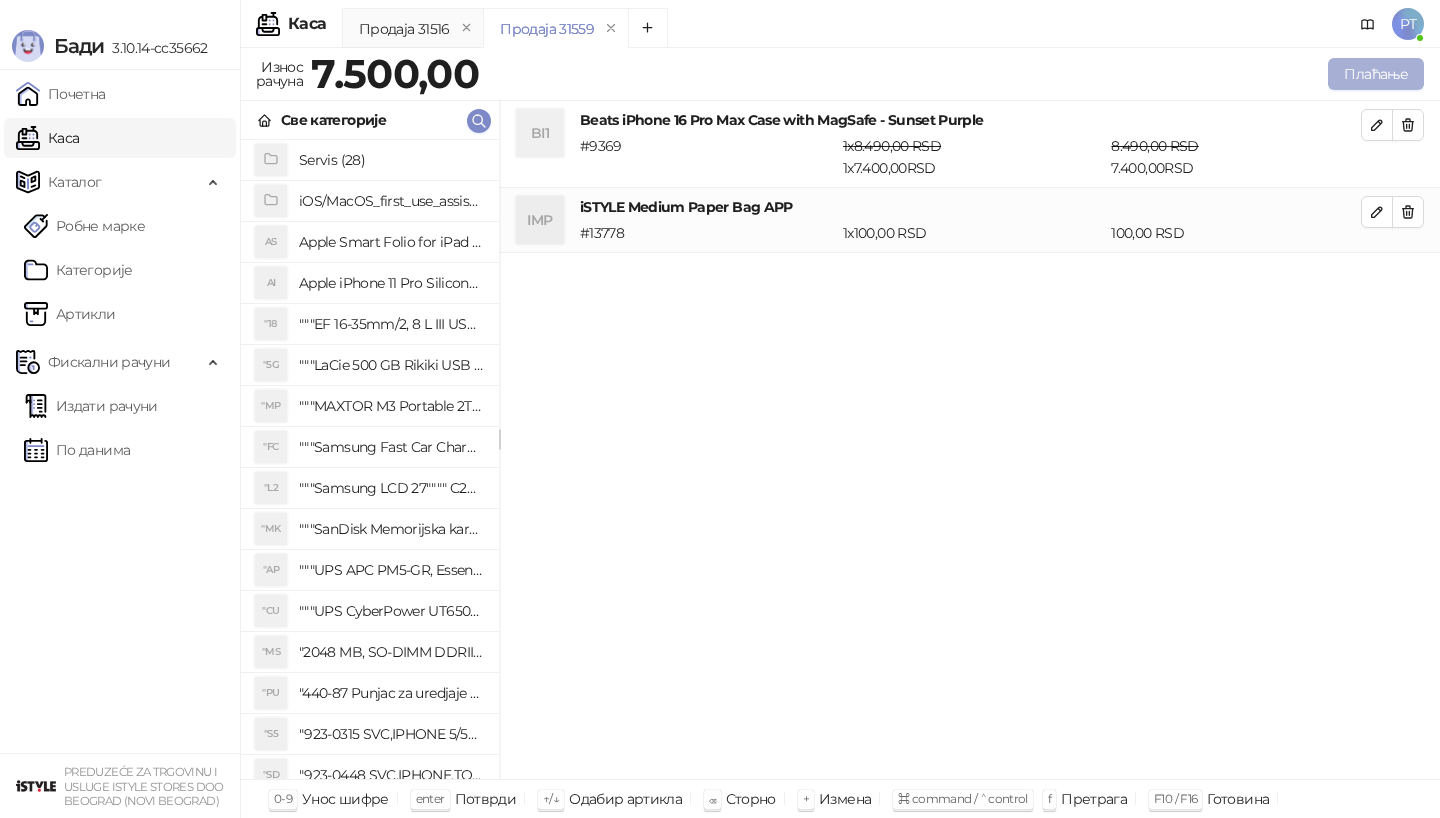click on "Плаћање" at bounding box center [1376, 74] 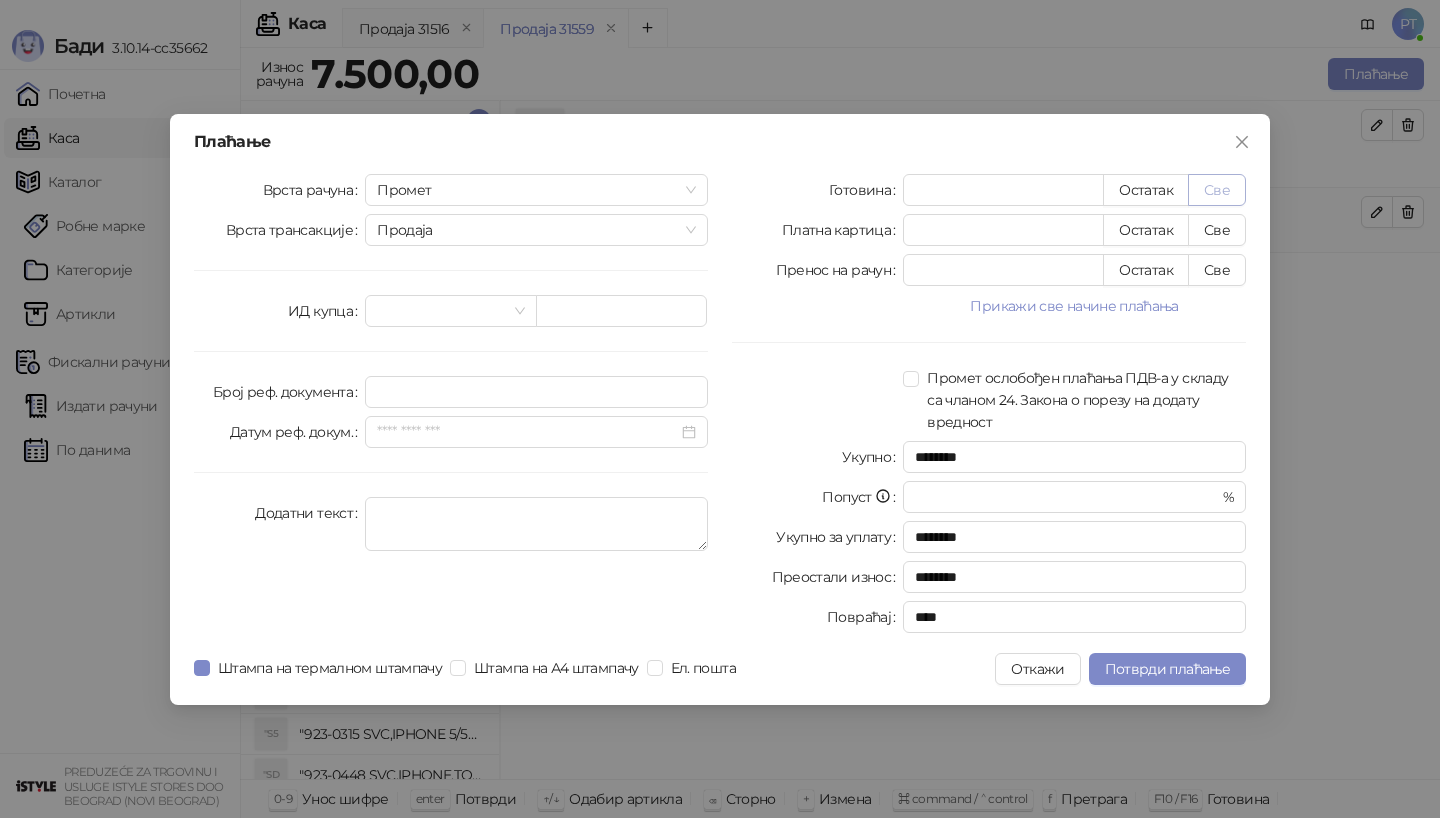 click on "Све" at bounding box center (1217, 190) 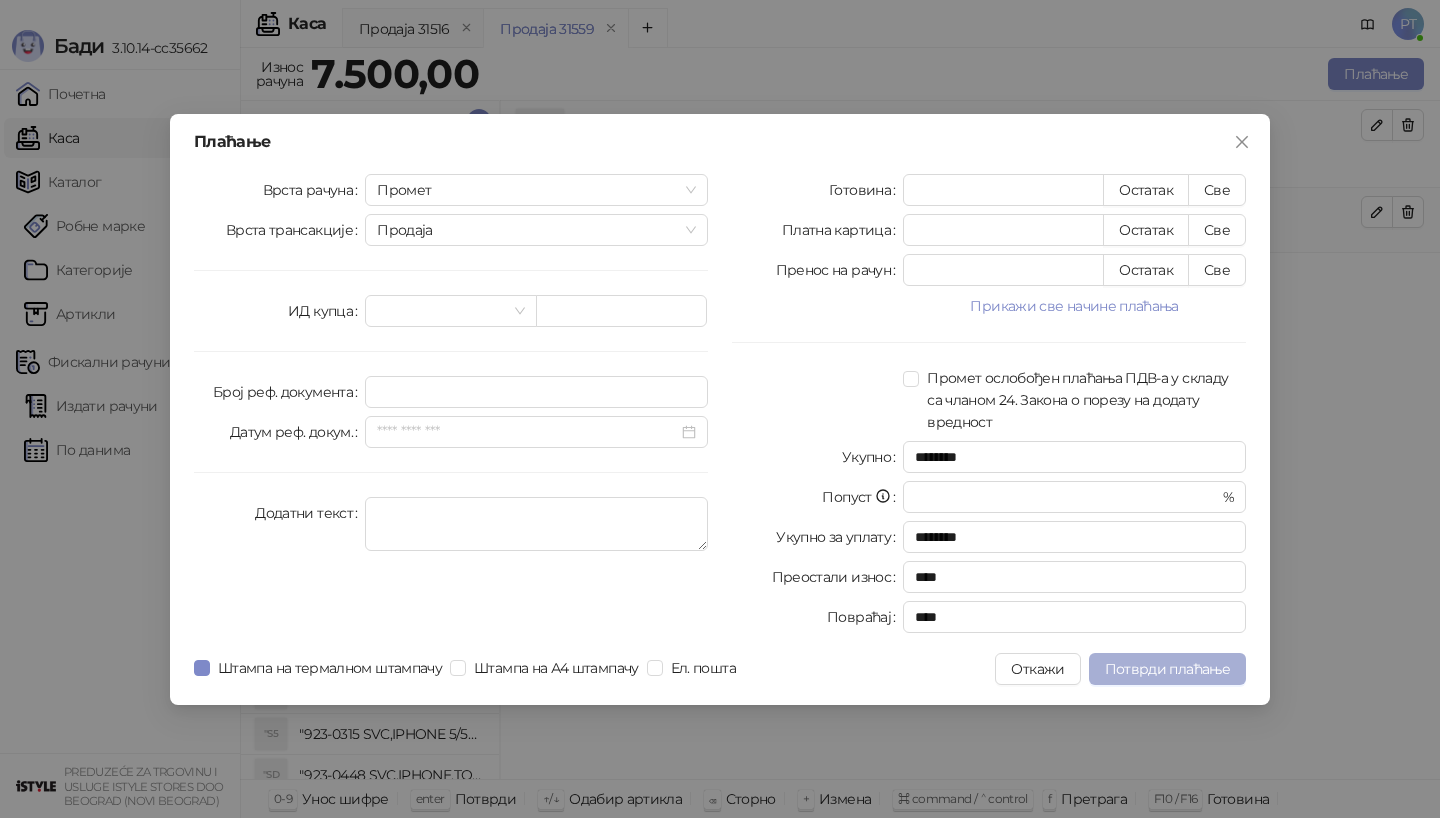 click on "Потврди плаћање" at bounding box center [1167, 669] 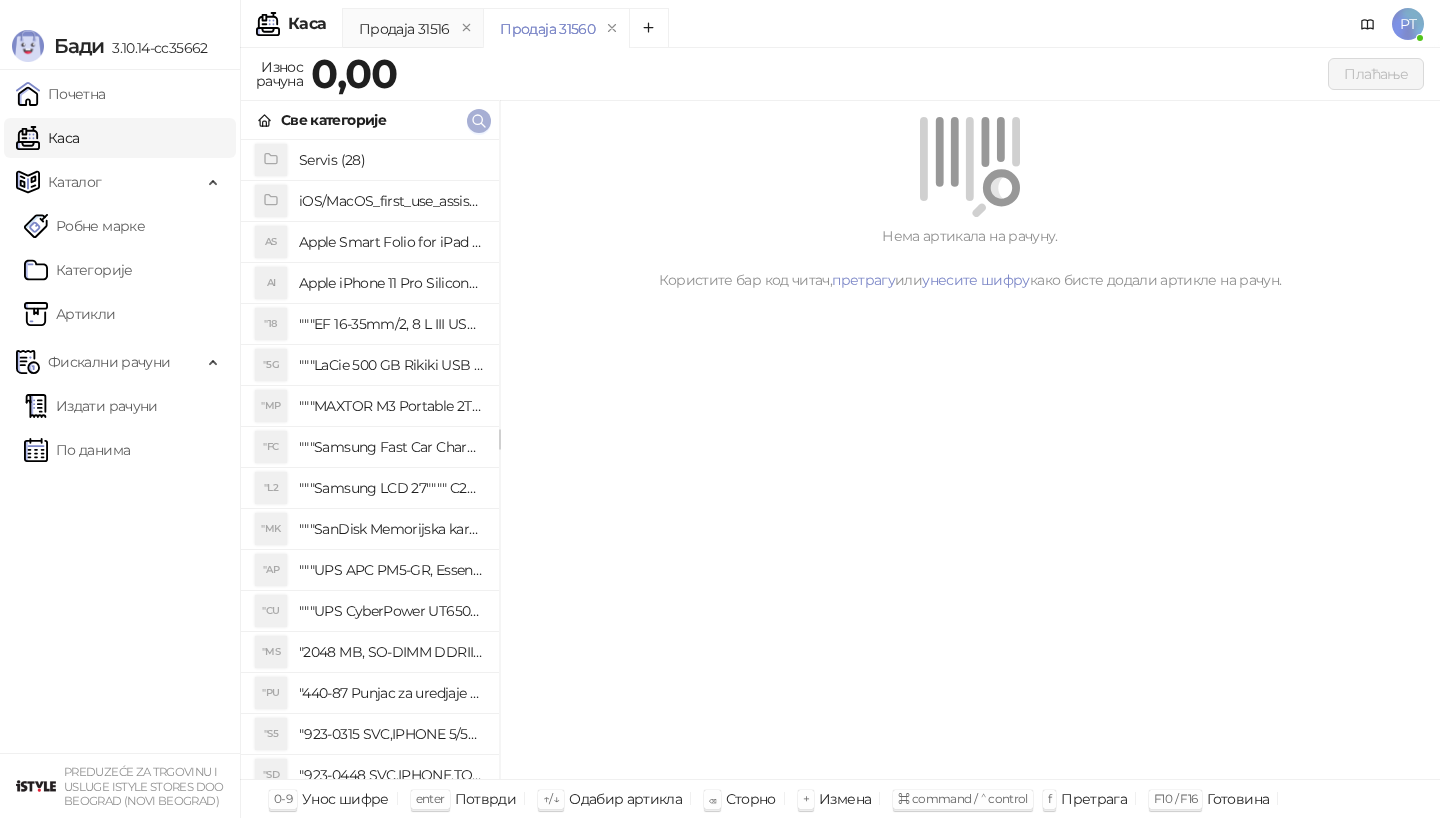 type 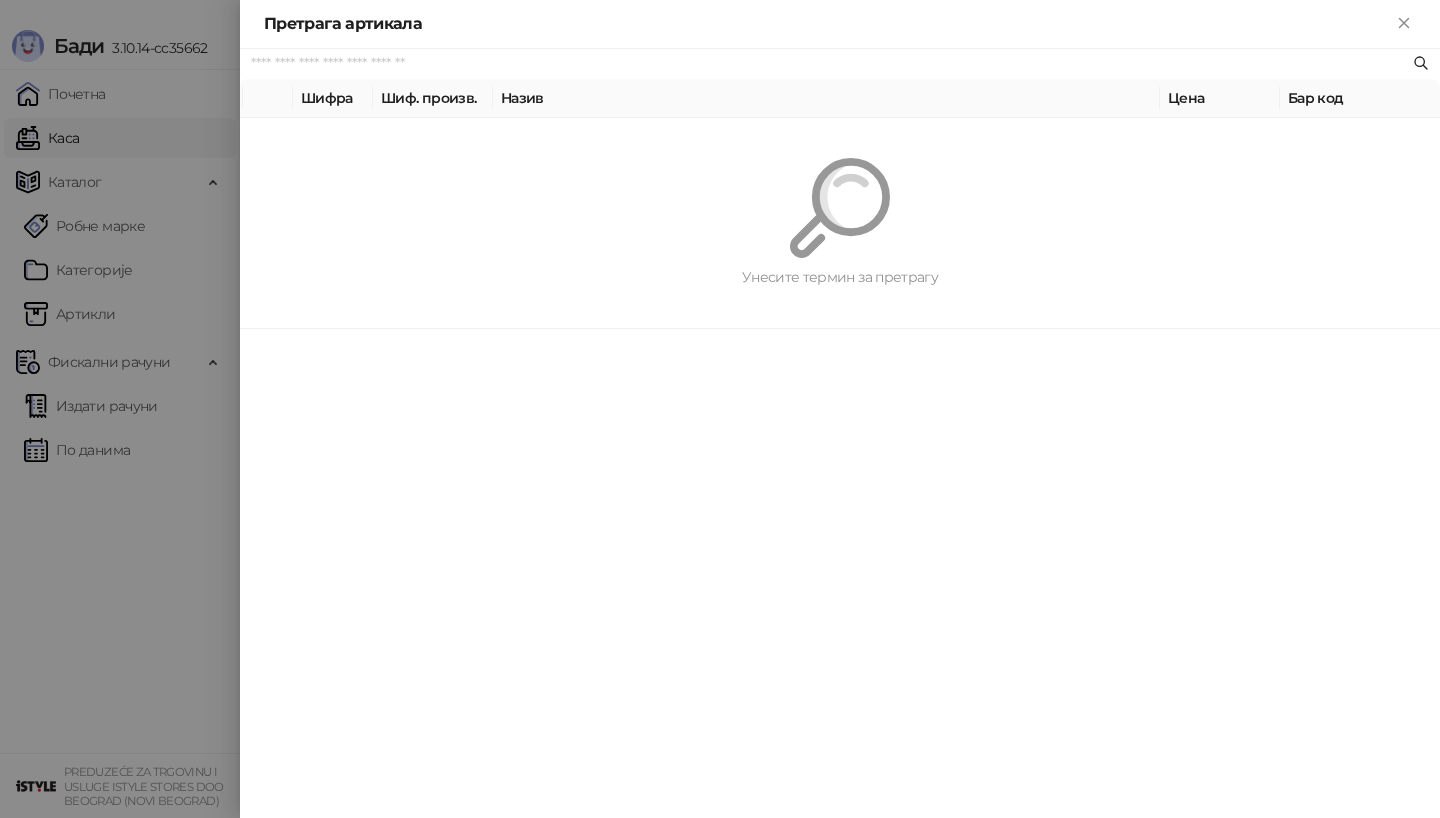 paste on "*********" 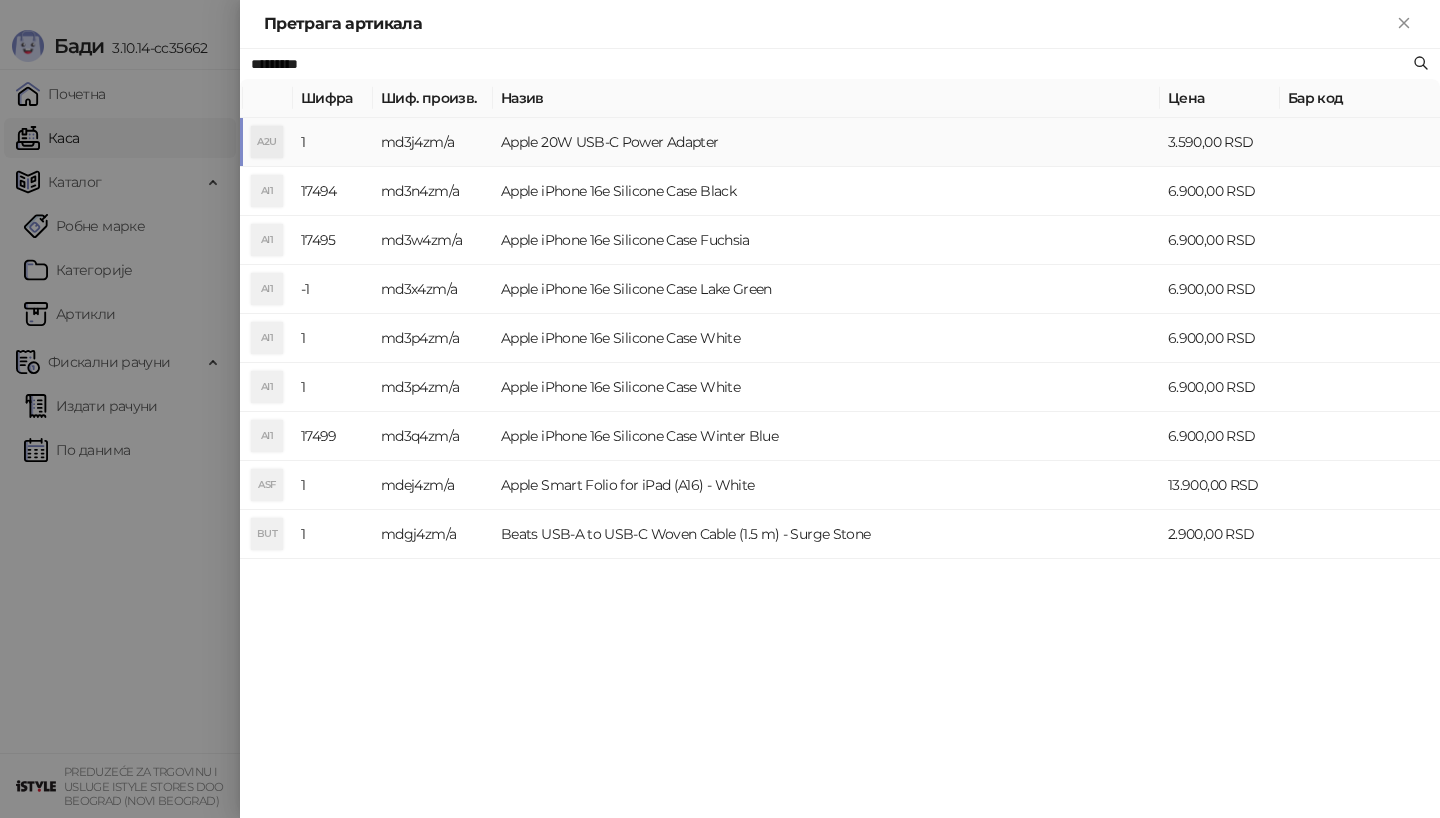 click on "md3j4zm/a" at bounding box center [433, 142] 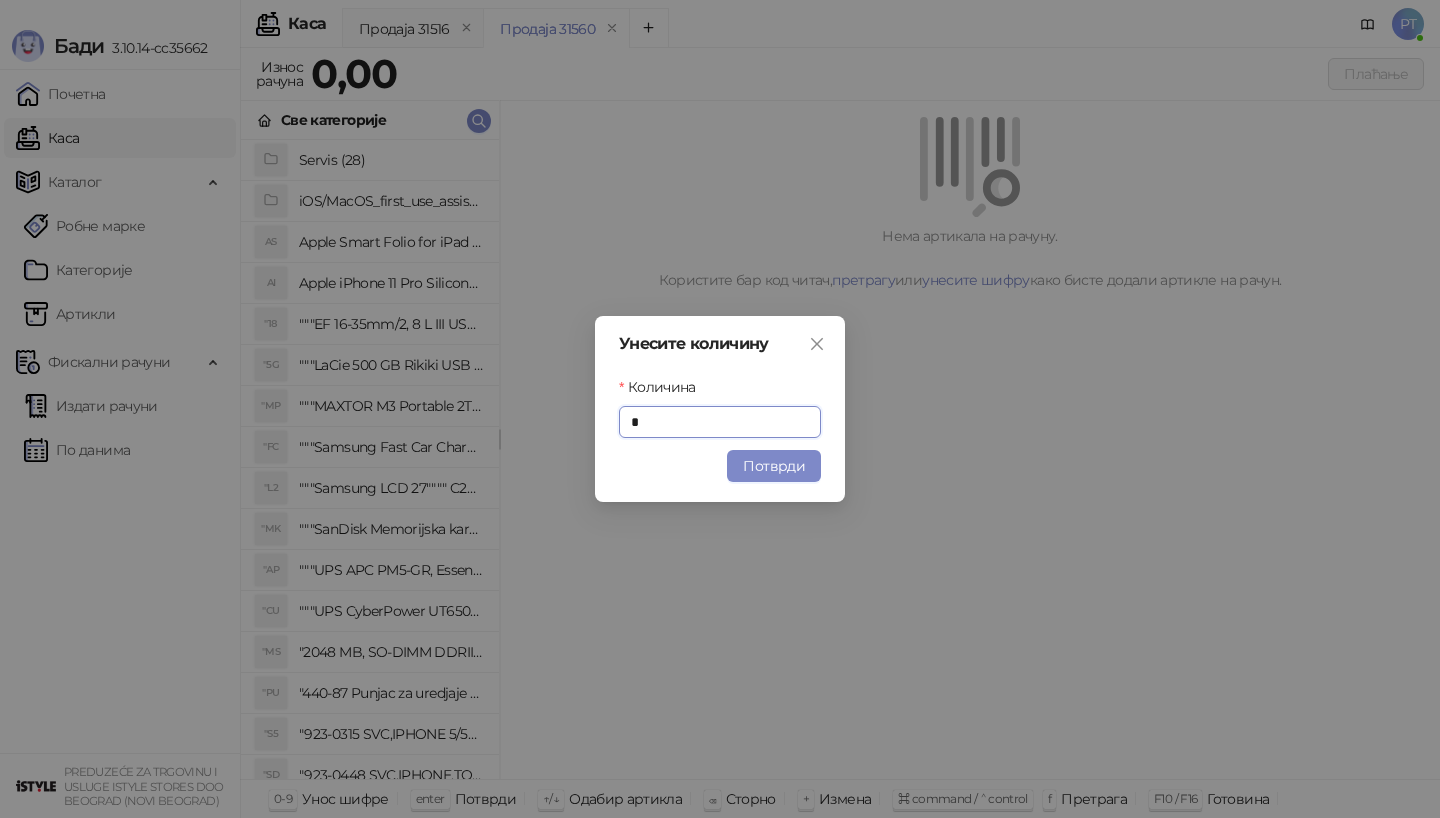 click on "Потврди" at bounding box center (720, 466) 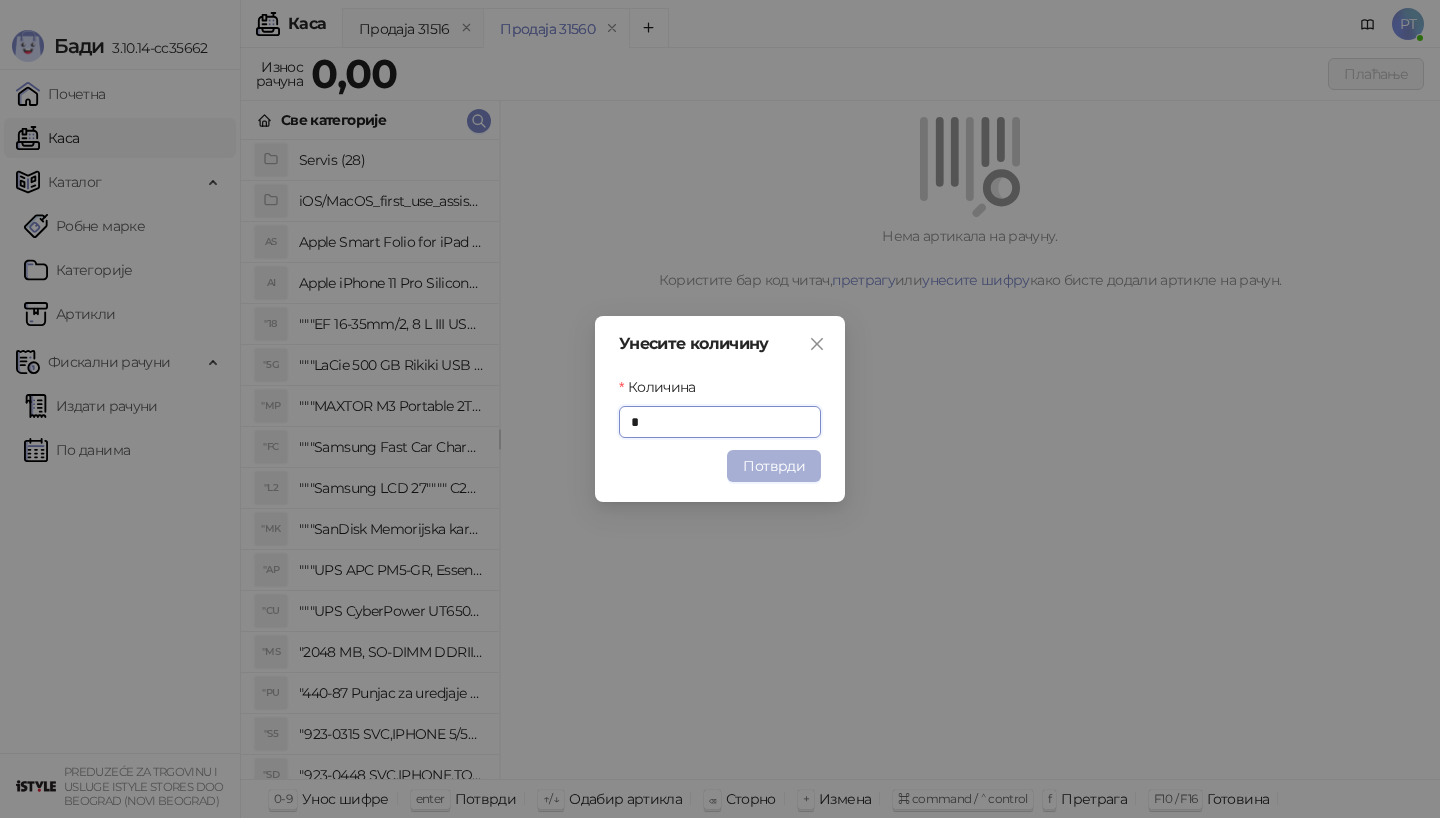 click on "Потврди" at bounding box center [774, 466] 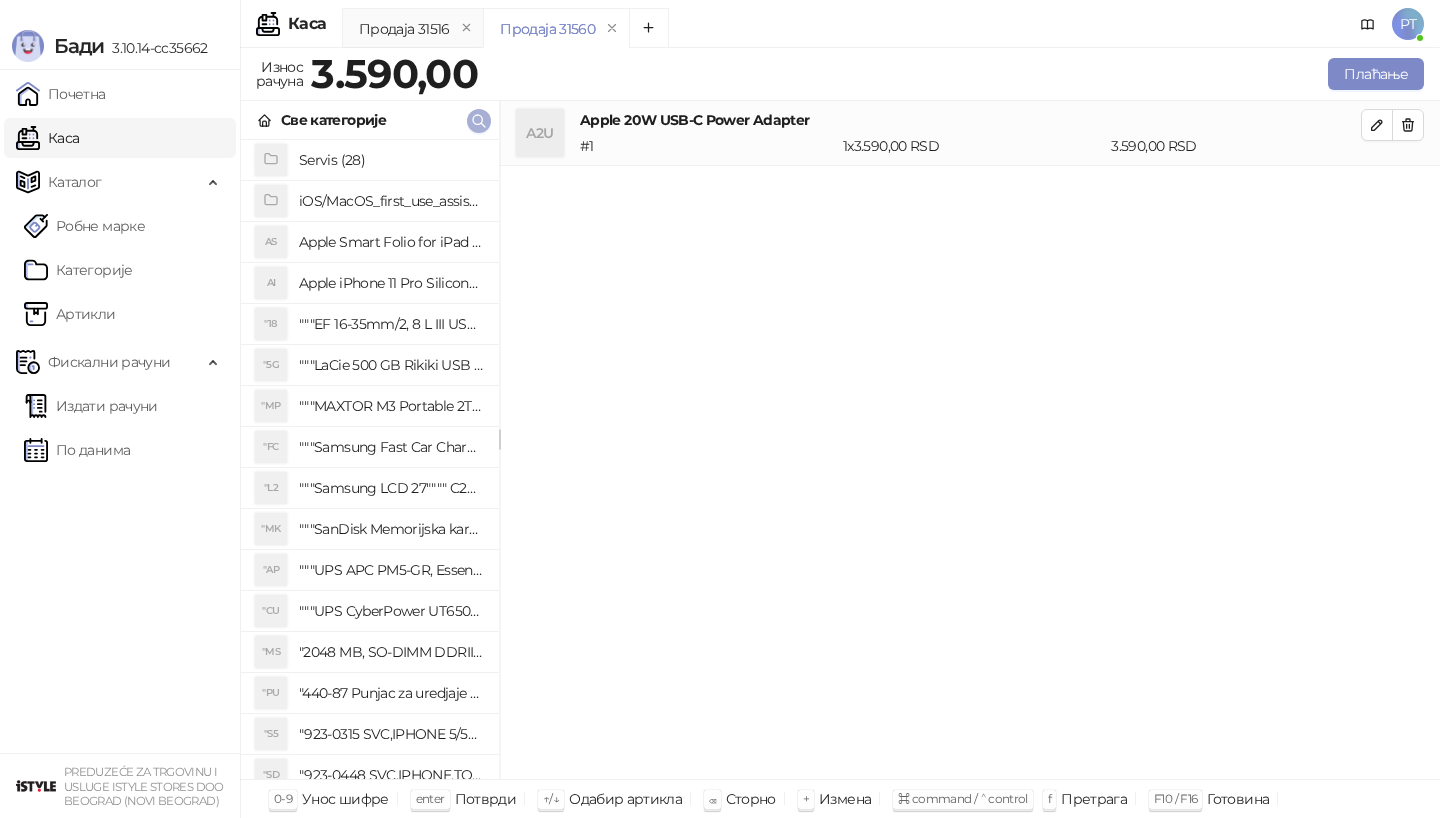 click 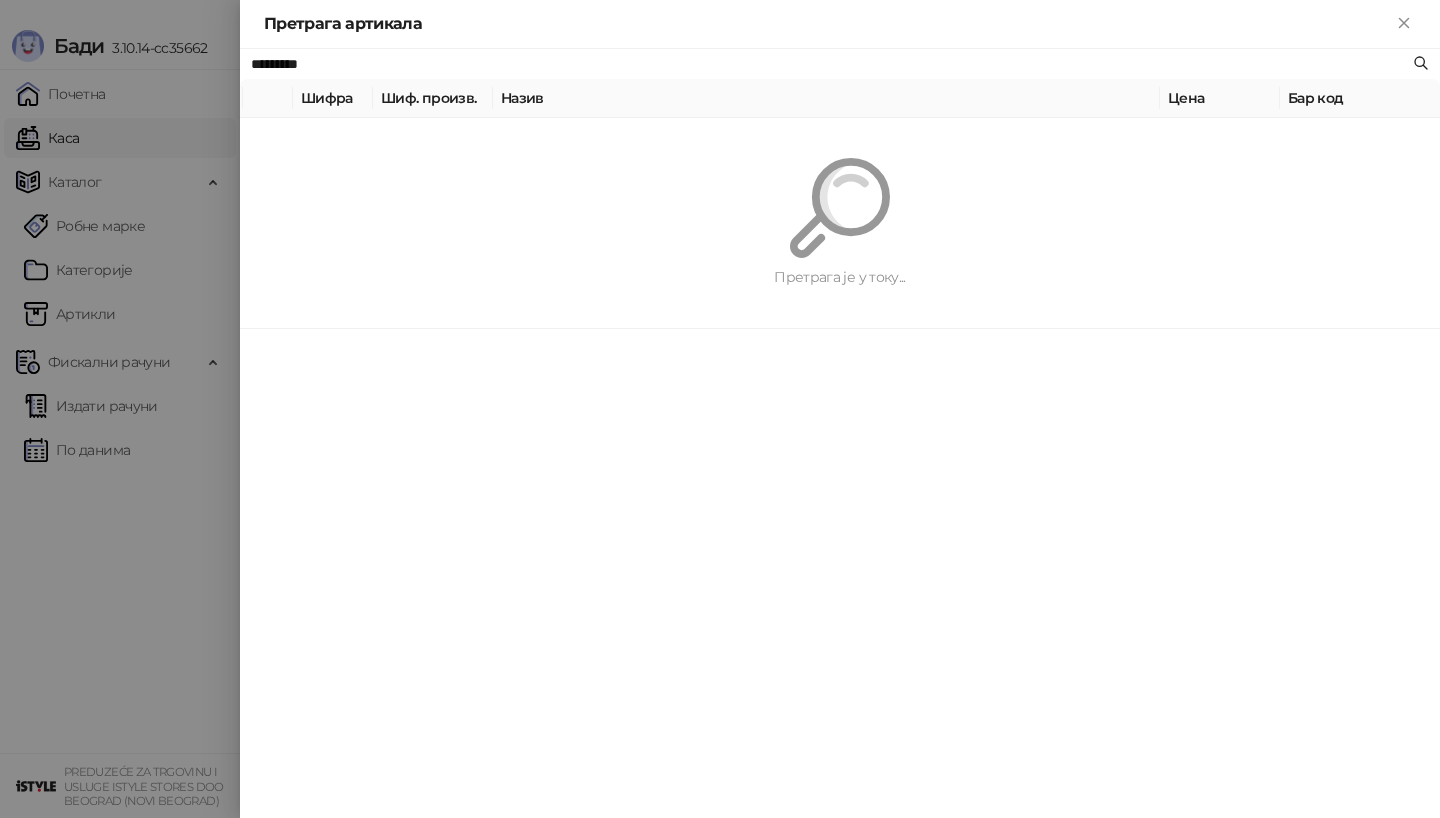 paste 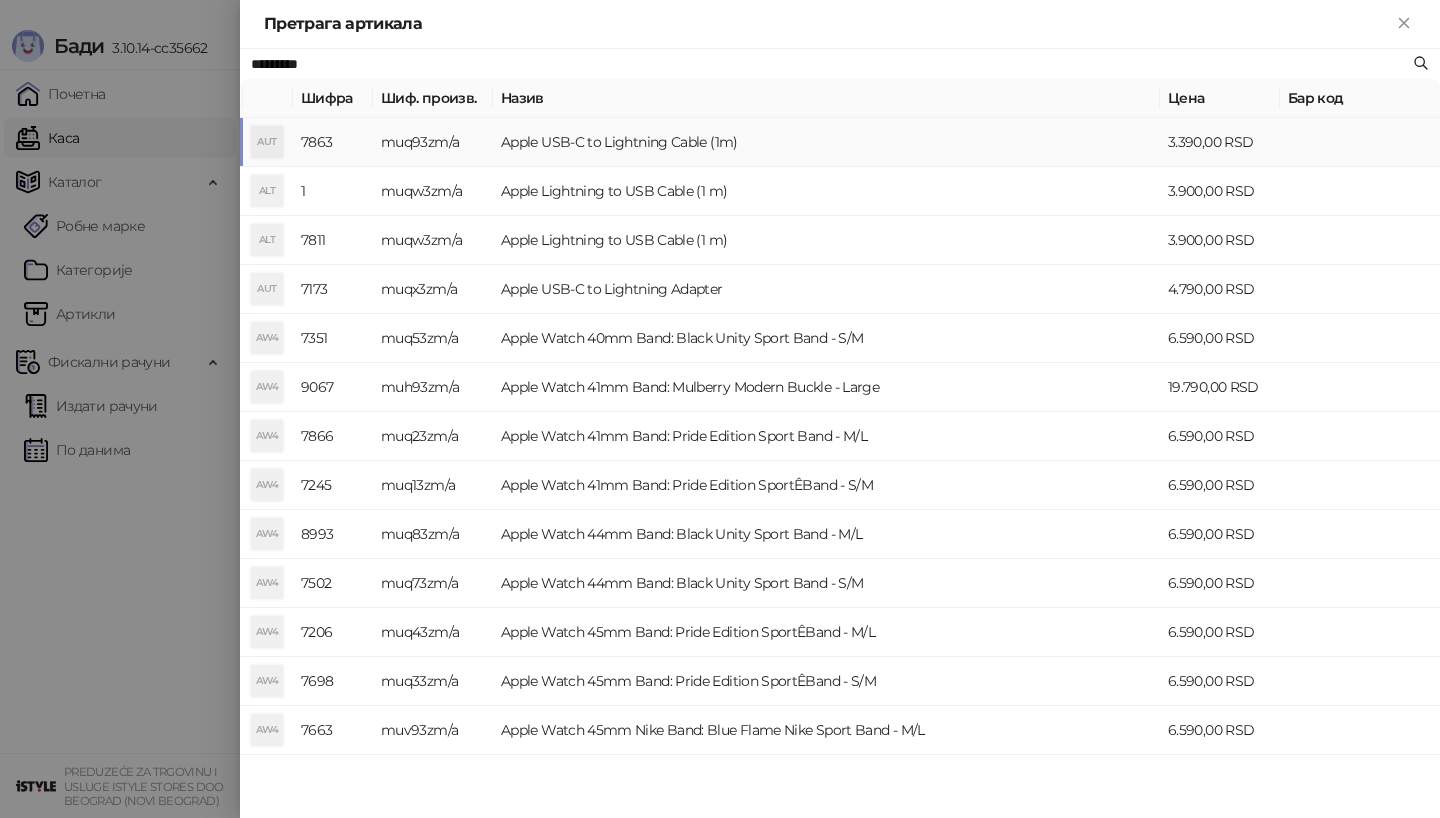 type on "*********" 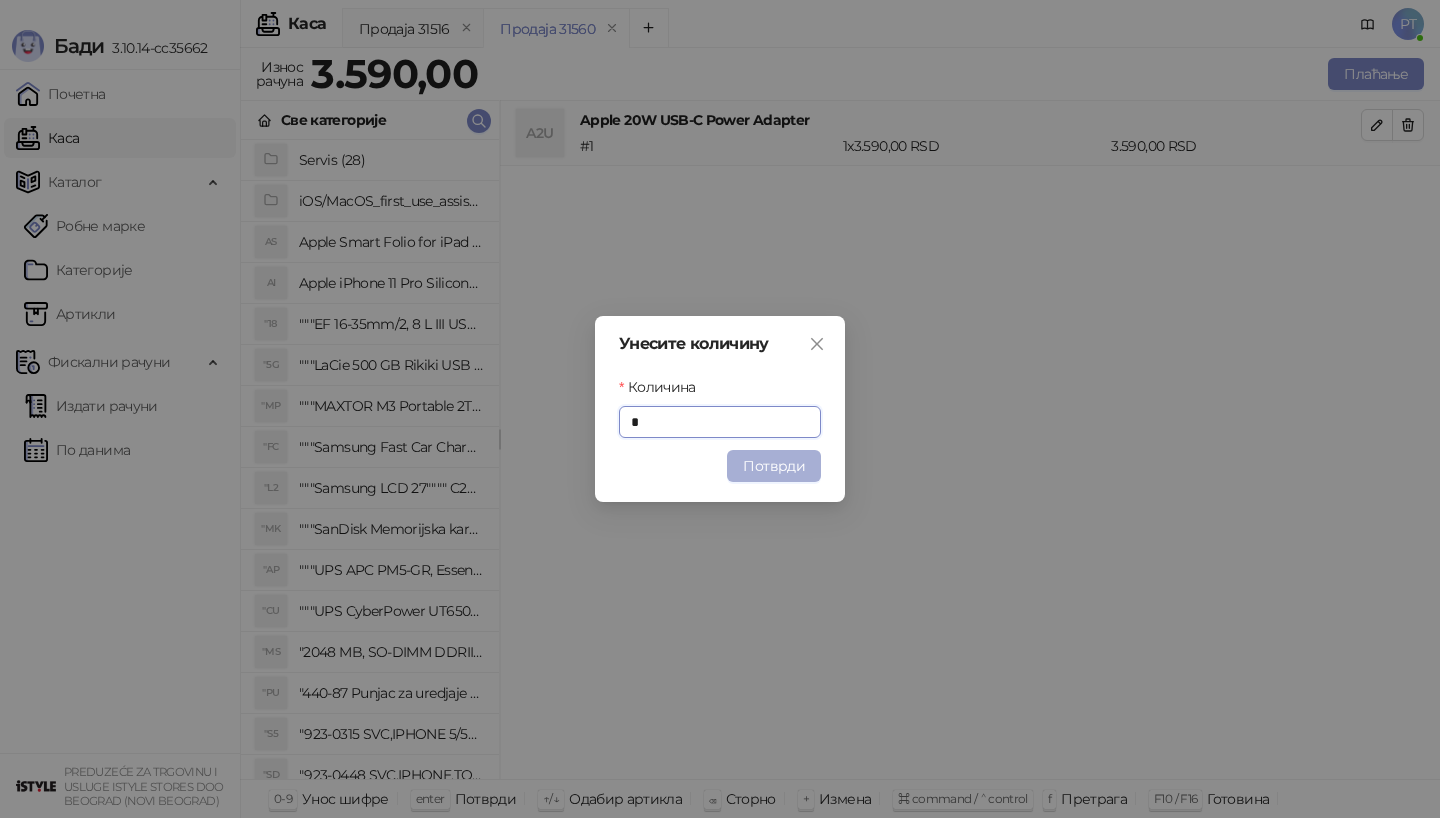 click on "Потврди" at bounding box center [774, 466] 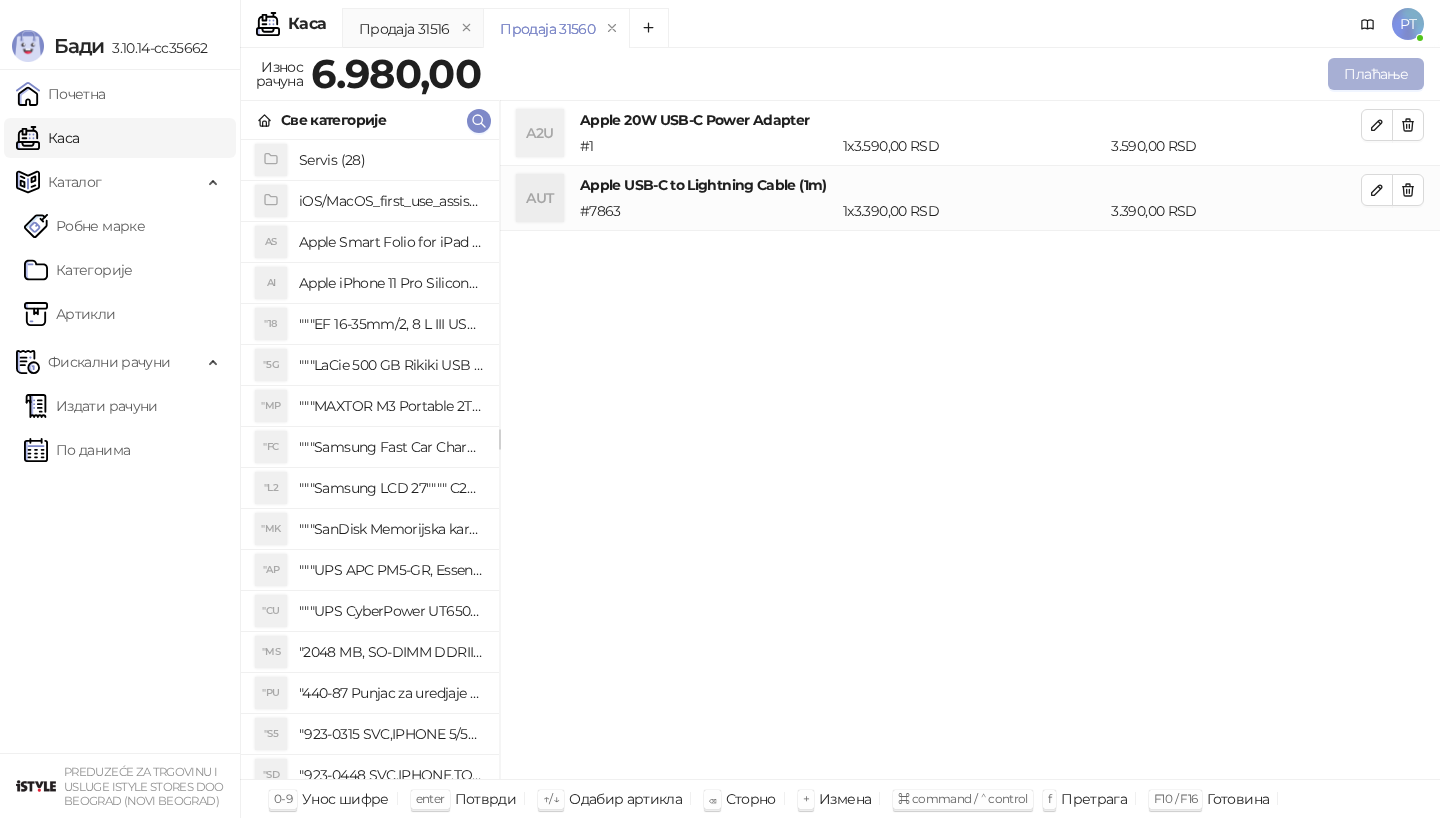 click on "Плаћање" at bounding box center (1376, 74) 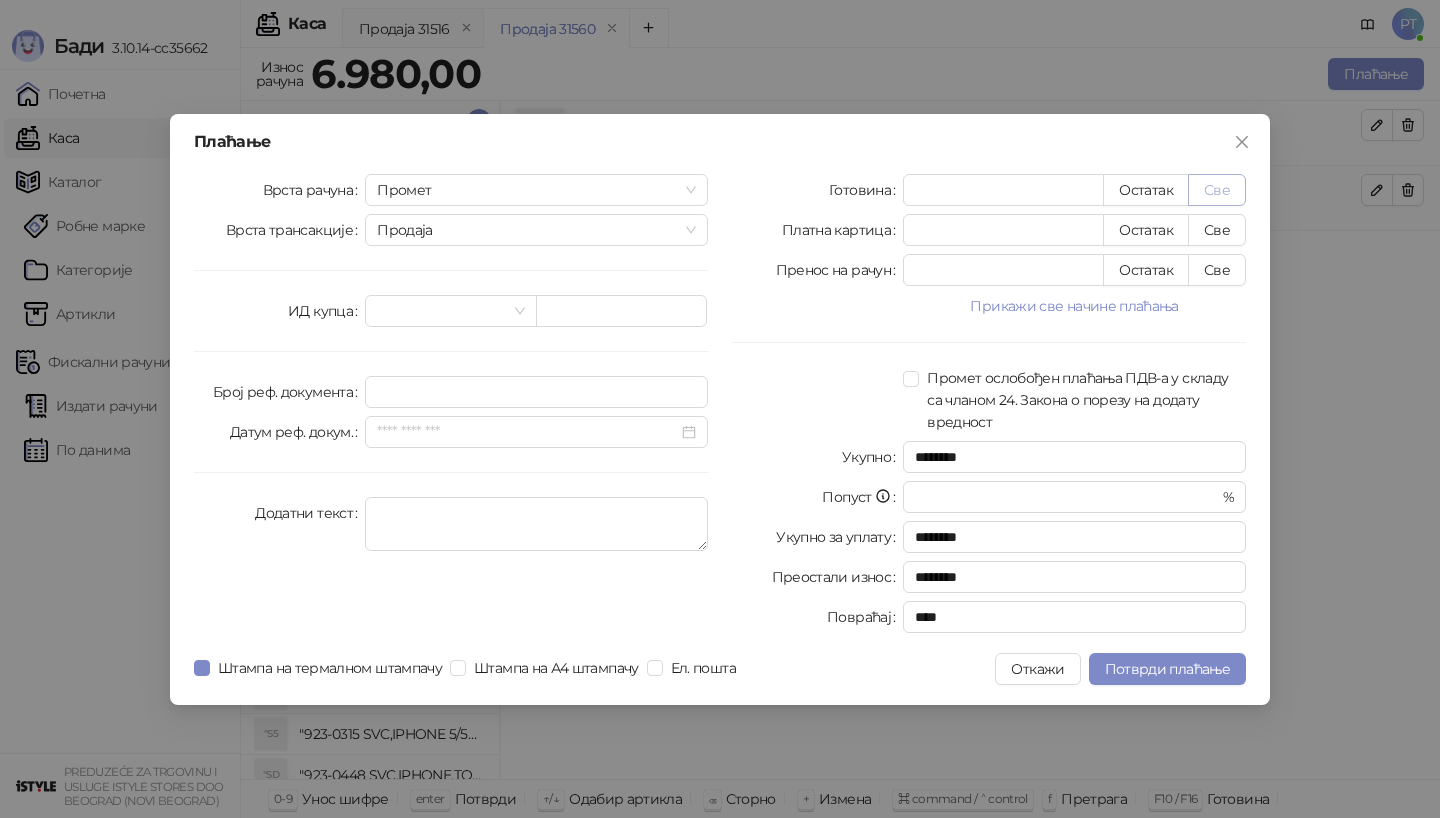 click on "Све" at bounding box center (1217, 190) 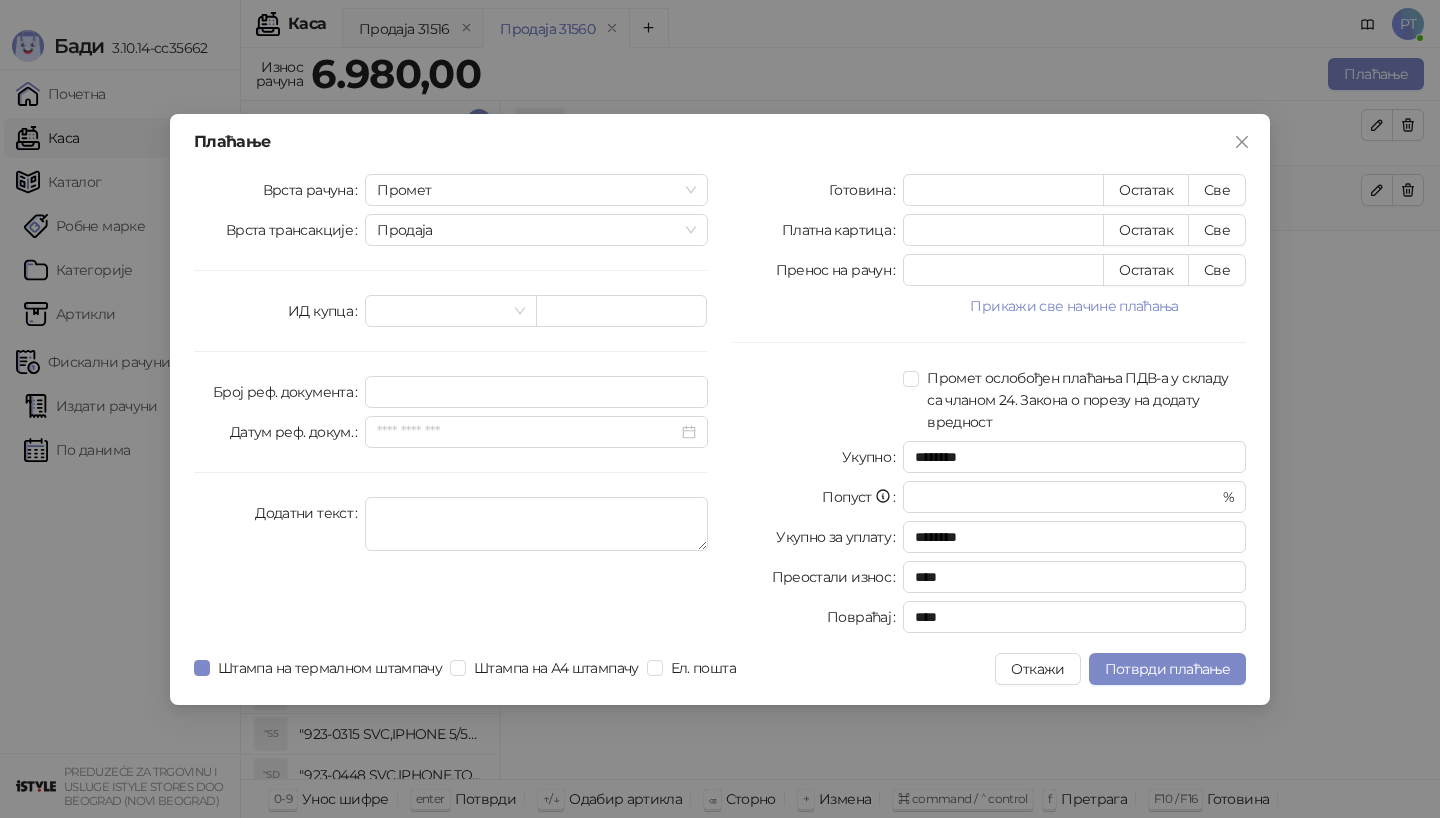 click on "Плаћање Врста рачуна Промет Врста трансакције Продаја ИД купца Број реф. документа Датум реф. докум. Додатни текст Готовина **** Остатак Све Платна картица * Остатак Све Пренос на рачун * Остатак Све Прикажи све начине плаћања Ваучер * Остатак Све Чек * Остатак Све Инстант плаћање * Остатак Све Друго безготовинско * Остатак Све   Промет ослобођен плаћања ПДВ-а у складу са чланом 24. Закона о порезу на додату вредност Укупно ******** Попуст   * % Укупно за уплату ******** Преостали износ **** Повраћај **** Штампа на термалном штампачу Штампа на А4 штампачу Ел. пошта Откажи" at bounding box center [720, 409] 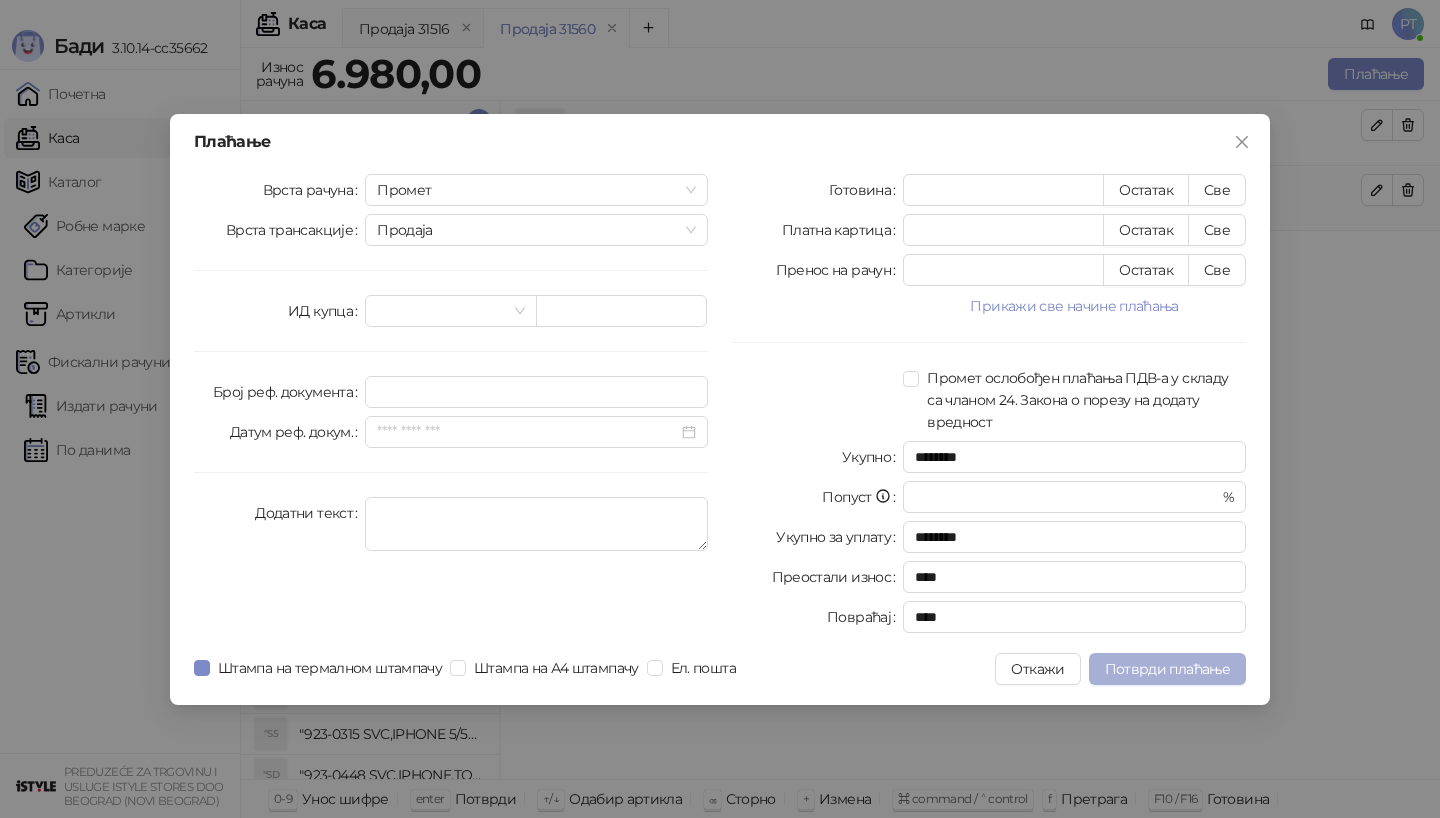 click on "Потврди плаћање" at bounding box center [1167, 669] 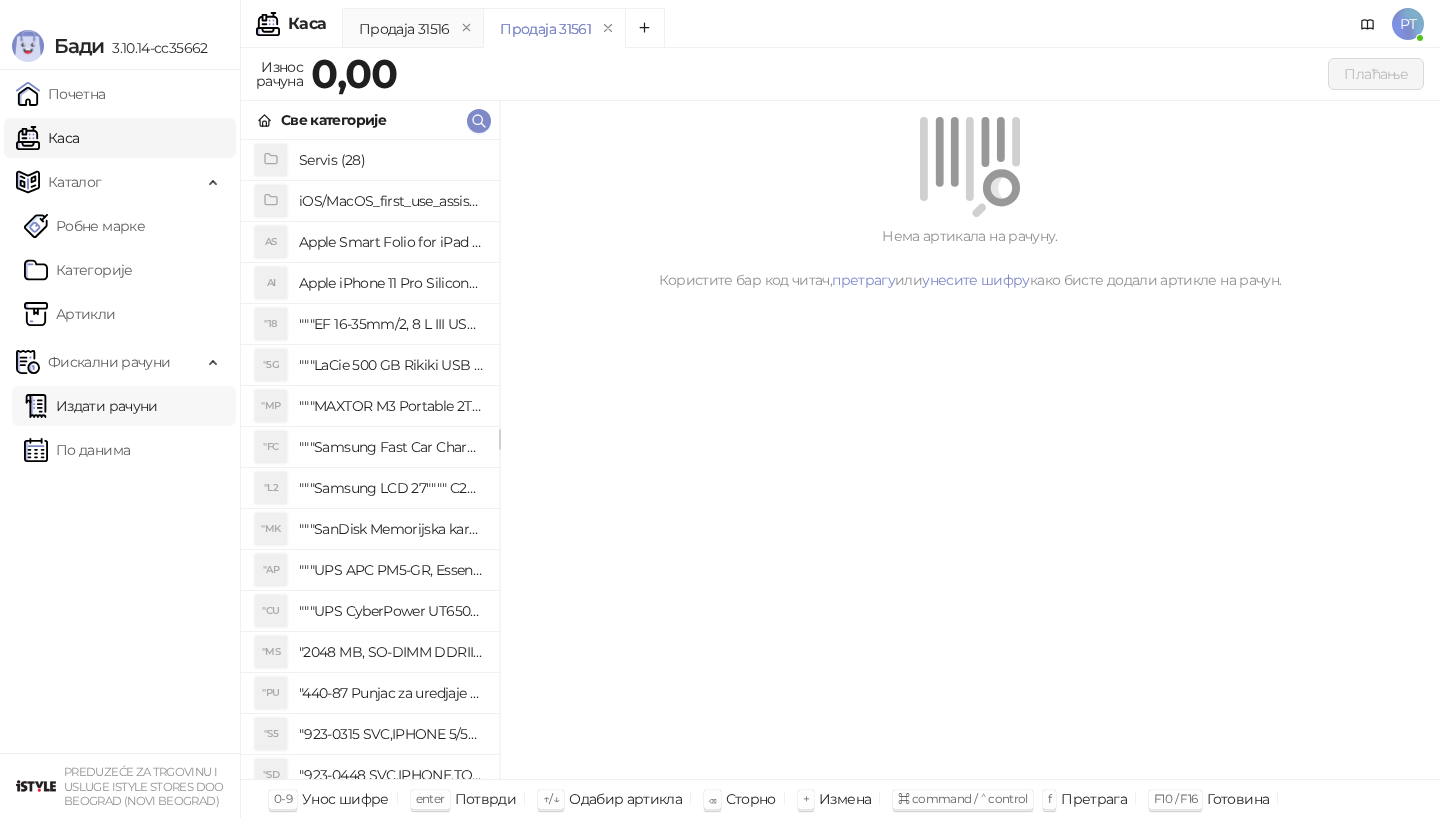 click on "Издати рачуни" at bounding box center [91, 406] 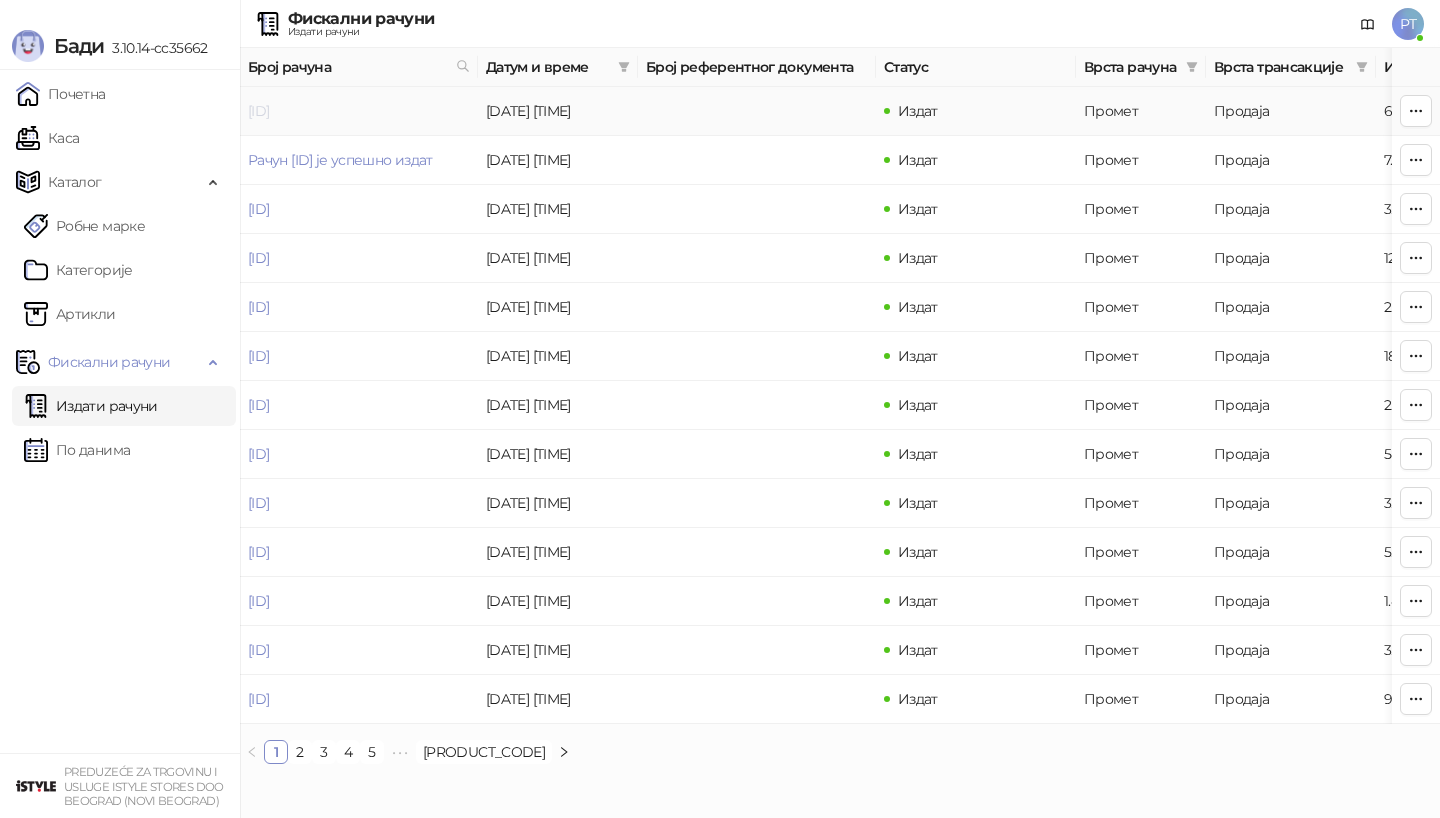 click on "[ID]" at bounding box center [258, 111] 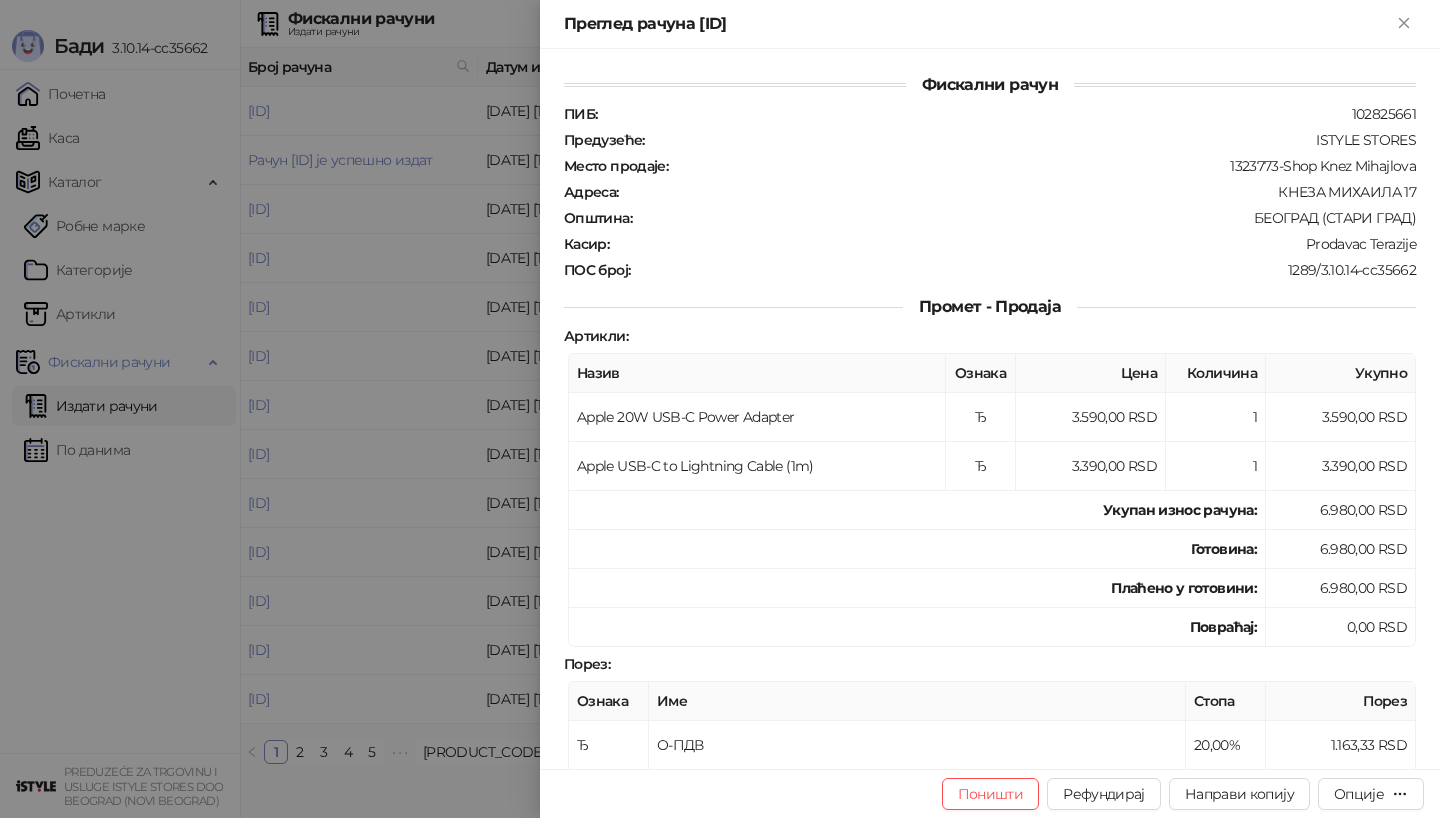 click at bounding box center [720, 409] 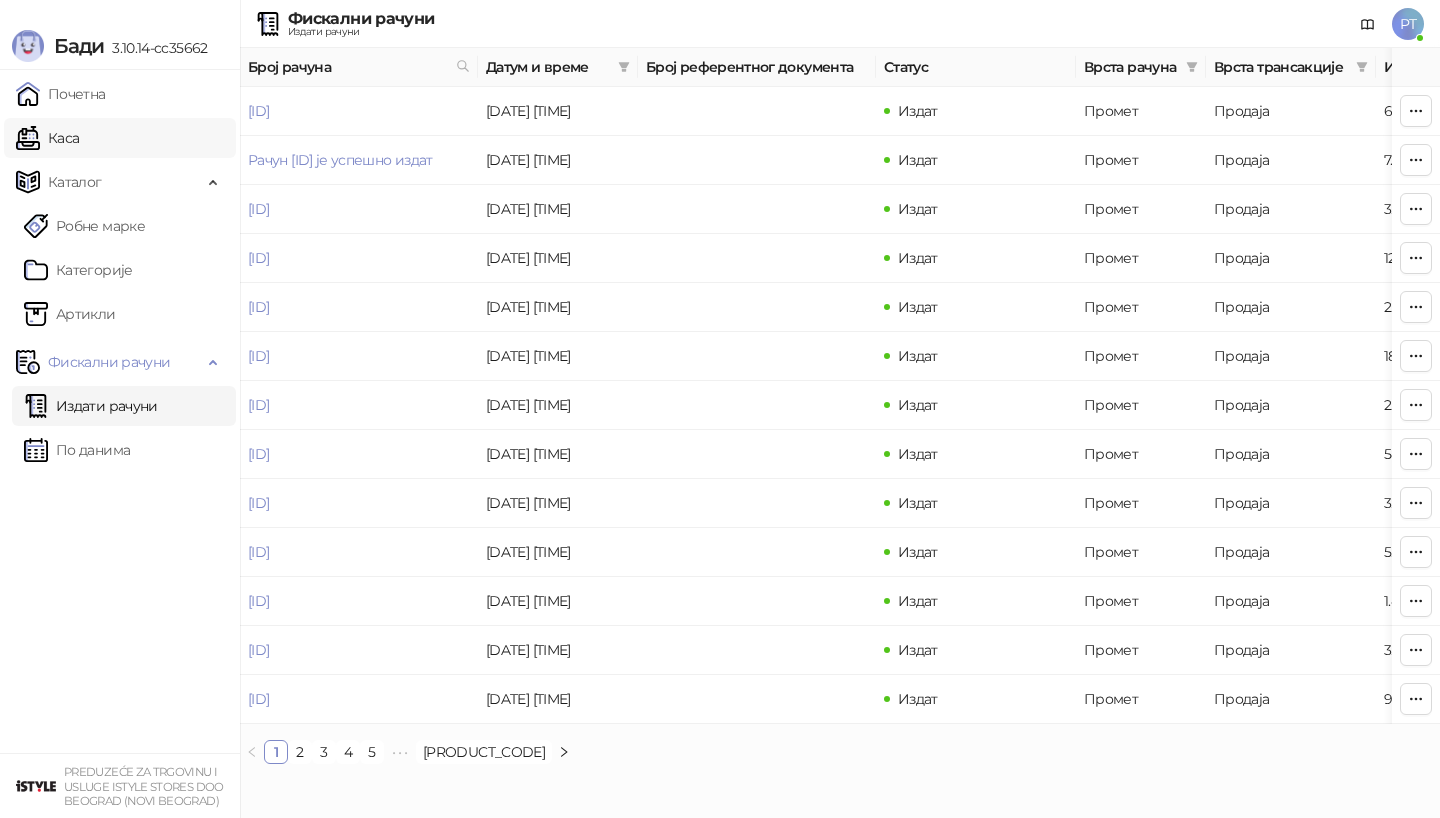 click on "Каса" at bounding box center (47, 138) 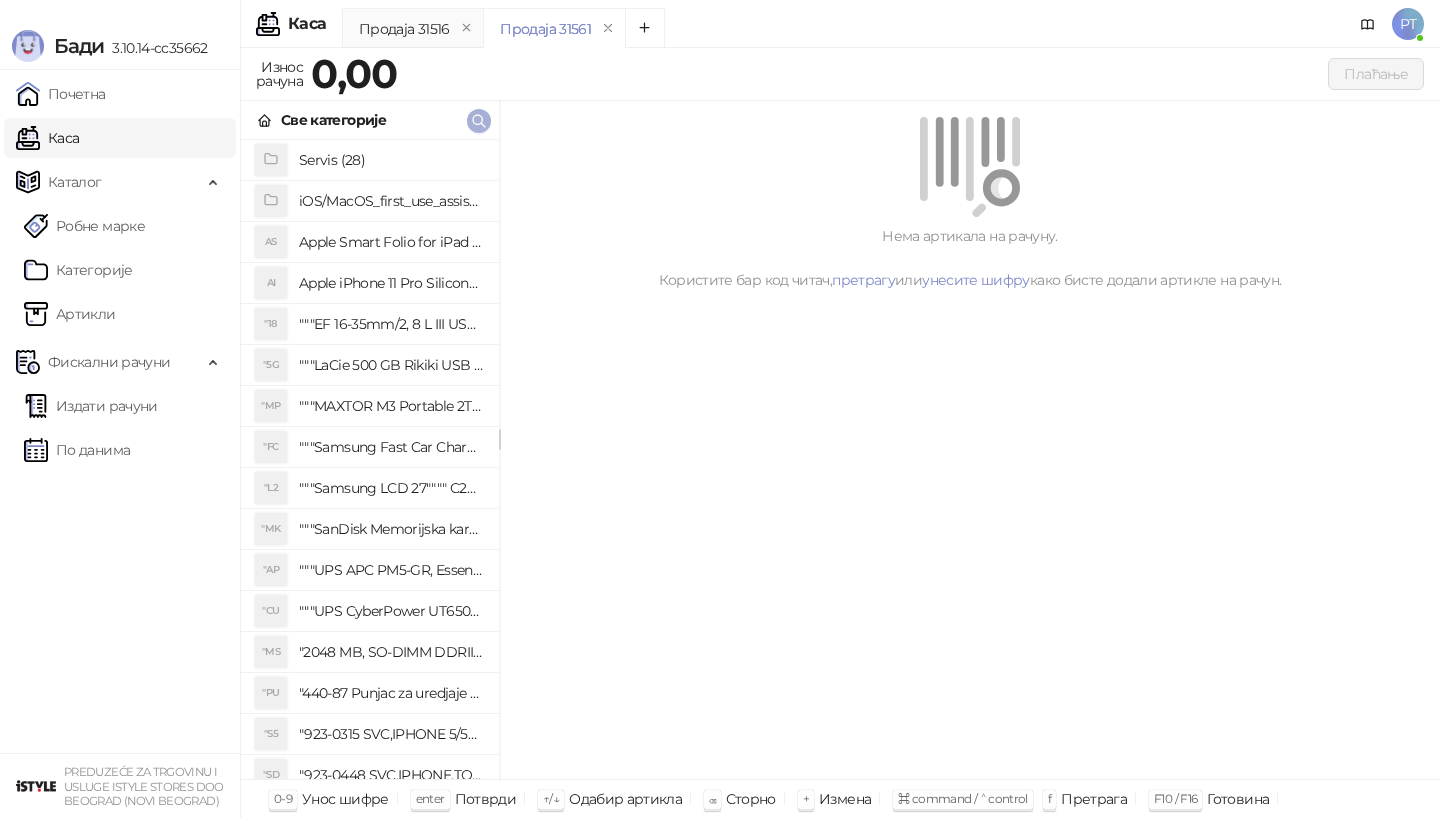 click 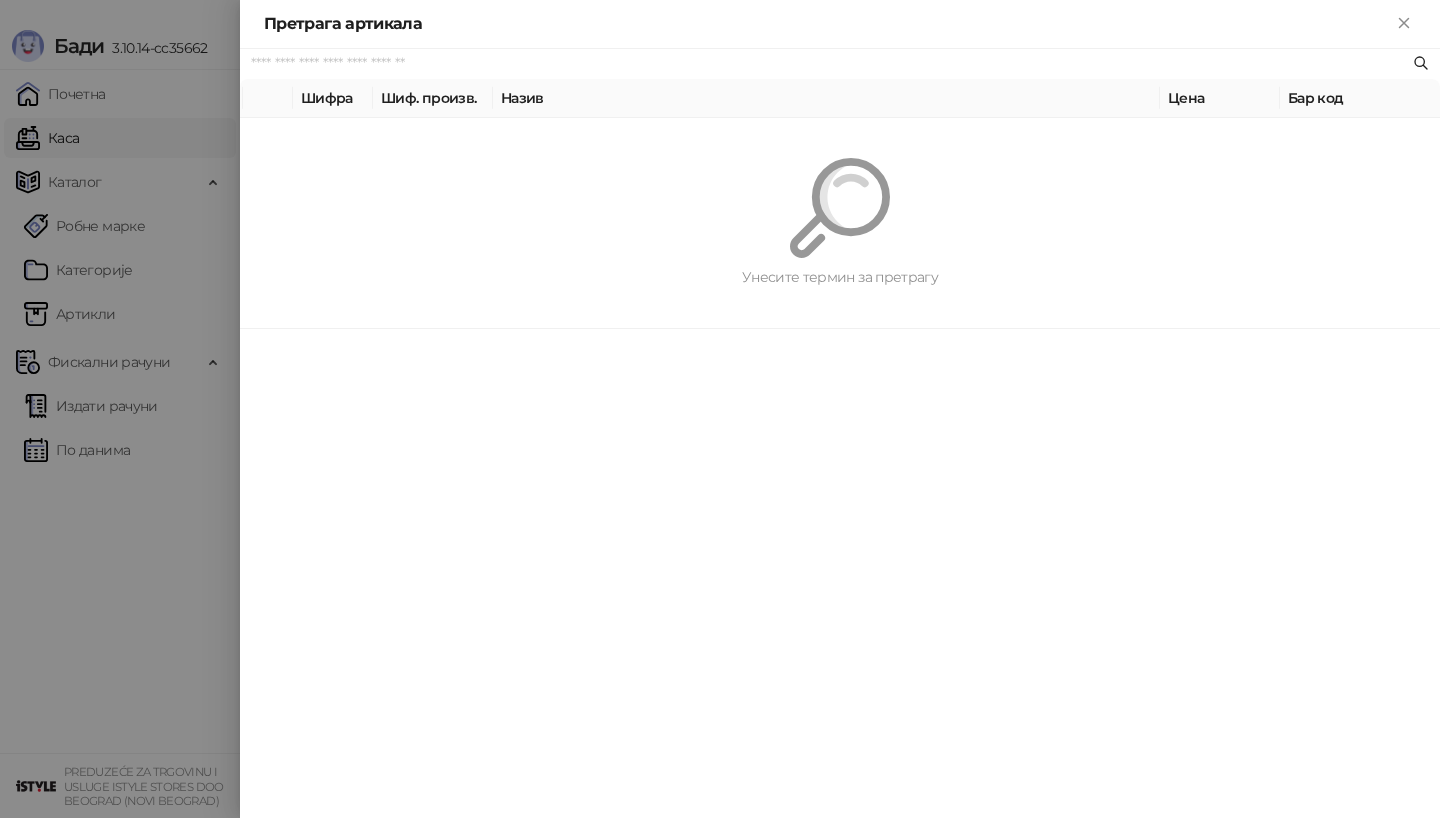paste on "*********" 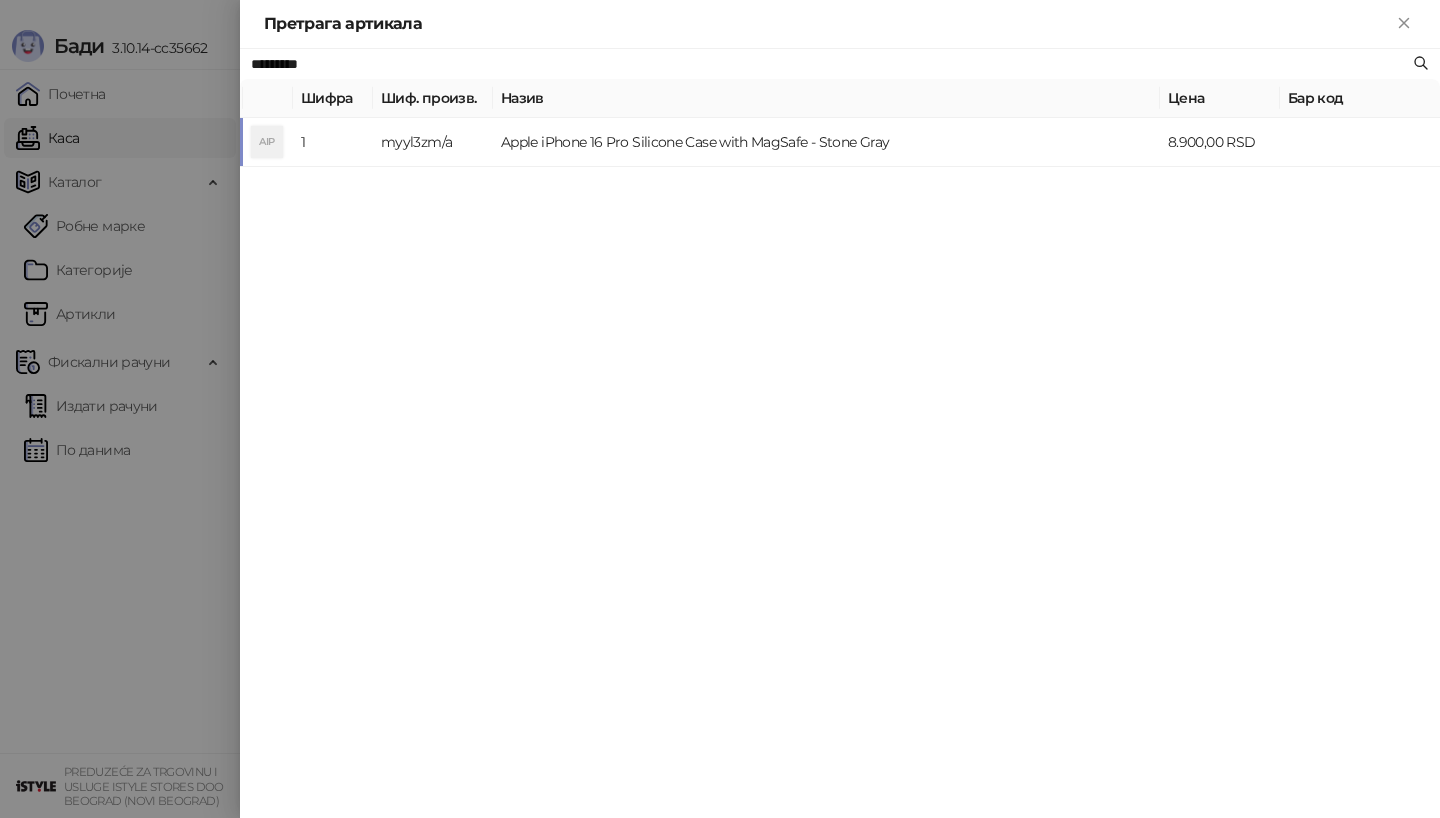 click on "myyl3zm/a" at bounding box center (433, 142) 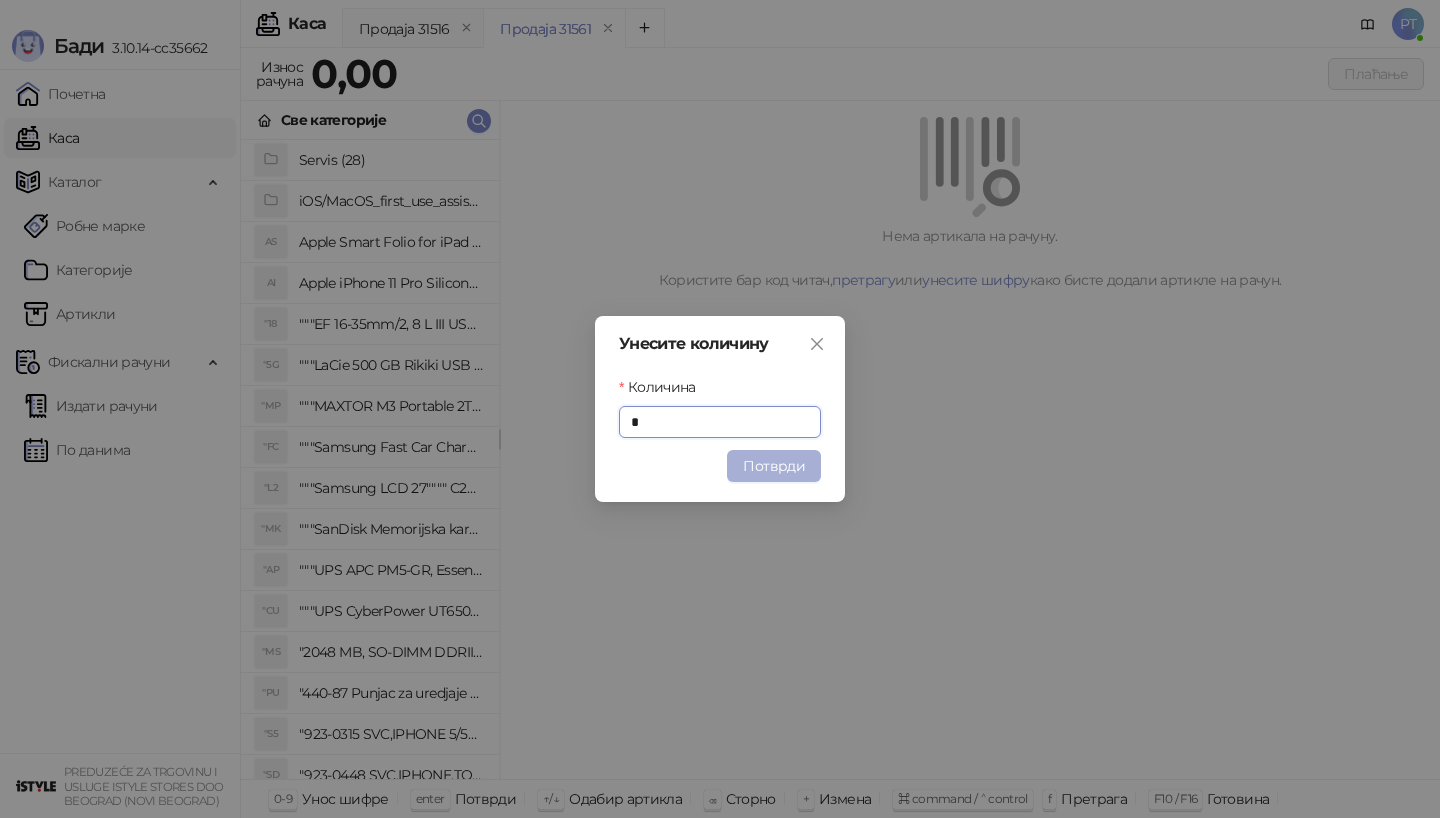 click on "Потврди" at bounding box center (774, 466) 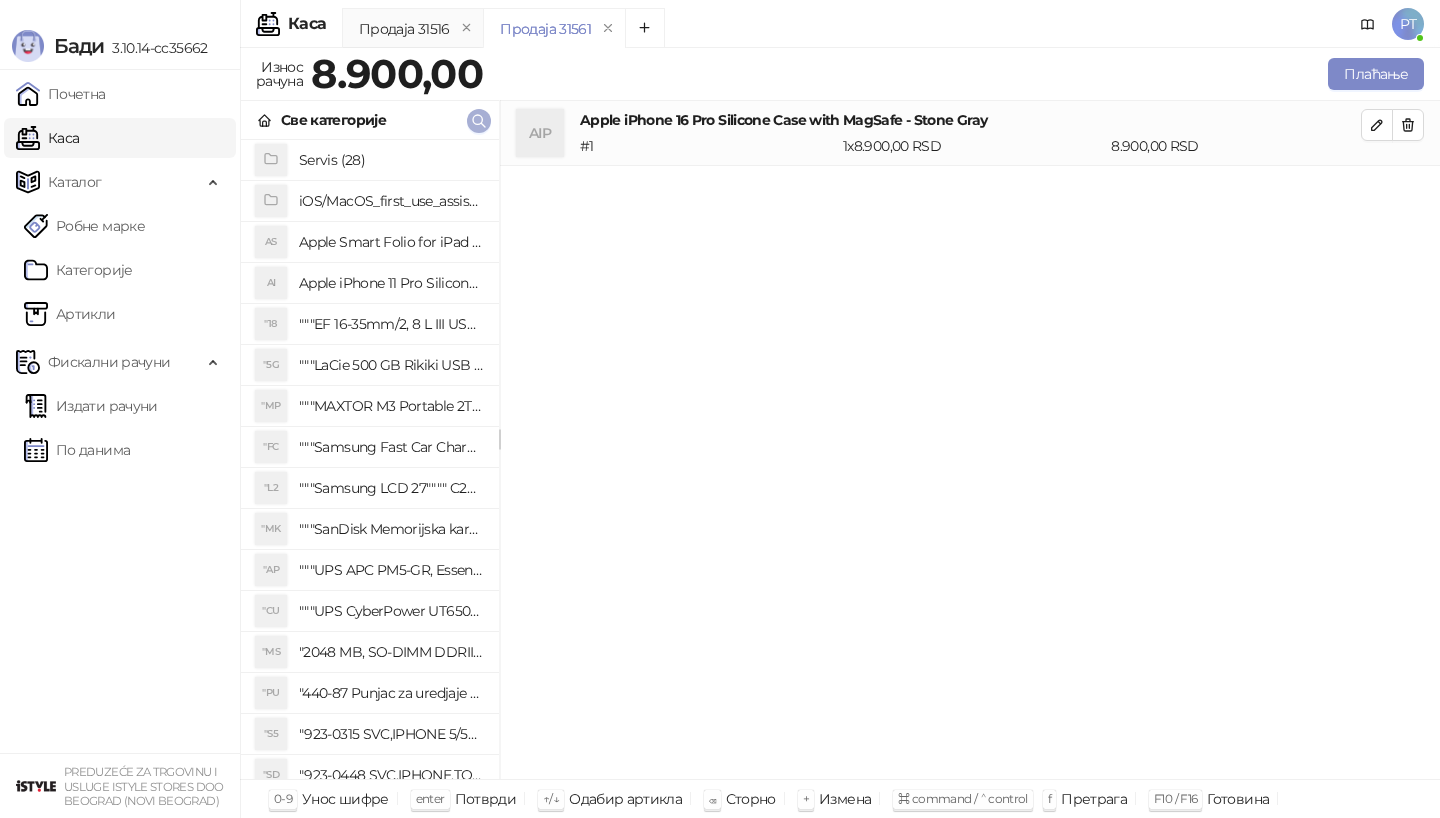 click 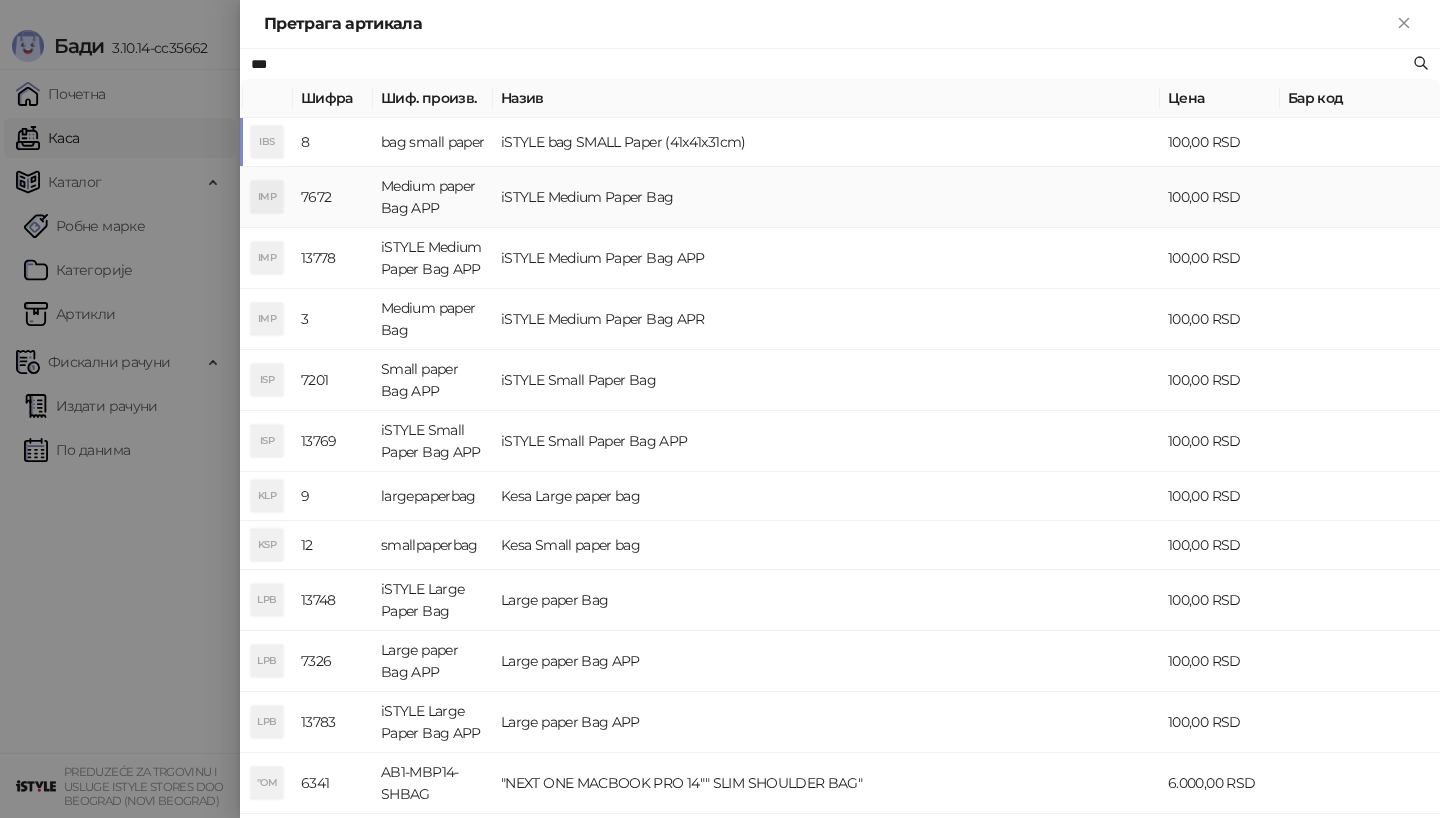 type on "***" 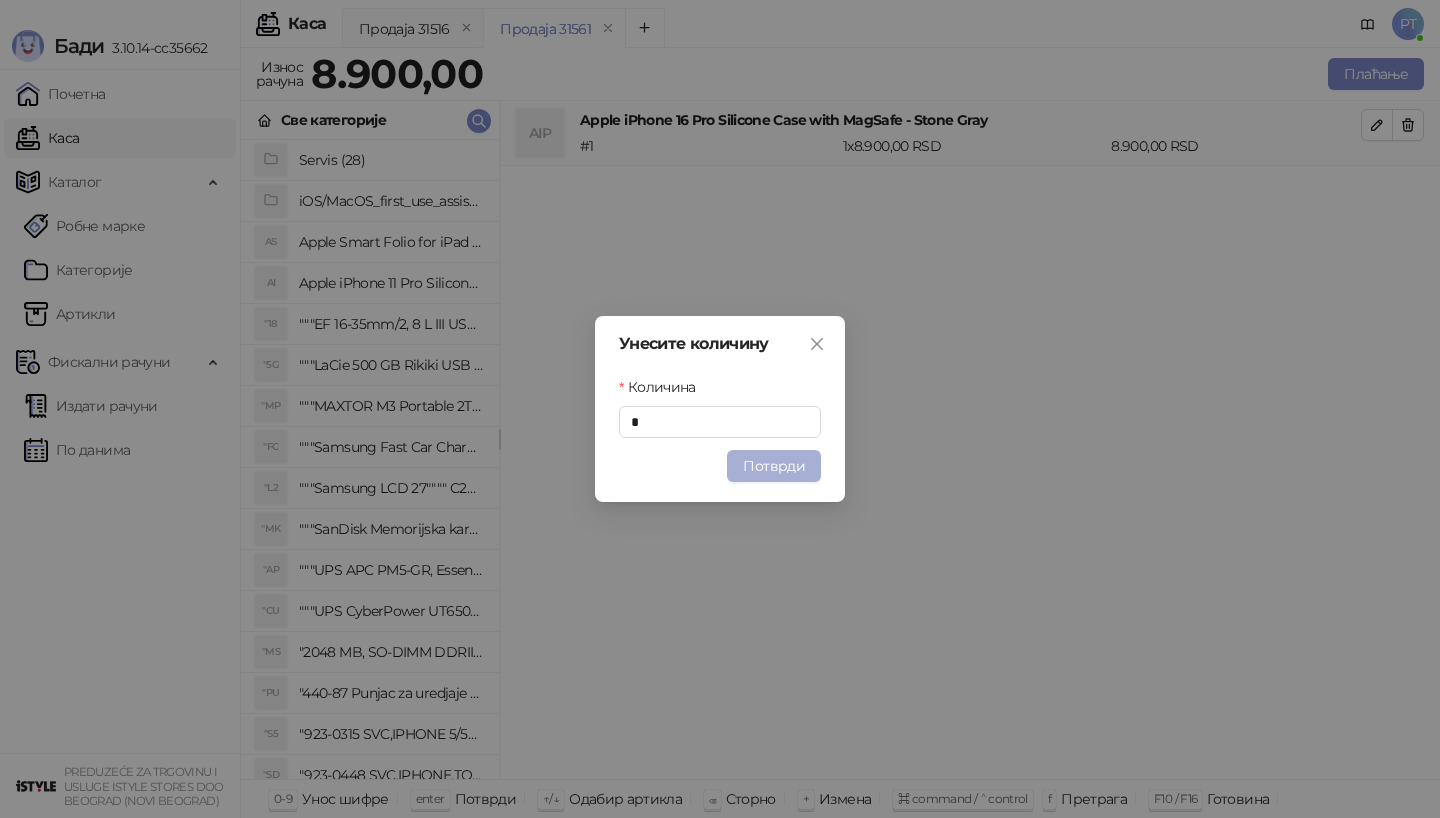 click on "Потврди" at bounding box center [774, 466] 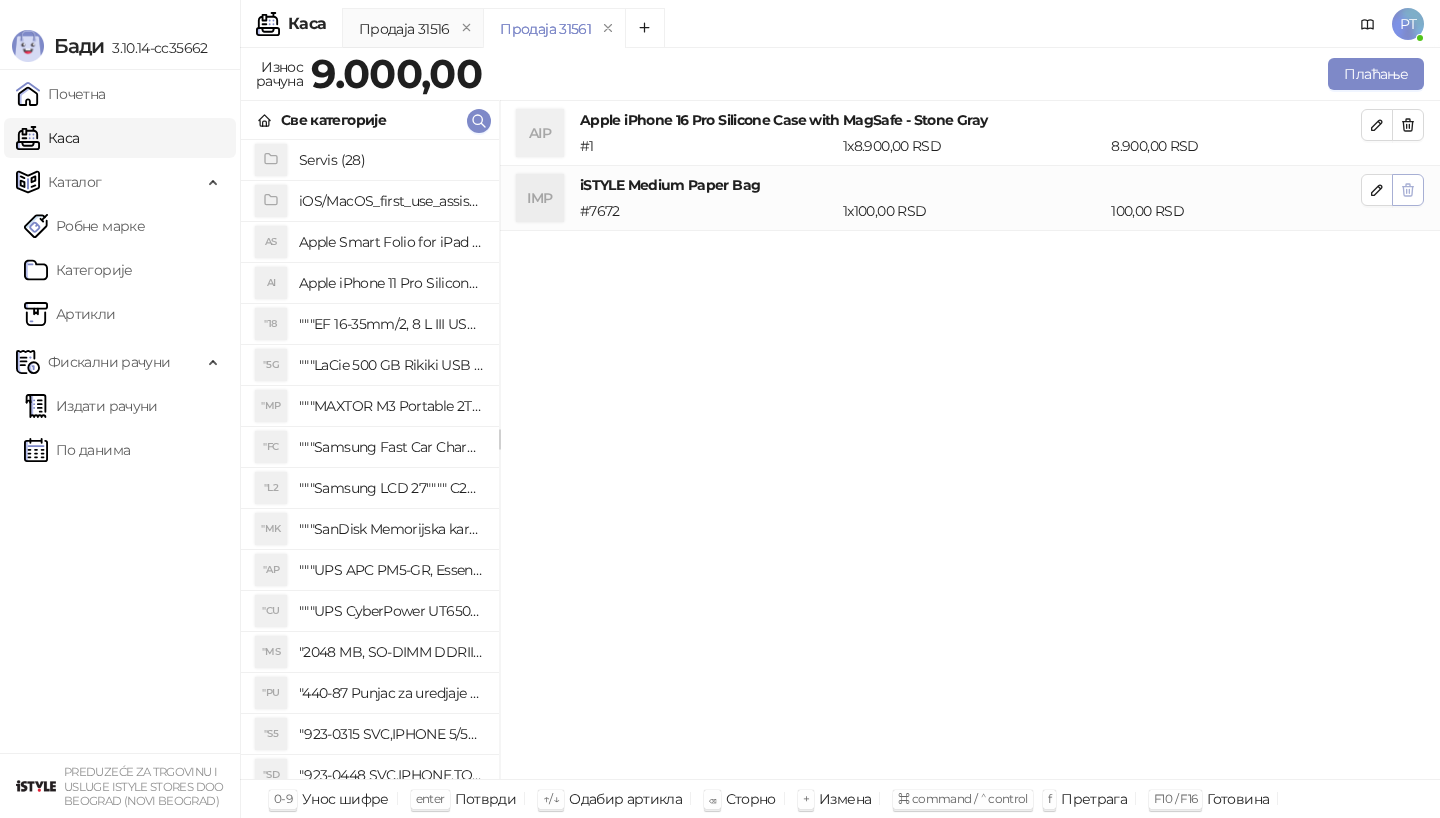 click 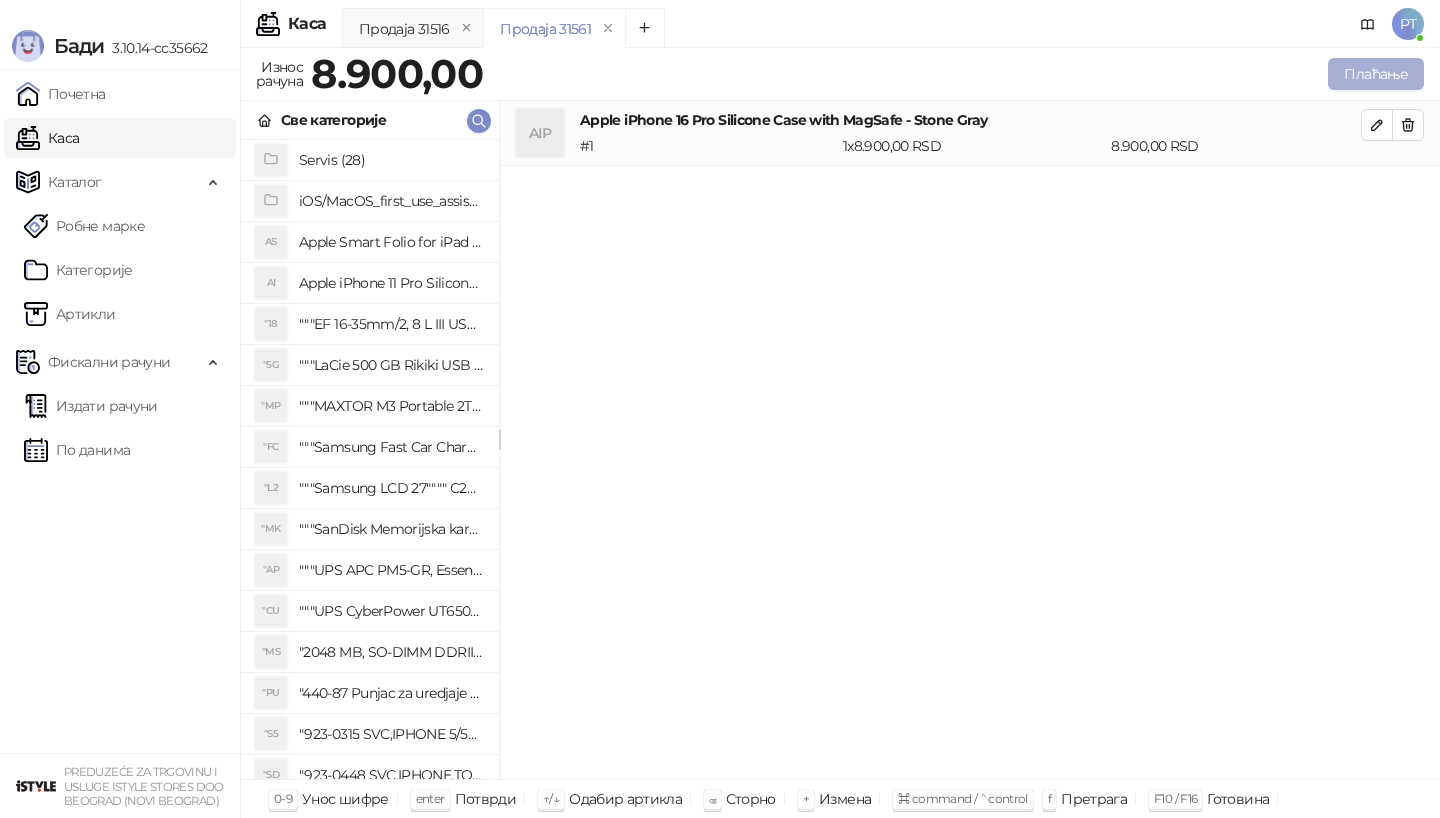 click on "Плаћање" at bounding box center [1376, 74] 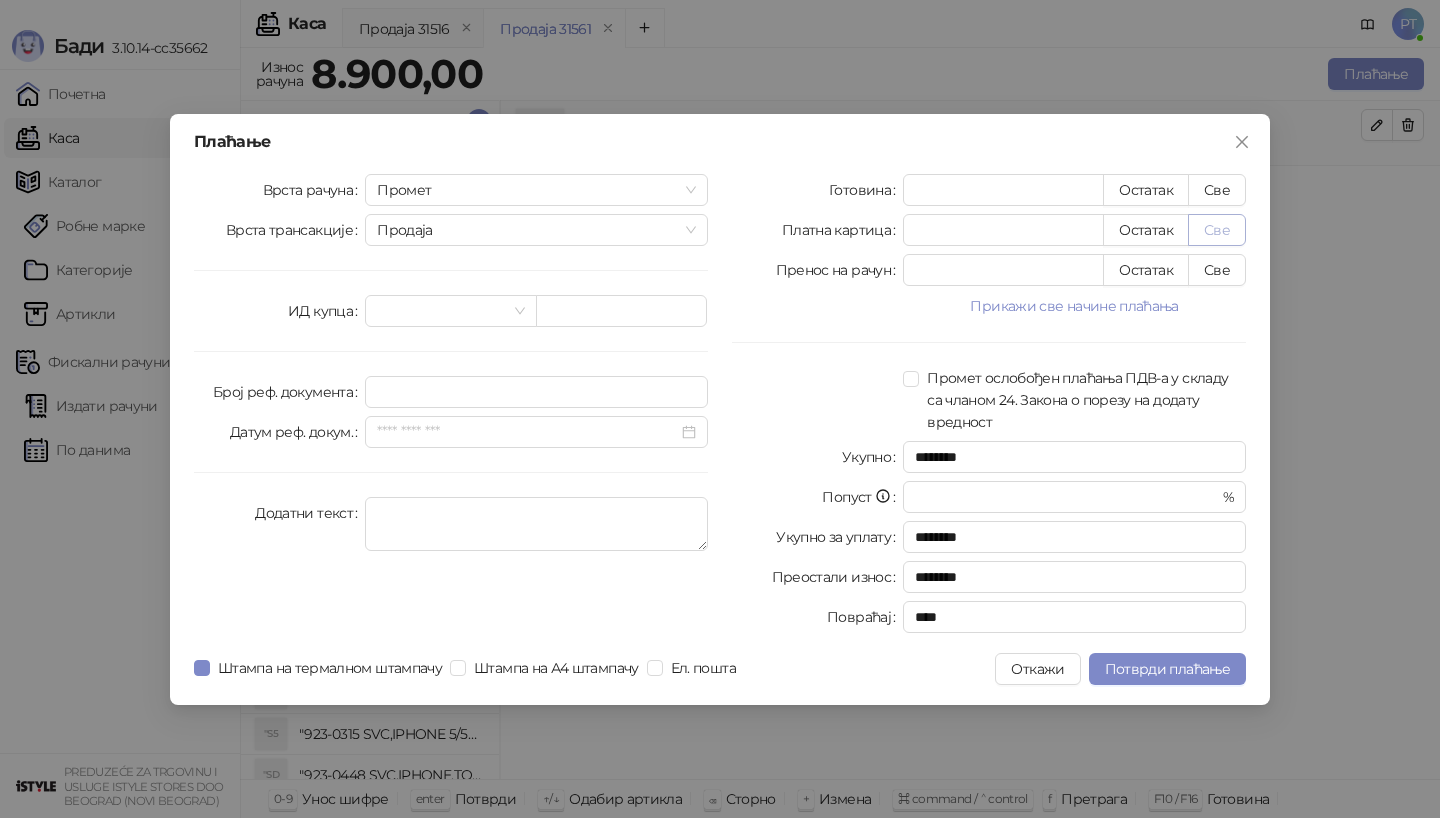 click on "Све" at bounding box center [1217, 230] 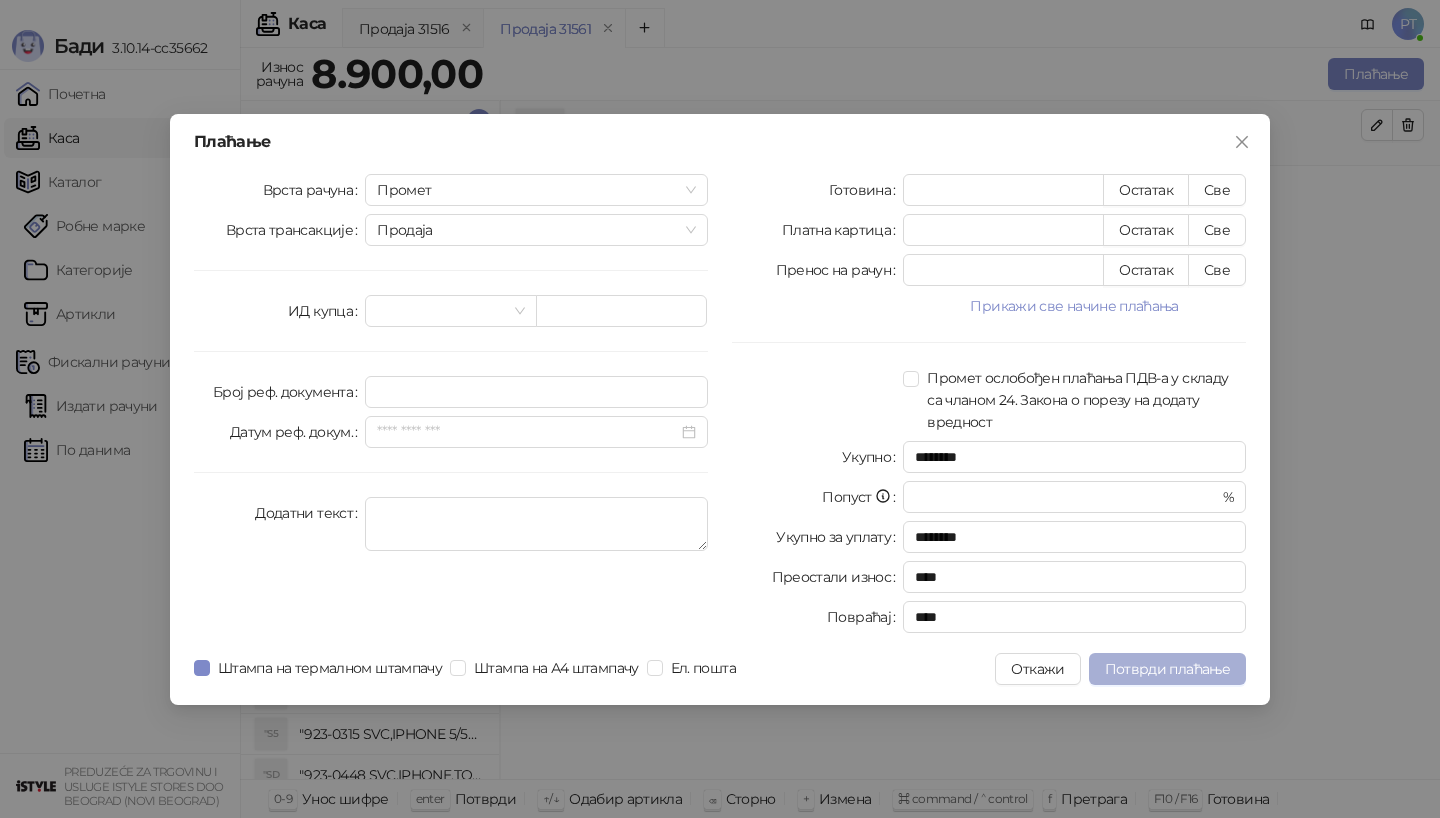 click on "Потврди плаћање" at bounding box center [1167, 669] 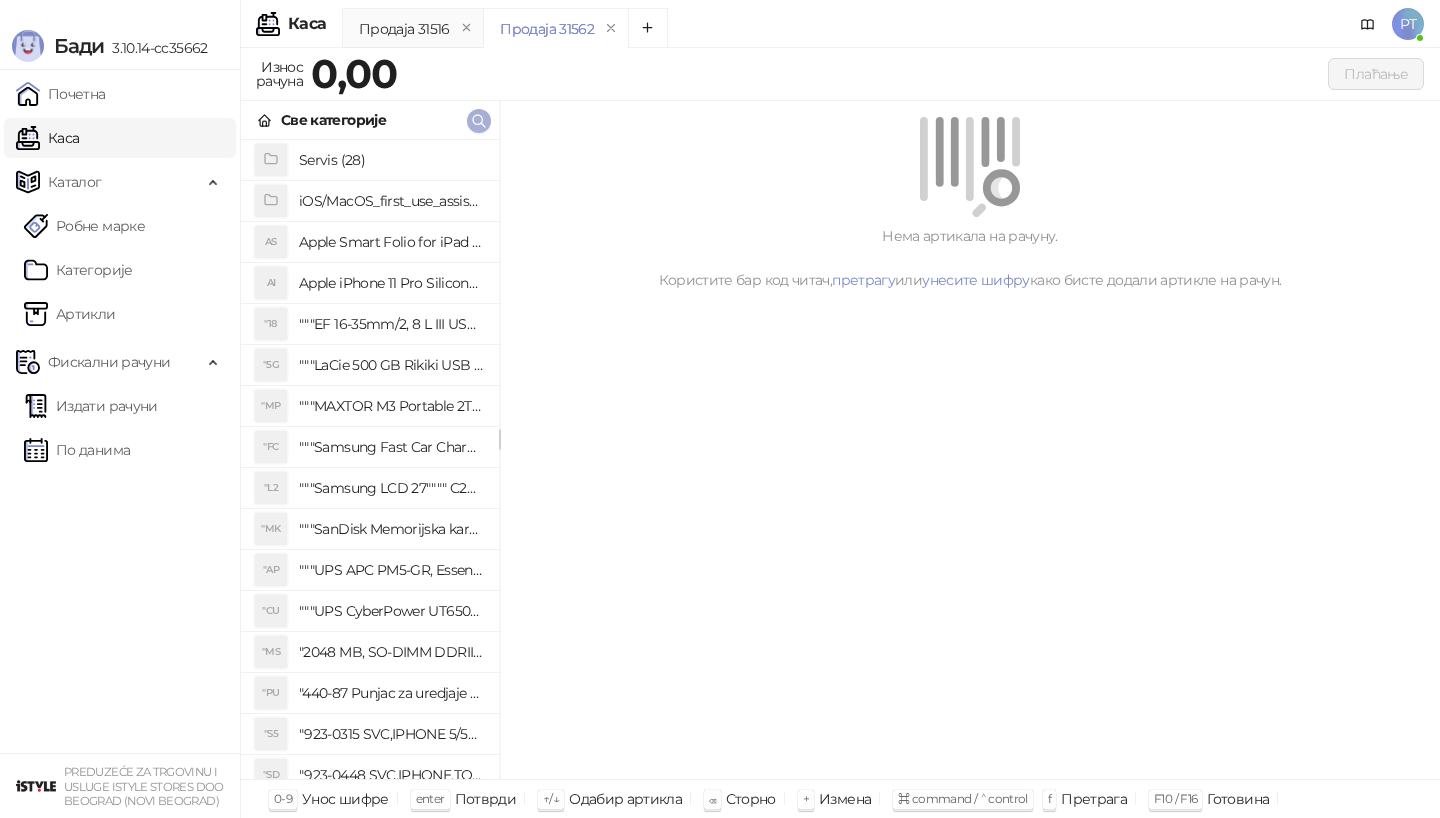 click 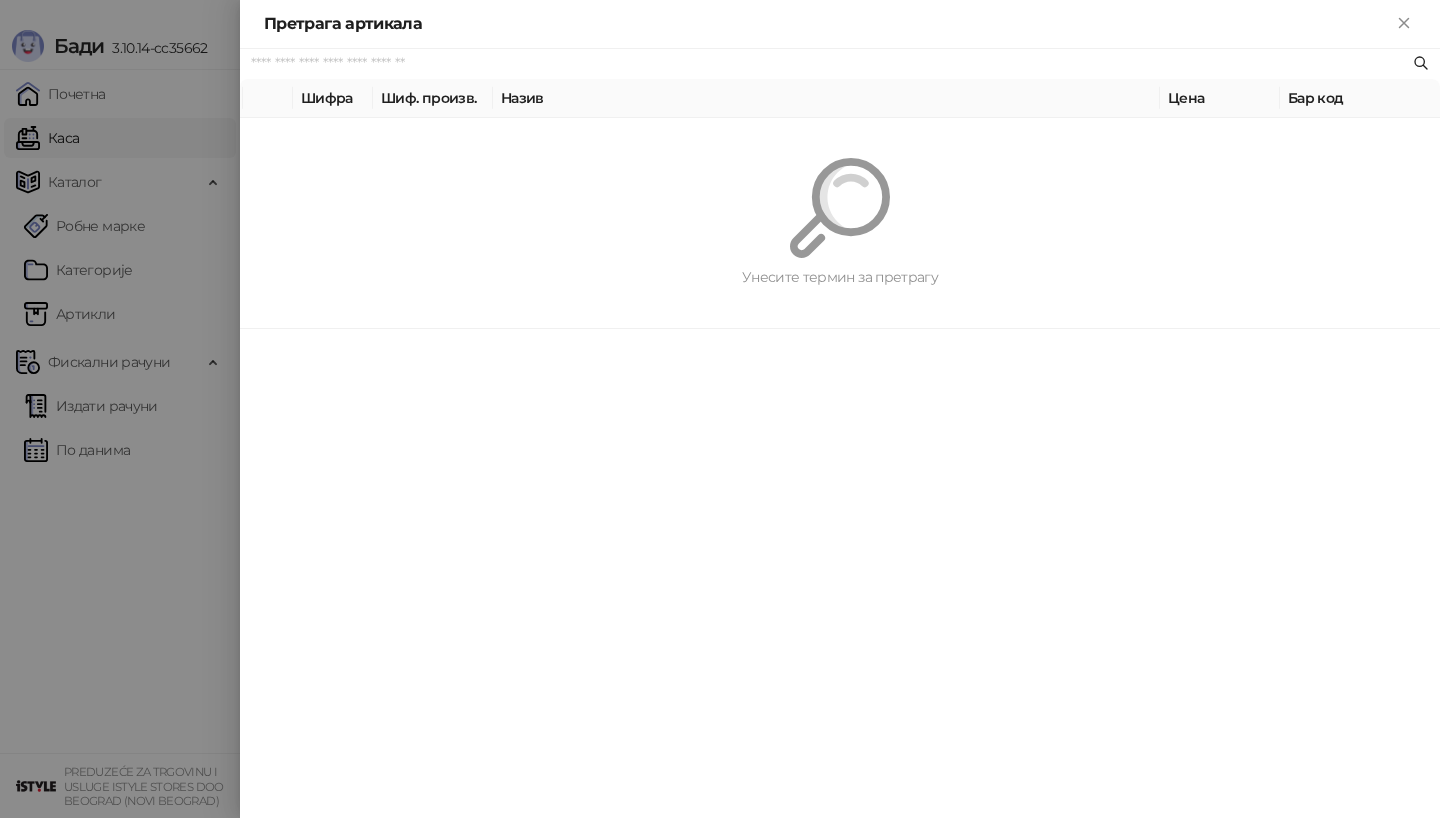 paste on "**********" 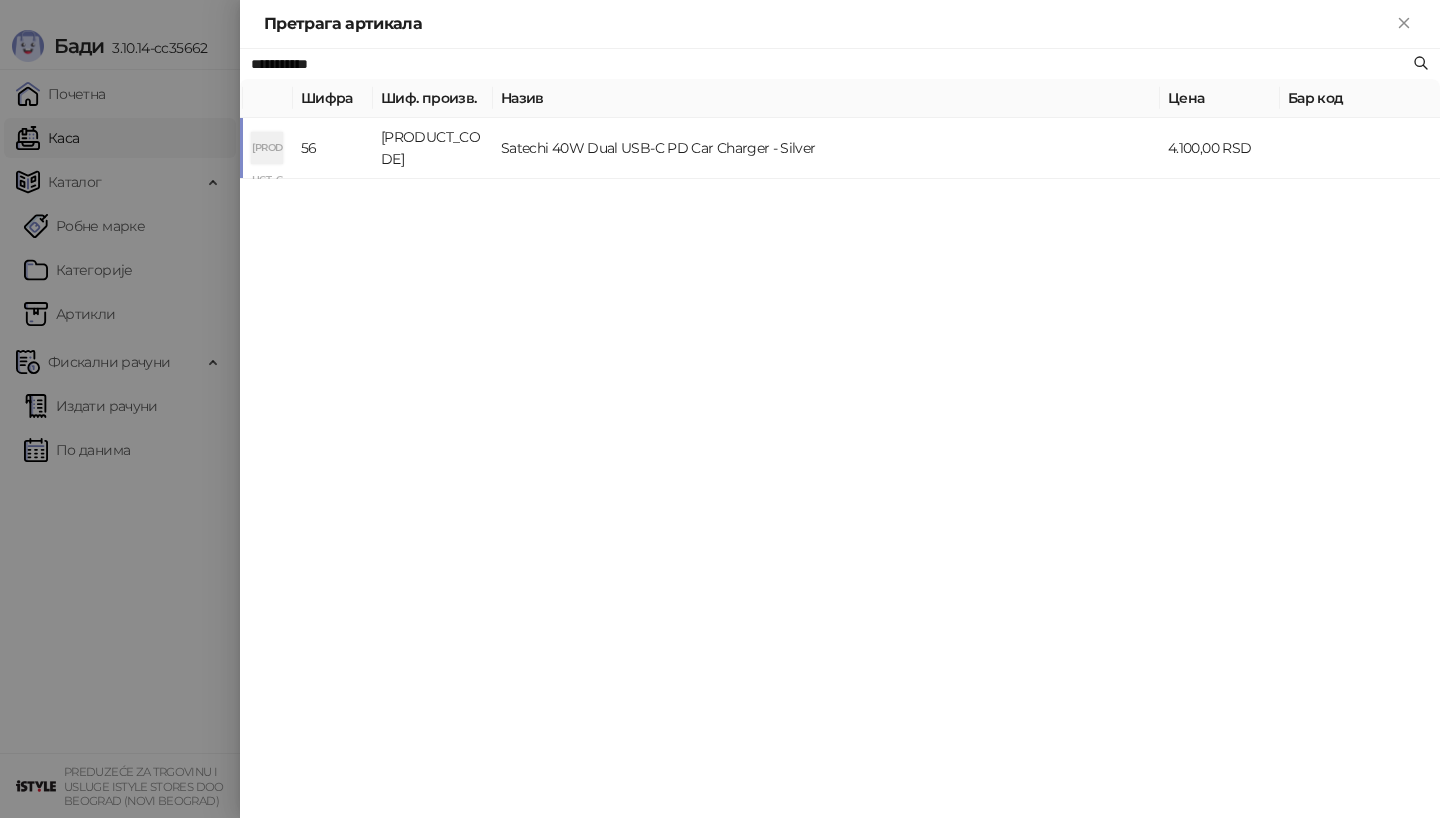 type on "**********" 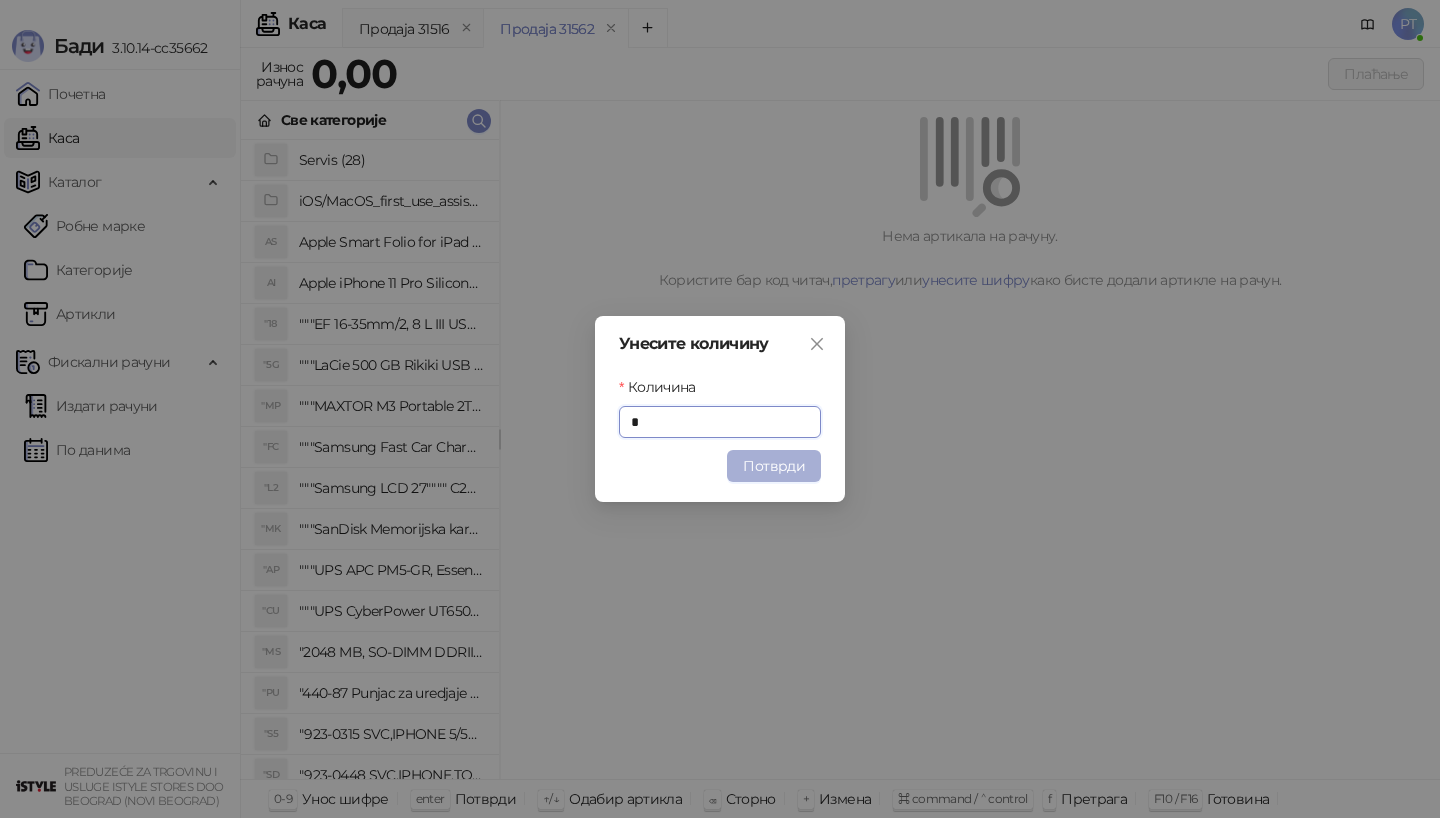 click on "Потврди" at bounding box center [774, 466] 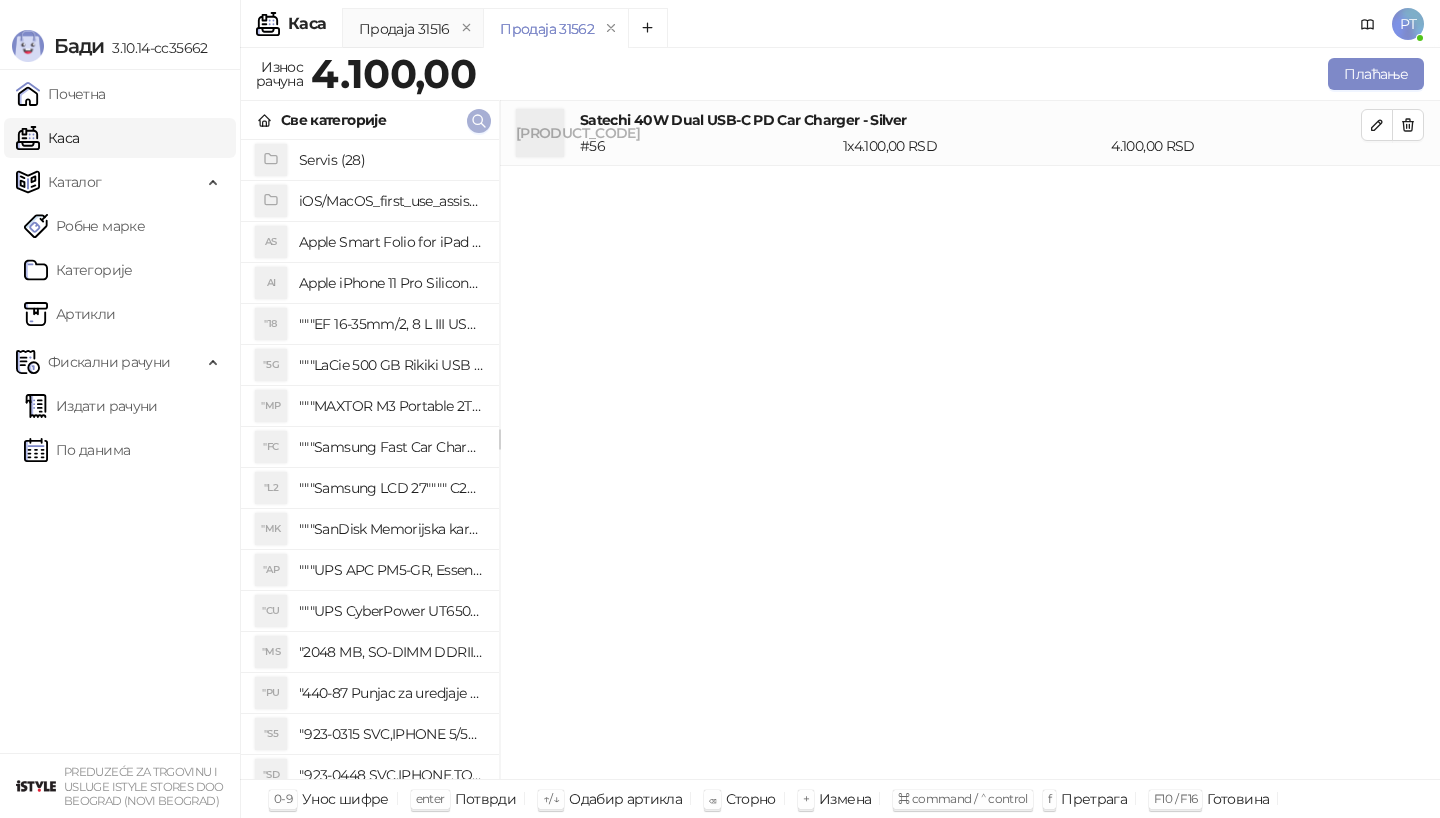 type 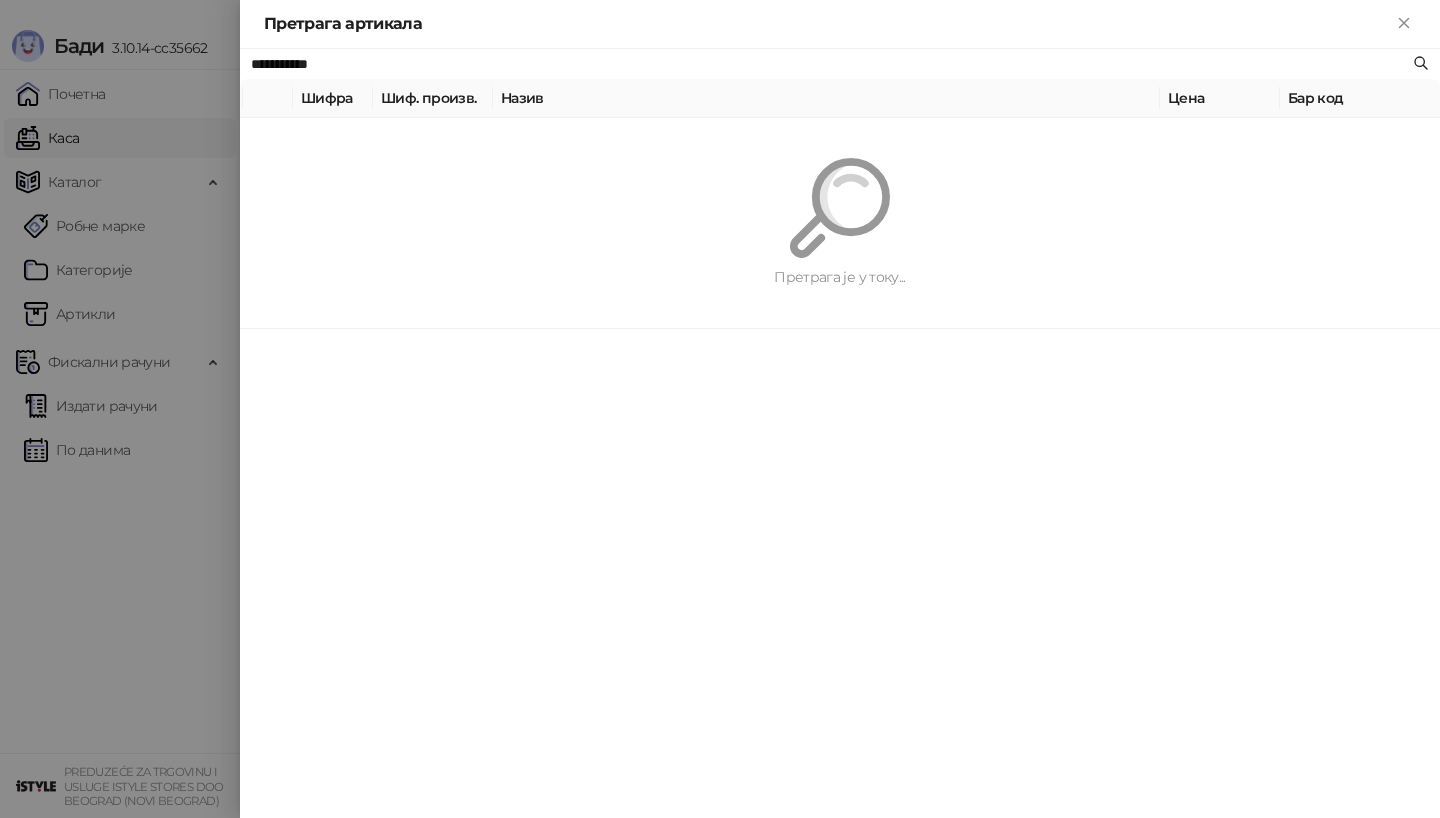 paste 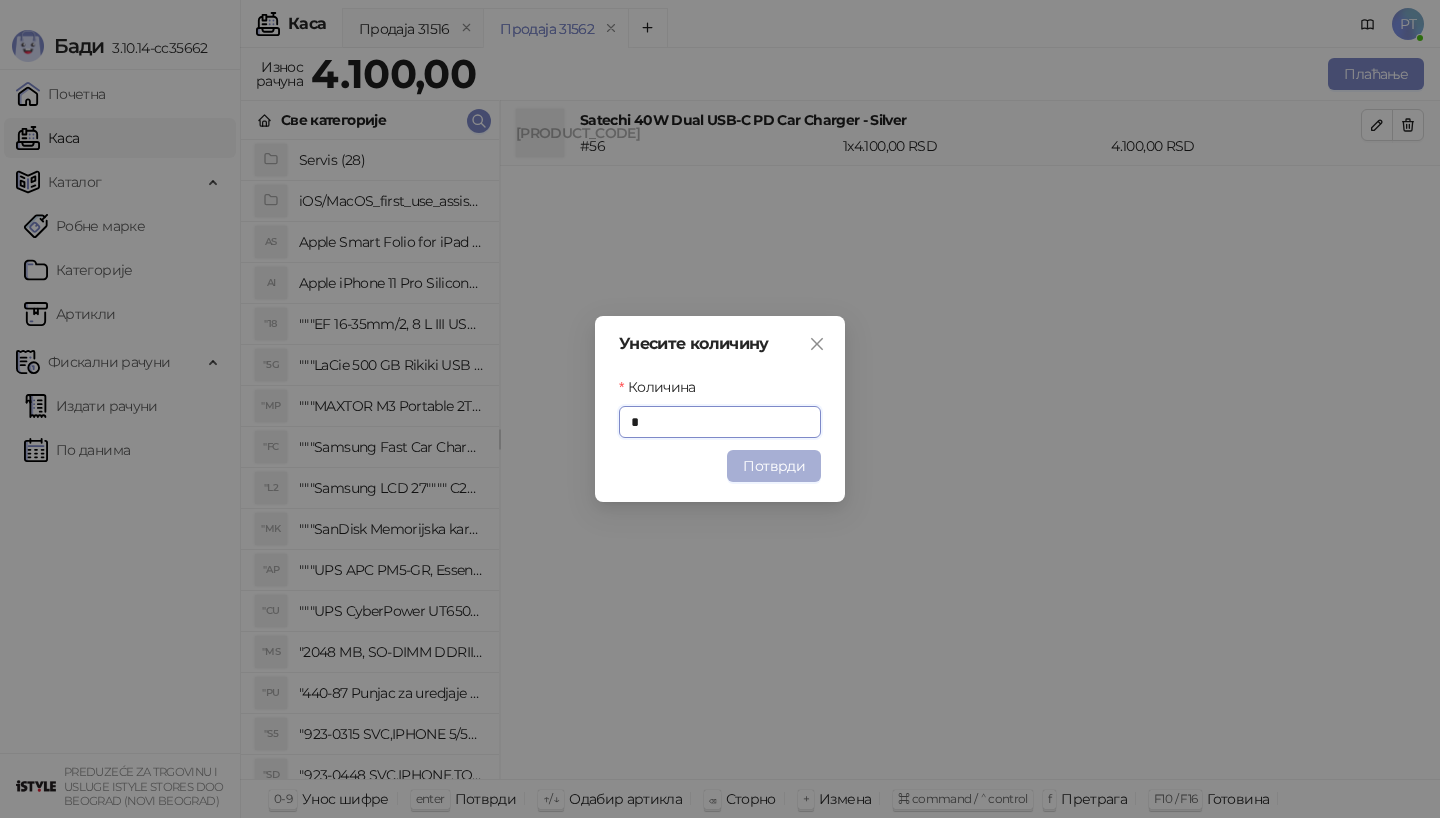 click on "Потврди" at bounding box center [774, 466] 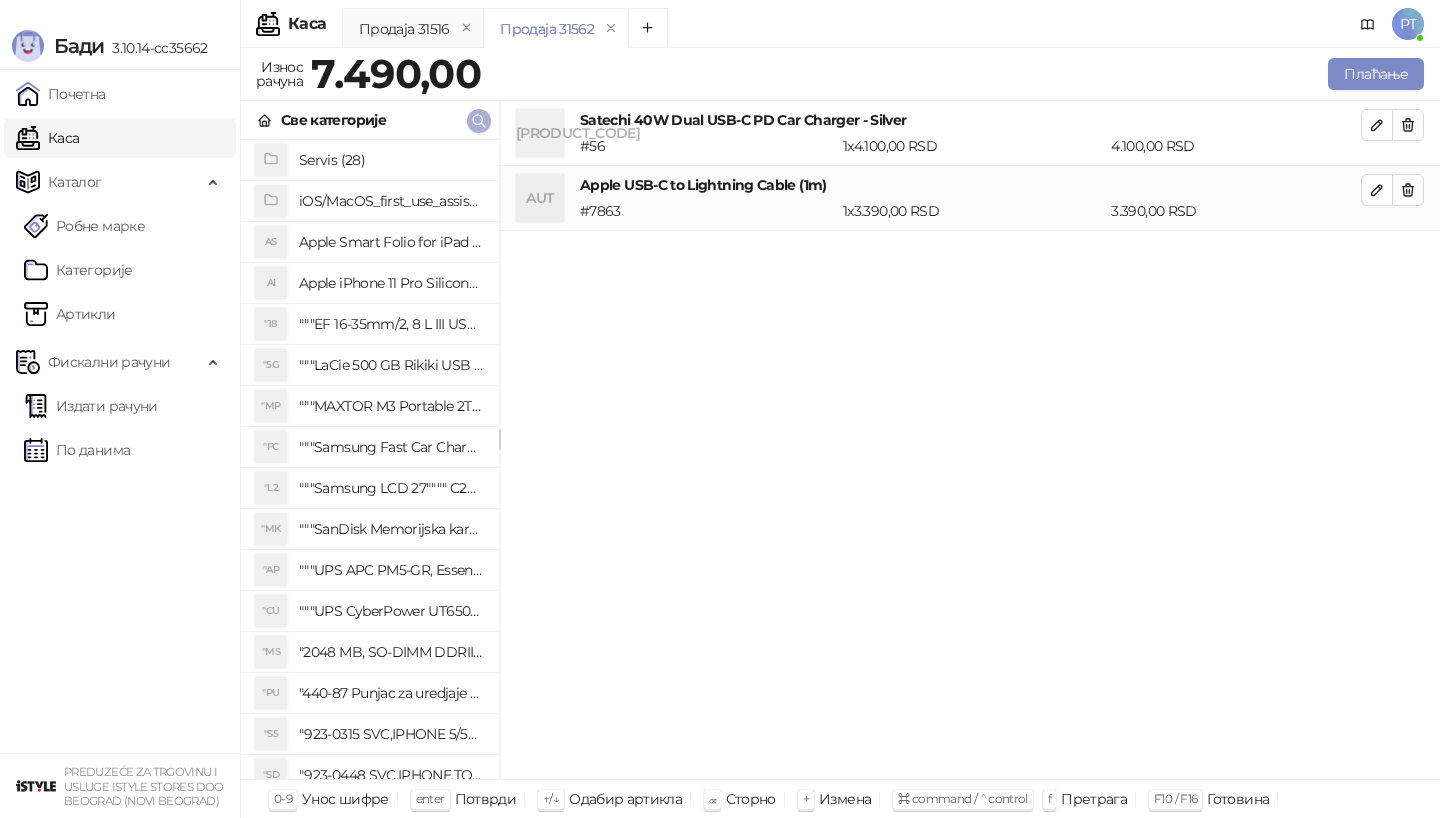 click 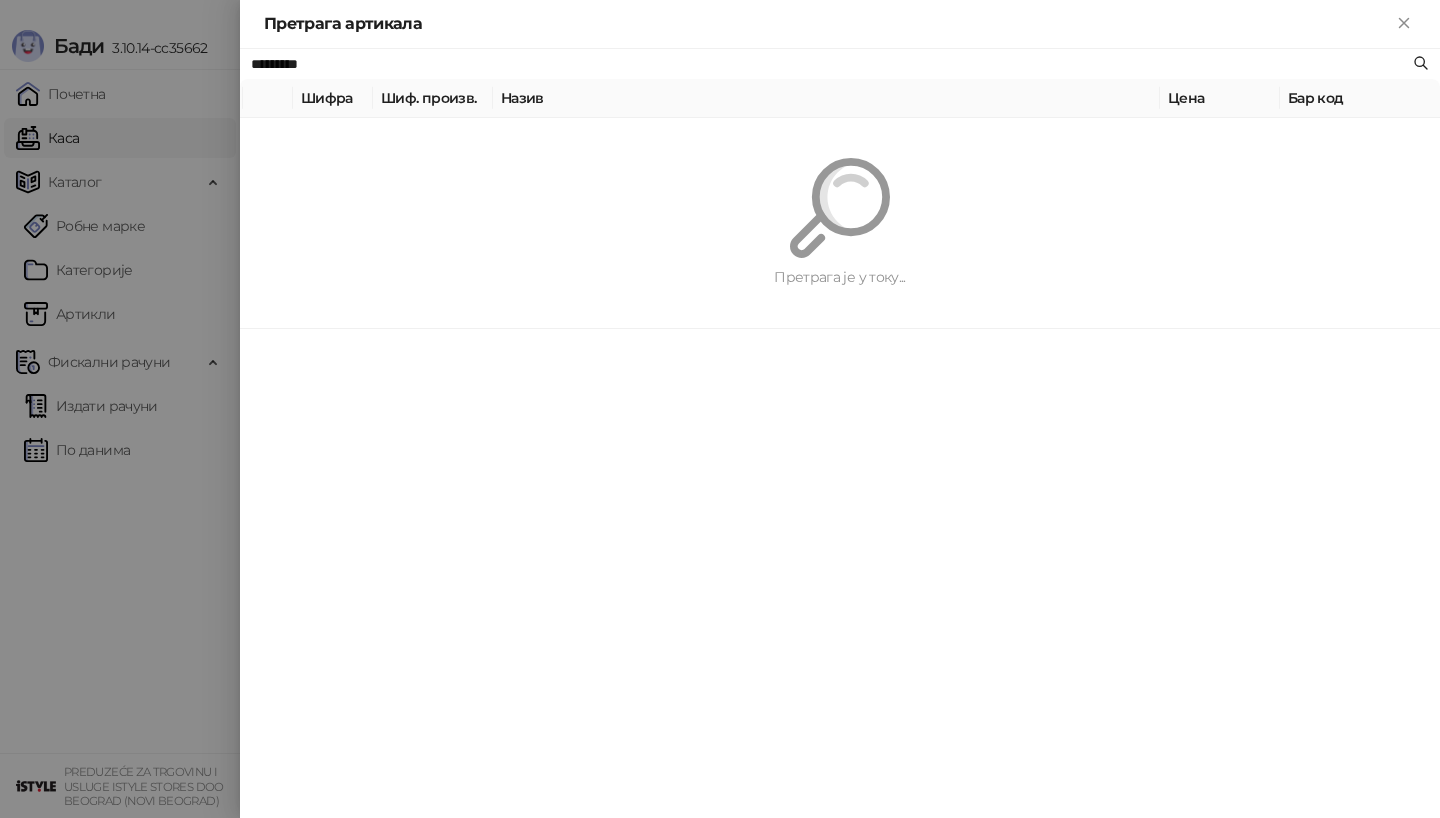 paste on "**********" 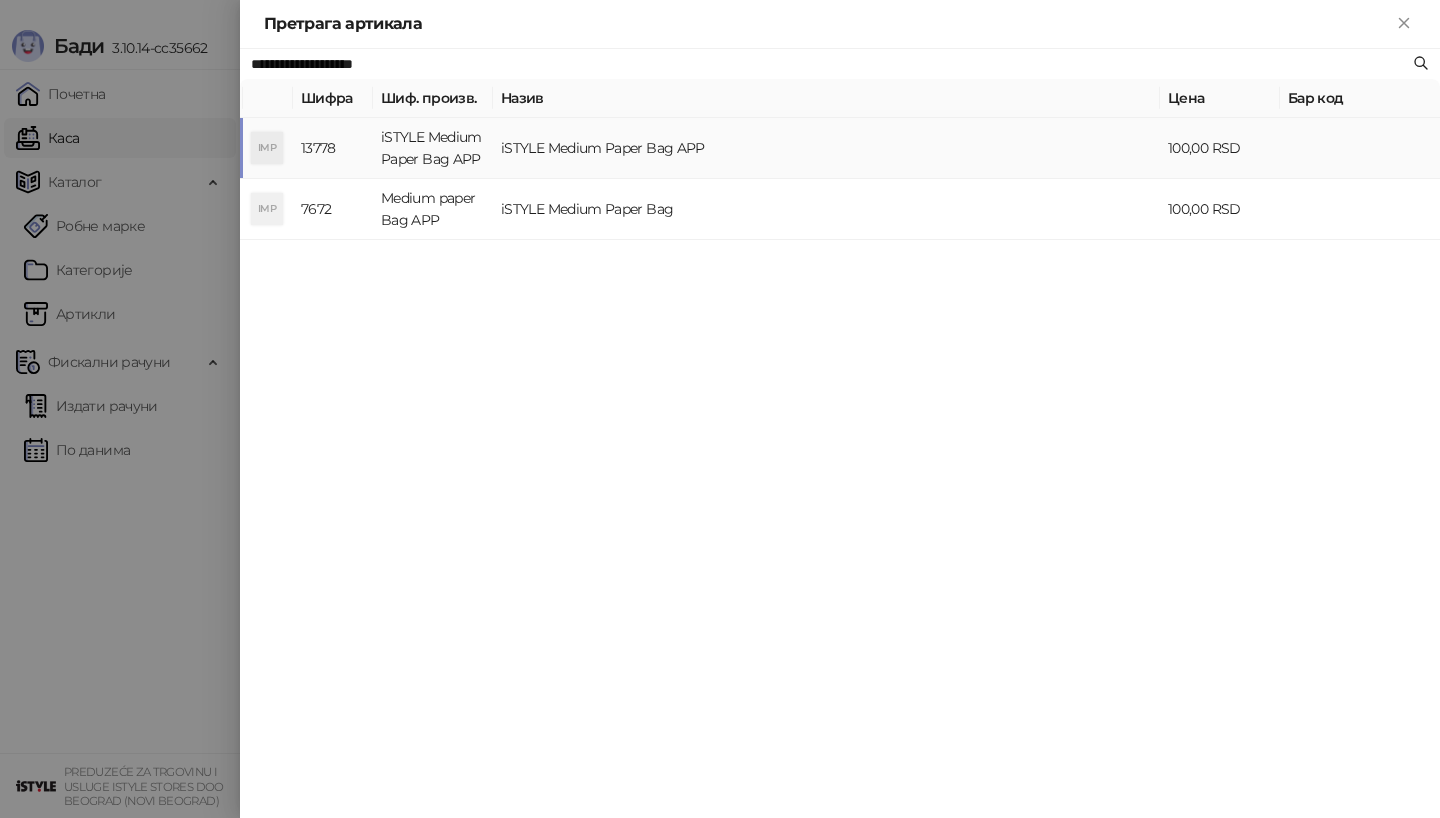 type on "**********" 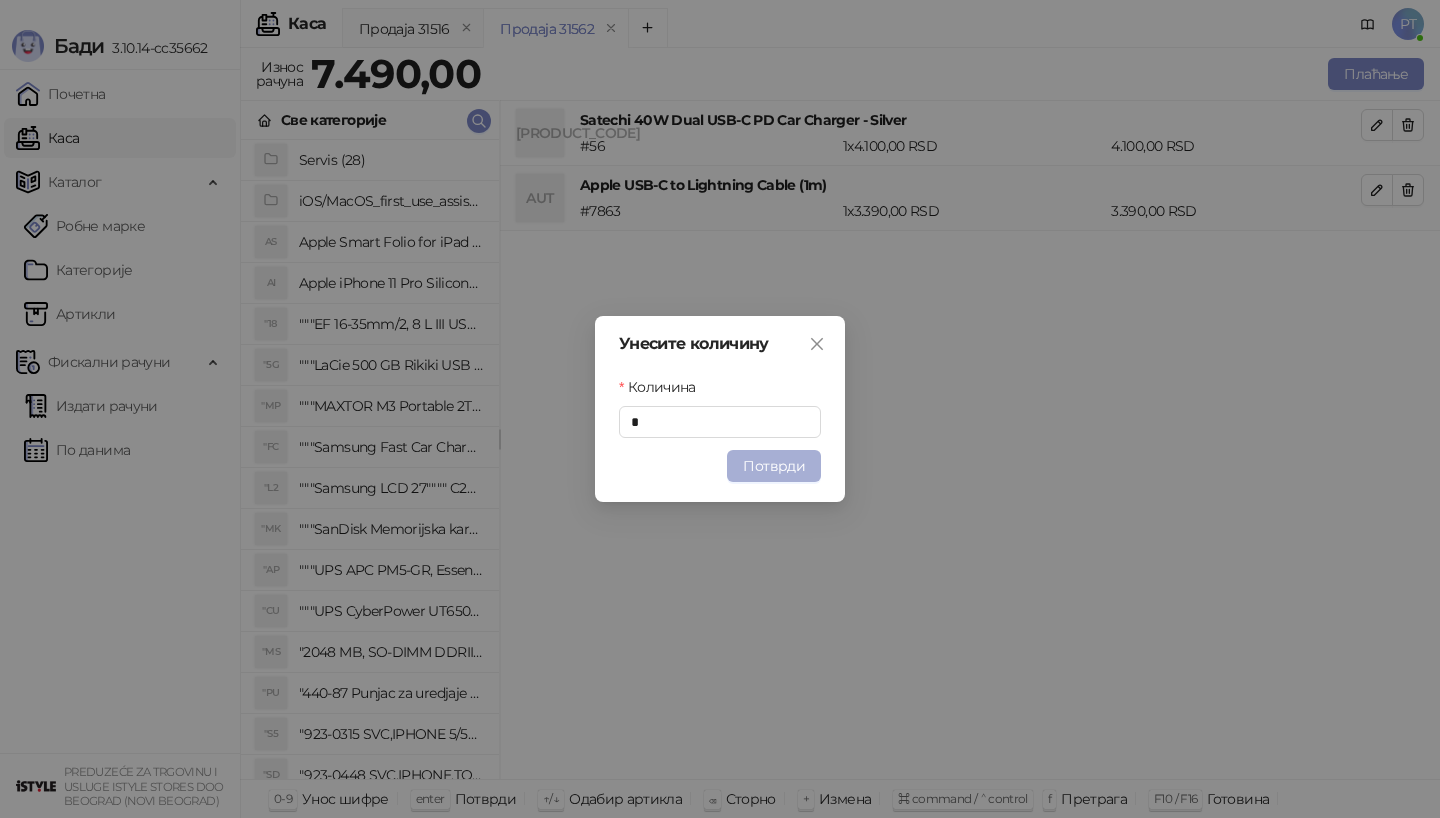 click on "Потврди" at bounding box center [774, 466] 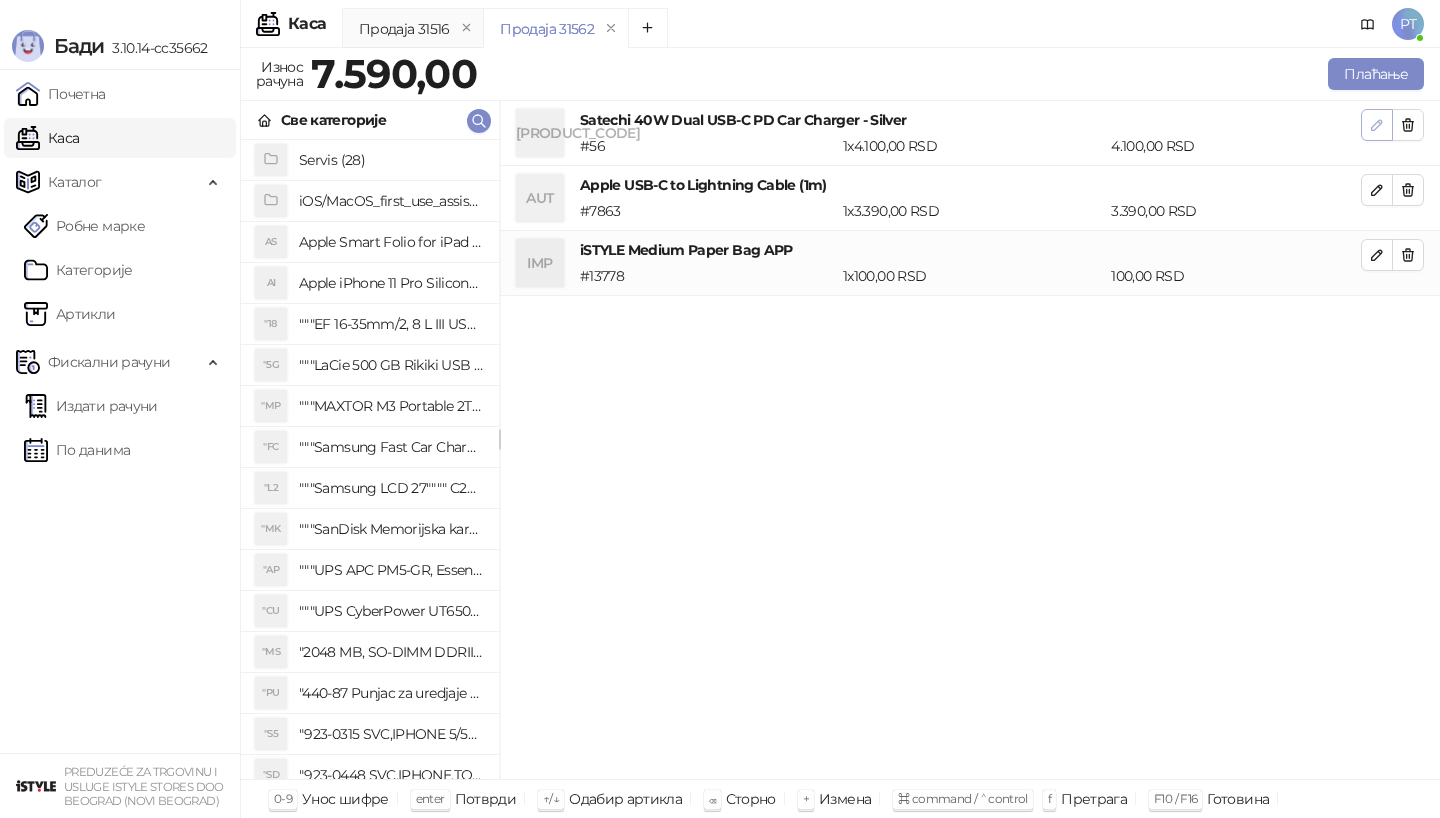 click 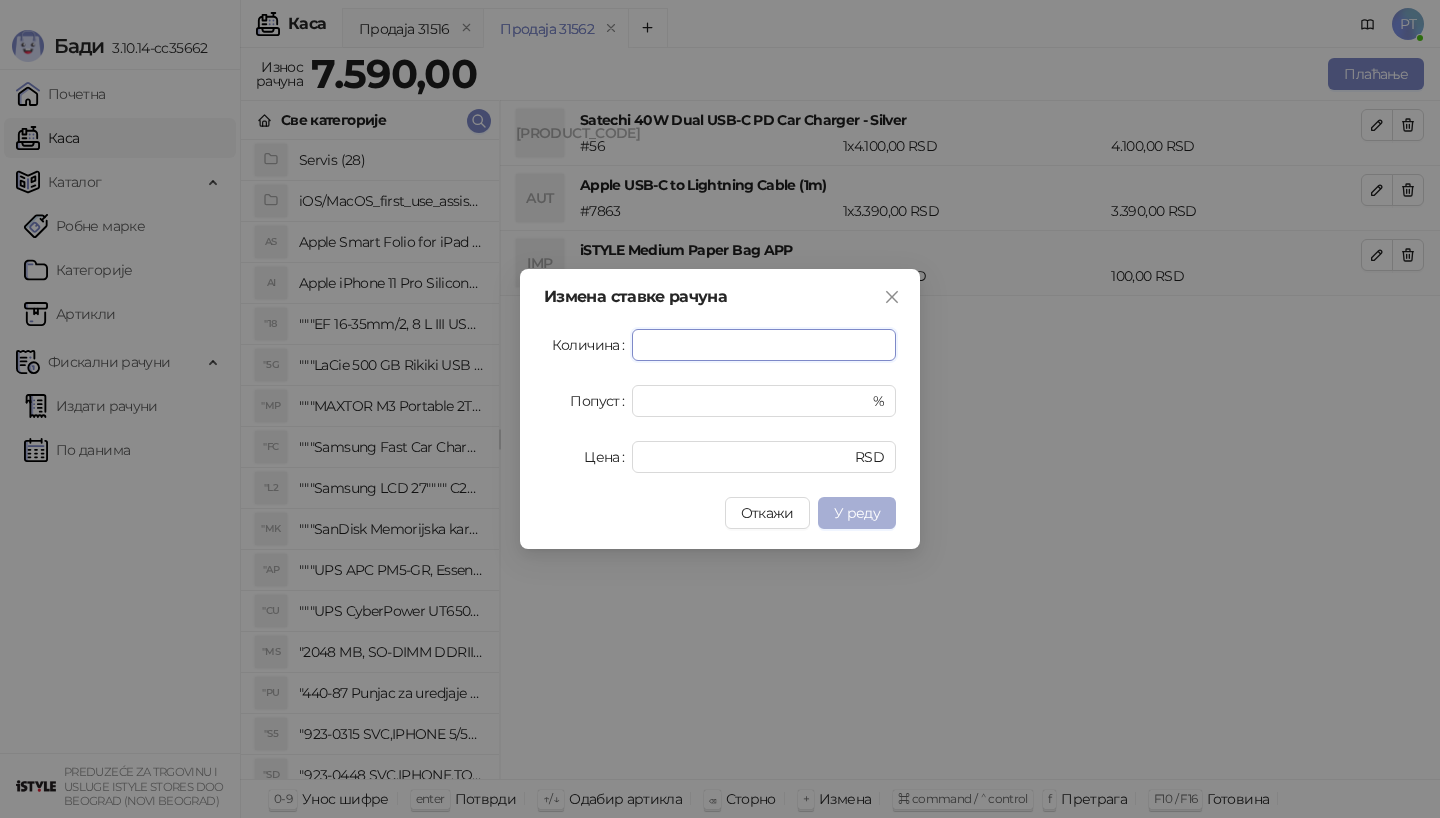 type on "*" 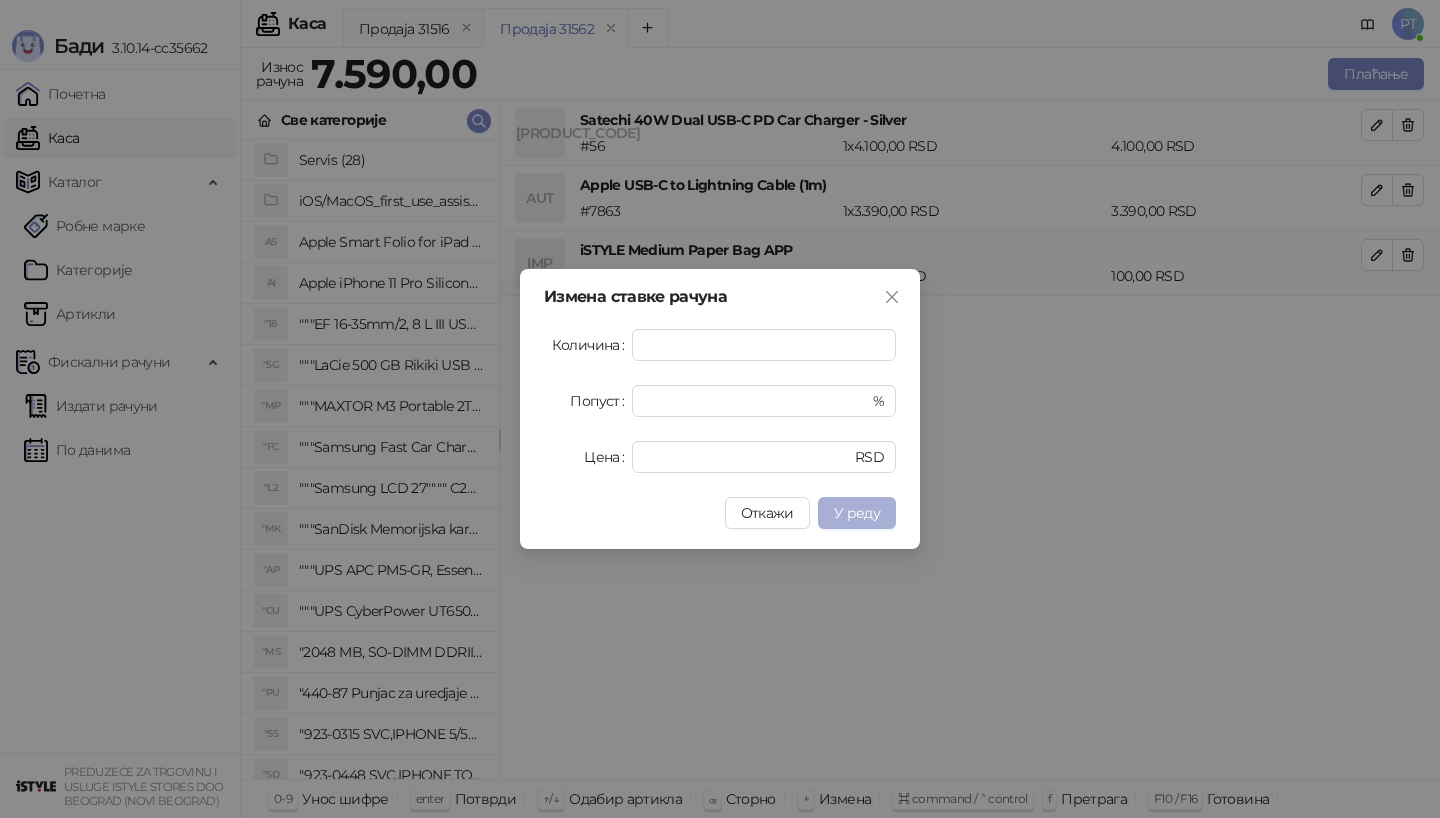 click on "У реду" at bounding box center (857, 513) 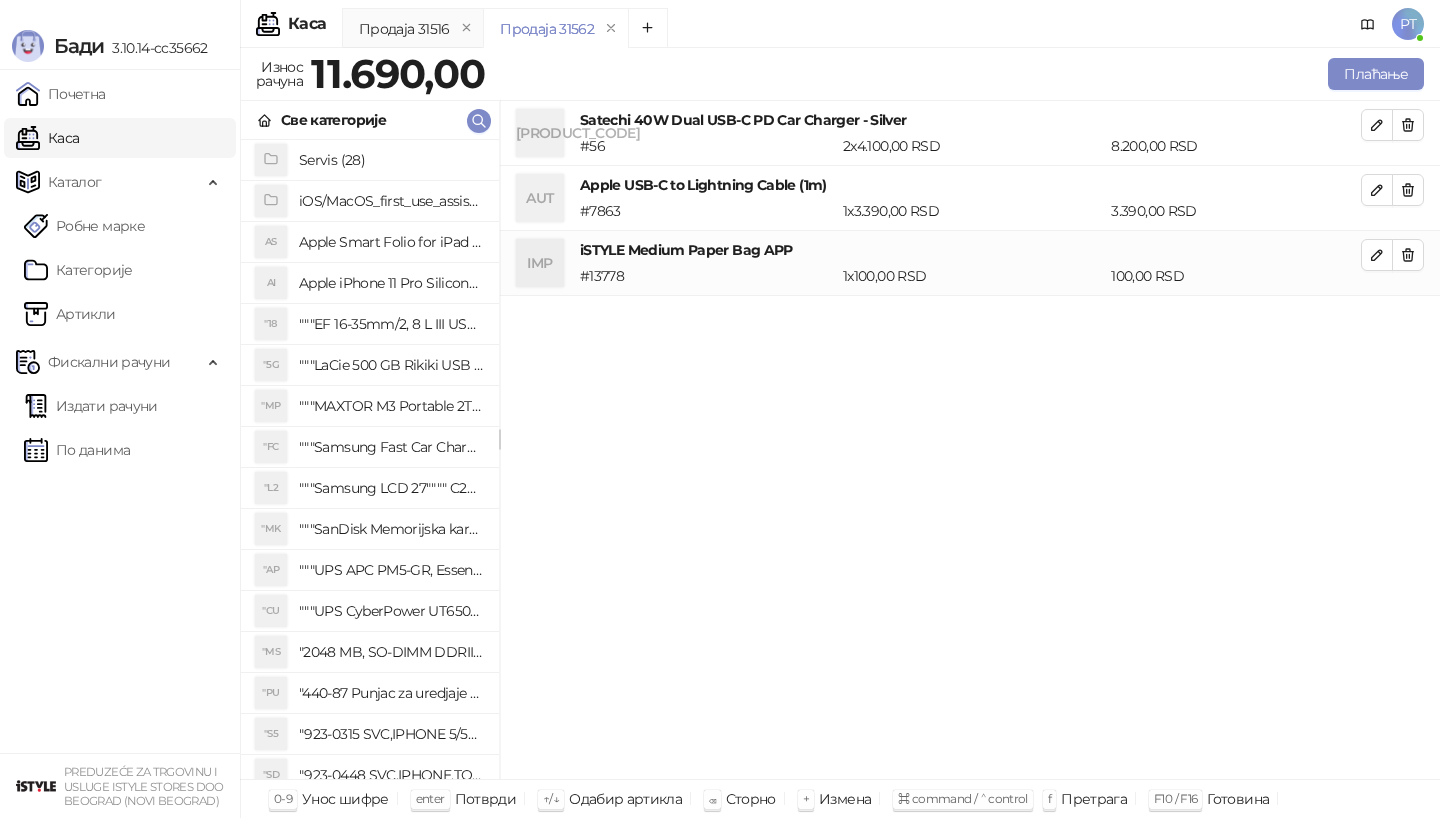 type 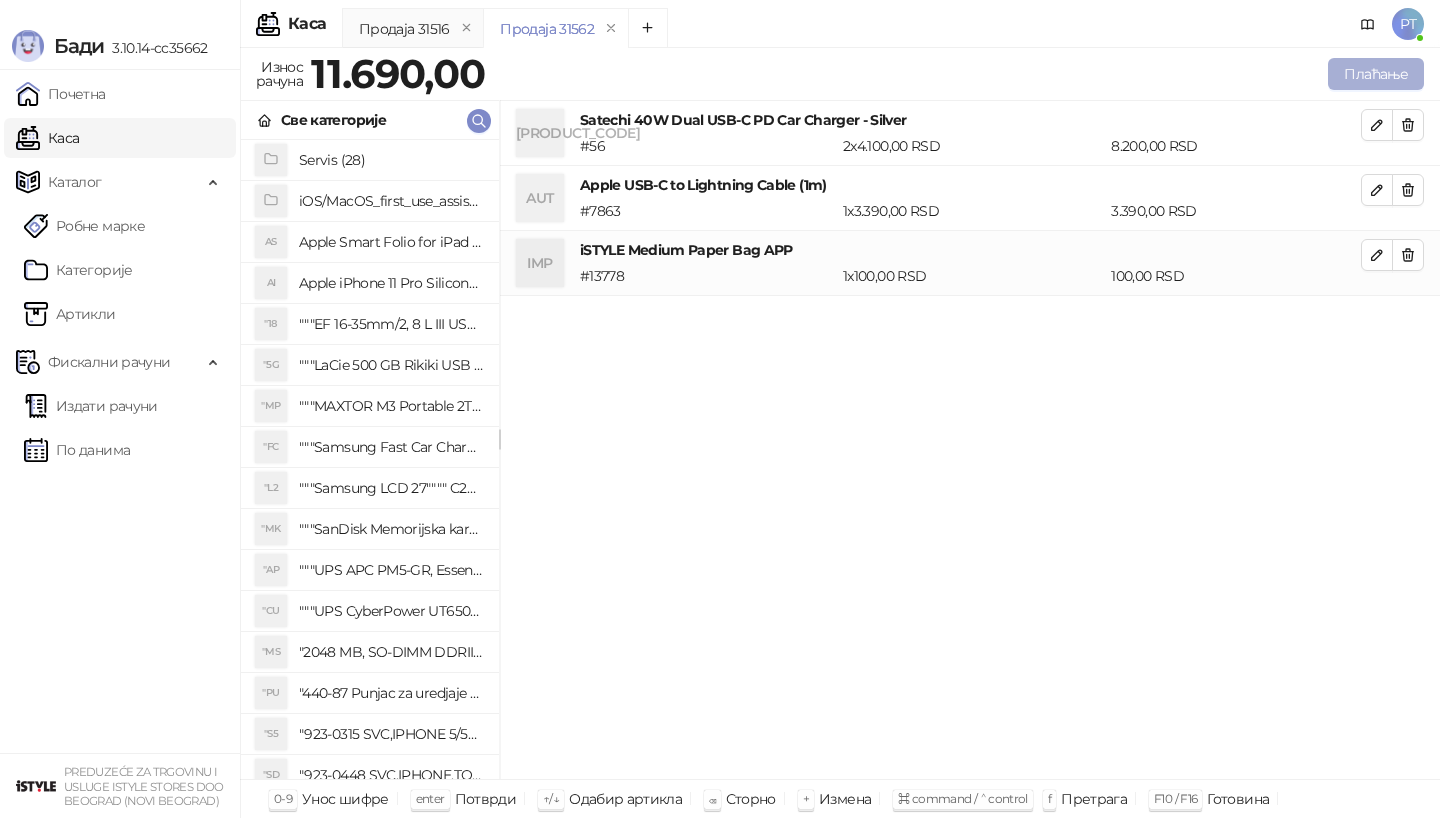 click on "Плаћање" at bounding box center (1376, 74) 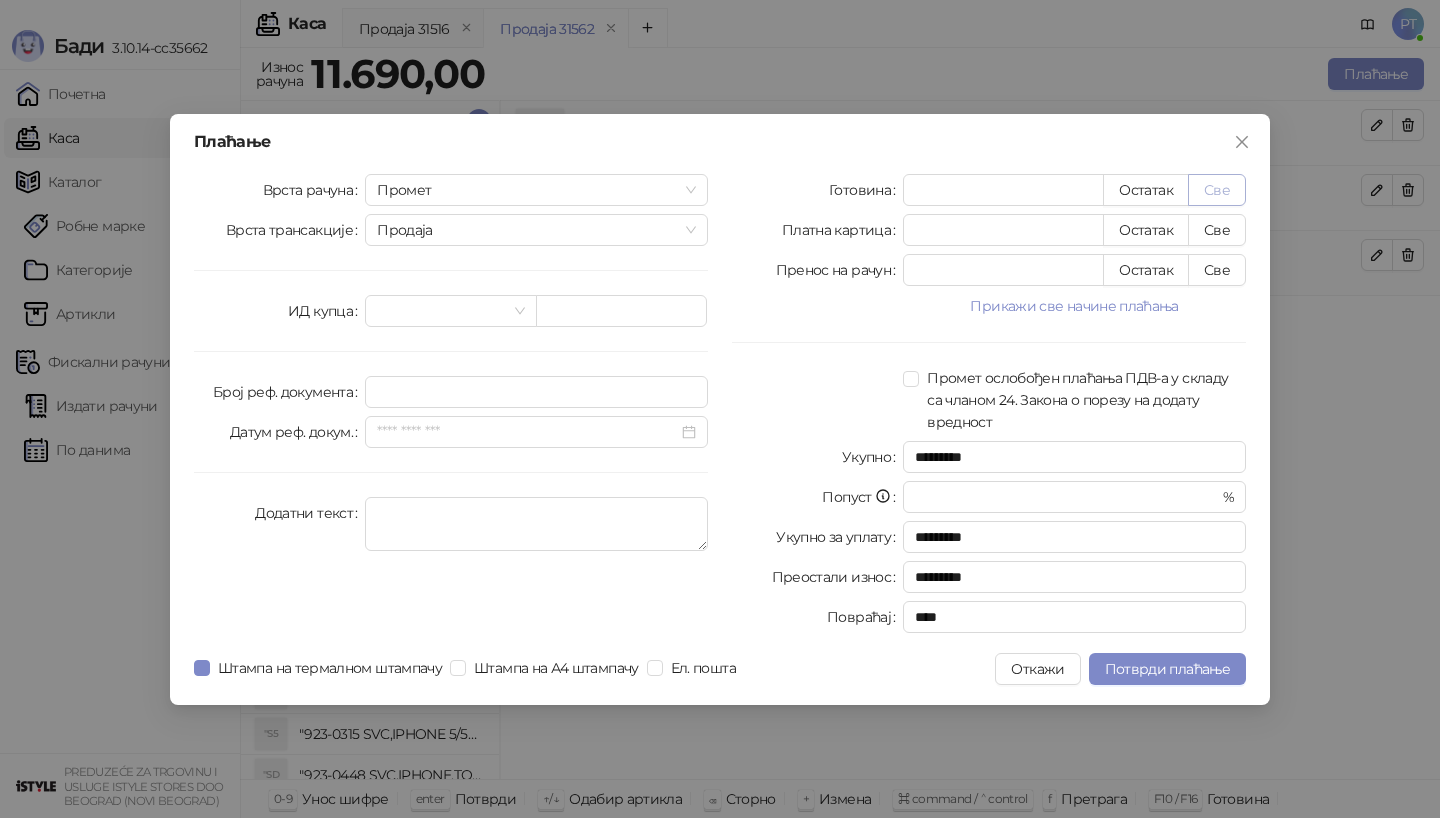 click on "Све" at bounding box center (1217, 190) 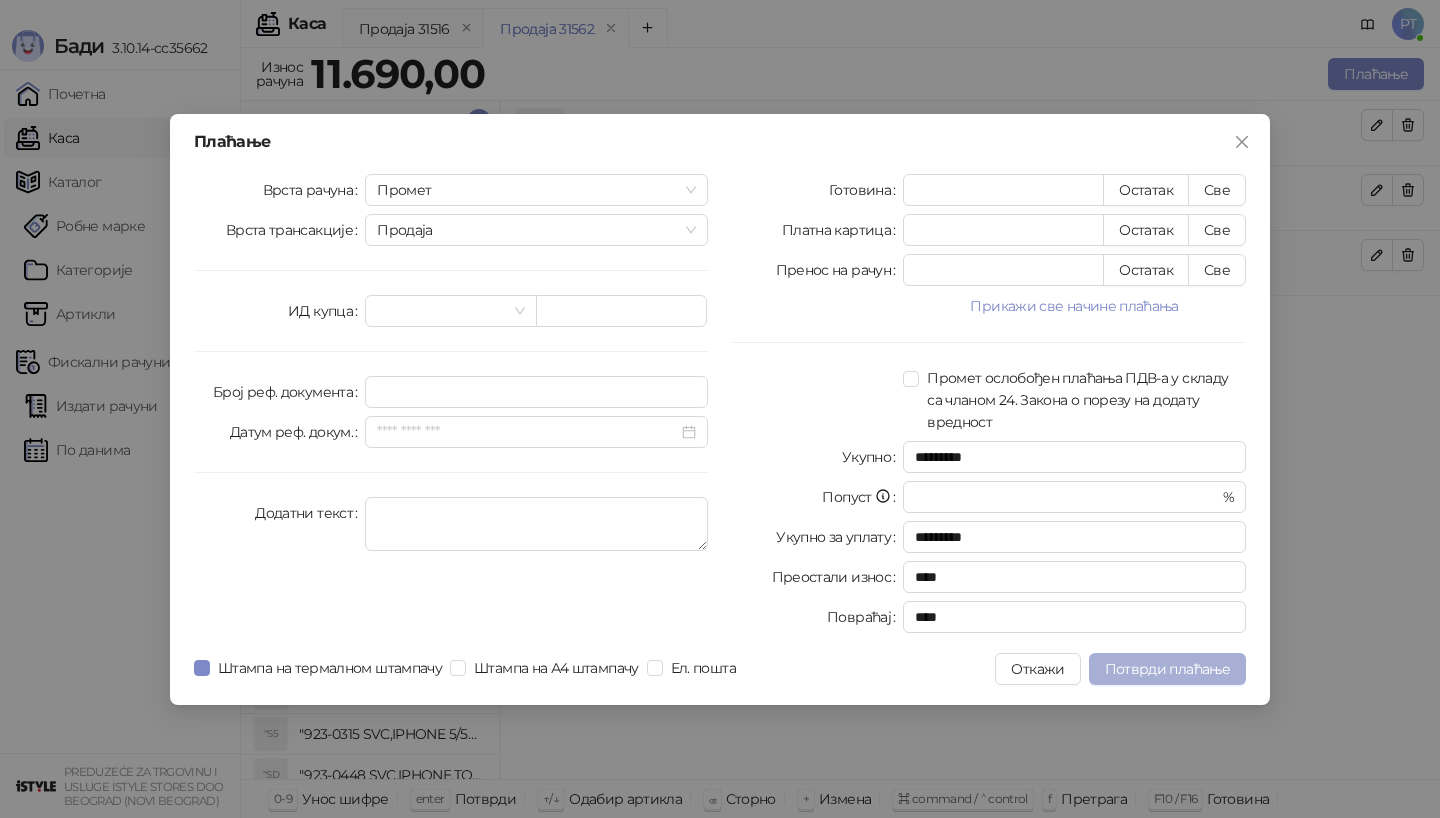 click on "Потврди плаћање" at bounding box center [1167, 669] 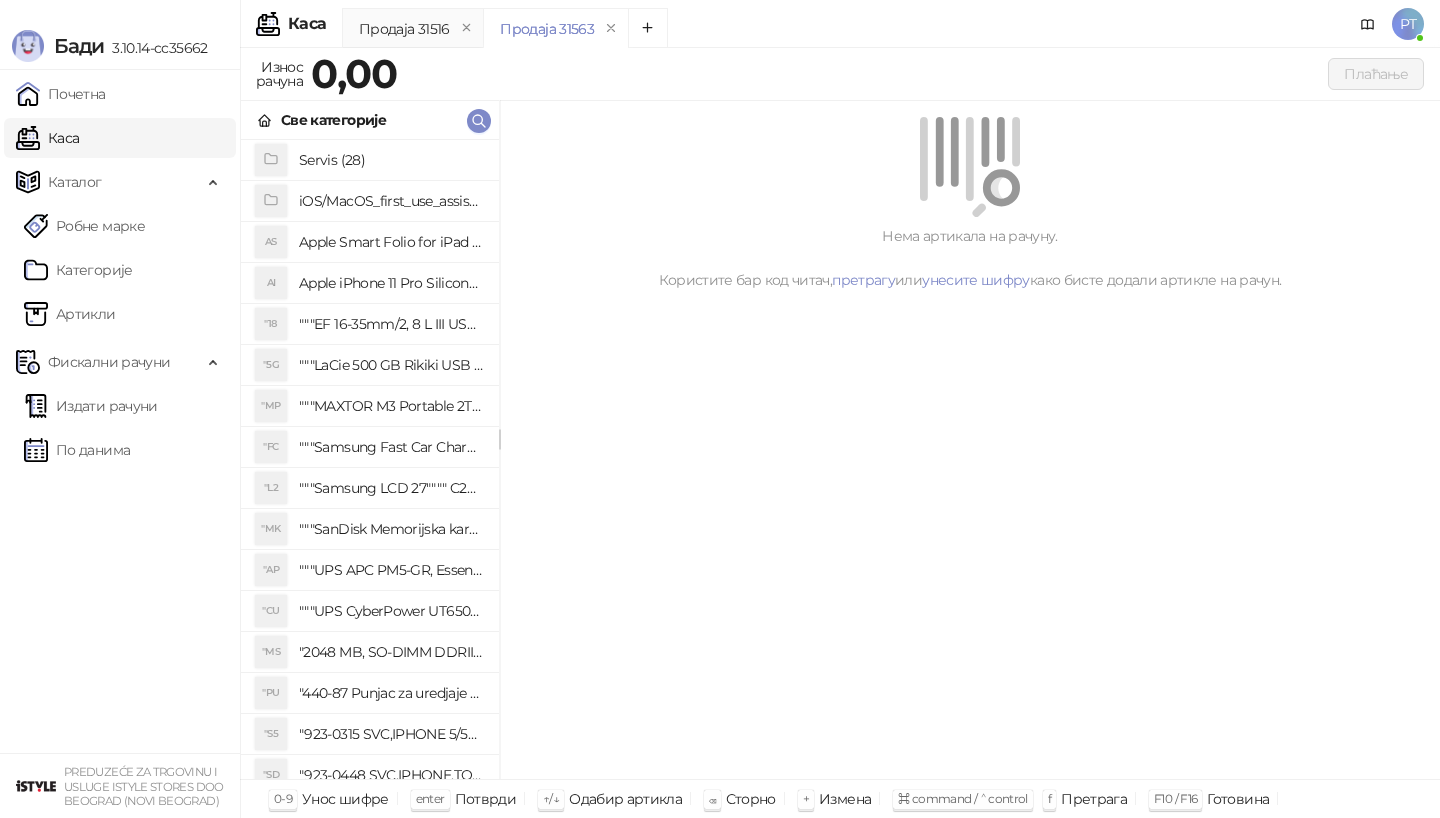 click on "Све категорије" at bounding box center [370, 120] 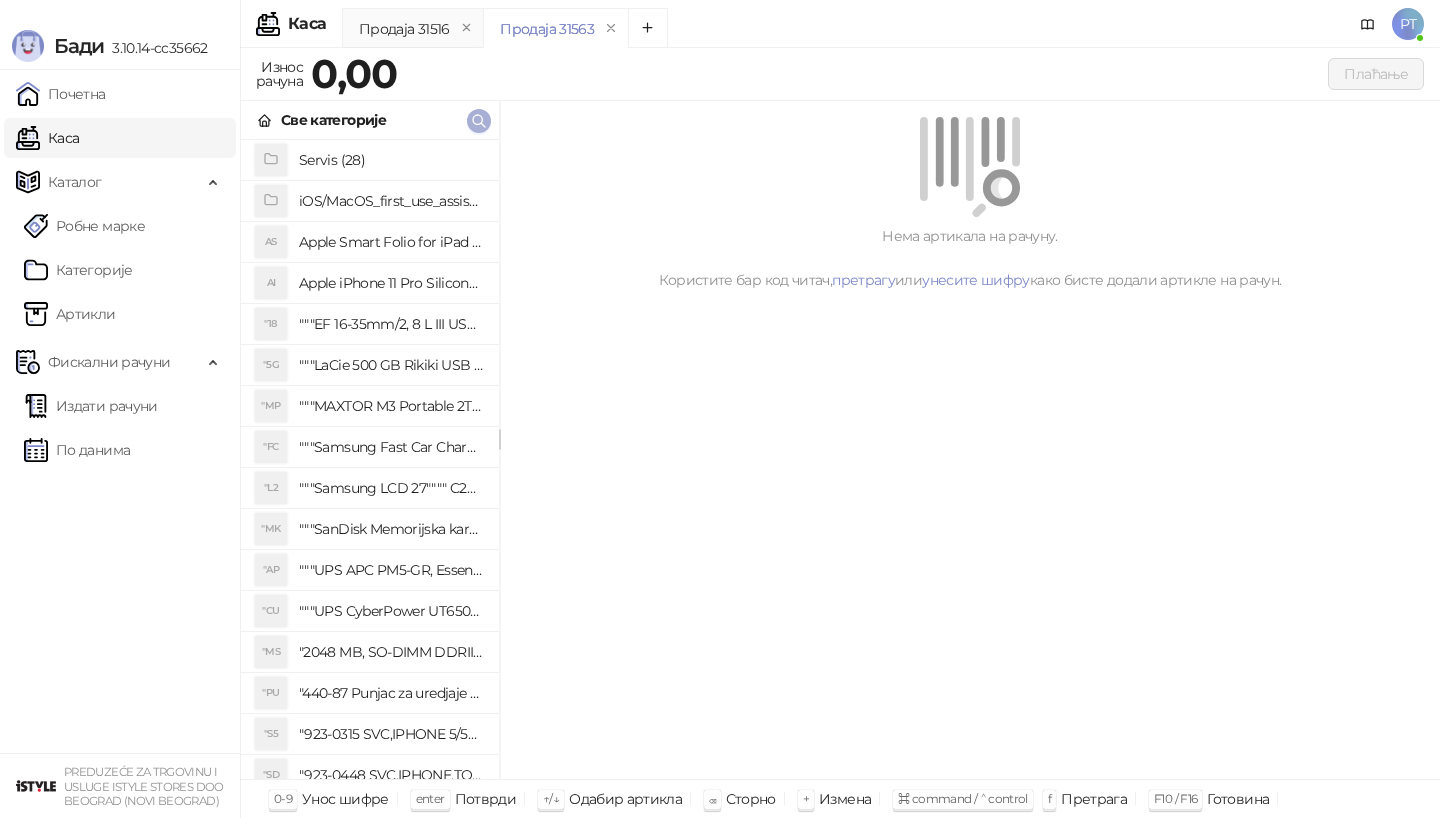 click 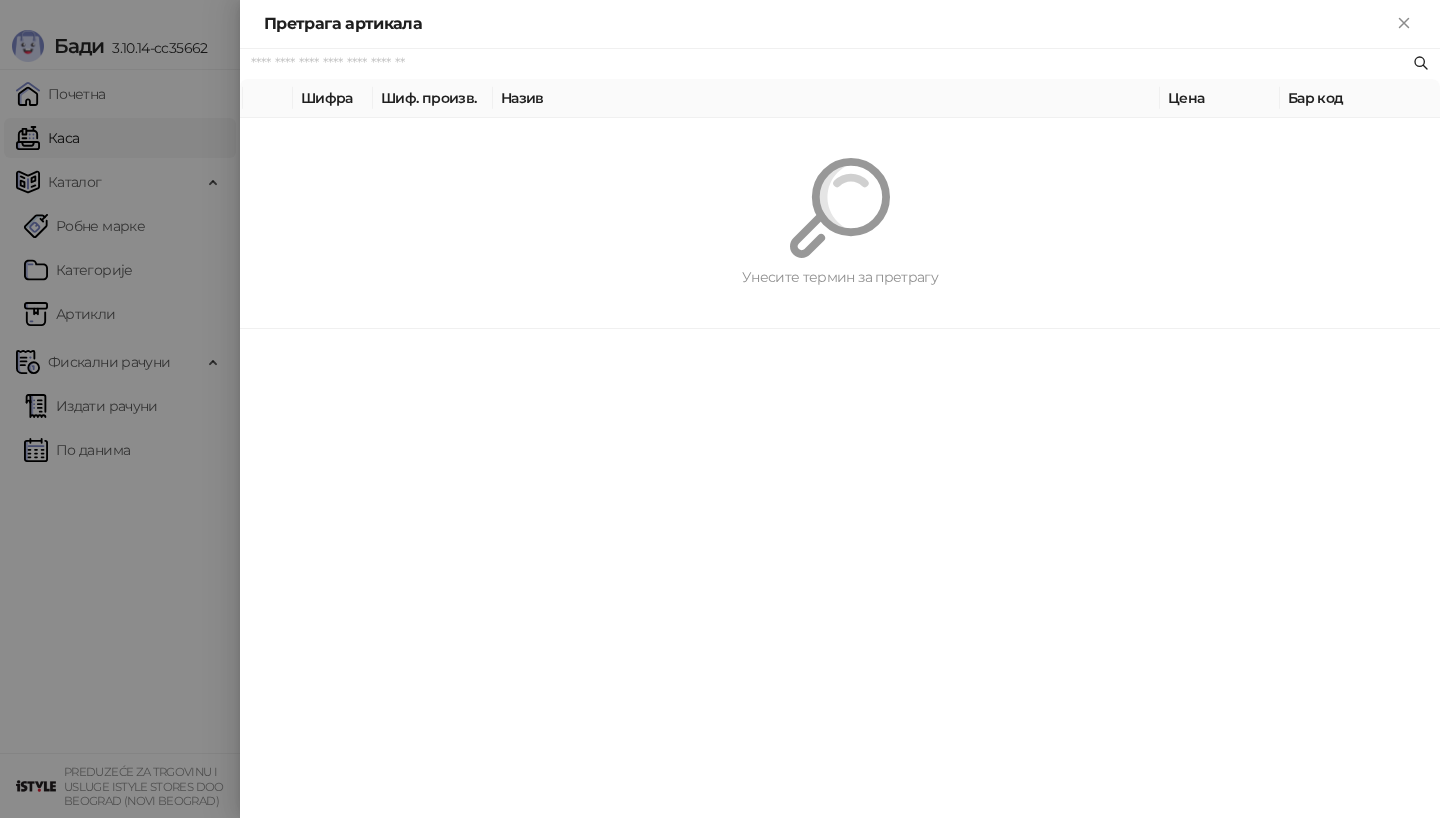 paste on "*********" 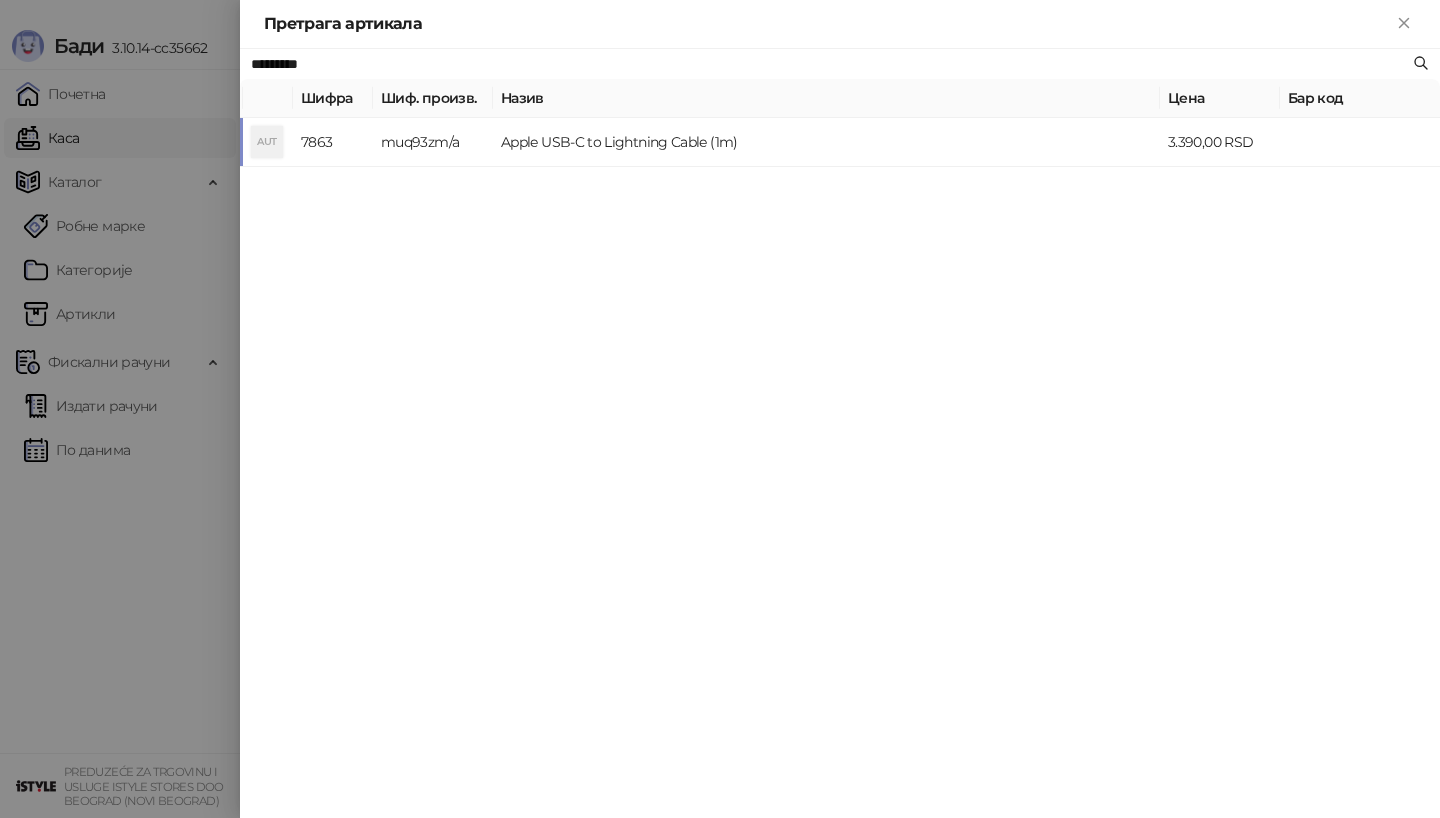 type on "*********" 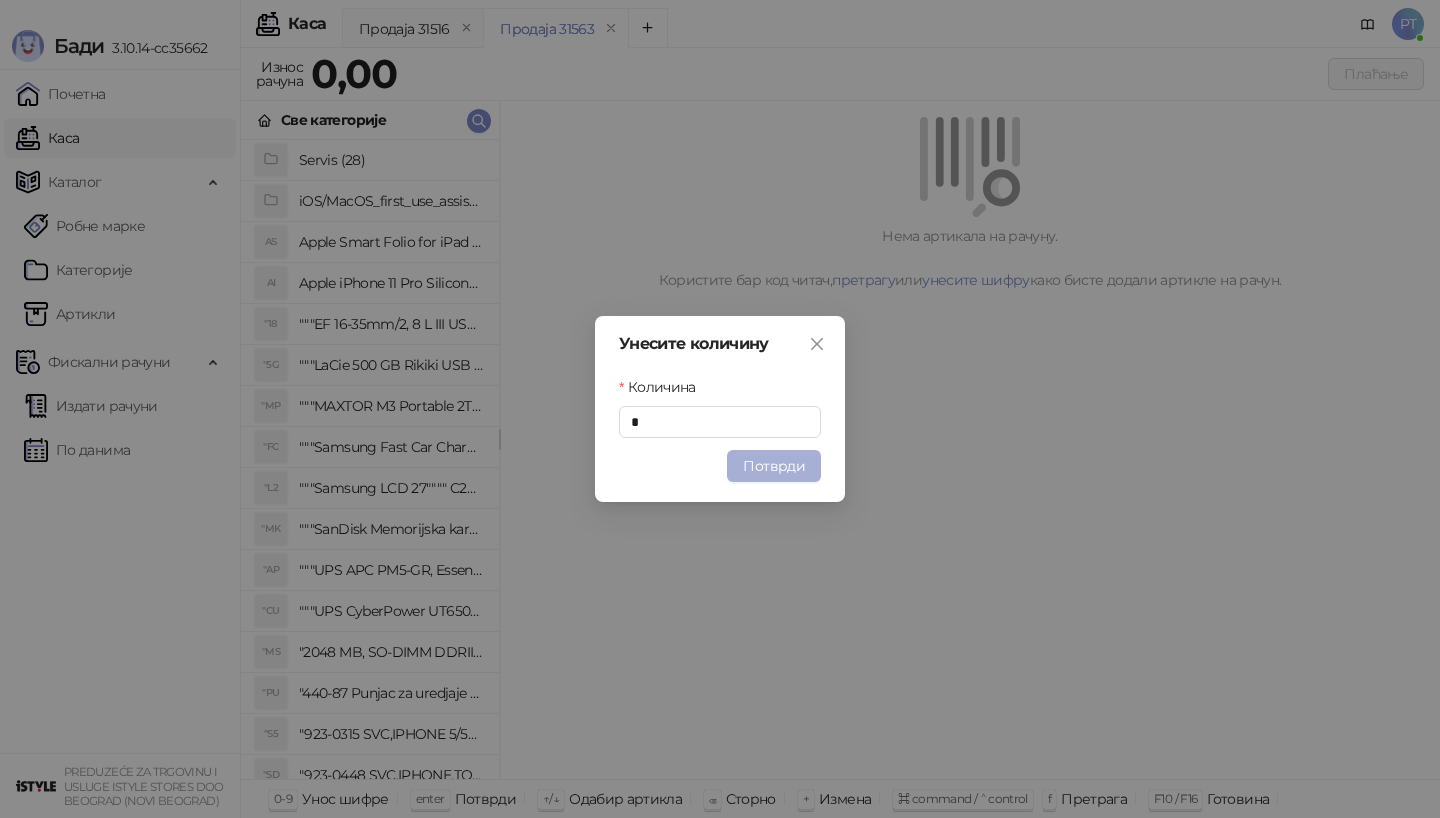 click on "Потврди" at bounding box center (774, 466) 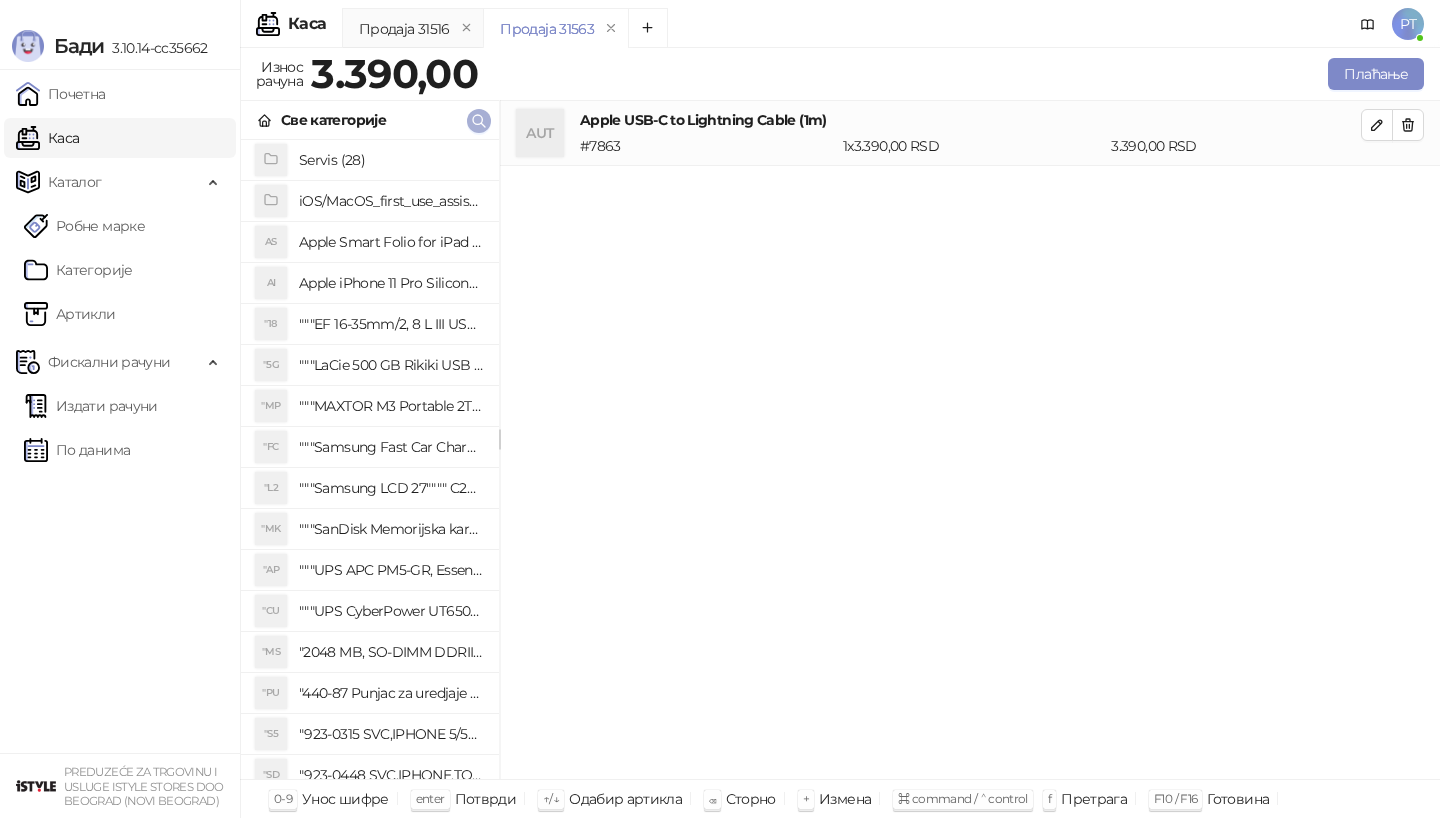 type 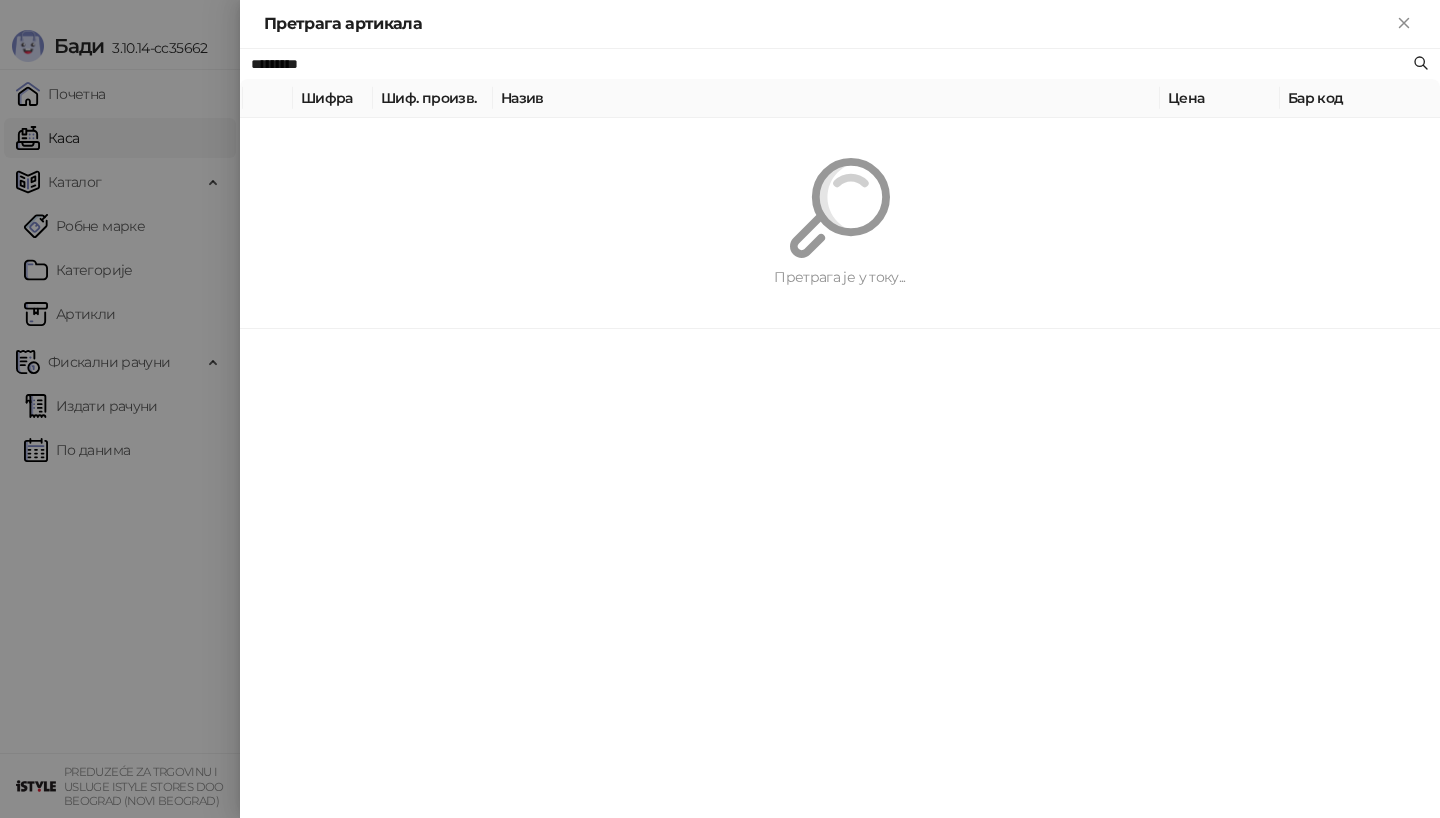 paste on "**********" 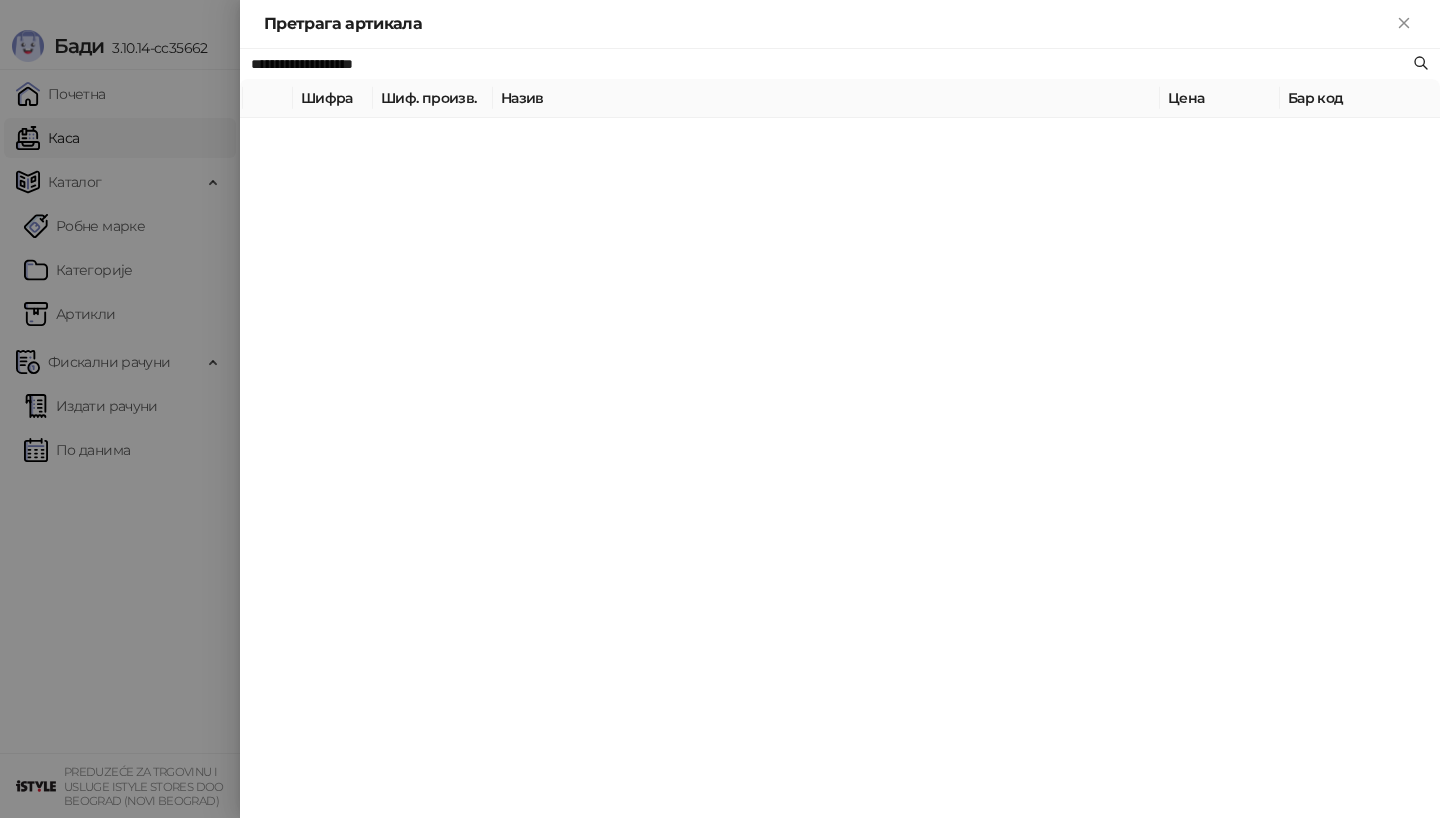 type on "**********" 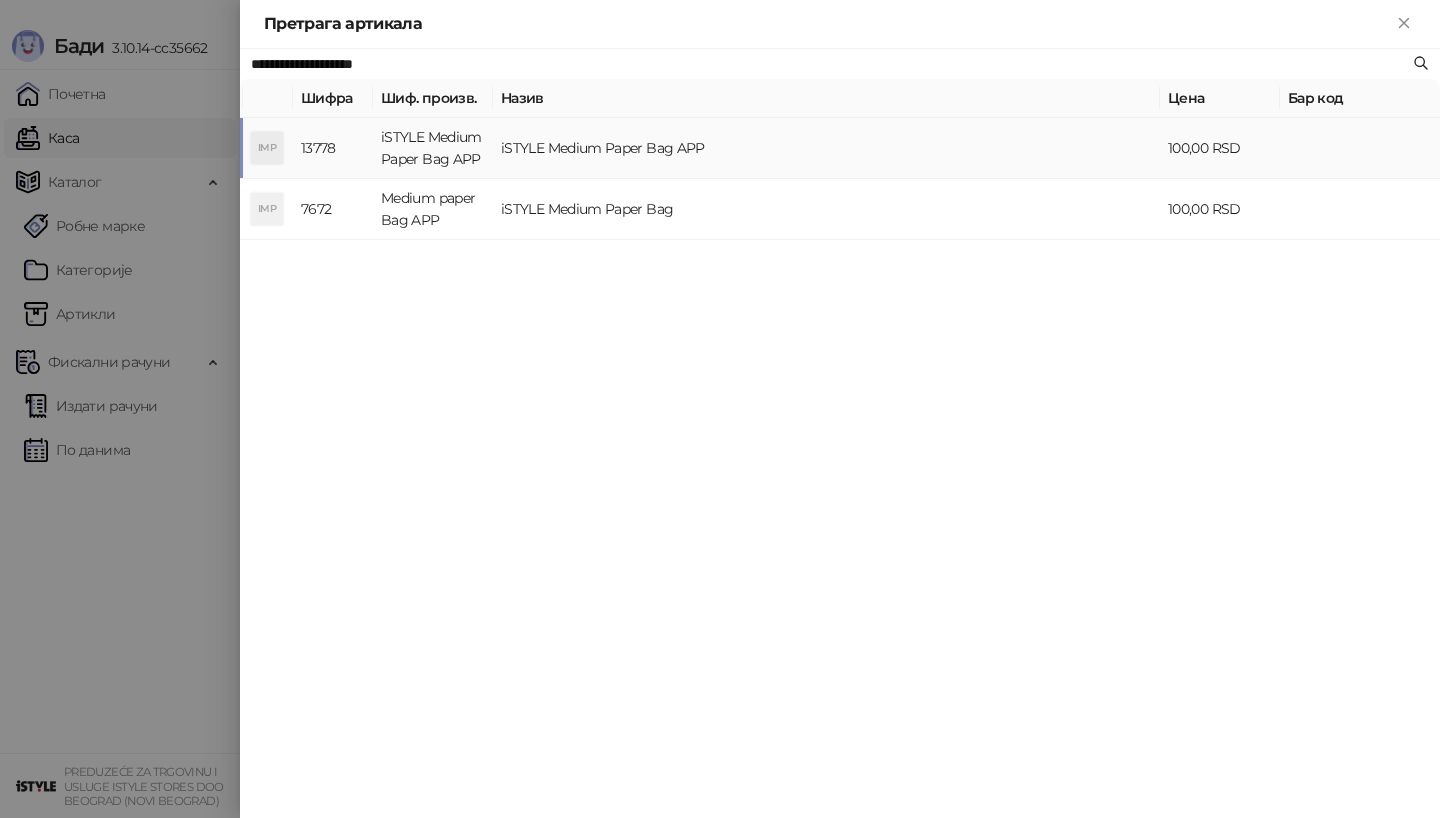 click on "iSTYLE Medium Paper Bag APP" at bounding box center (826, 148) 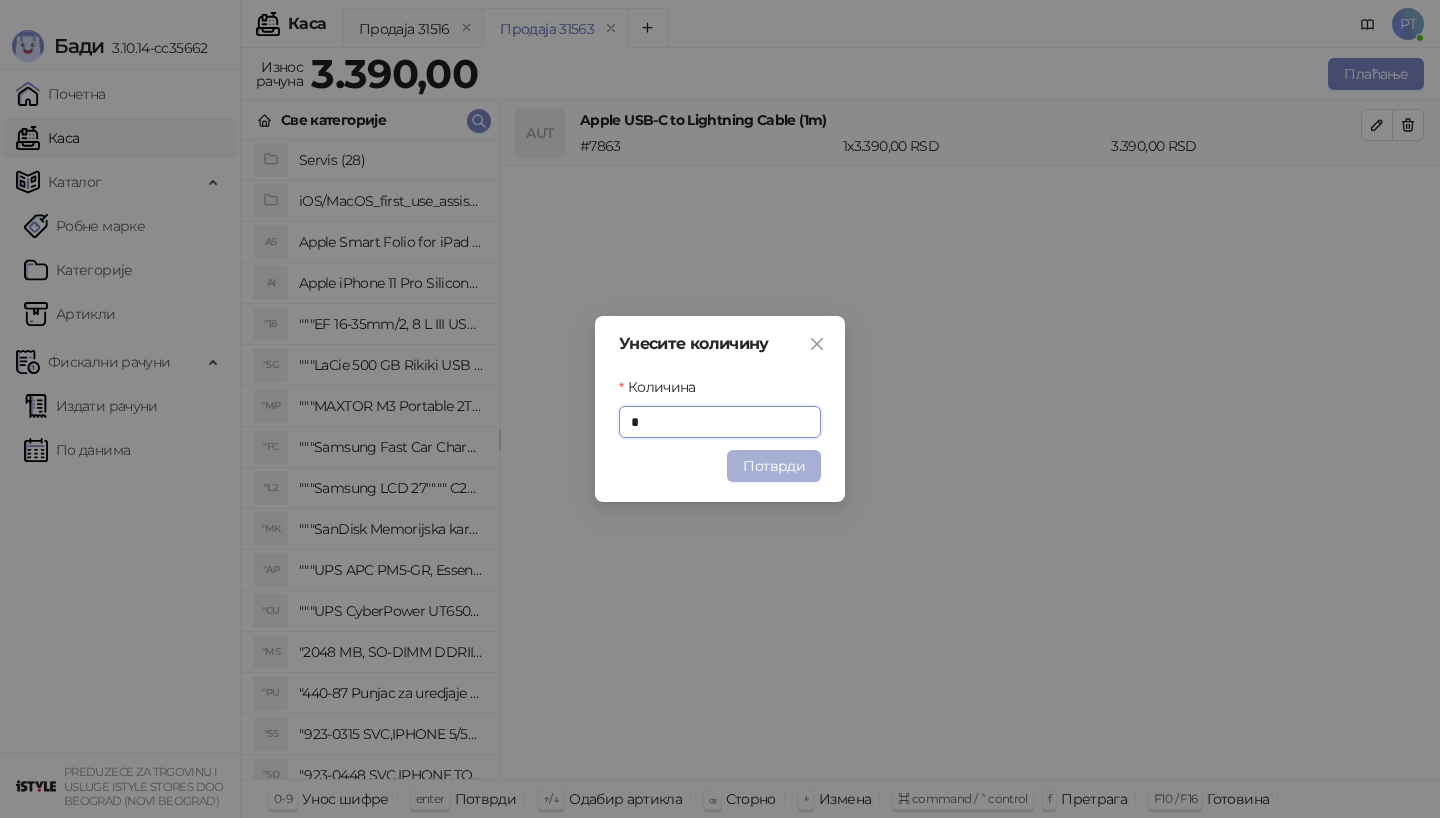 click on "Потврди" at bounding box center (774, 466) 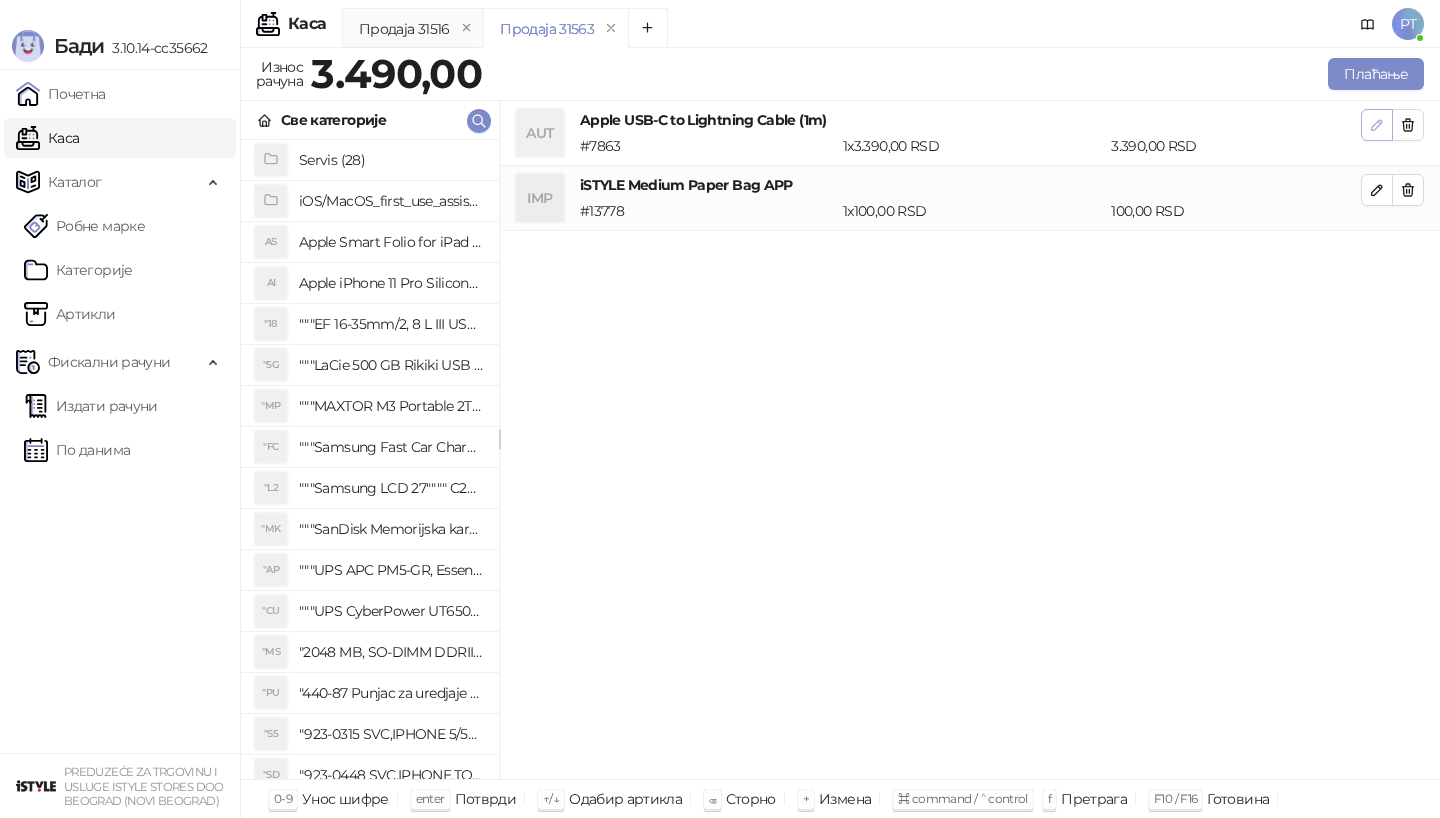 click at bounding box center (1377, 125) 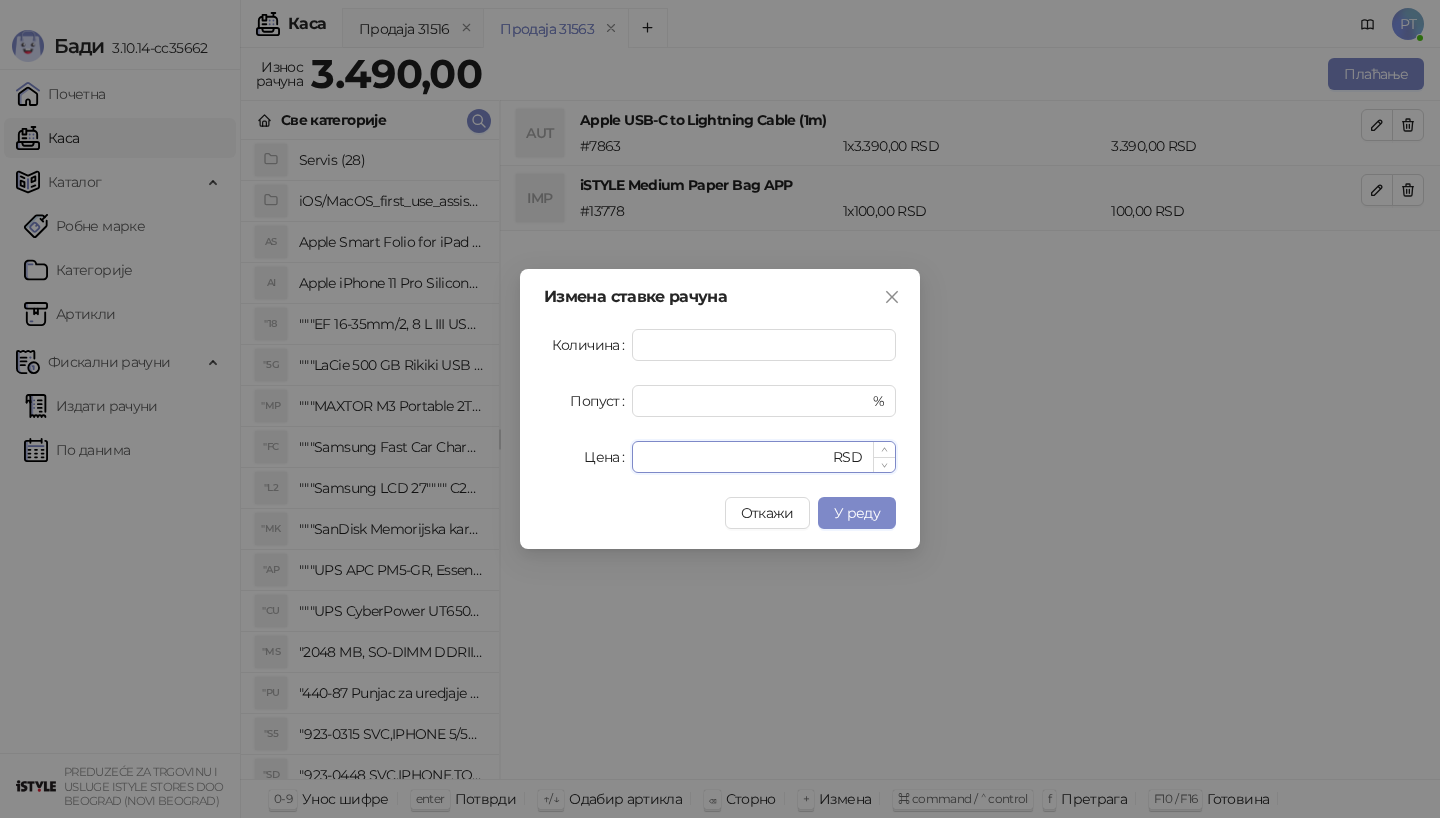 click on "****" at bounding box center (736, 457) 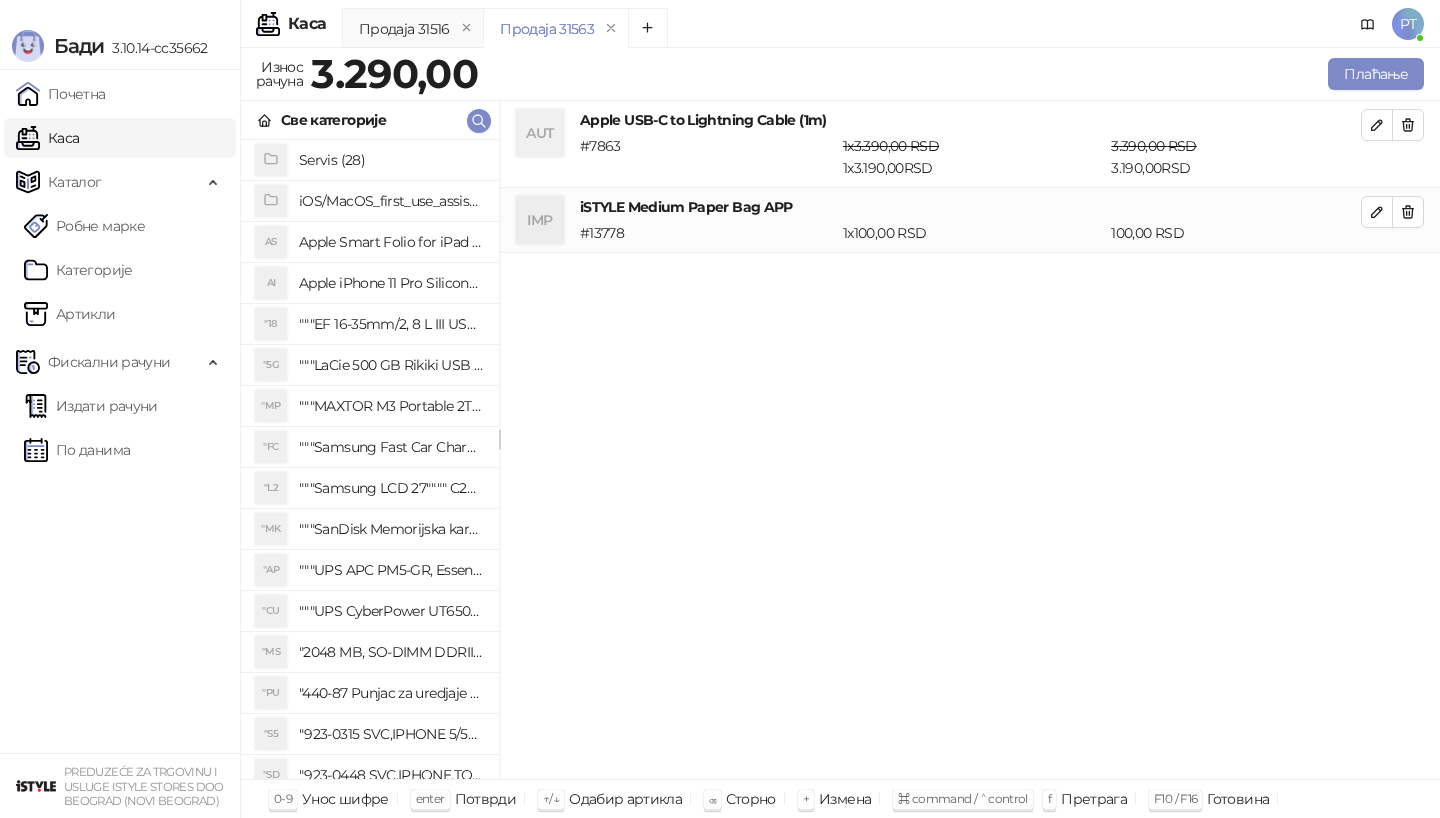 drag, startPoint x: 664, startPoint y: 451, endPoint x: 1307, endPoint y: 321, distance: 656.0099 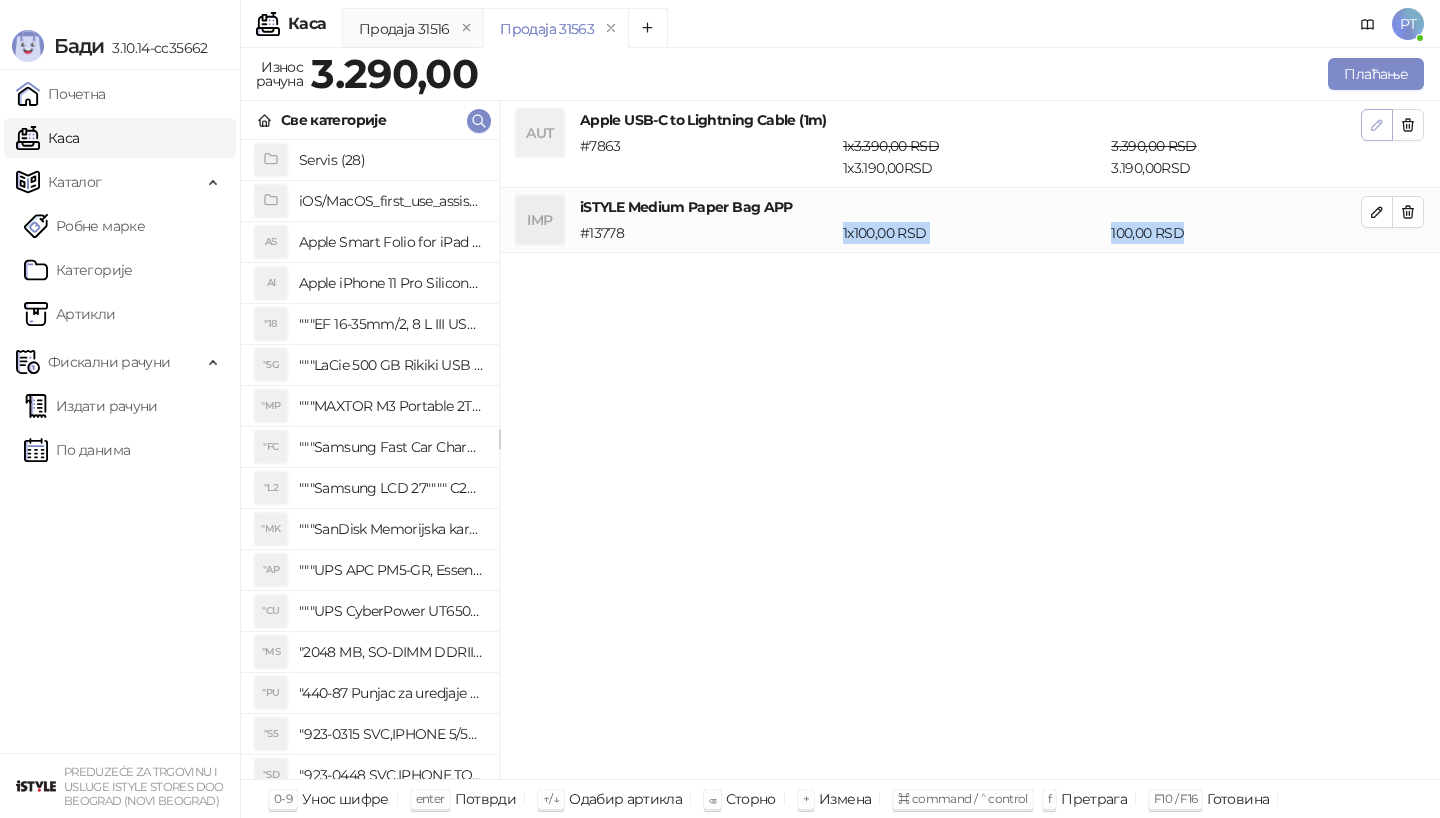 click 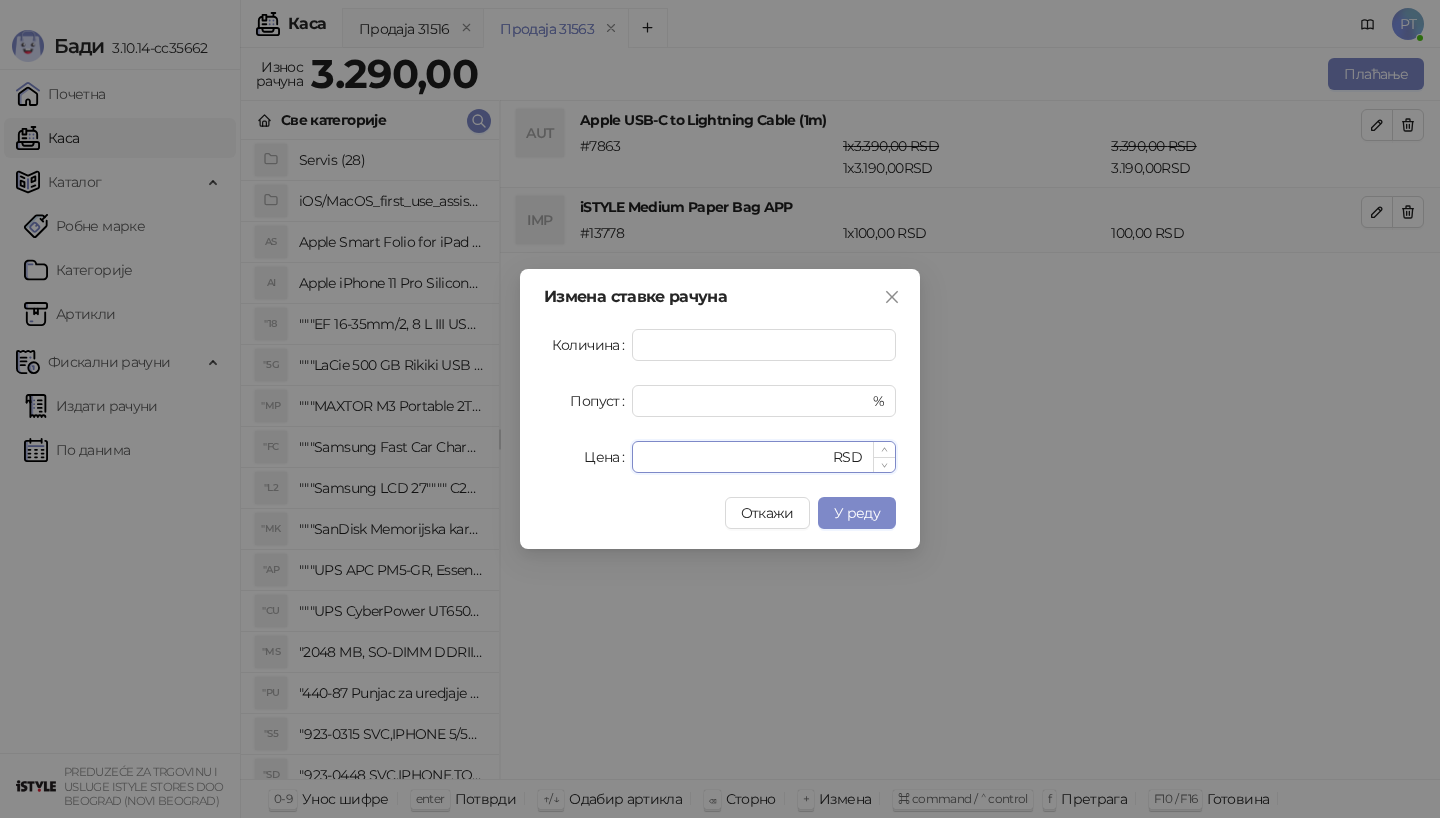 click on "****" at bounding box center [736, 457] 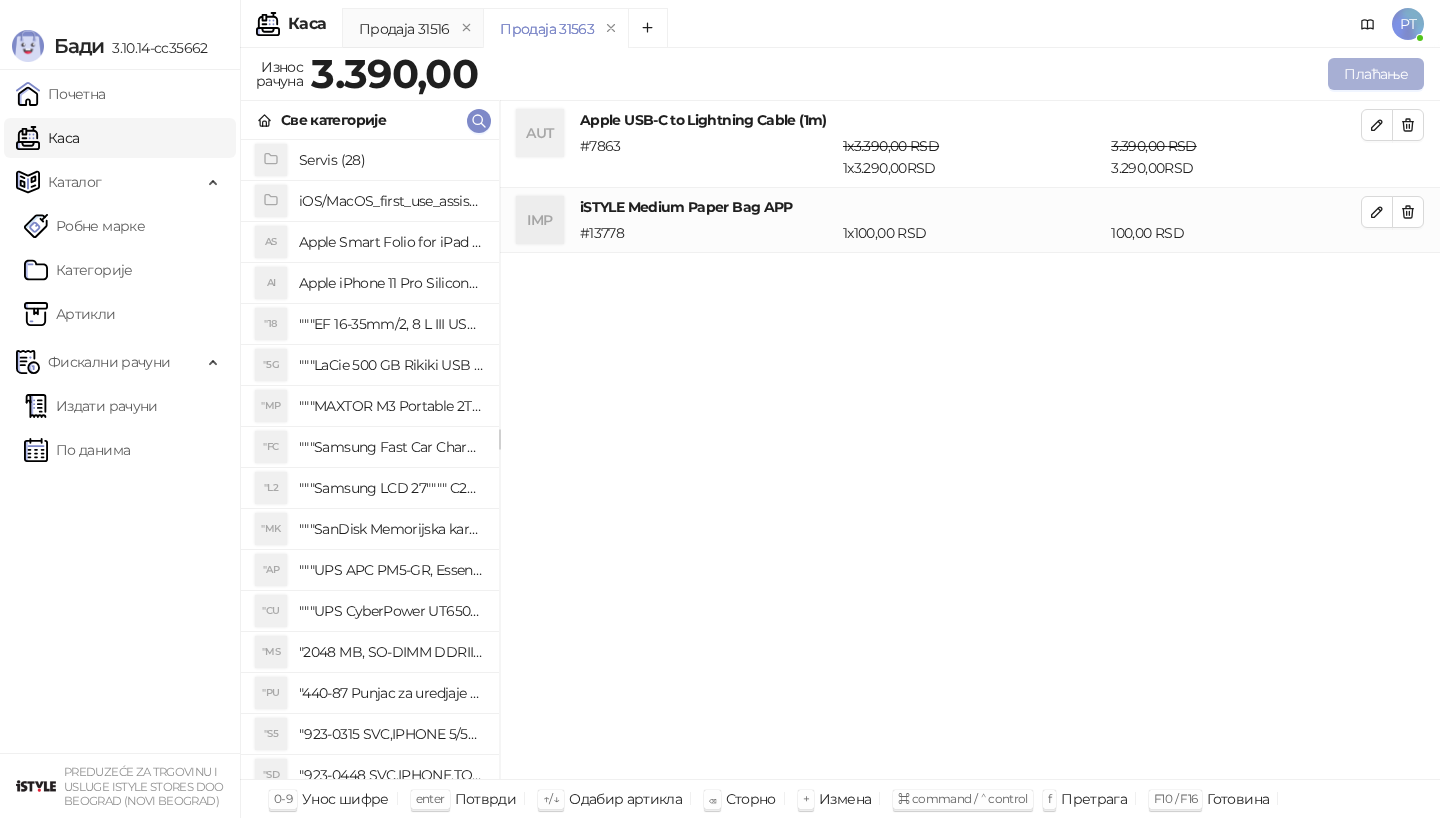 click on "Плаћање" at bounding box center (1376, 74) 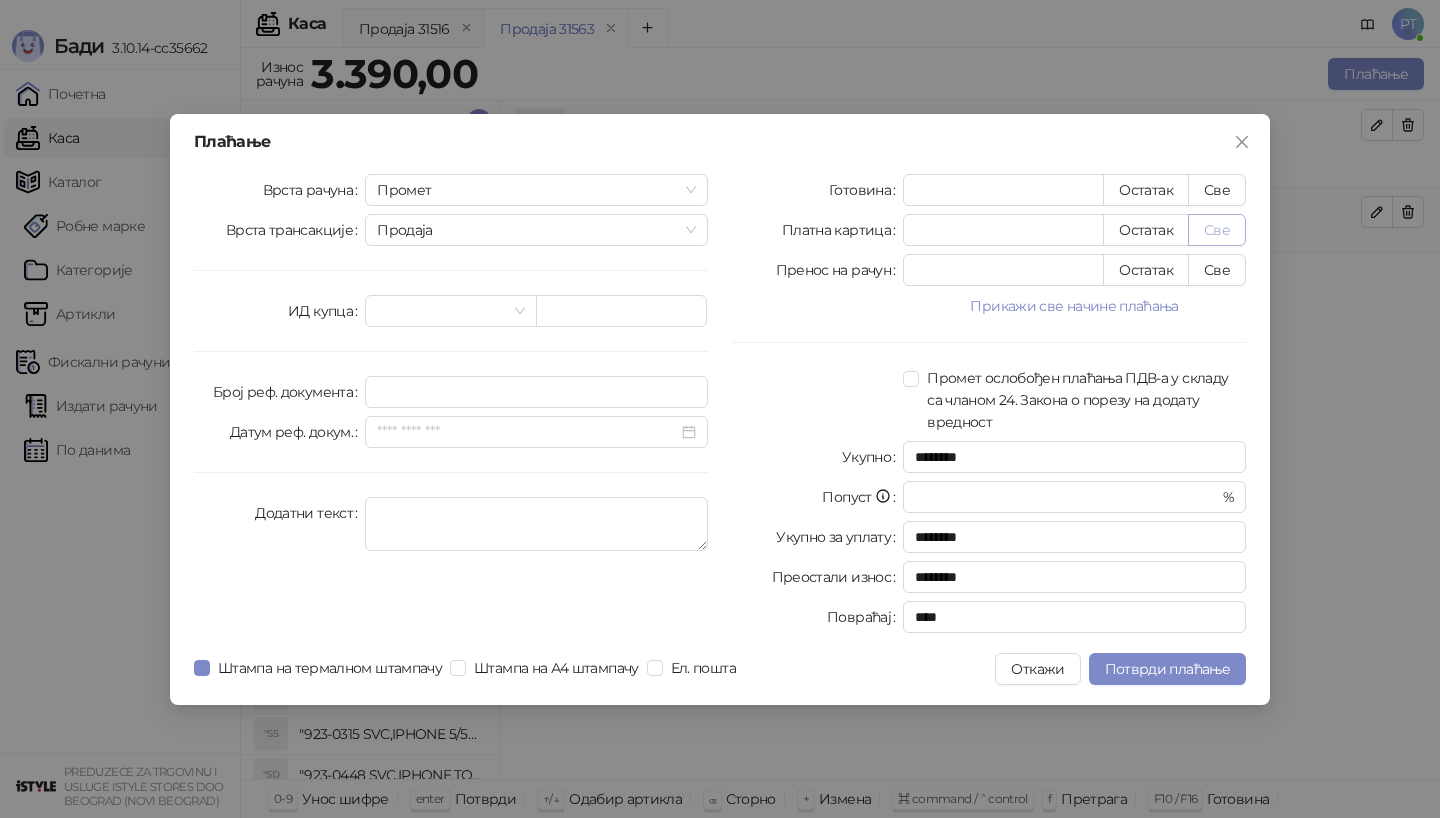 click on "Све" at bounding box center (1217, 230) 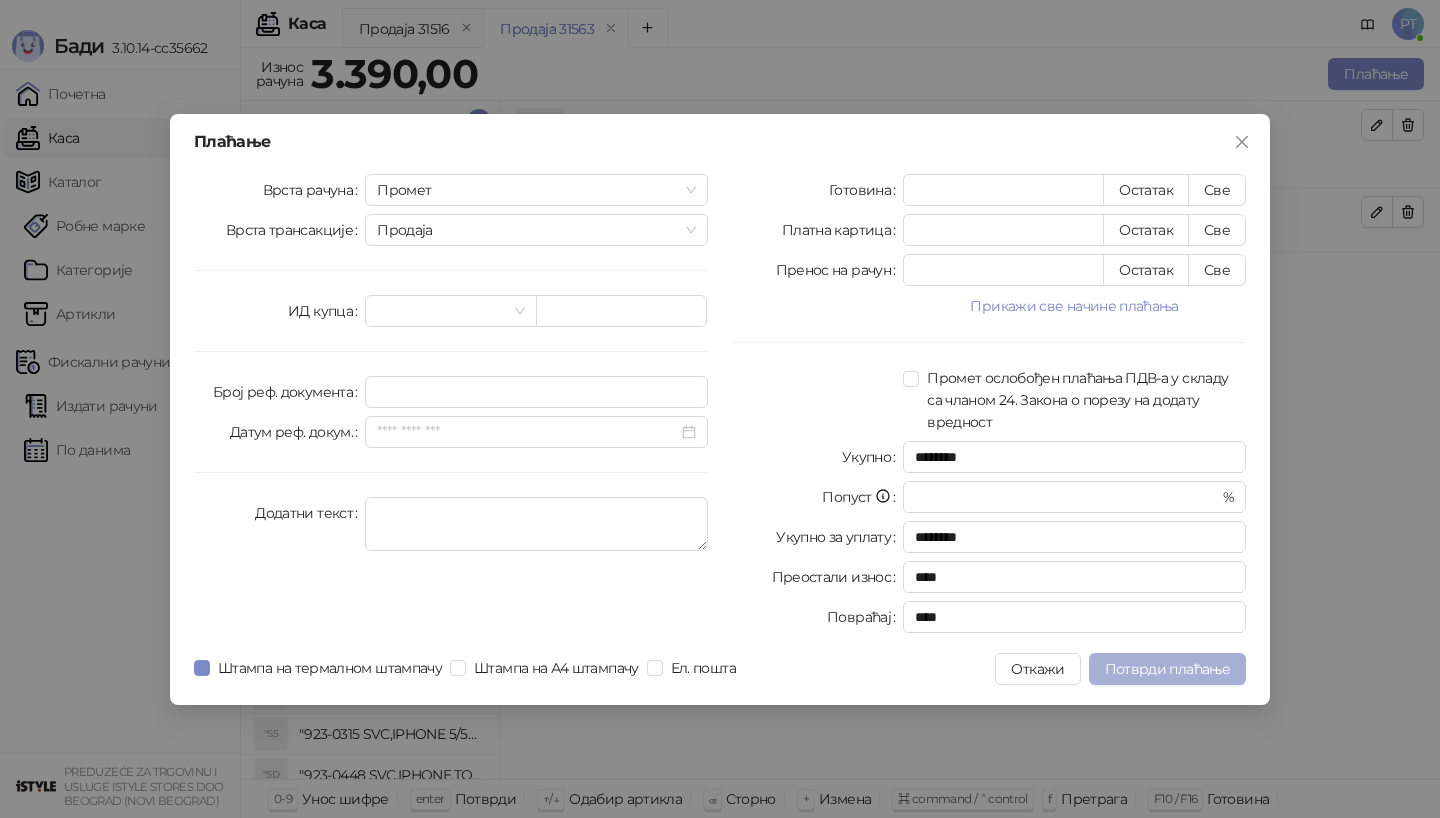 click on "Потврди плаћање" at bounding box center [1167, 669] 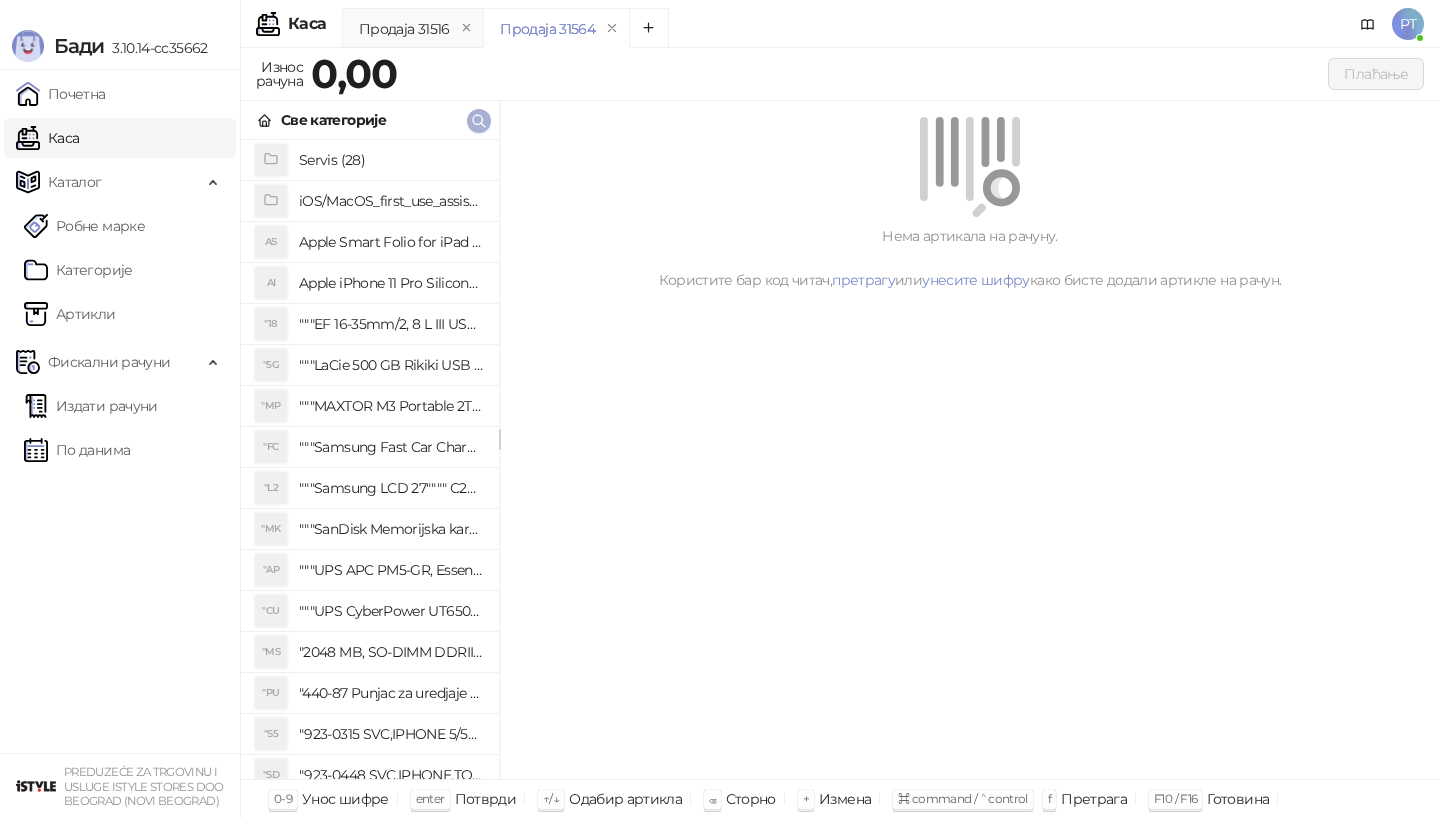 click 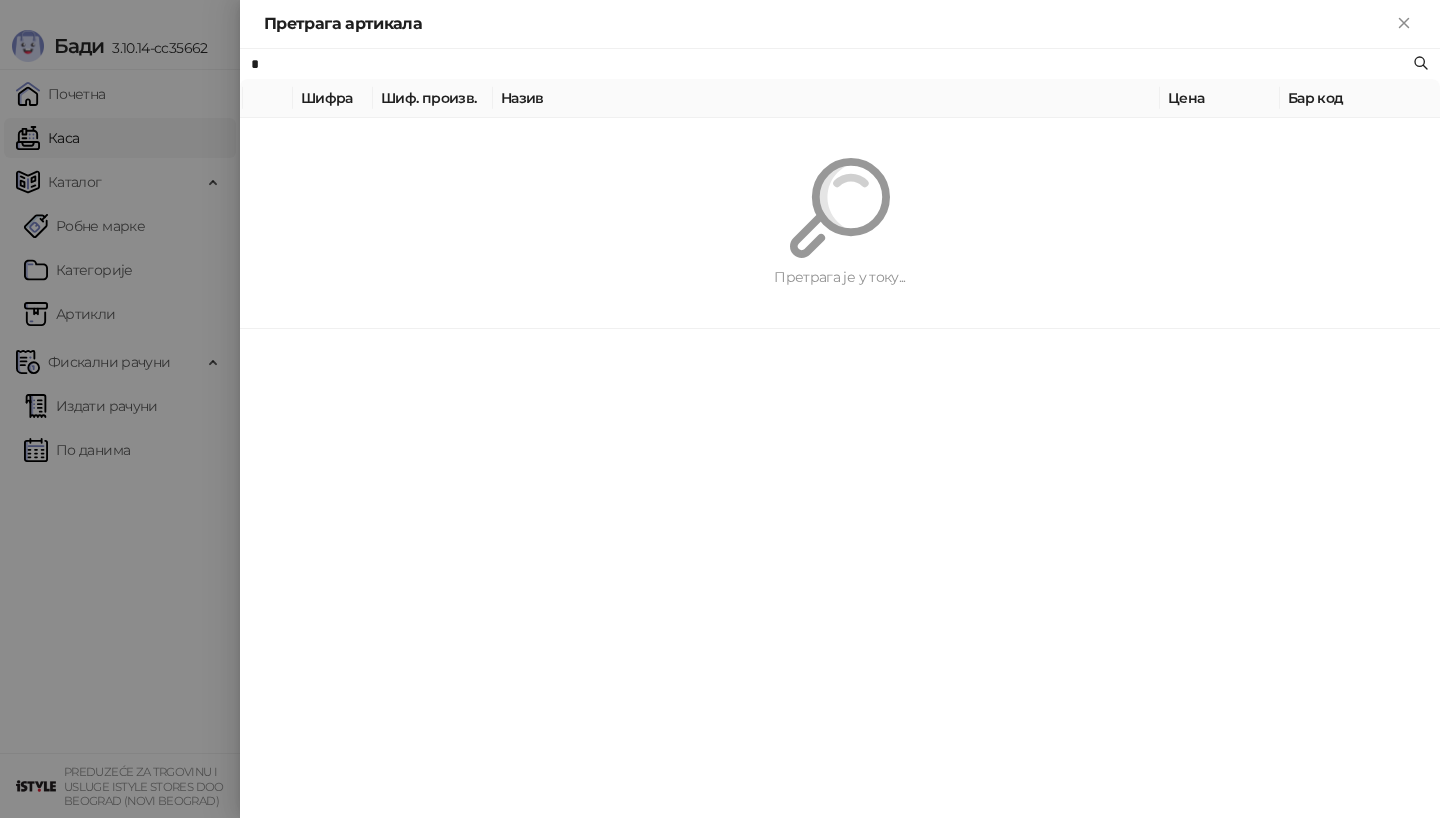 click on "Шиф. произв." at bounding box center (433, 98) 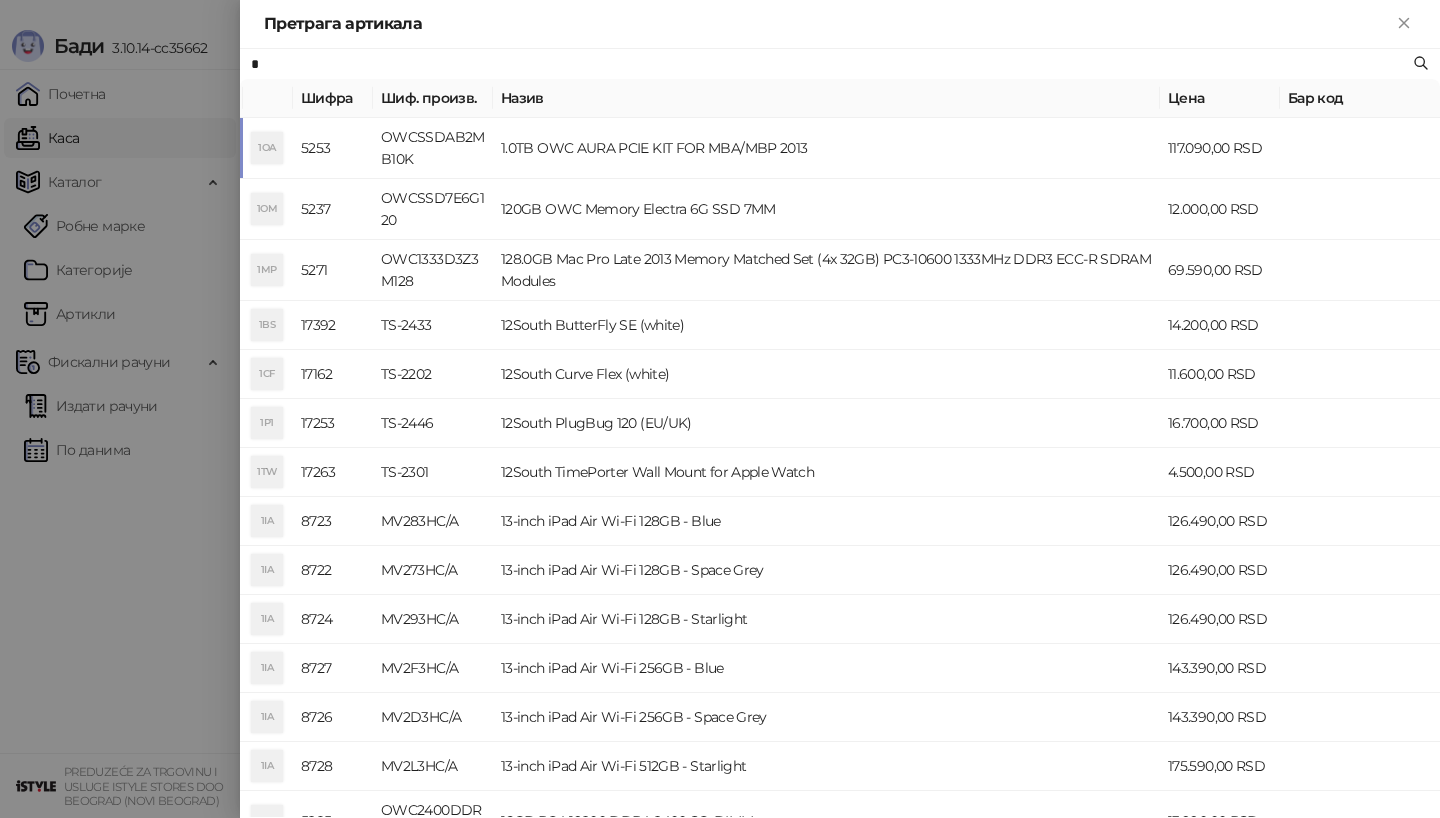 click on "*" at bounding box center (830, 64) 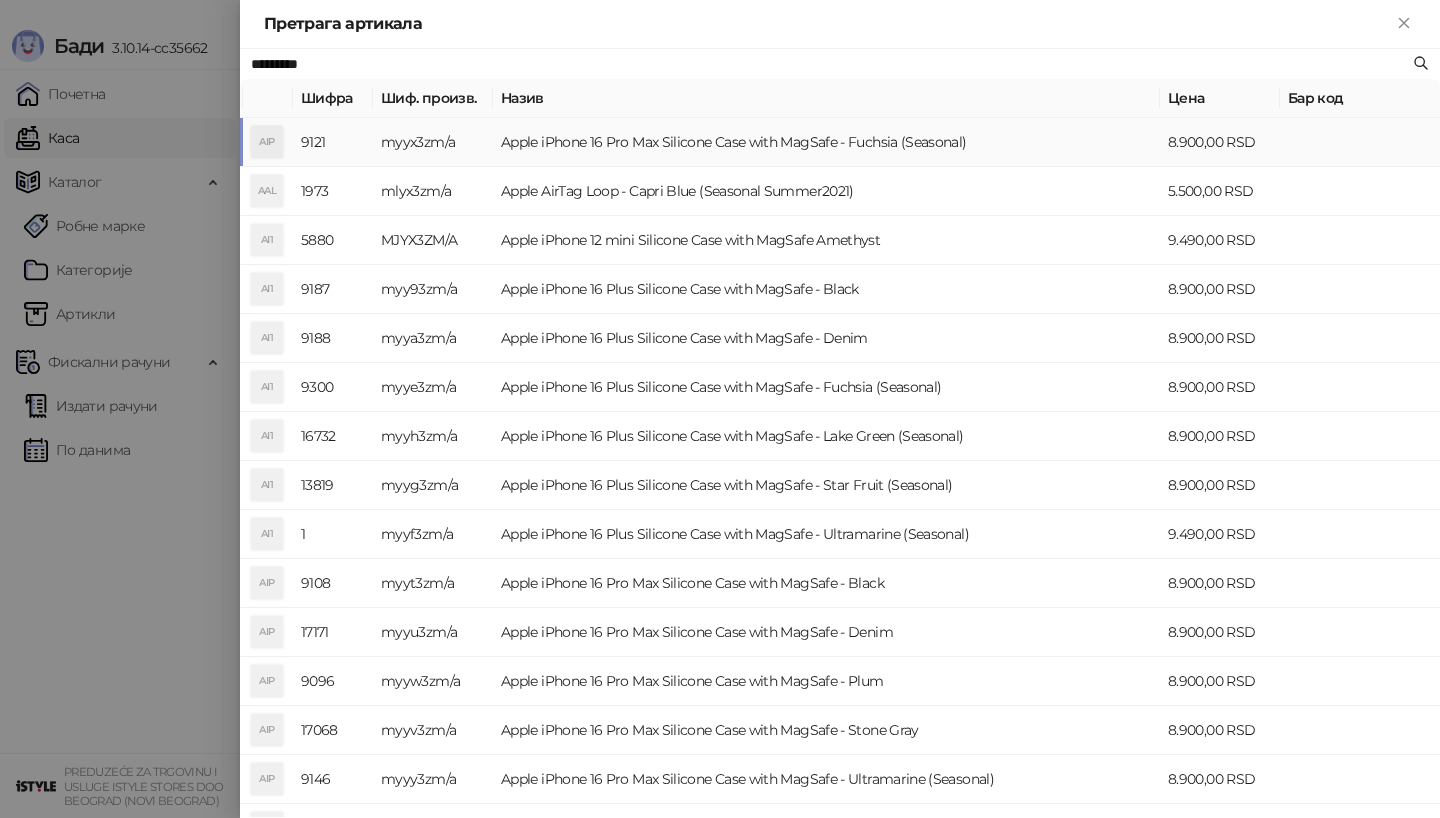 type on "*********" 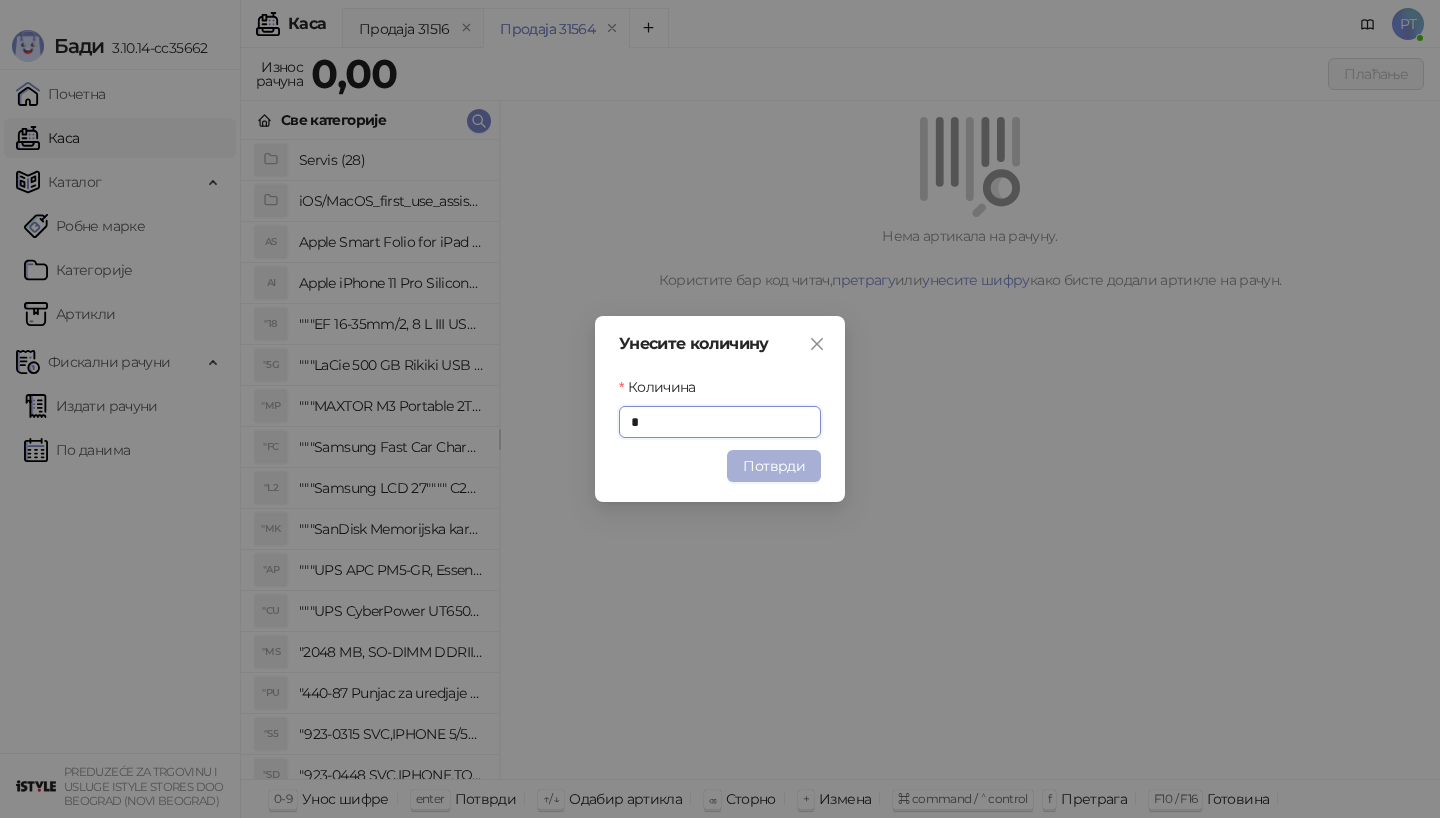 type on "*" 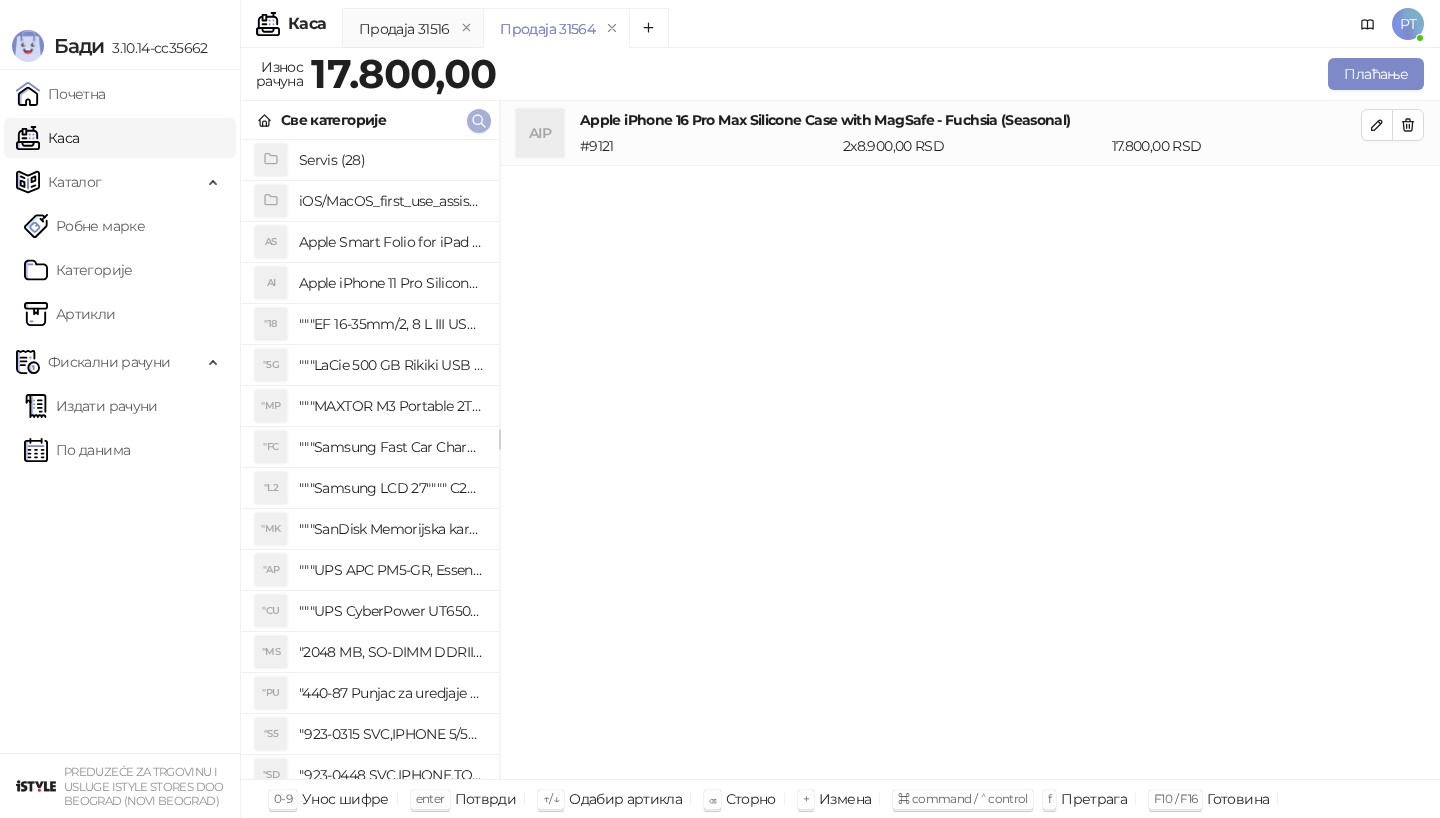 type 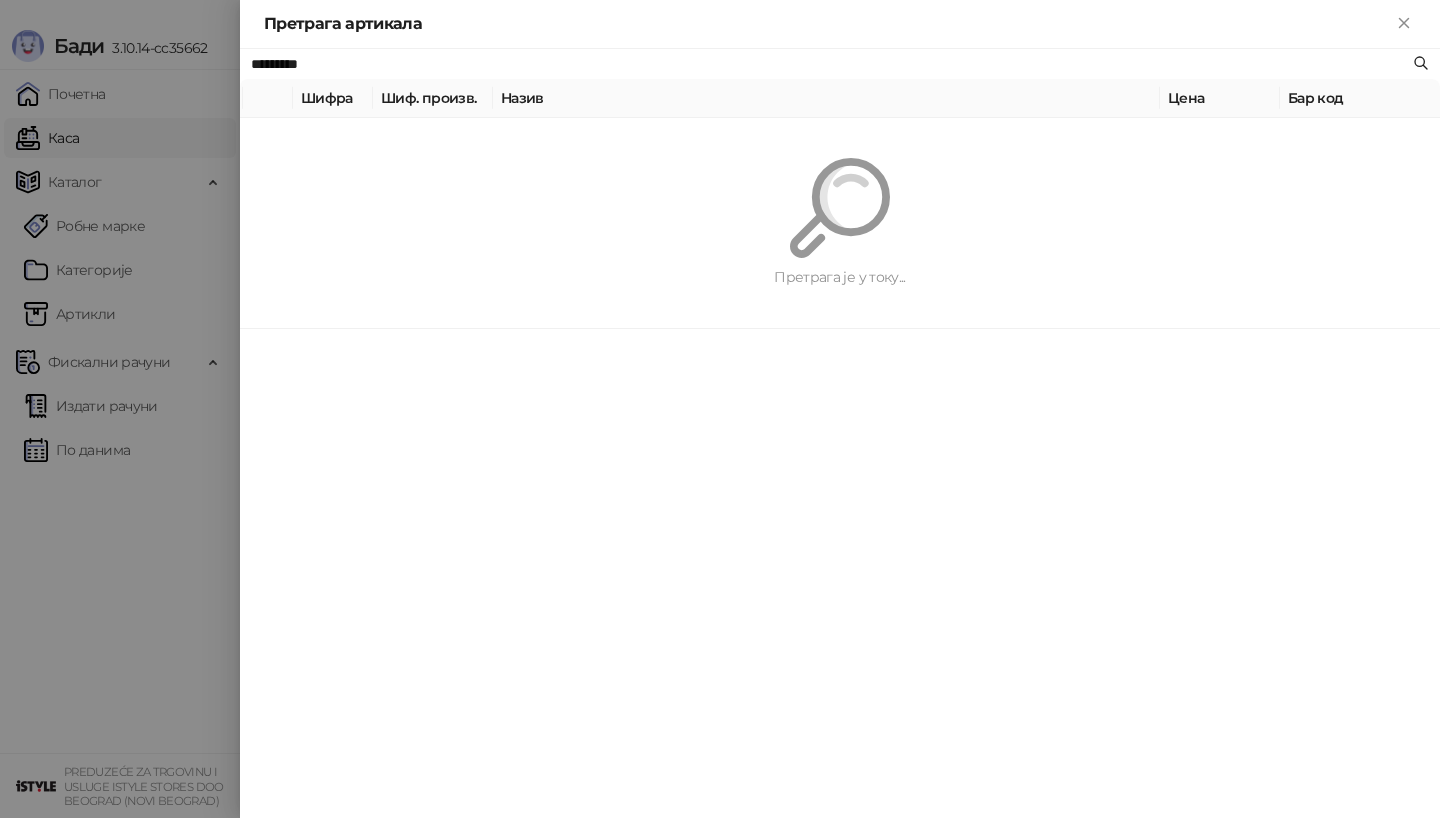 paste 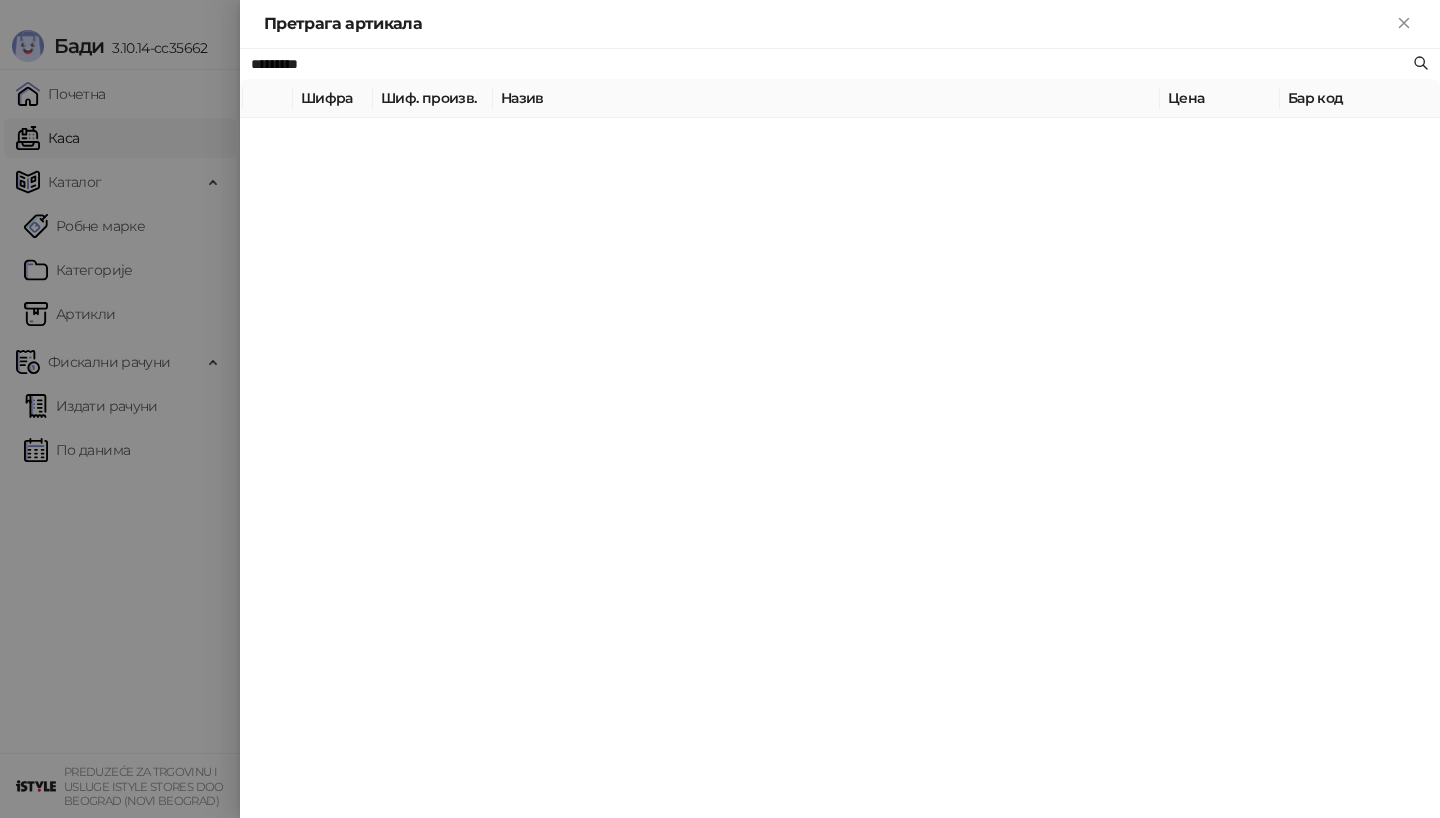 type on "*********" 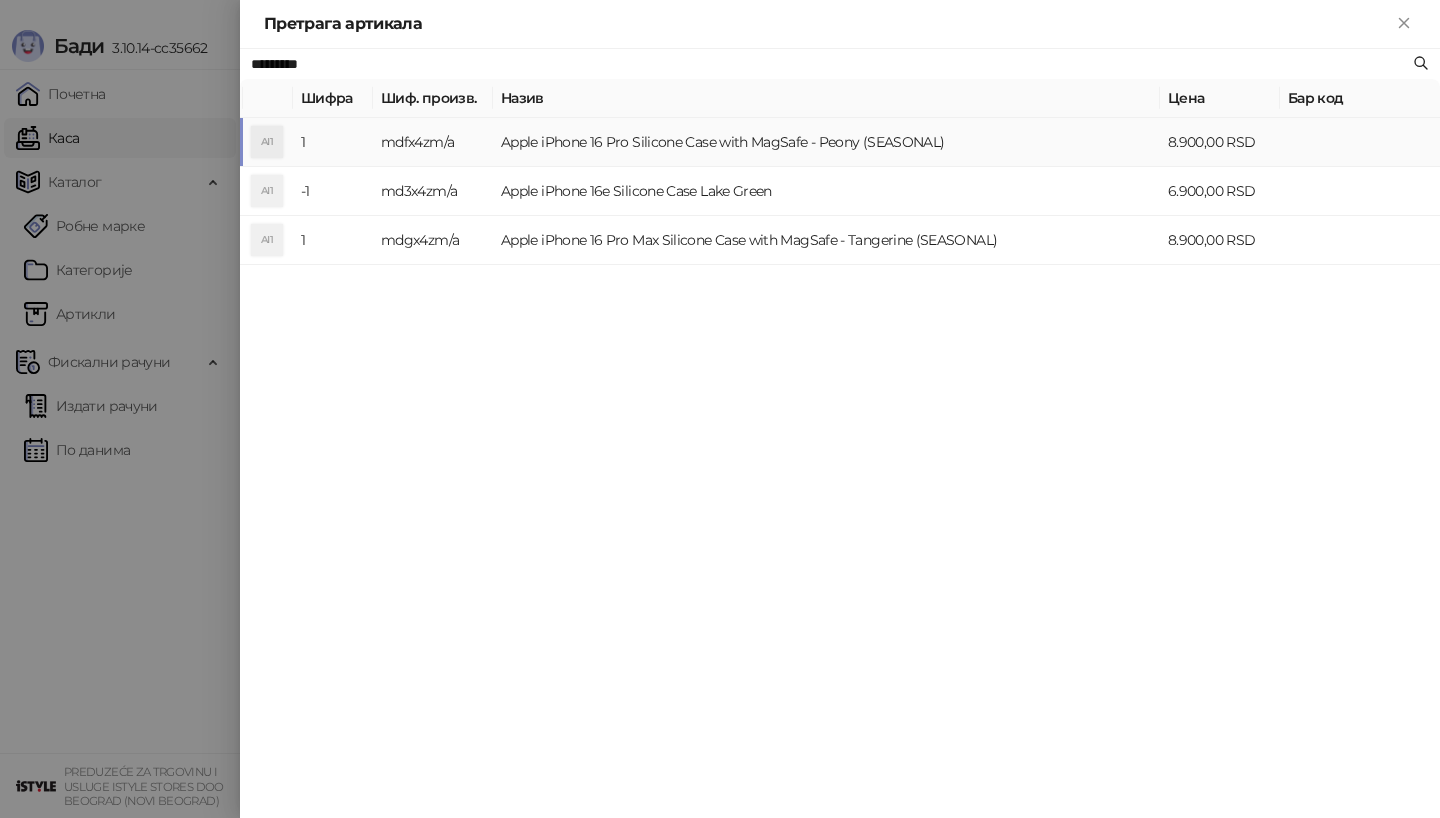 click on "mdfx4zm/a" at bounding box center (433, 142) 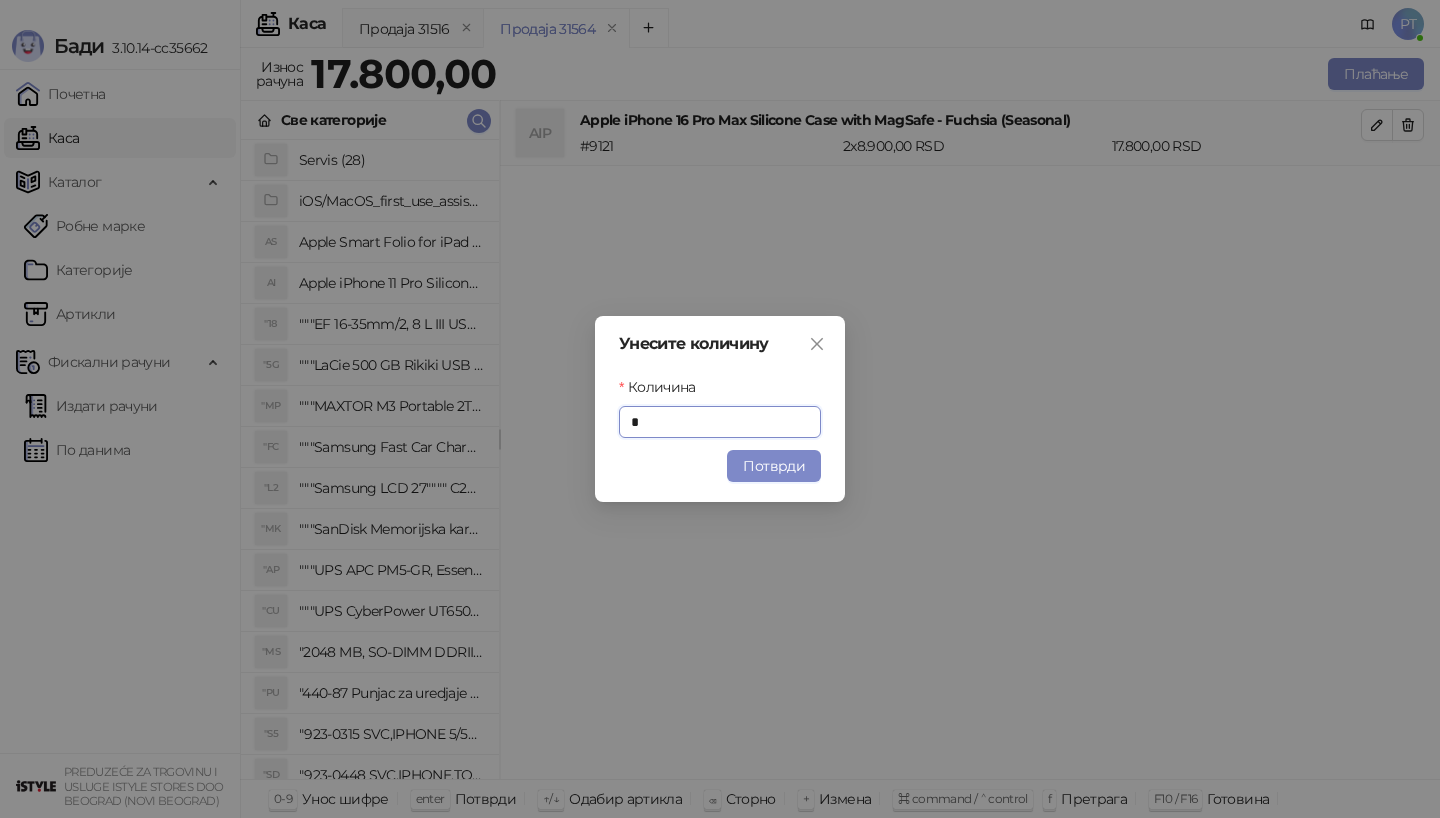 click on "Унесите количину Количина * Потврди" at bounding box center (720, 409) 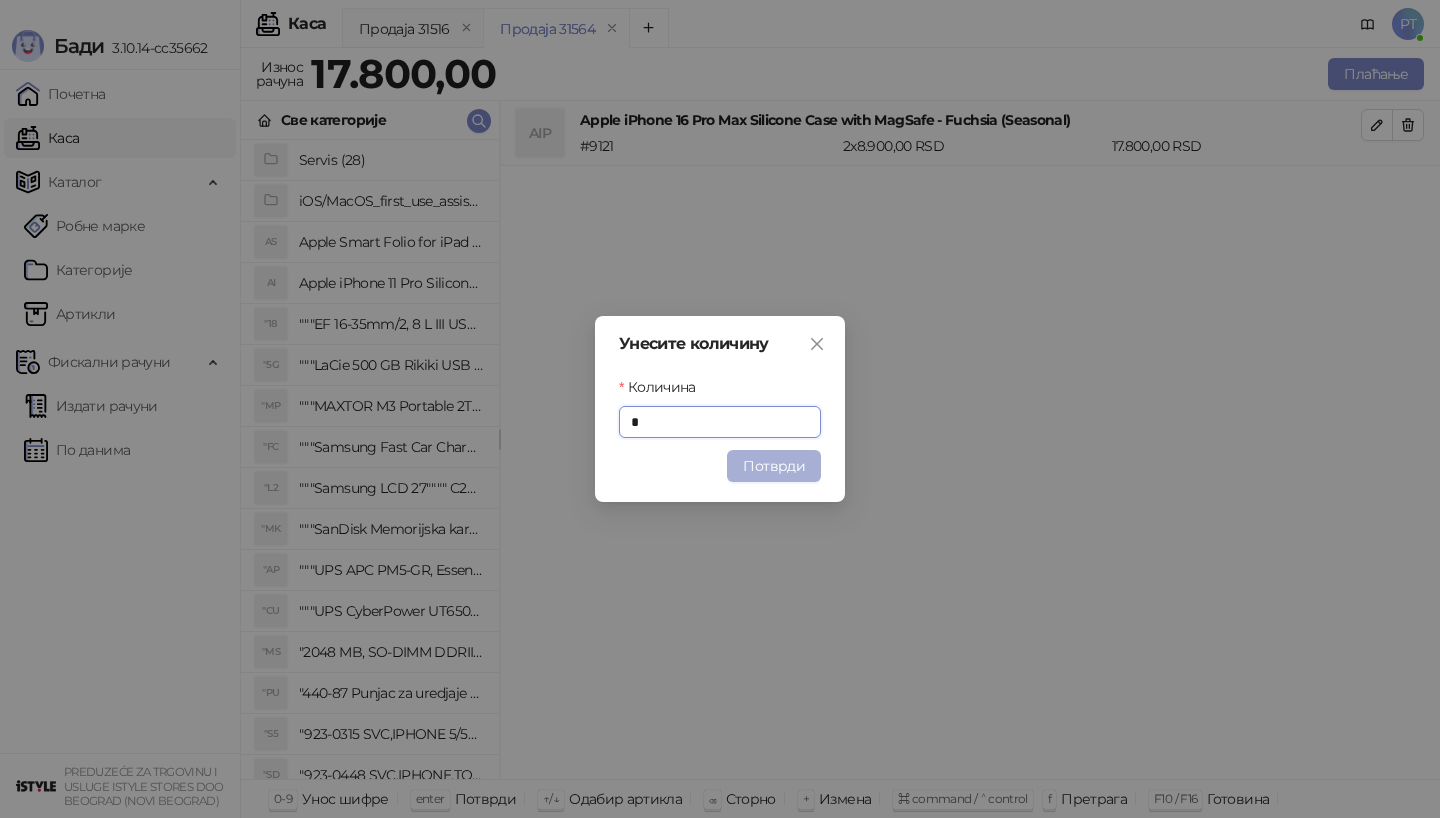 type on "*" 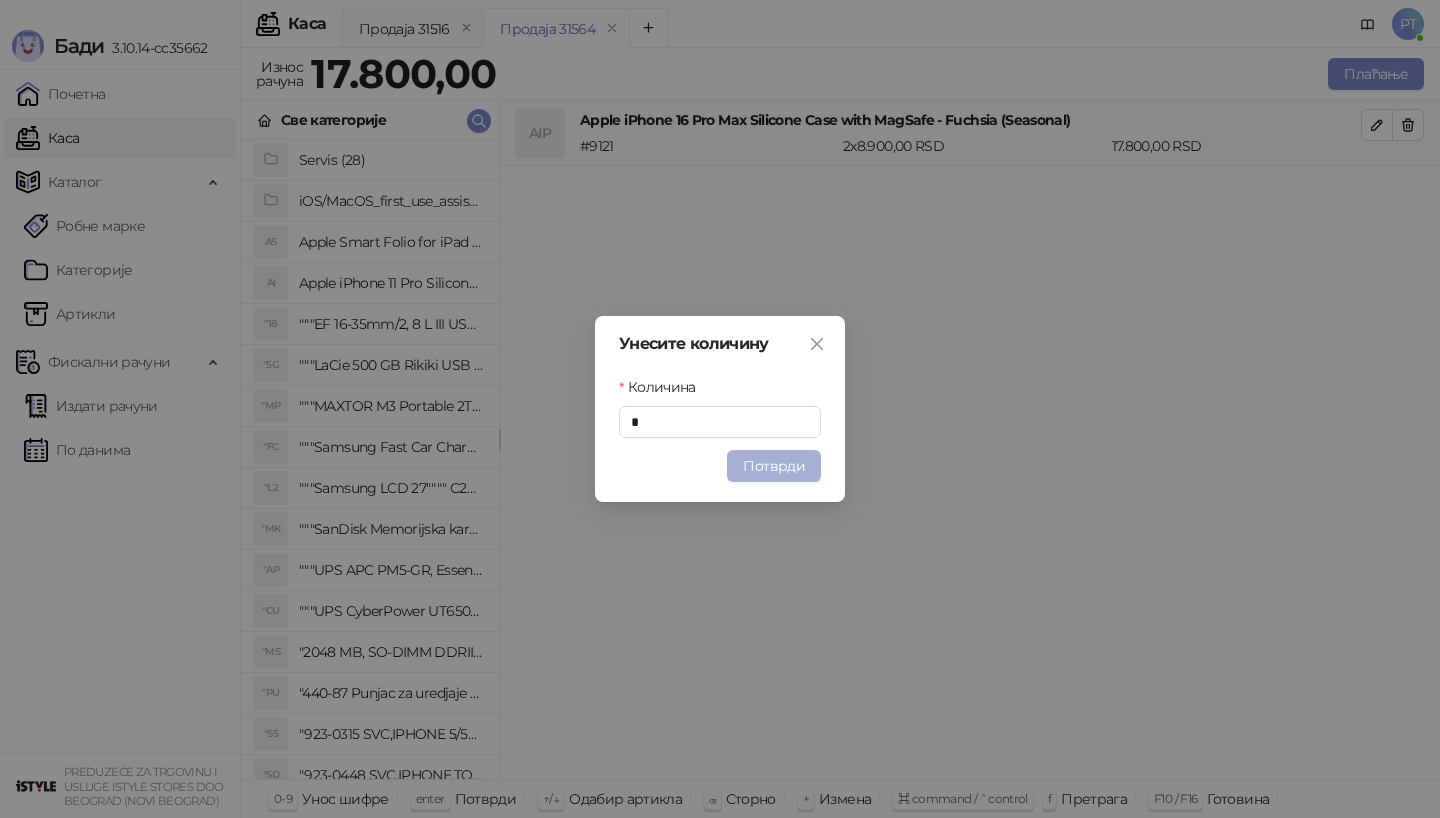 click on "Потврди" at bounding box center [774, 466] 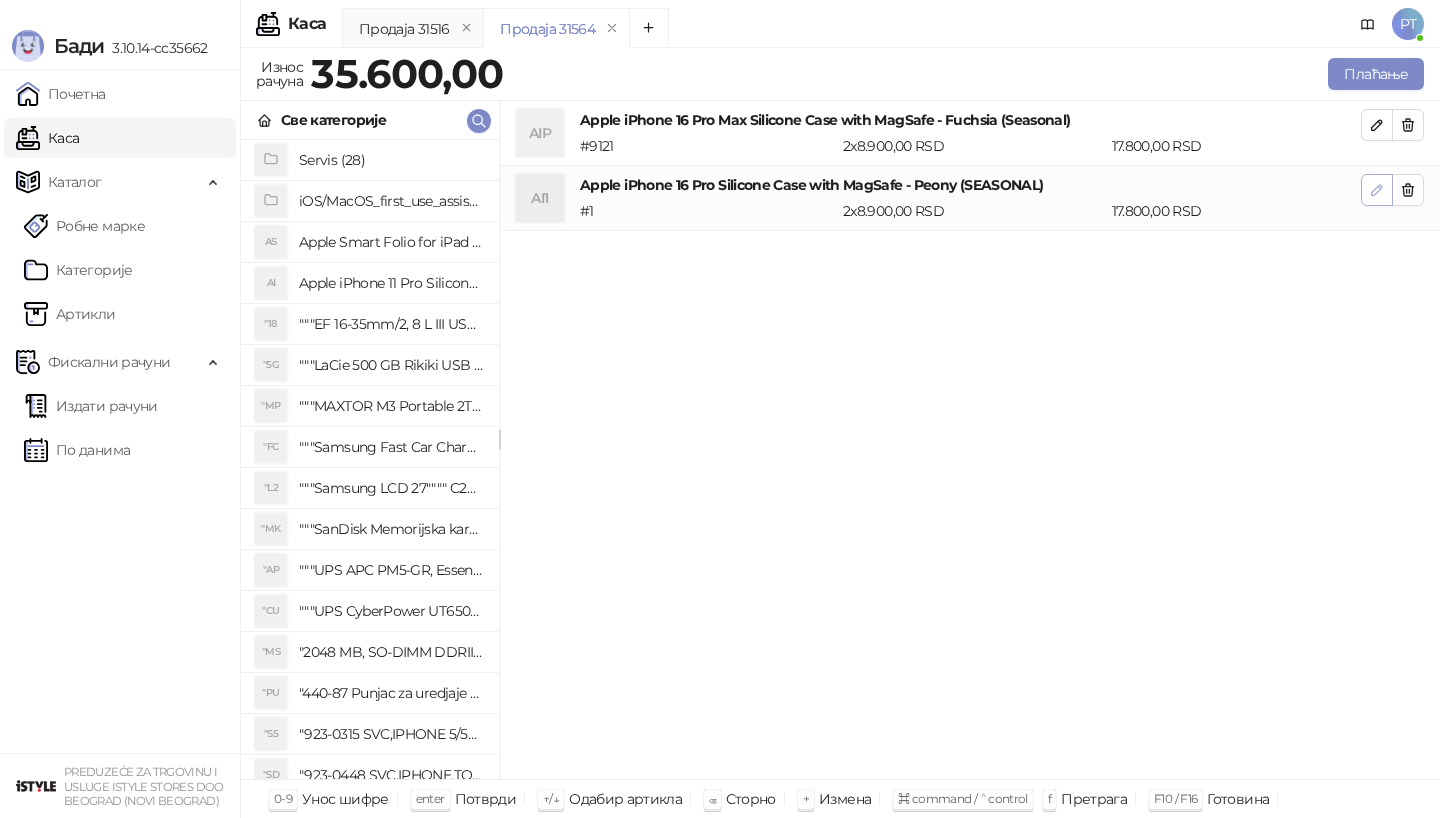 click 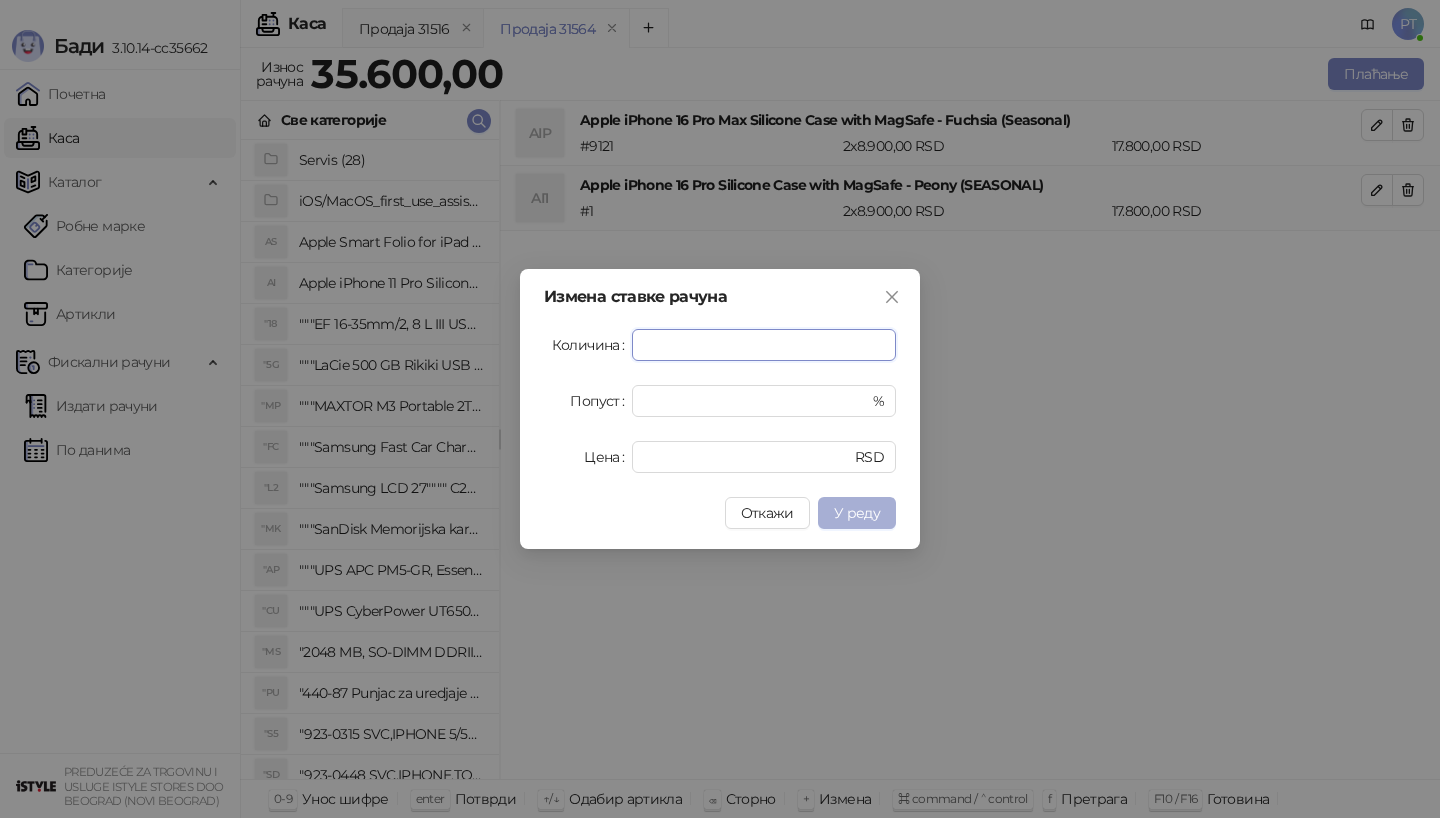 type on "*" 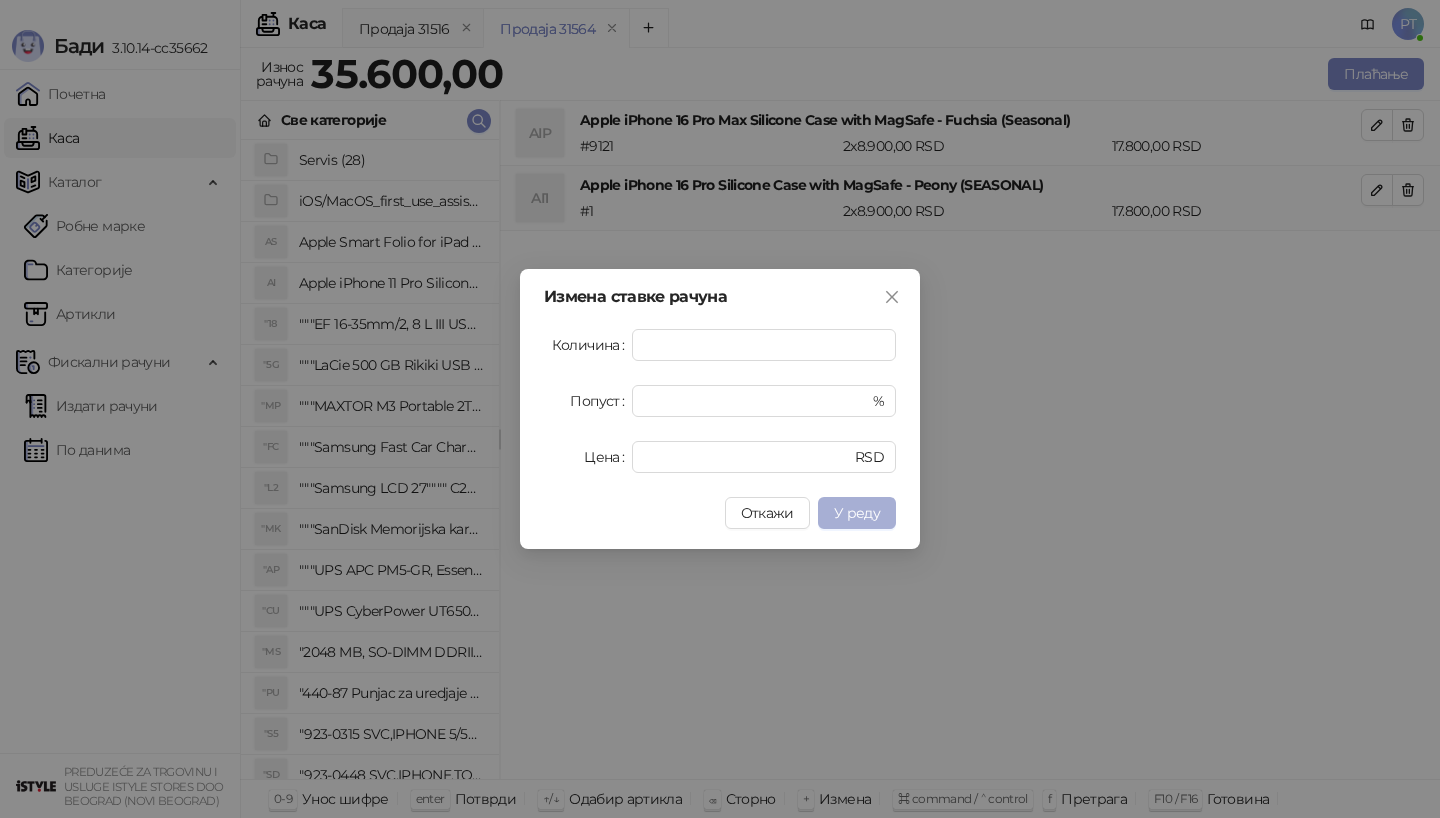 click on "У реду" at bounding box center [857, 513] 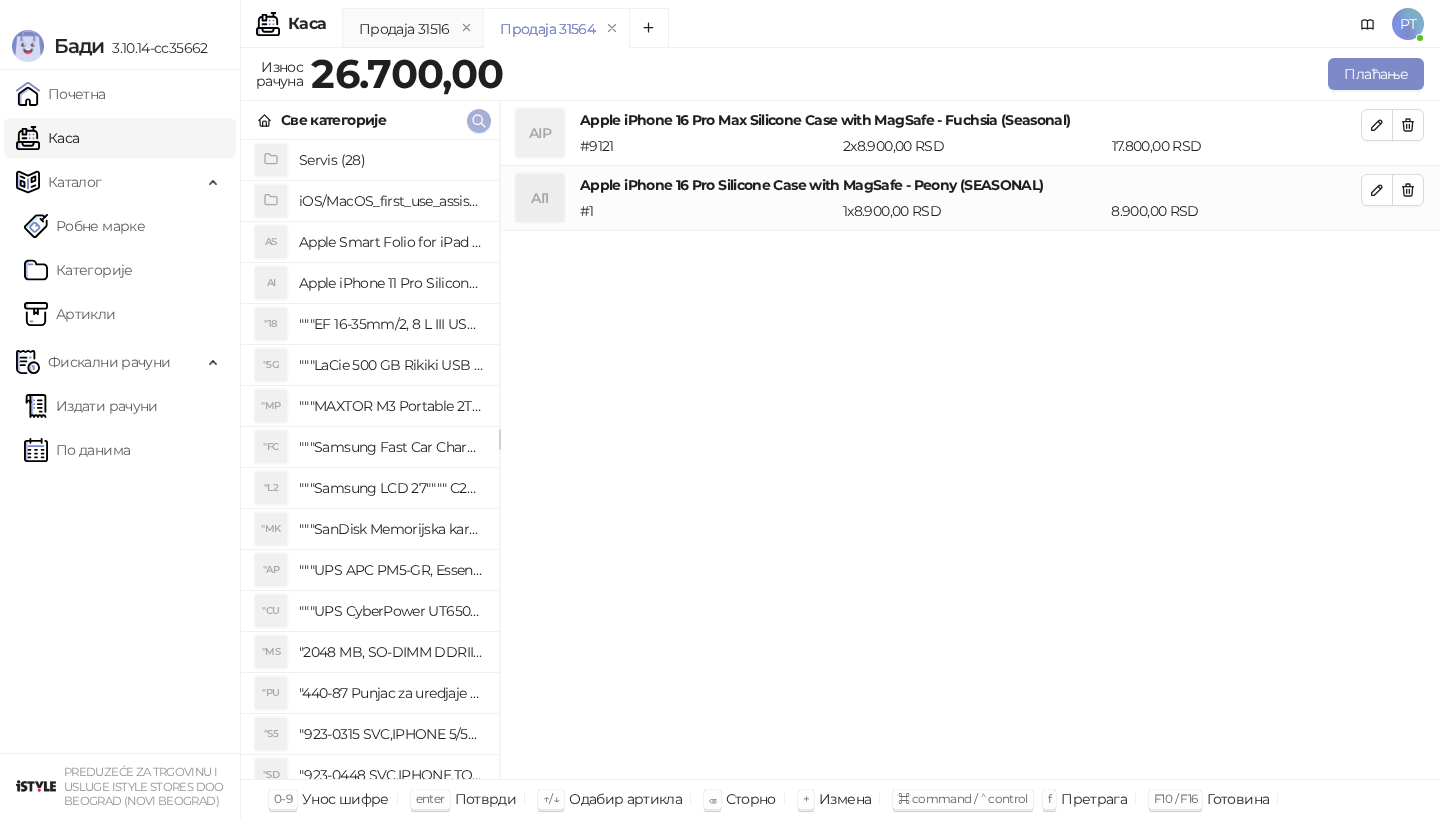 click 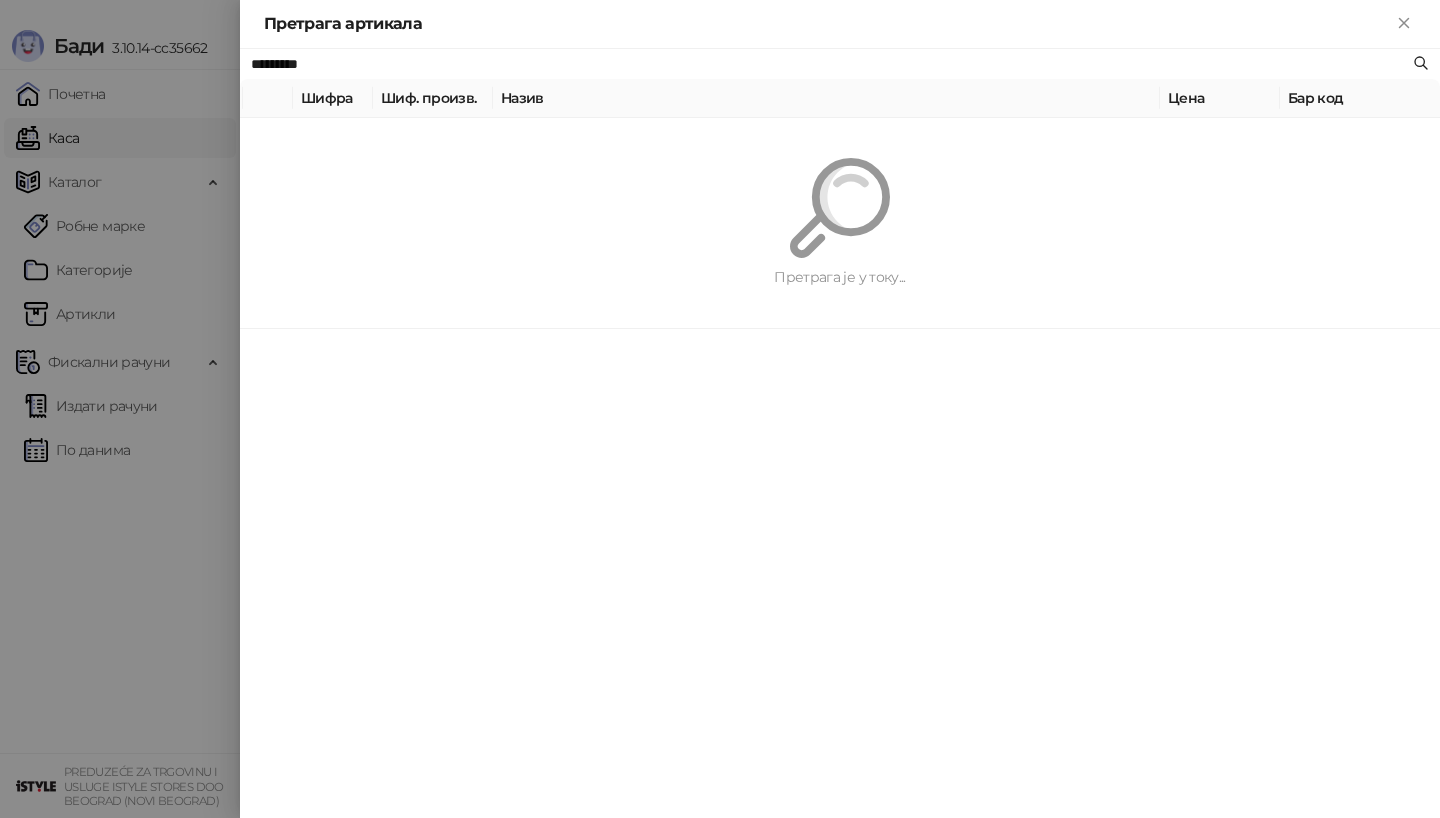 paste 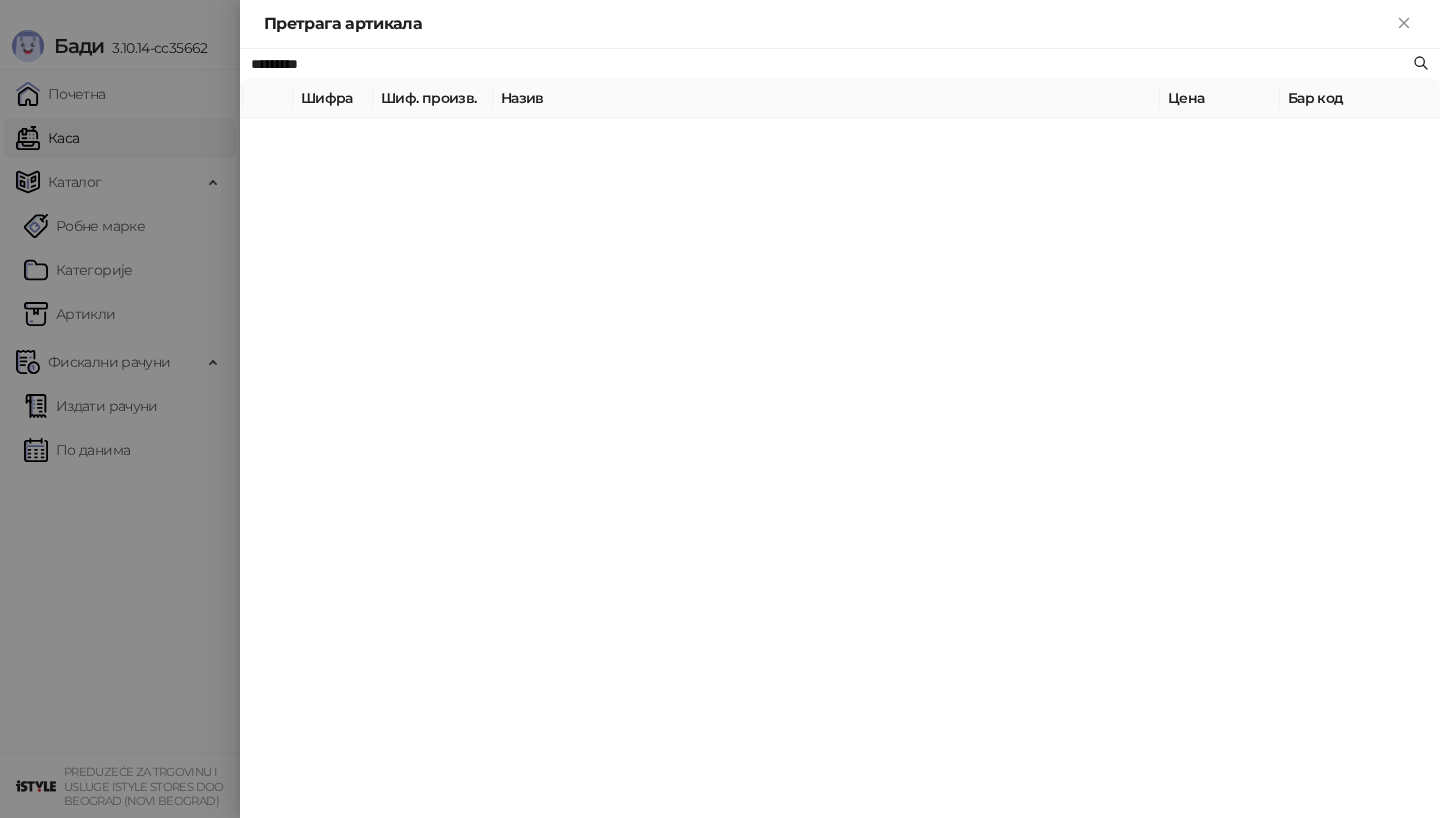 type on "*********" 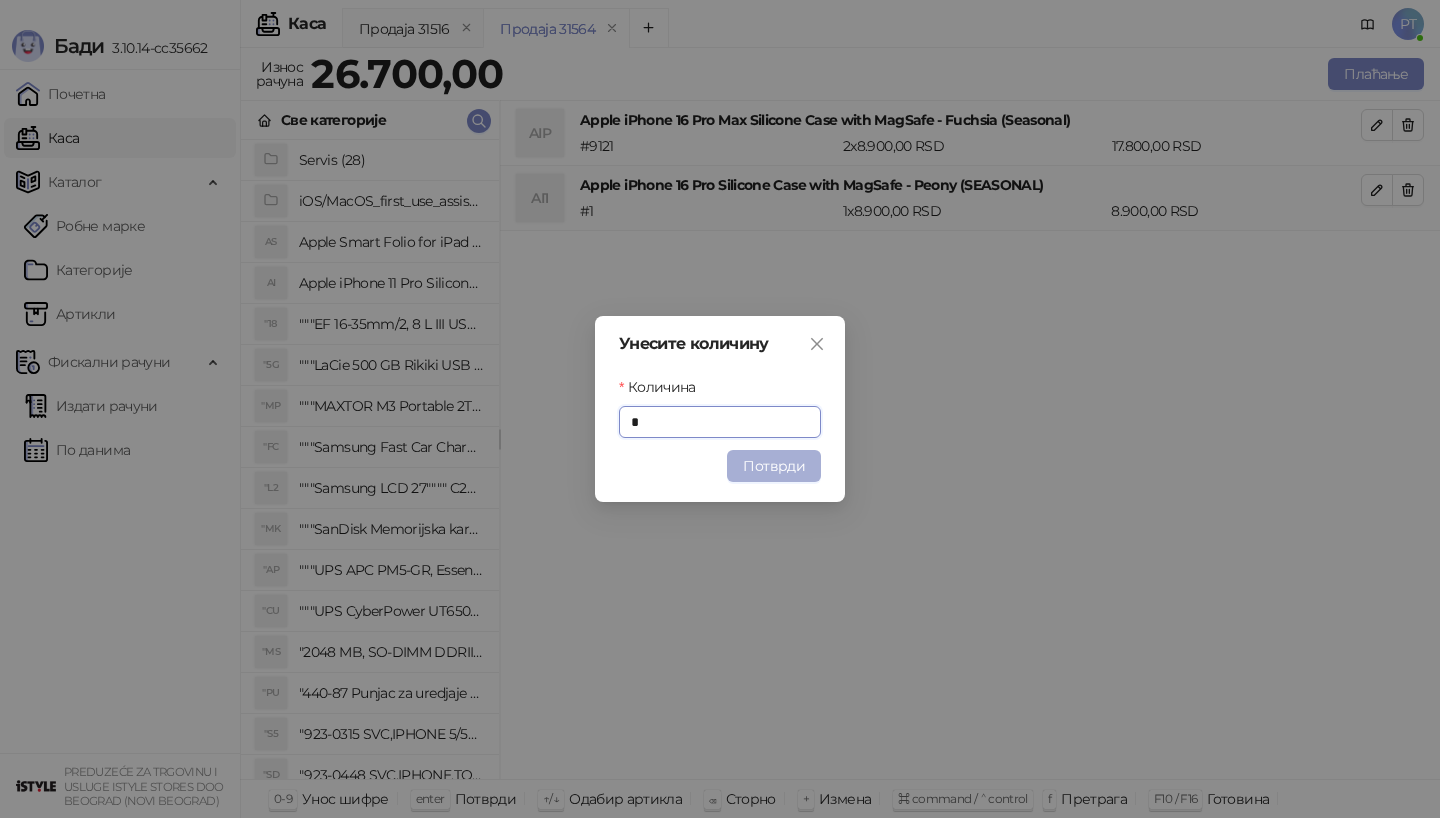 click on "Потврди" at bounding box center (774, 466) 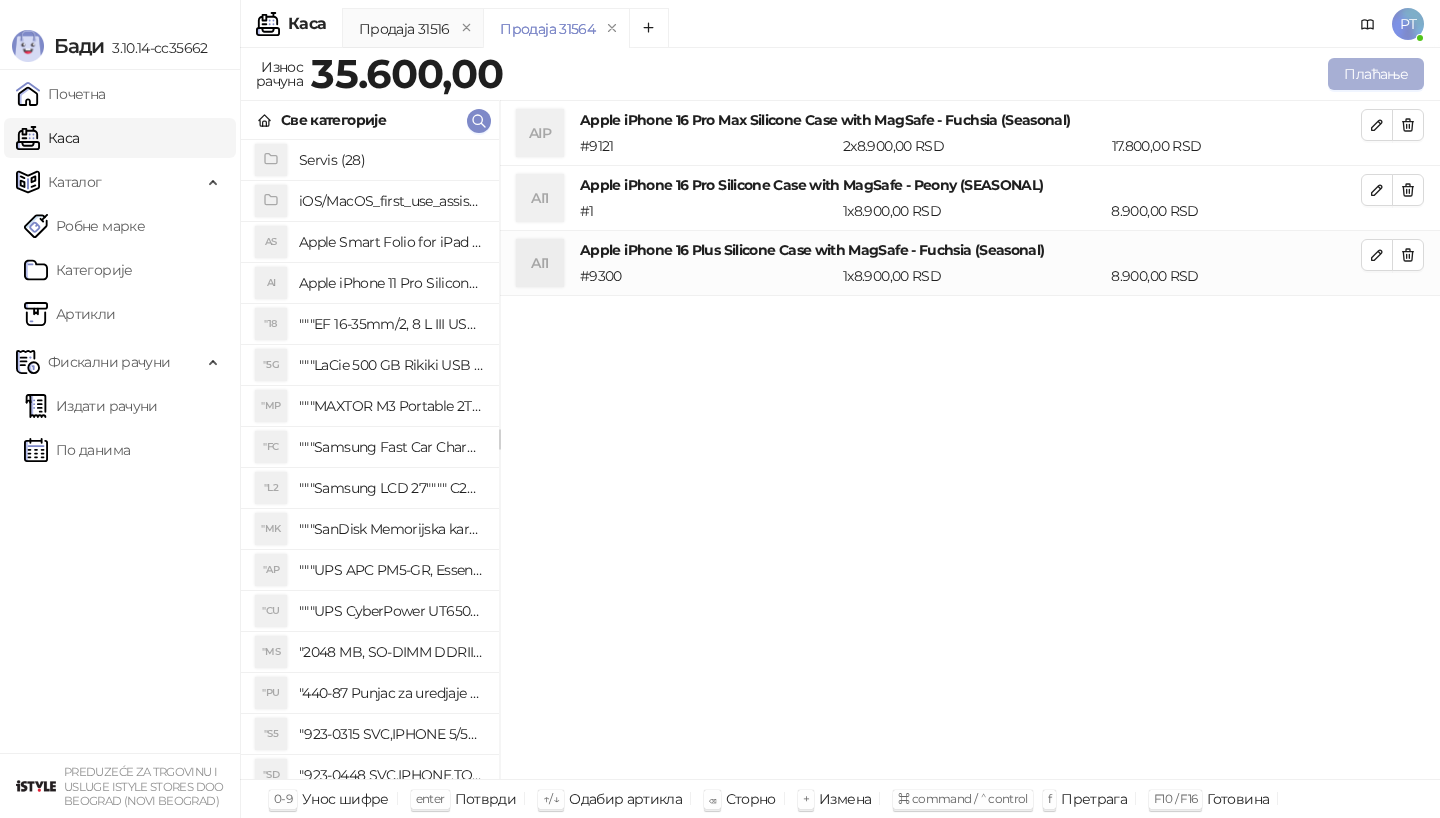 click on "Плаћање" at bounding box center (1376, 74) 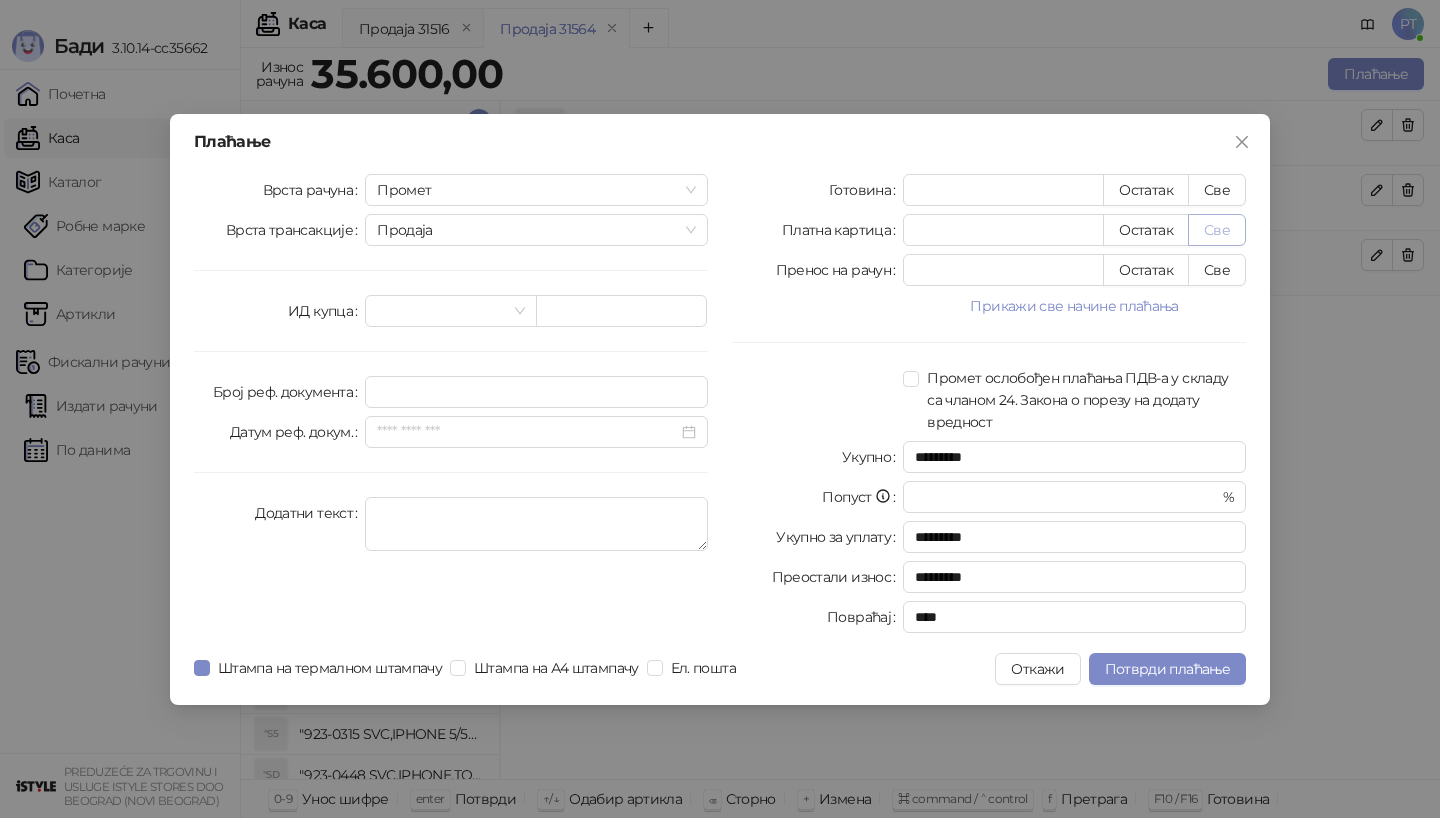 click on "Све" at bounding box center (1217, 230) 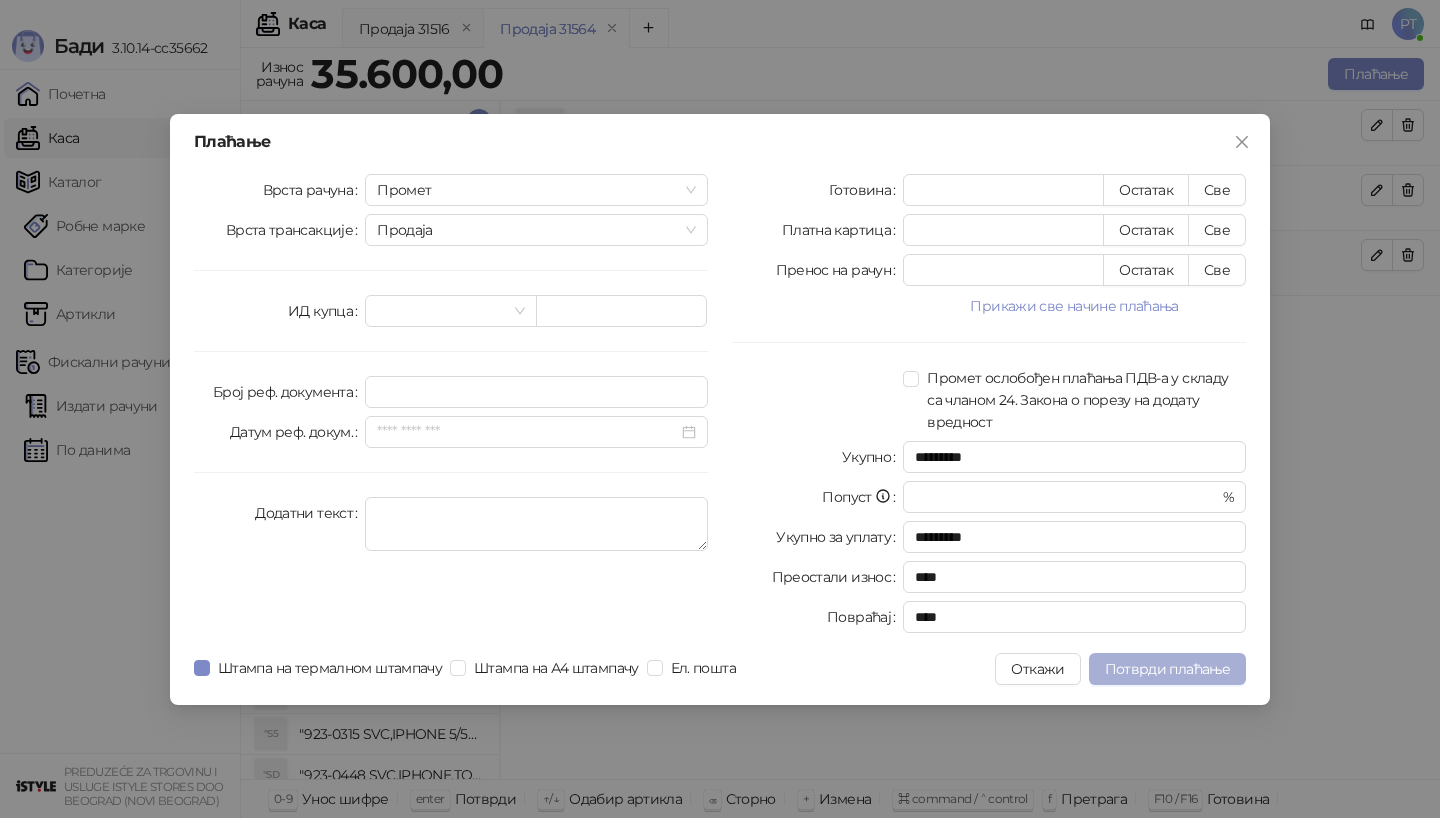 click on "Потврди плаћање" at bounding box center [1167, 669] 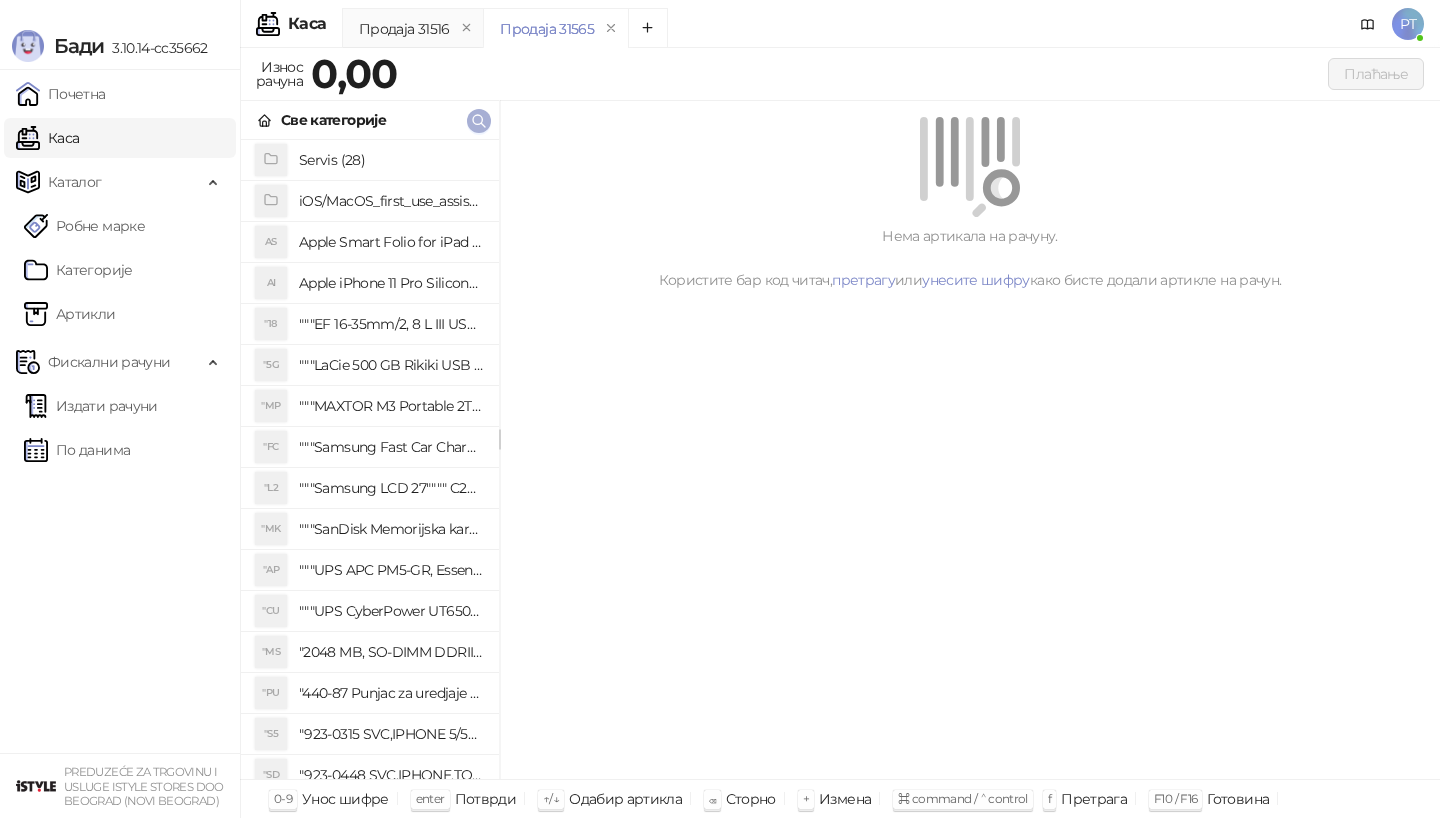 click 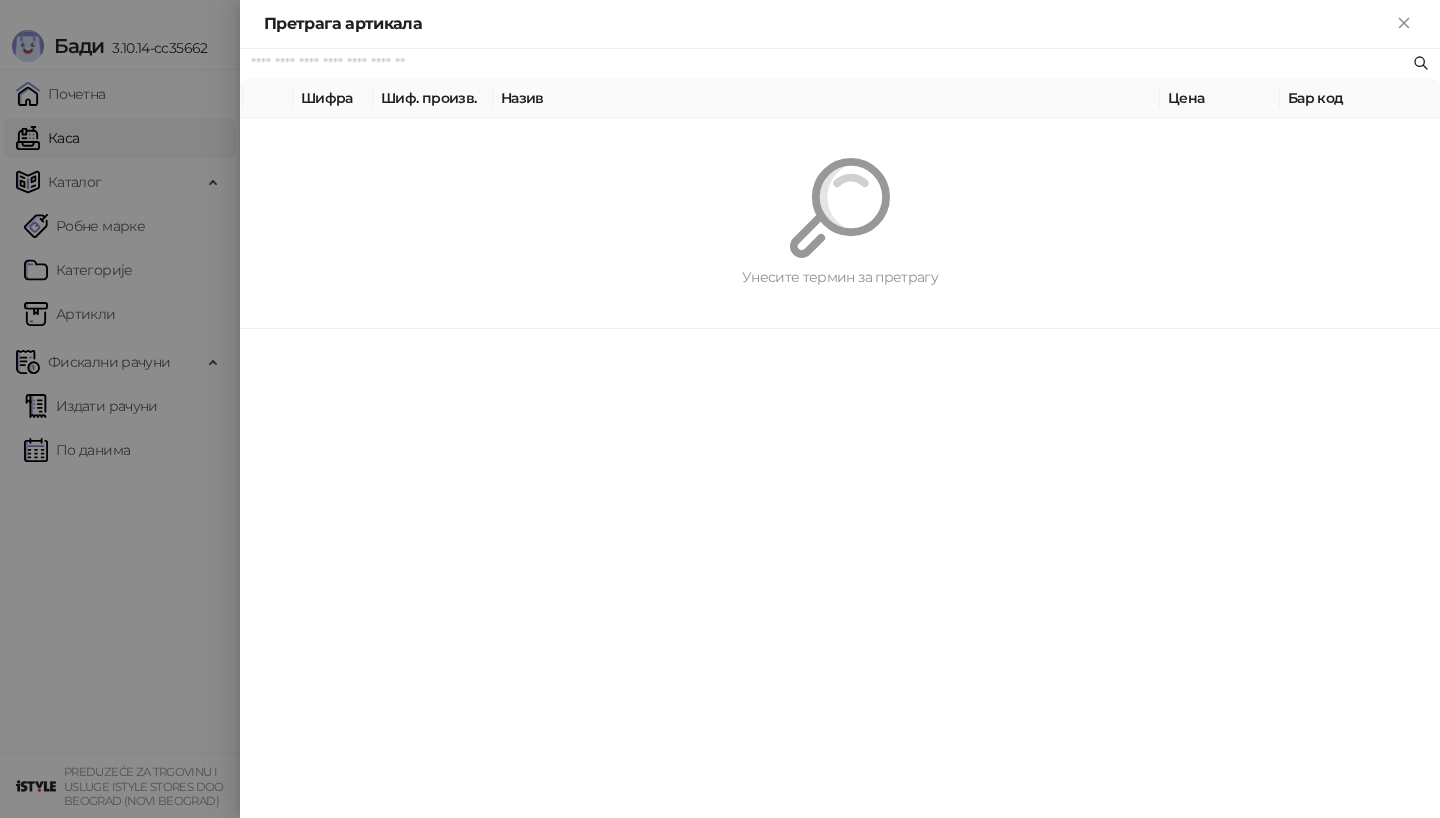 paste on "*********" 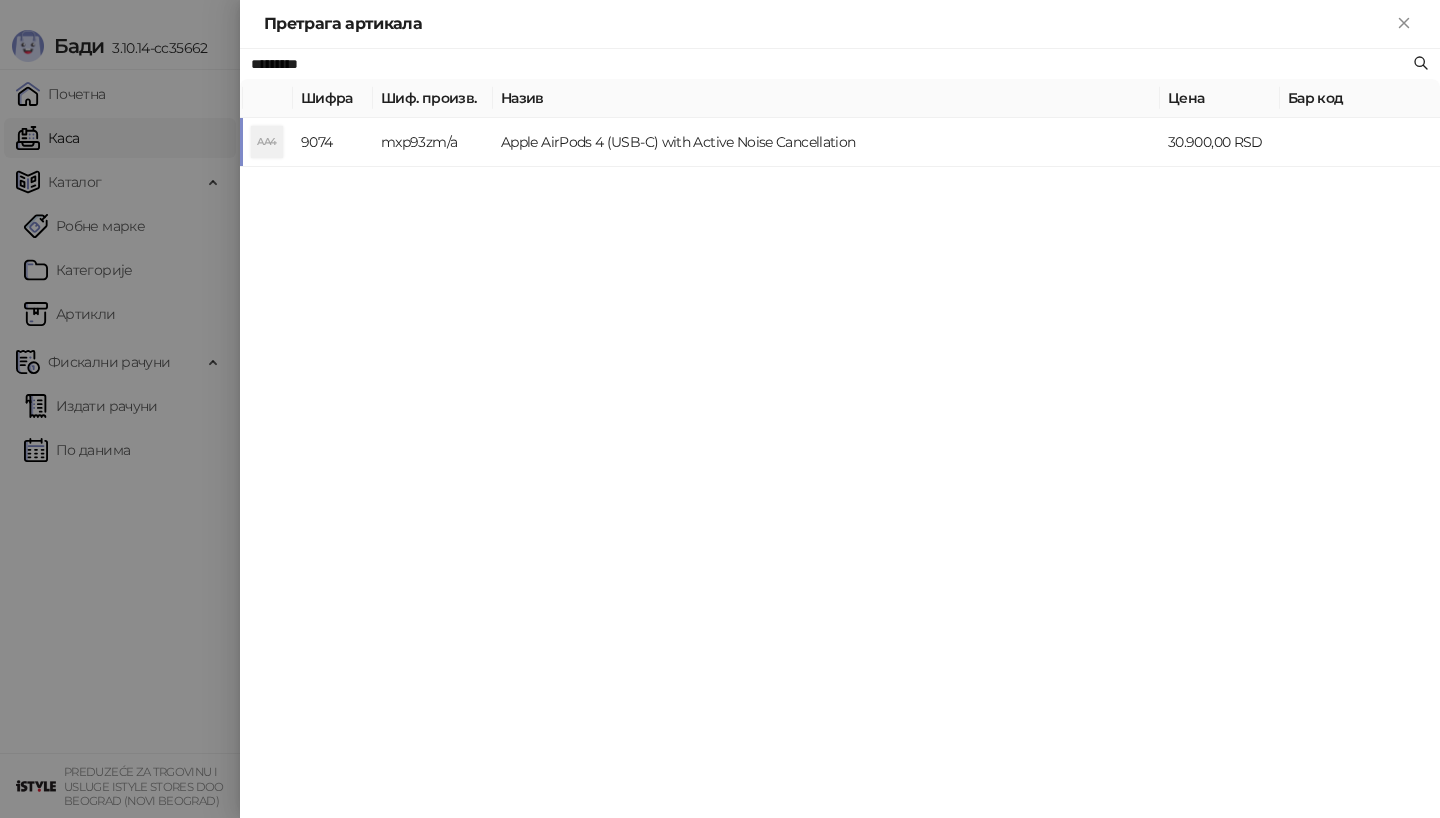 type on "*********" 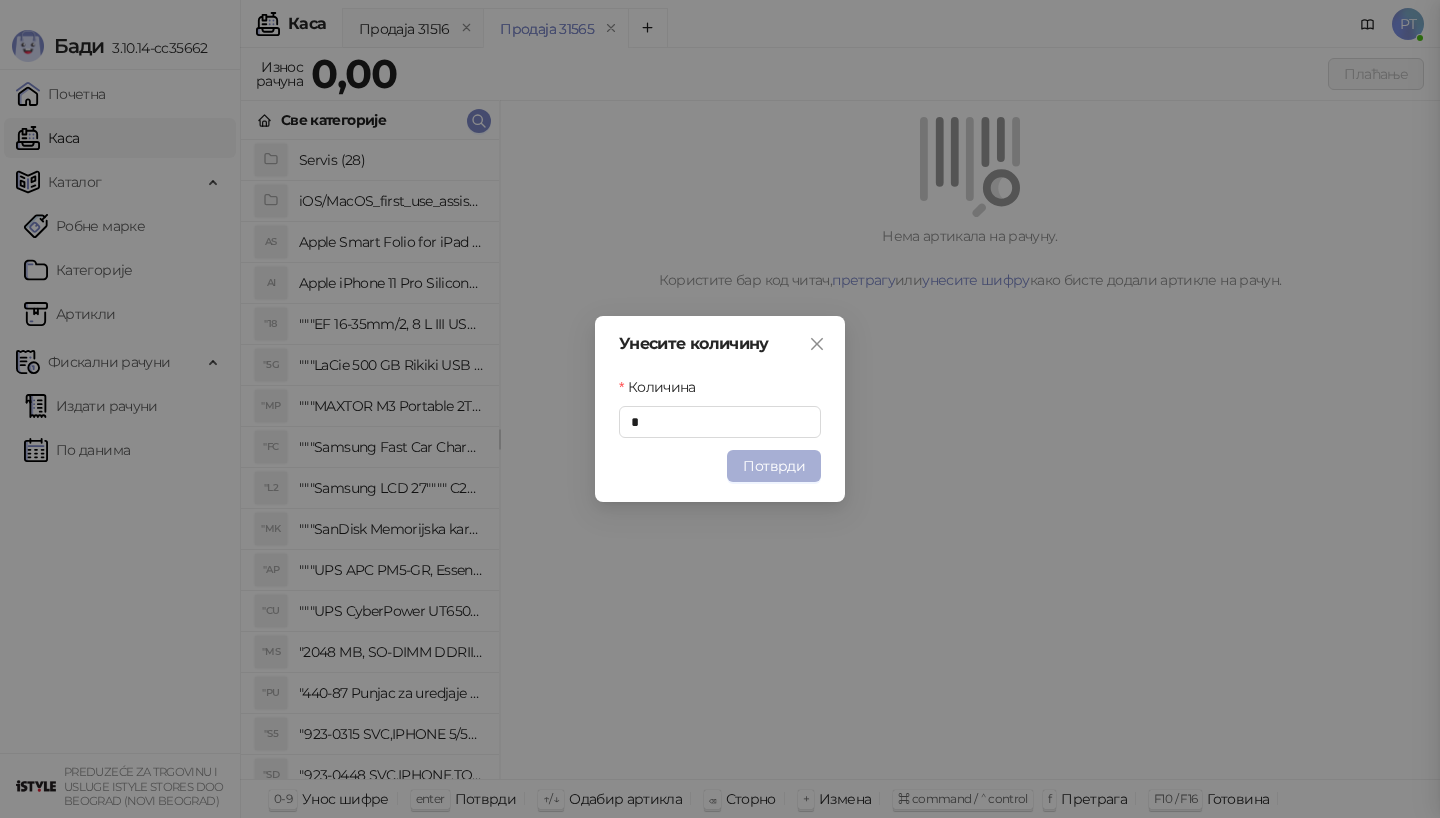 click on "Потврди" at bounding box center (774, 466) 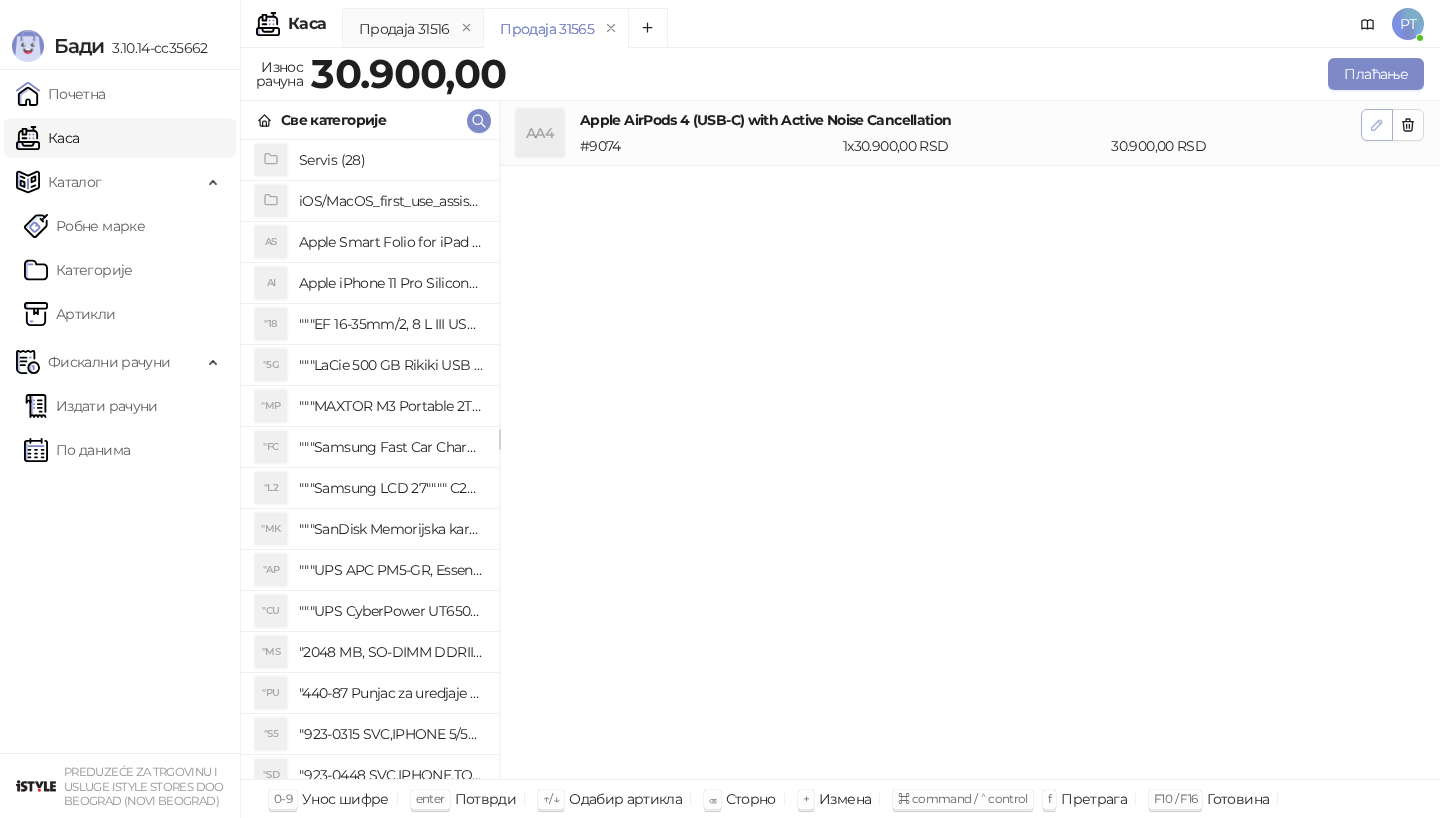 click at bounding box center (1377, 125) 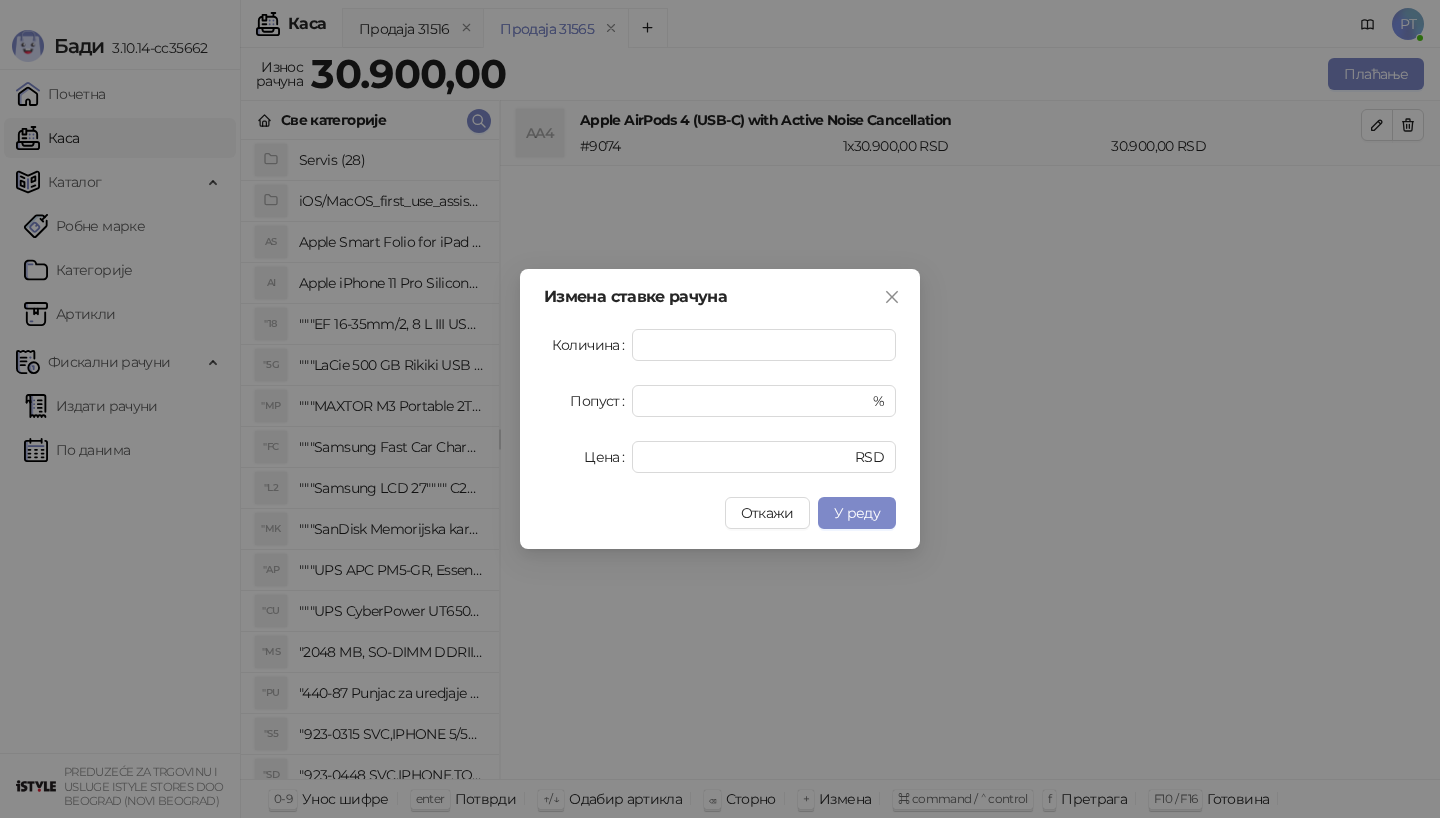 click on "Количина * Попуст * % Цена ***** RSD" at bounding box center (720, 401) 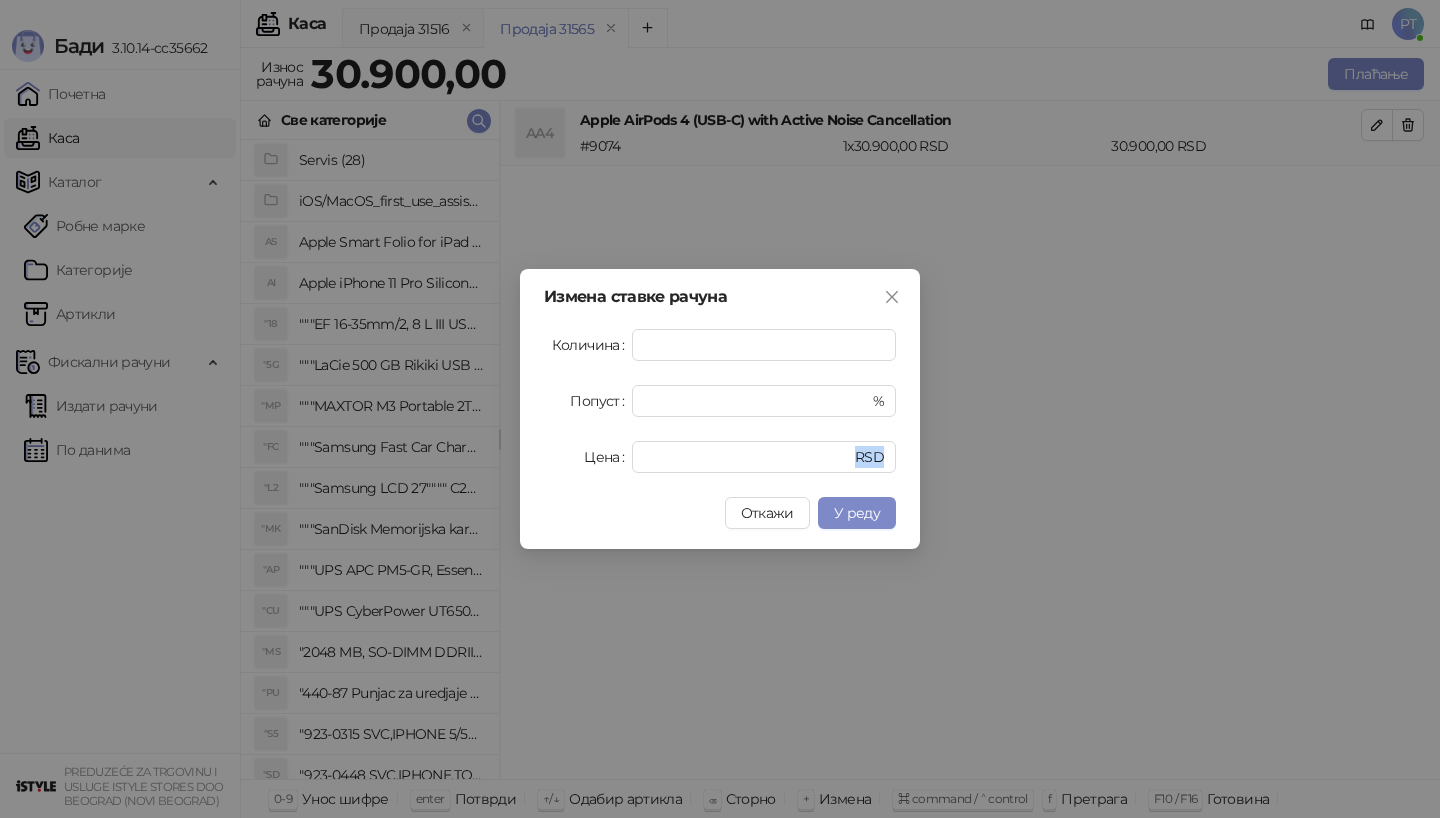 click on "Количина * Попуст * % Цена ***** RSD" at bounding box center (720, 401) 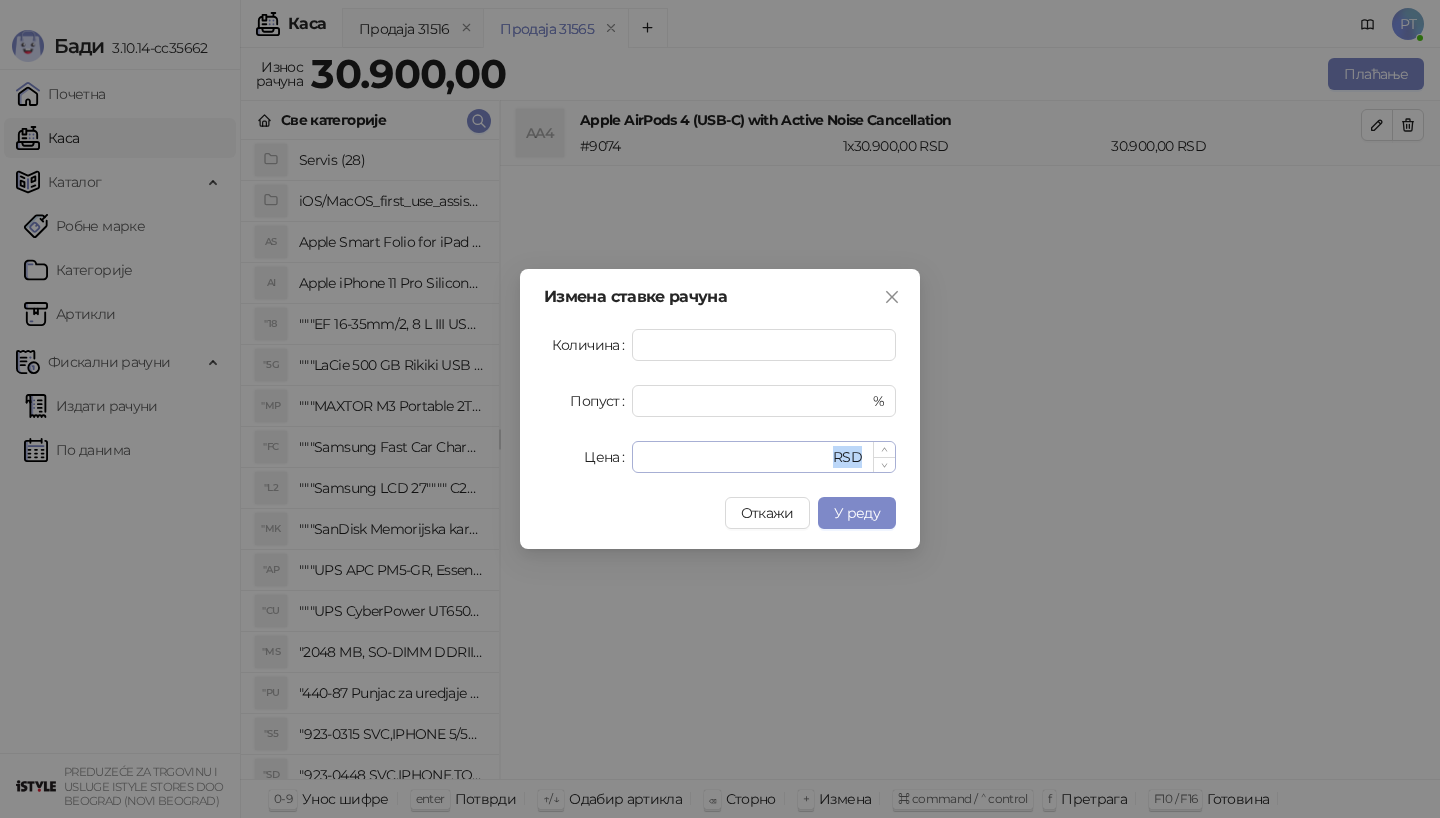 click on "*****" at bounding box center [736, 457] 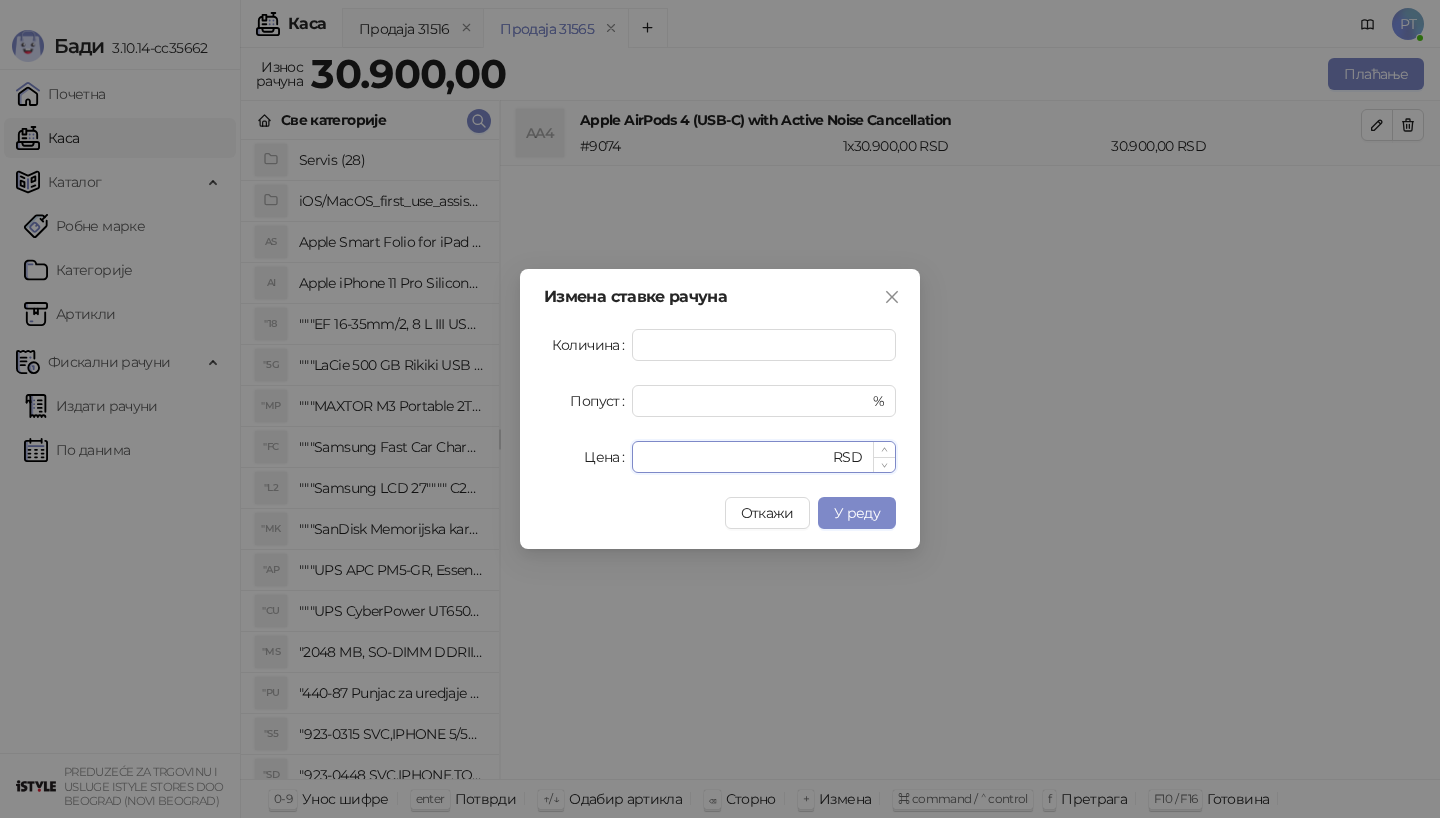 click on "*****" at bounding box center [736, 457] 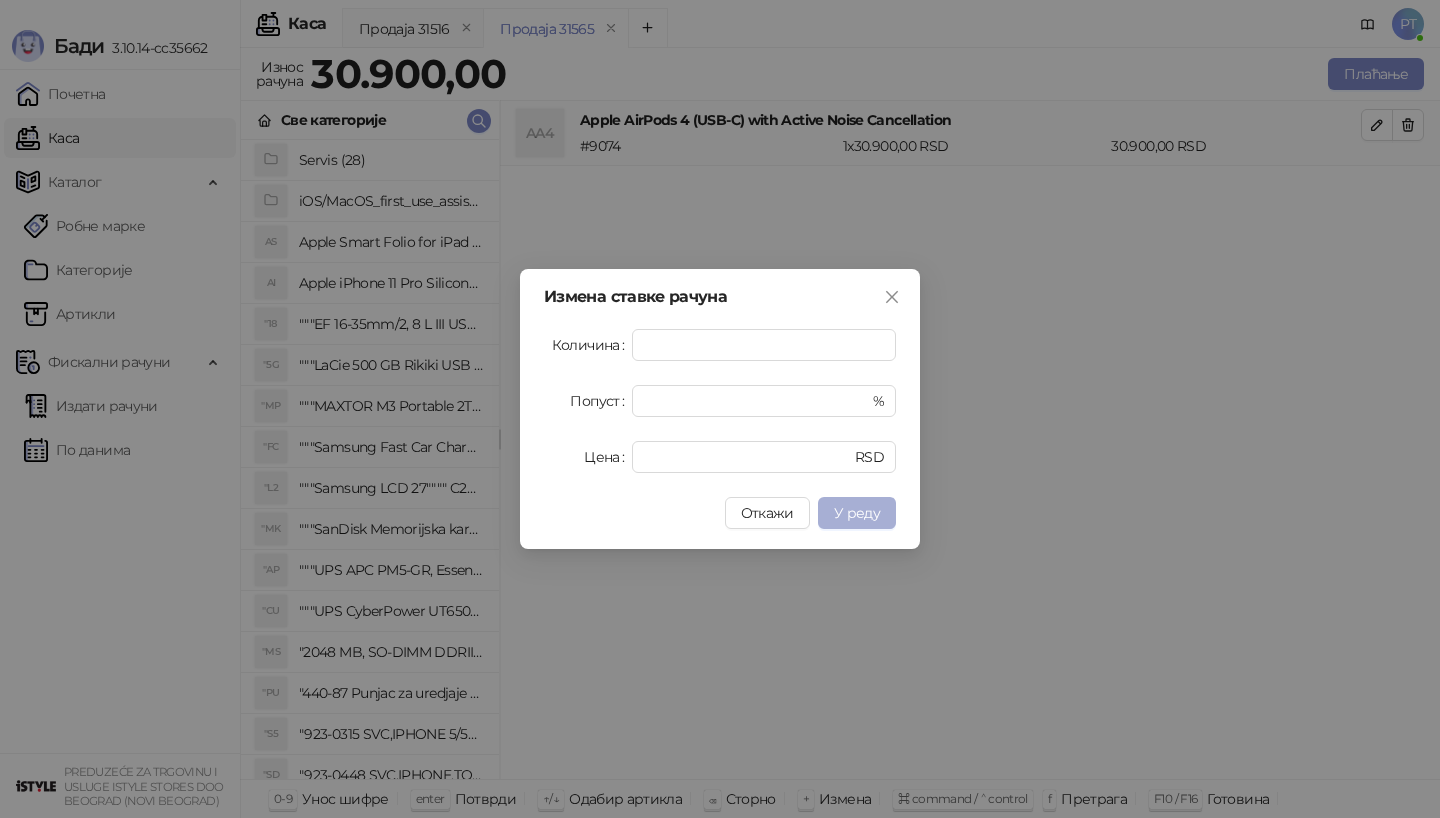 type on "*****" 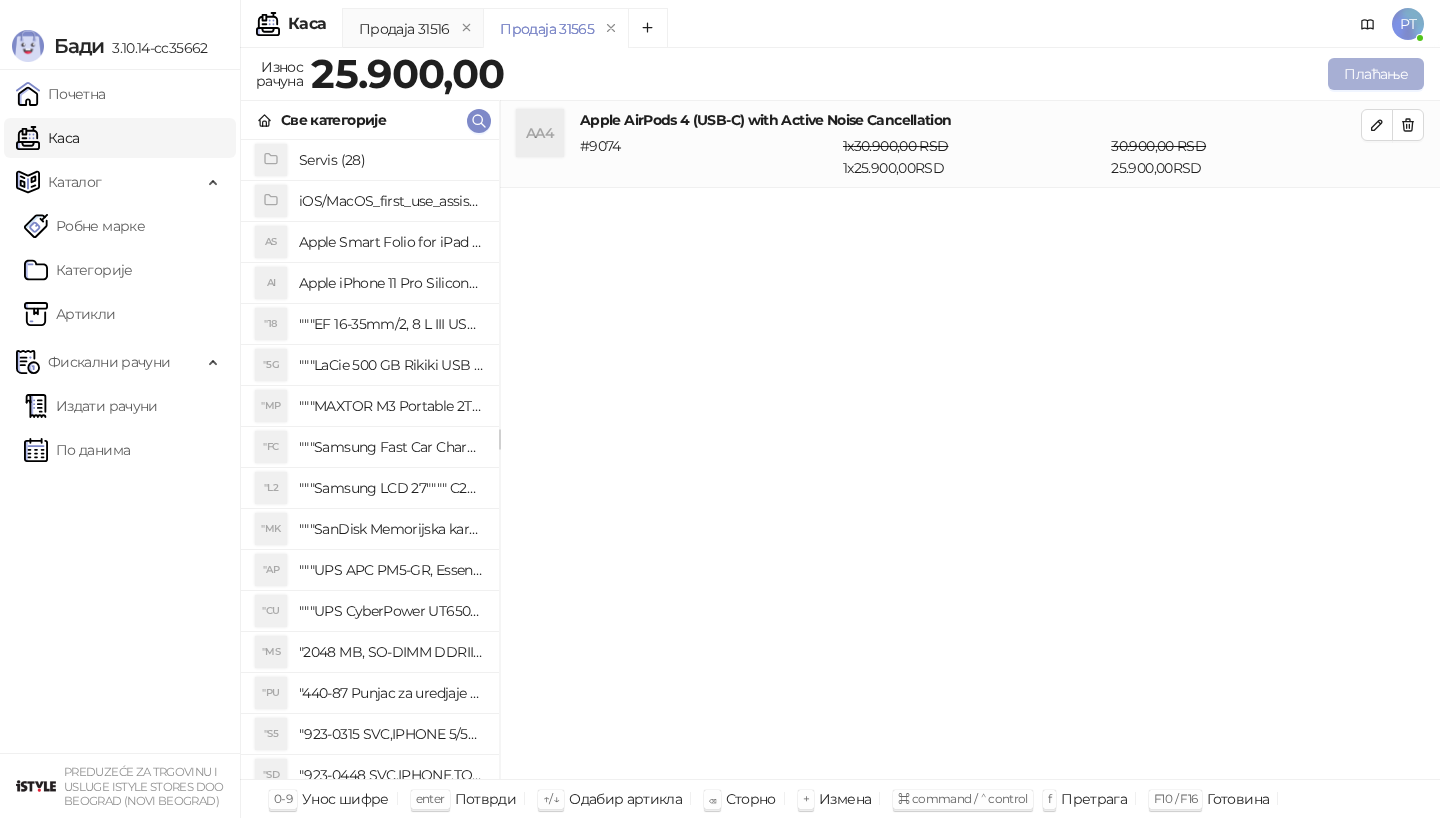 click on "Плаћање" at bounding box center (1376, 74) 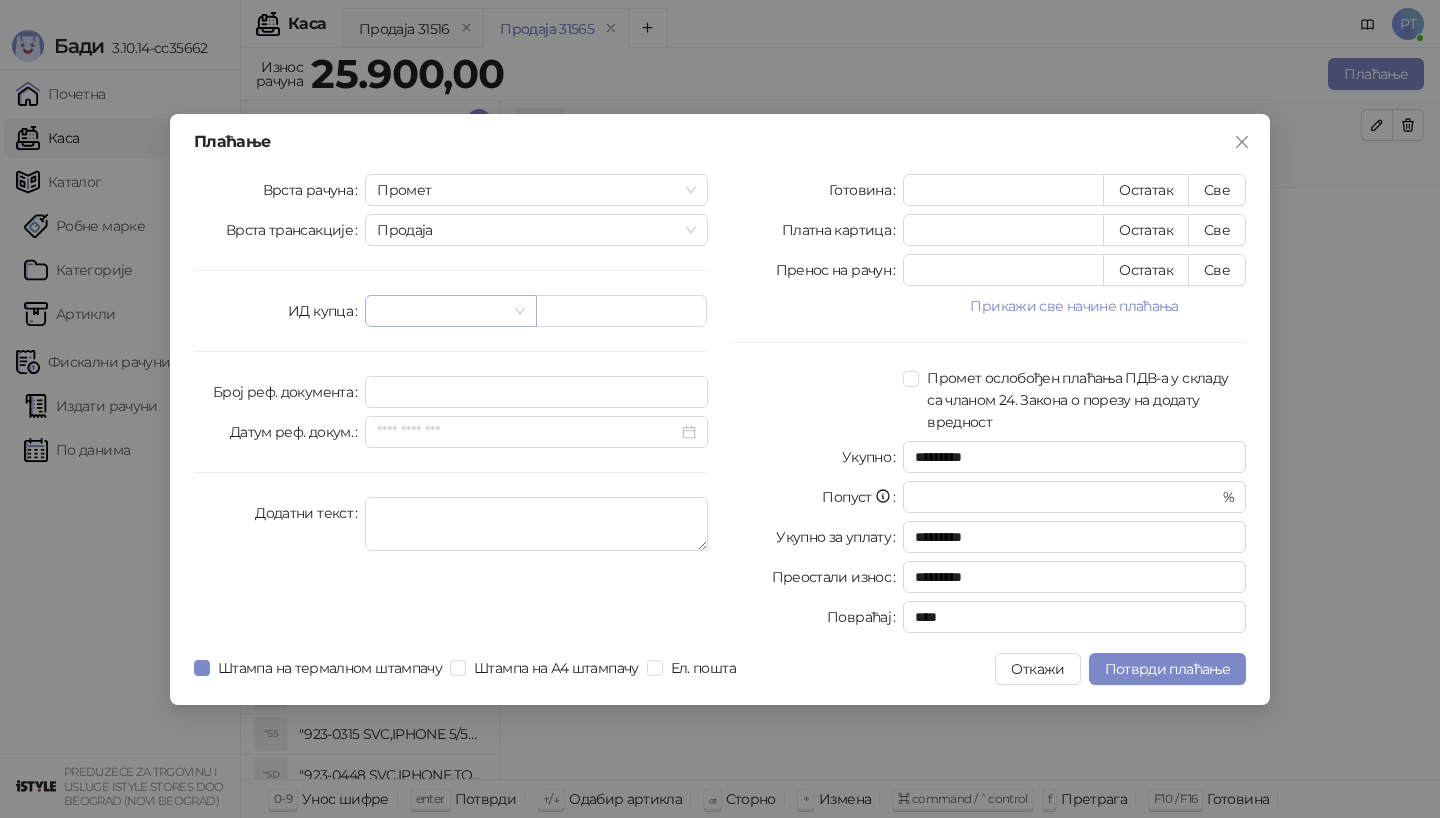 click at bounding box center (441, 311) 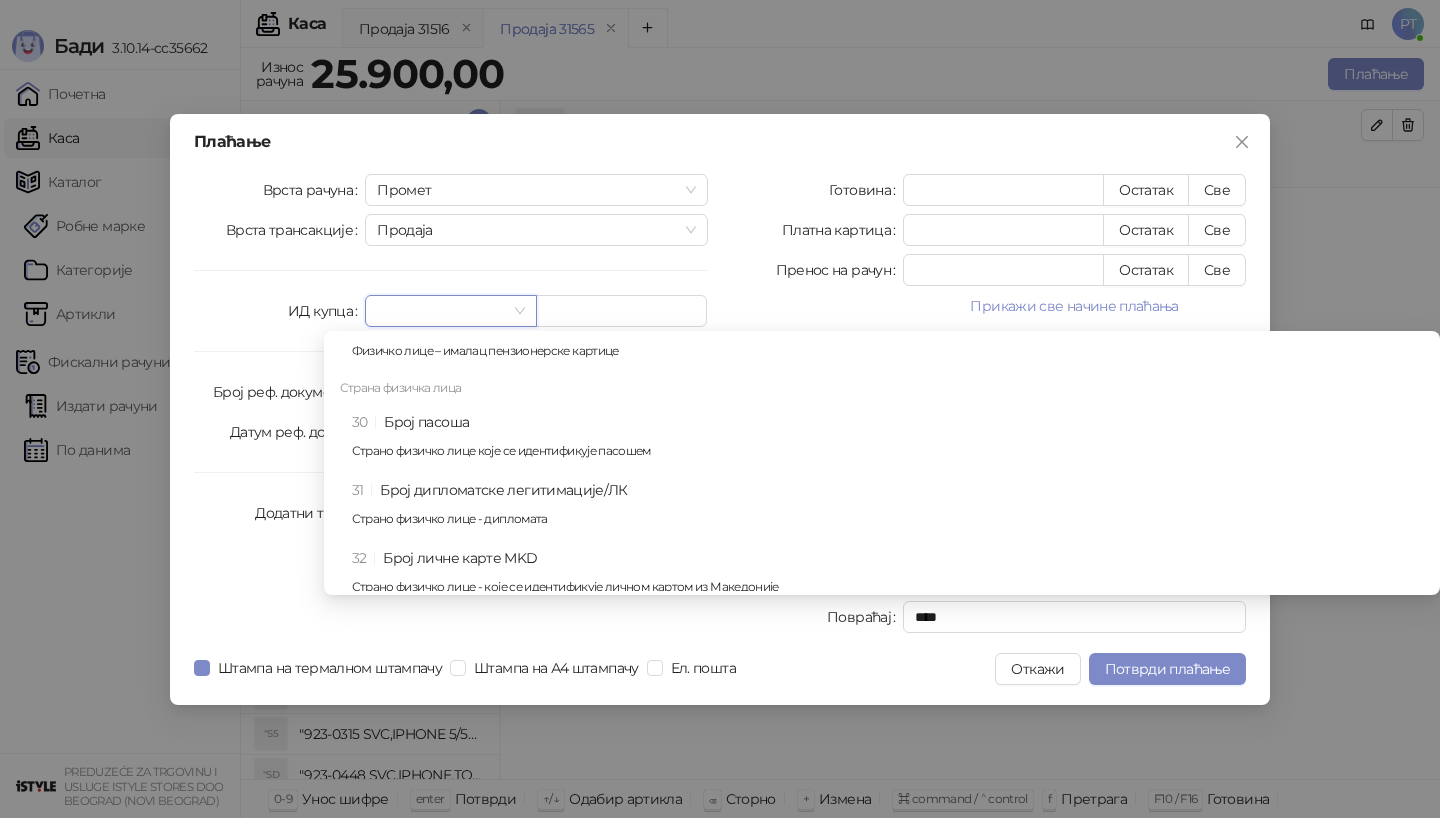 scroll, scrollTop: 853, scrollLeft: 0, axis: vertical 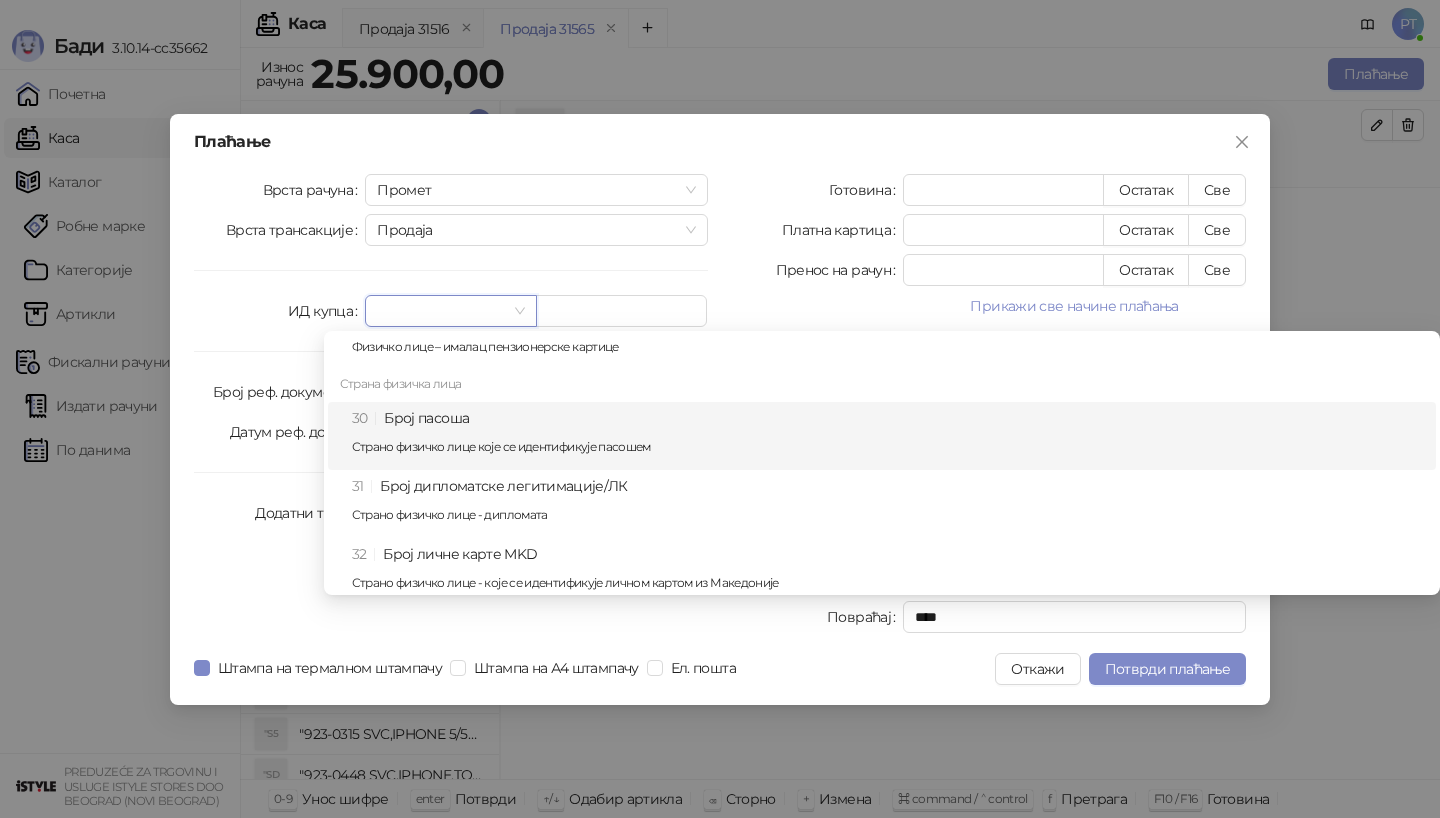 click on "30 Број пасоша Страно физичко лице које се идентификује пасошем" at bounding box center [888, 436] 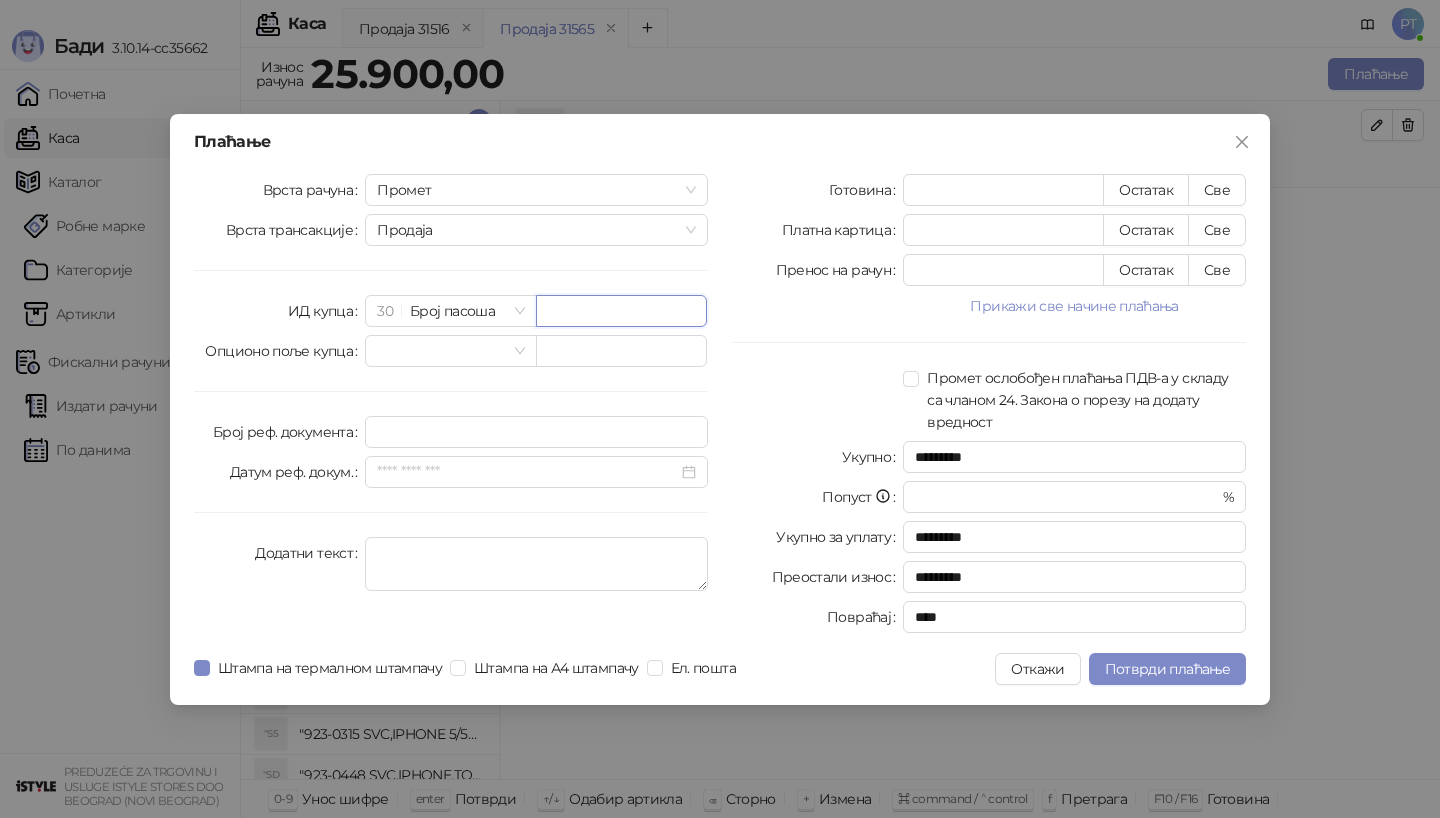 paste on "*********" 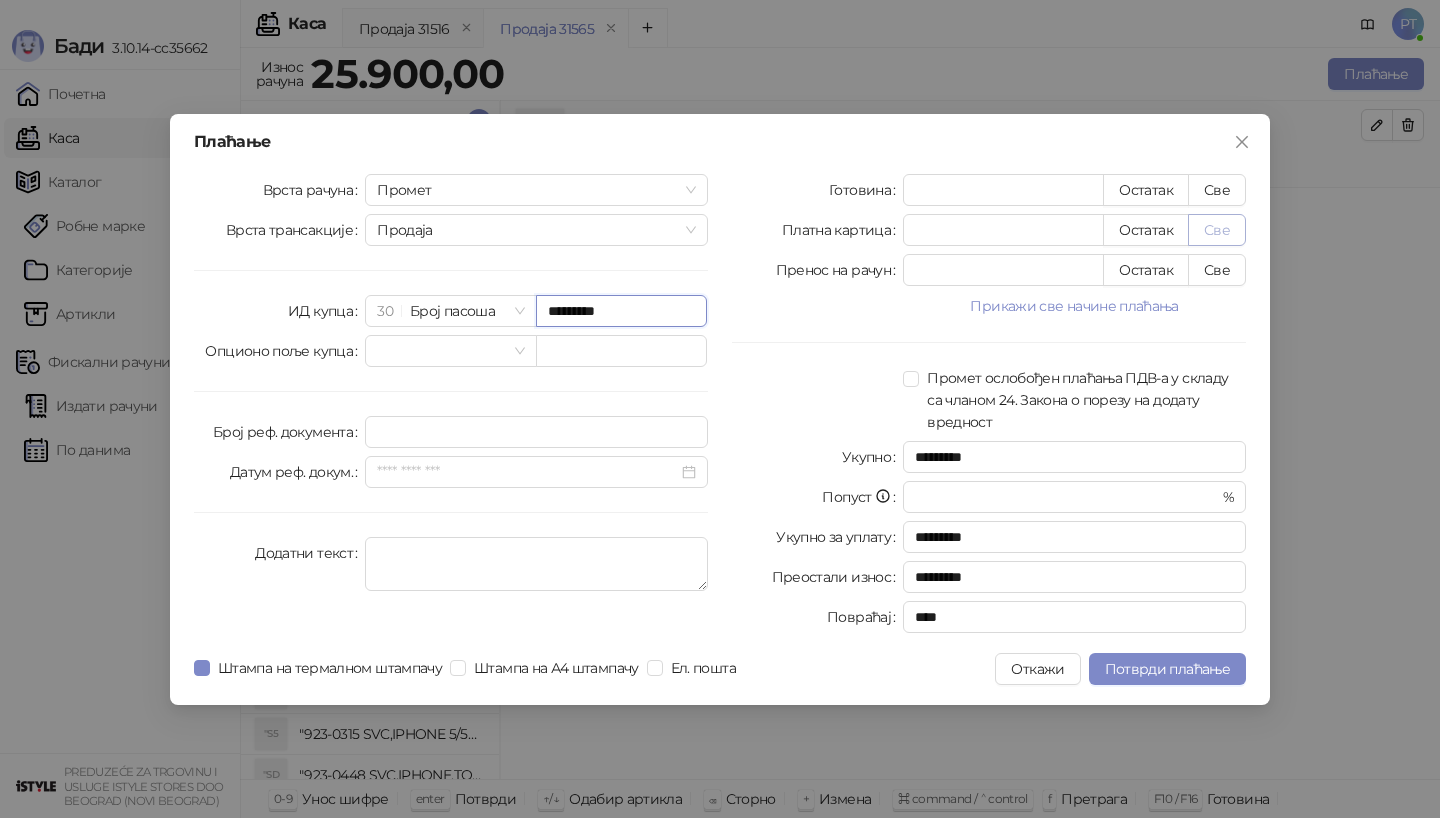 type on "*********" 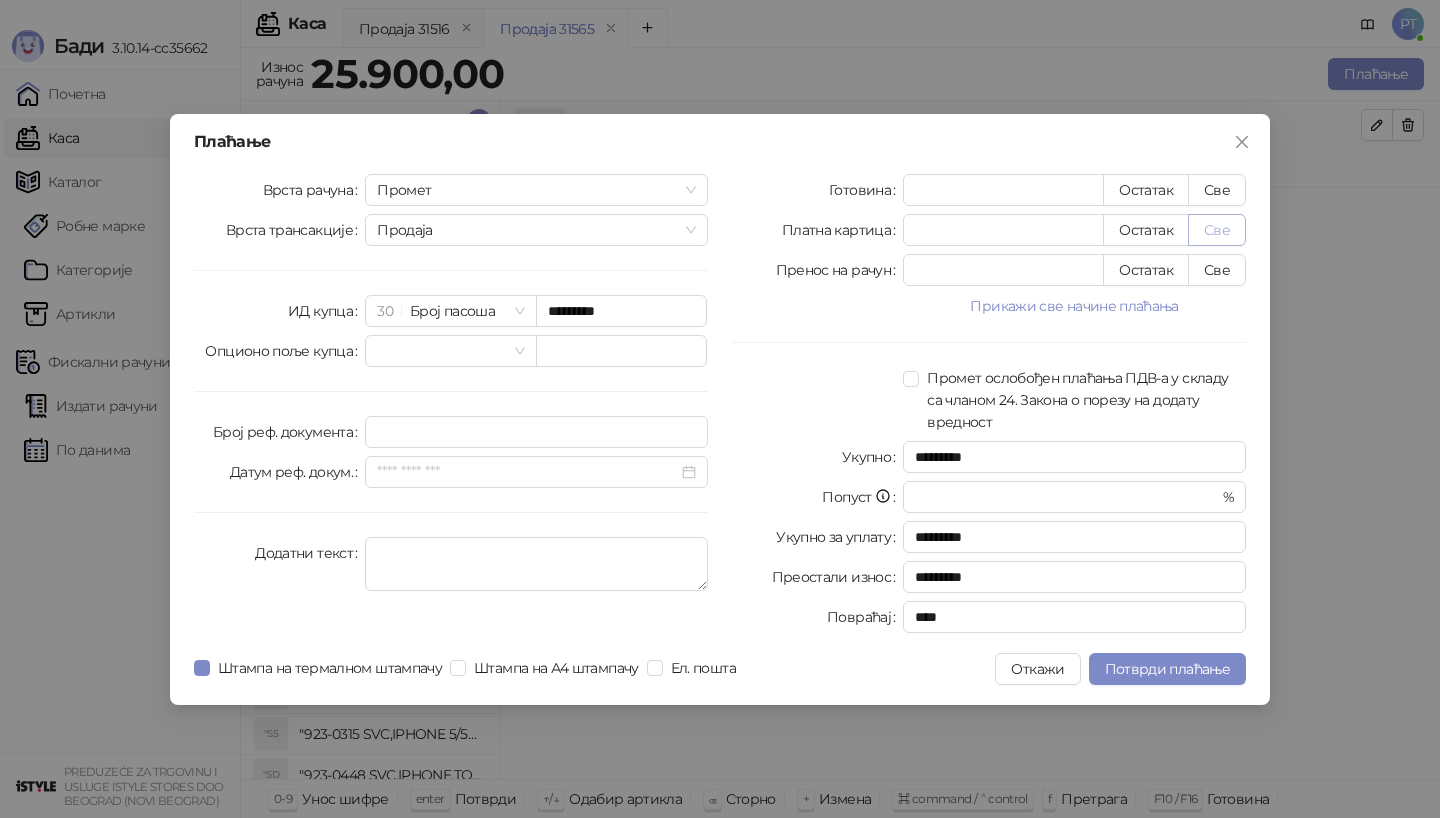 click on "Све" at bounding box center (1217, 230) 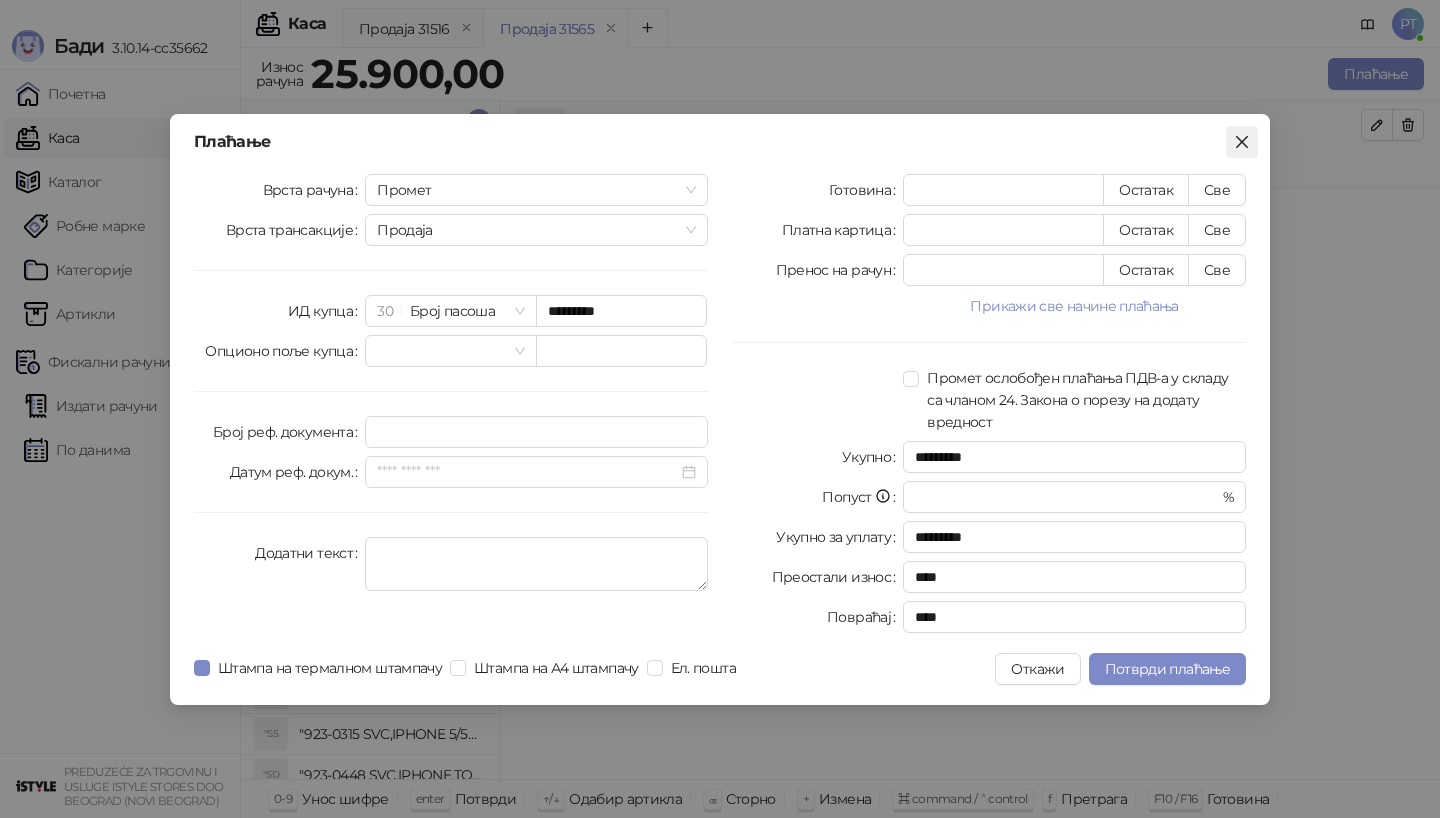 click 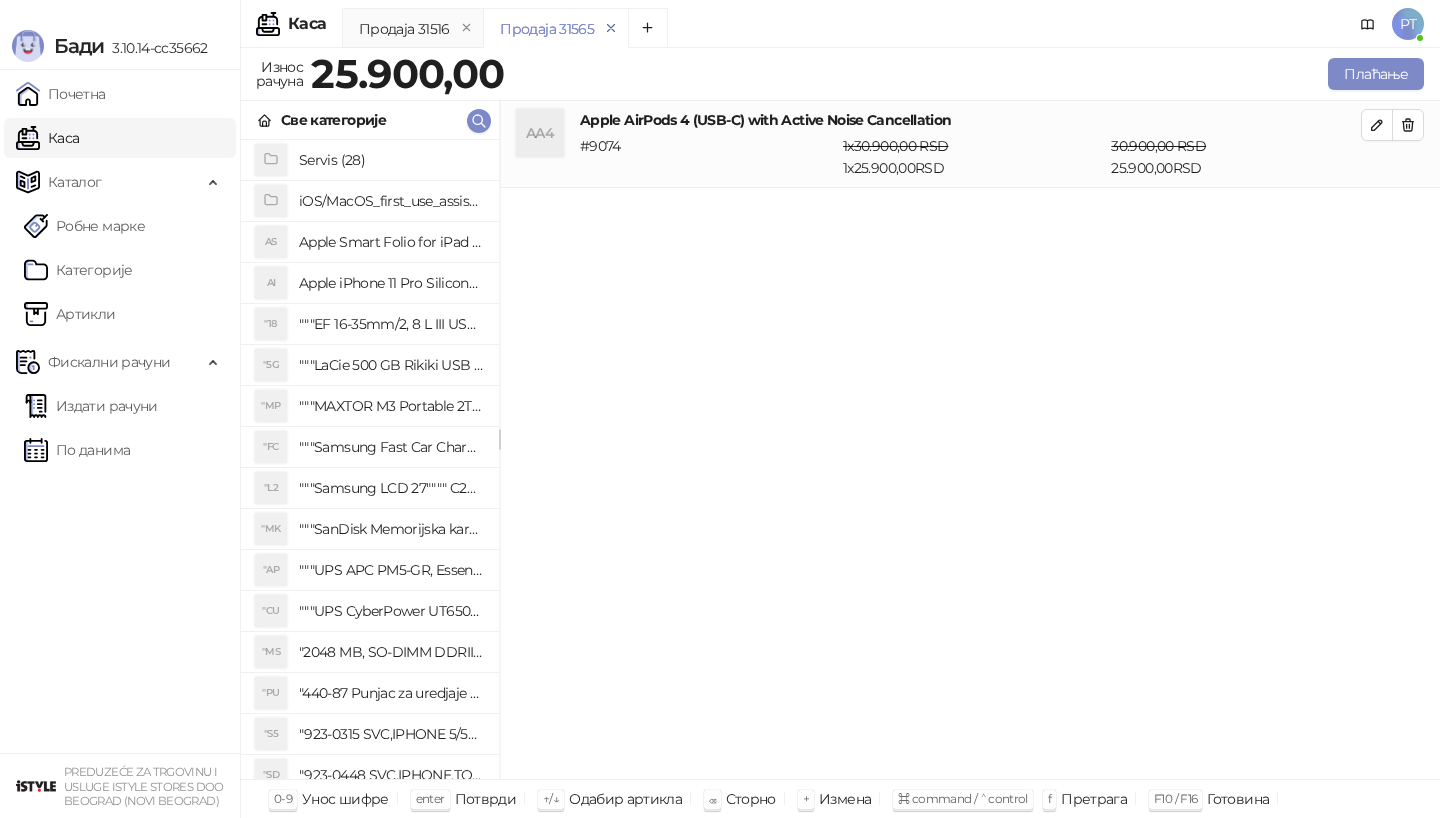 click 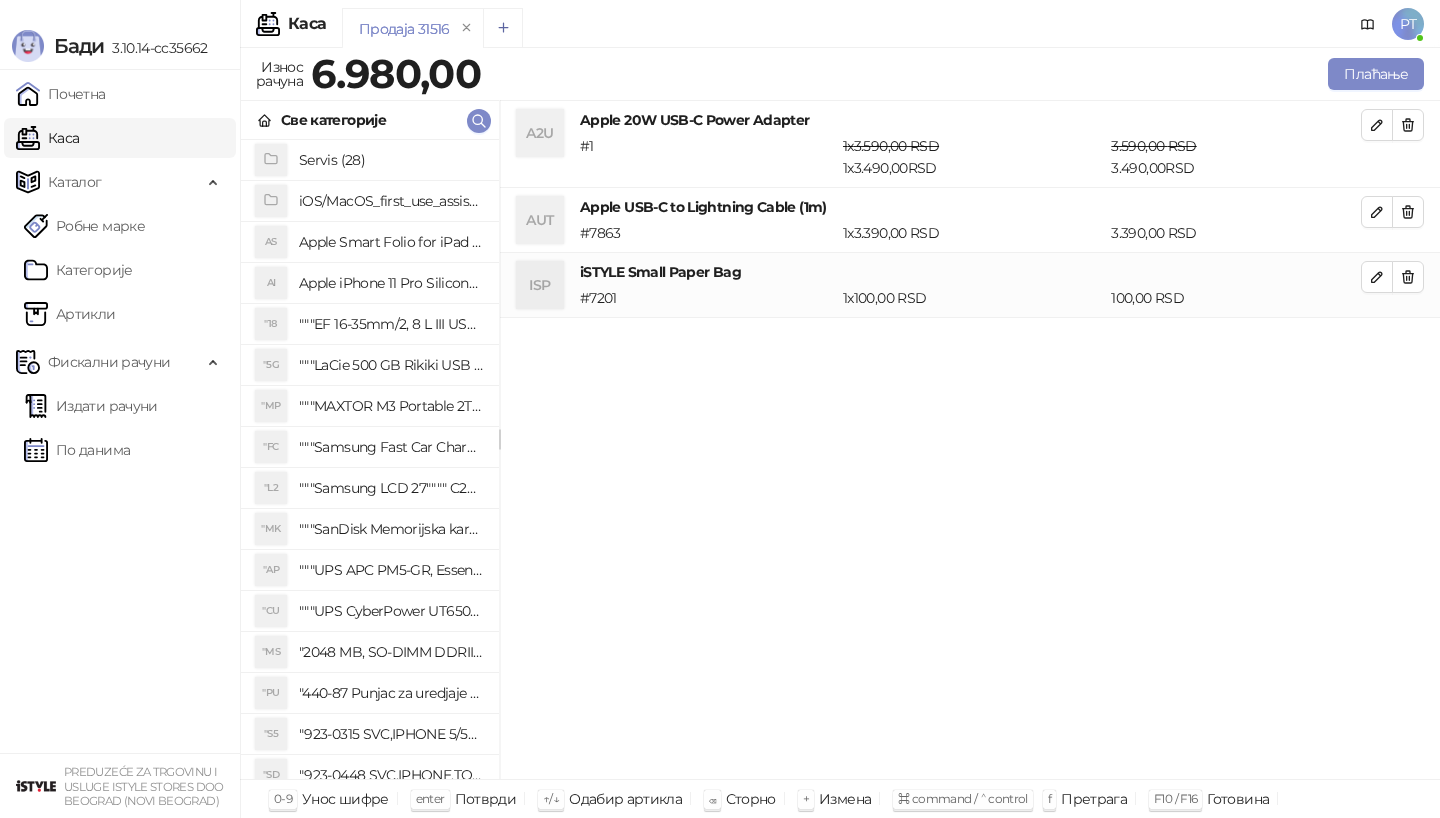 click 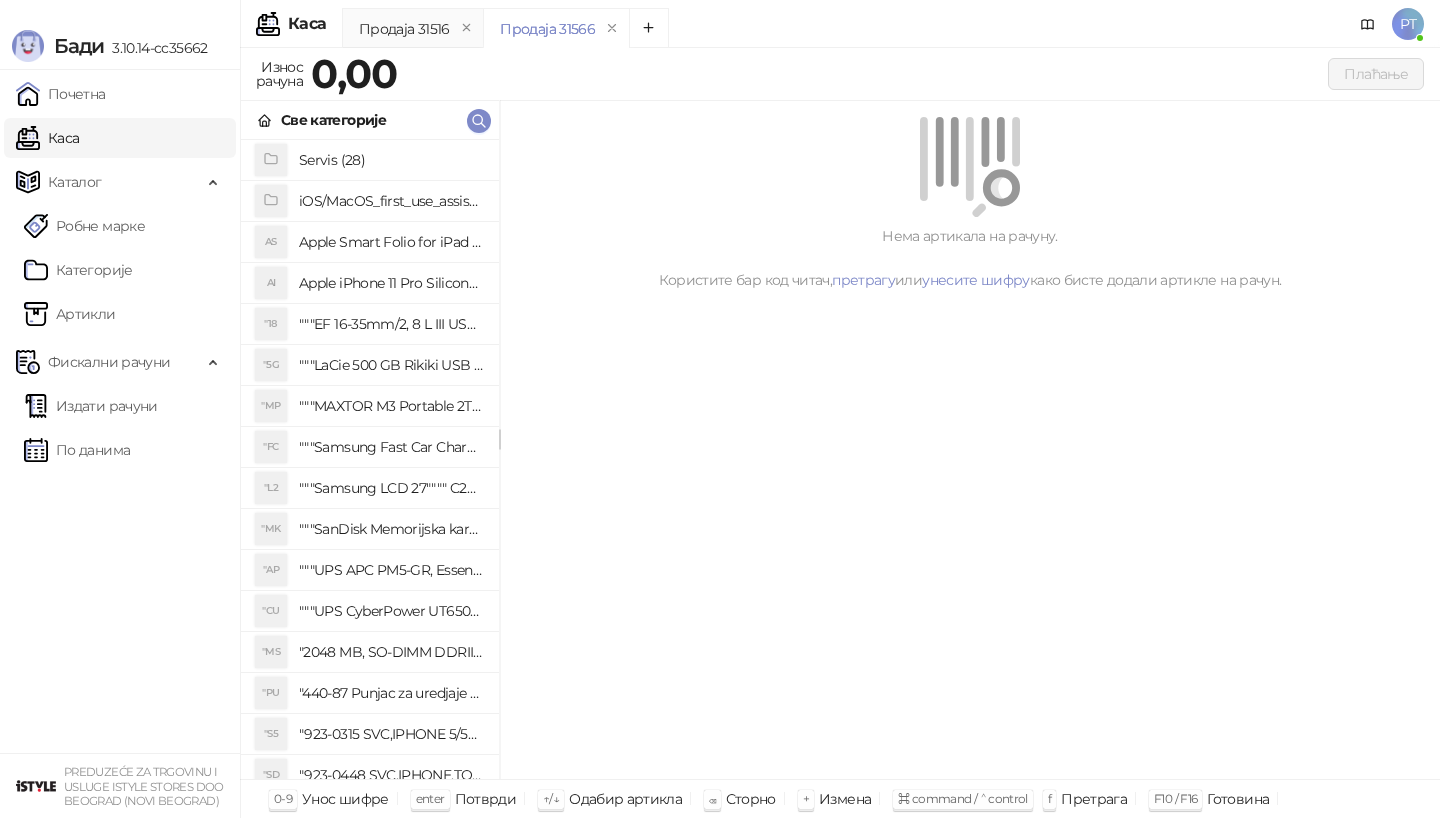 click on "Све категорије" at bounding box center (370, 120) 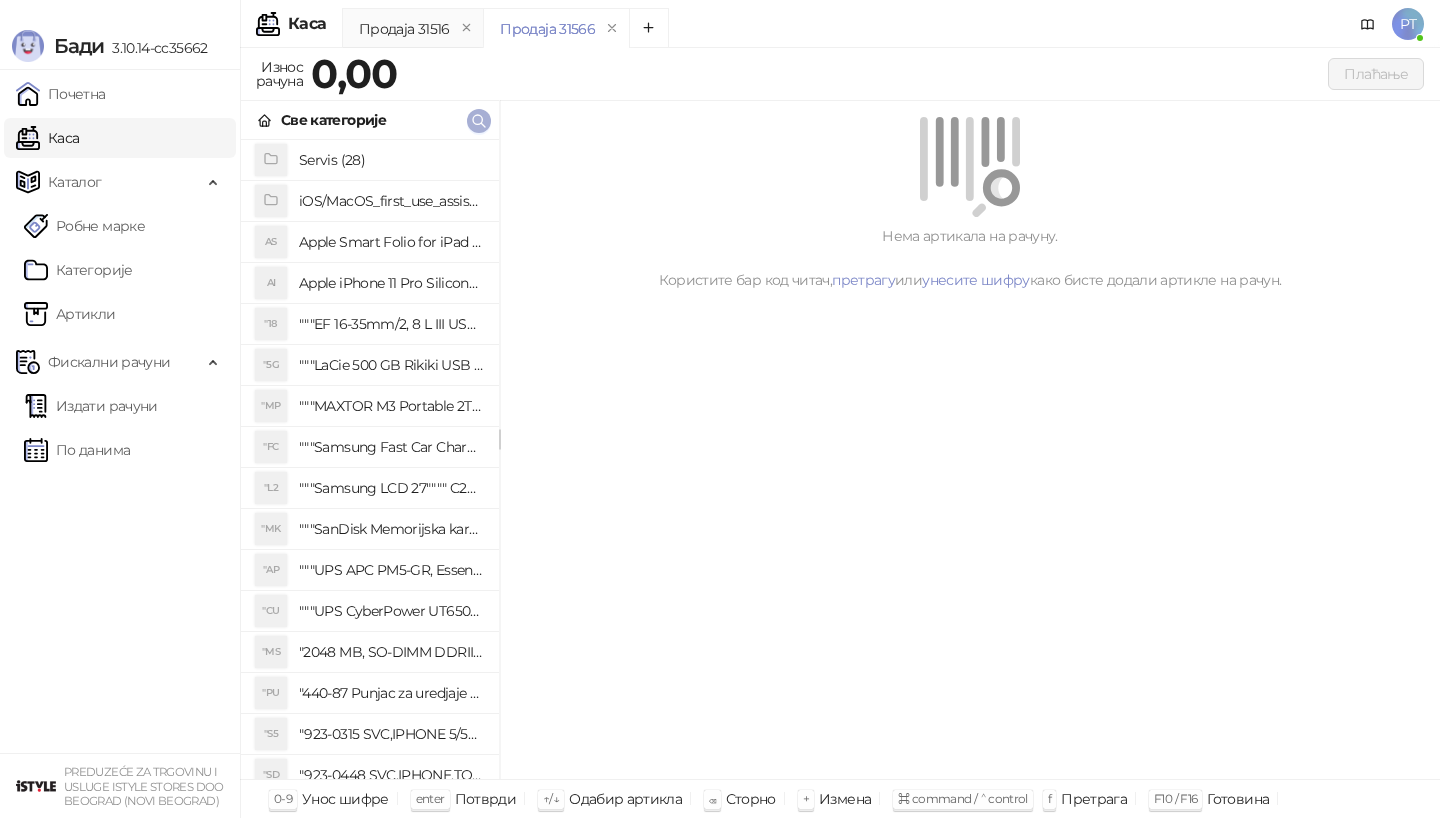 click 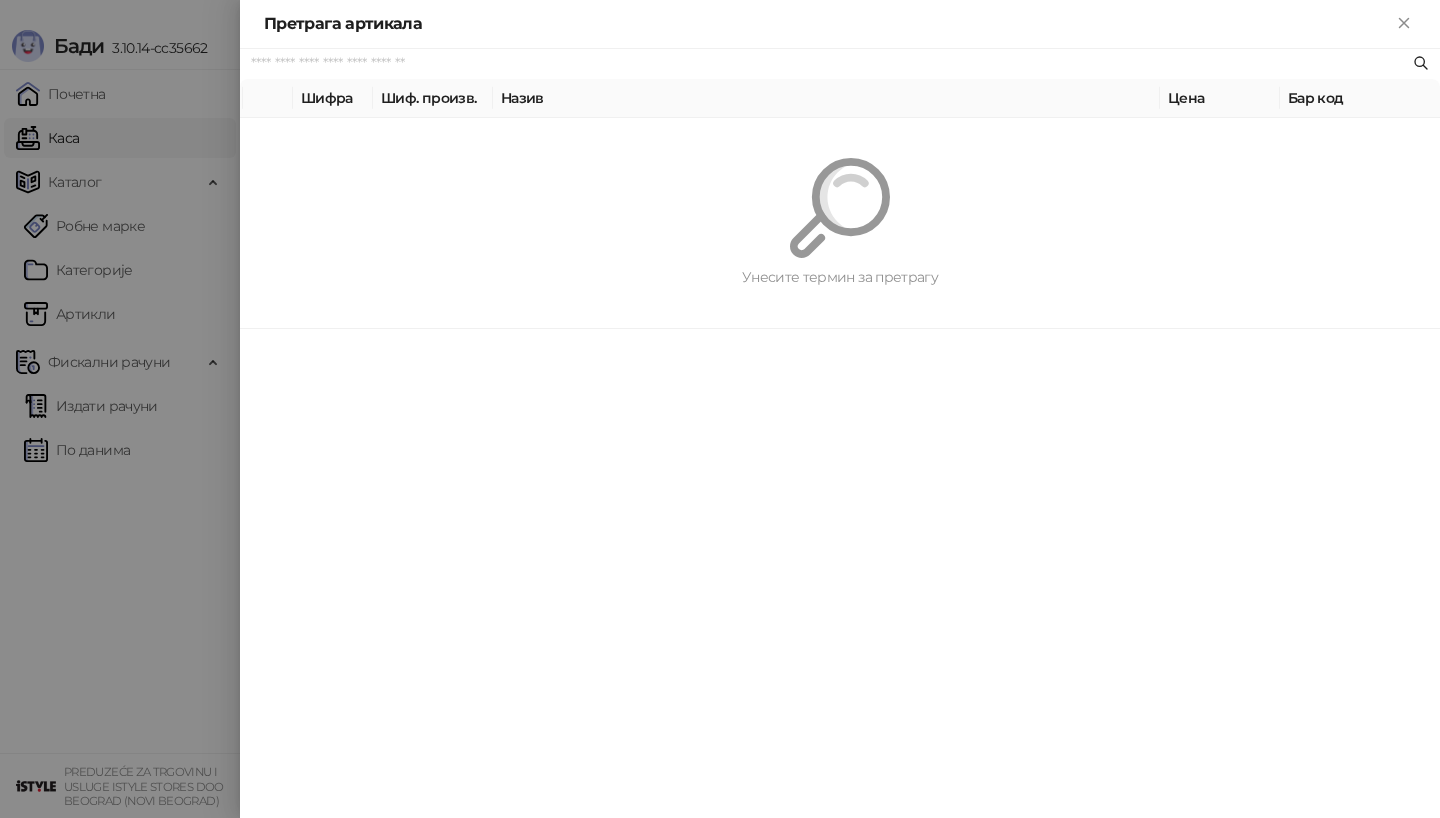 paste on "*********" 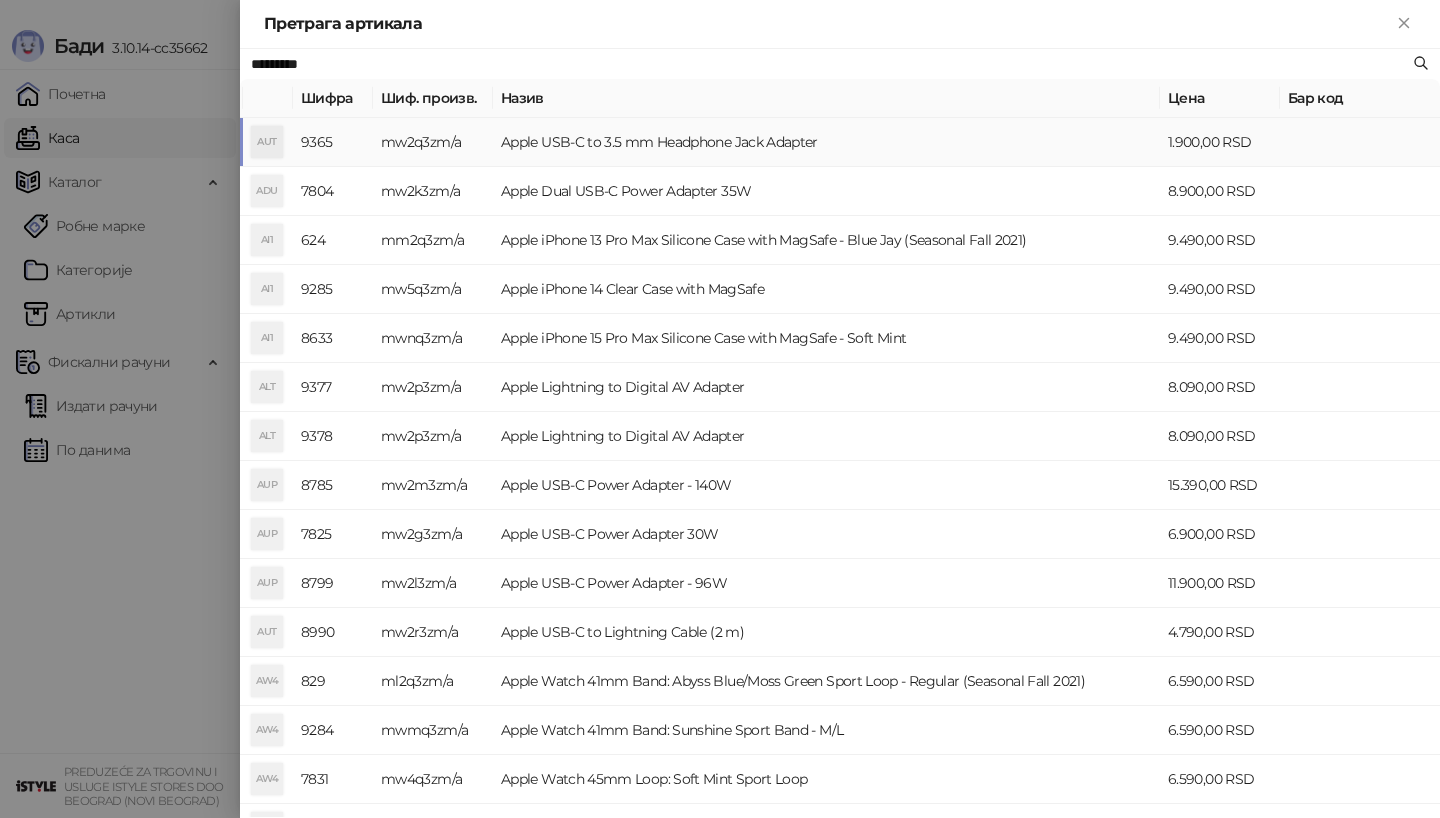 type on "*********" 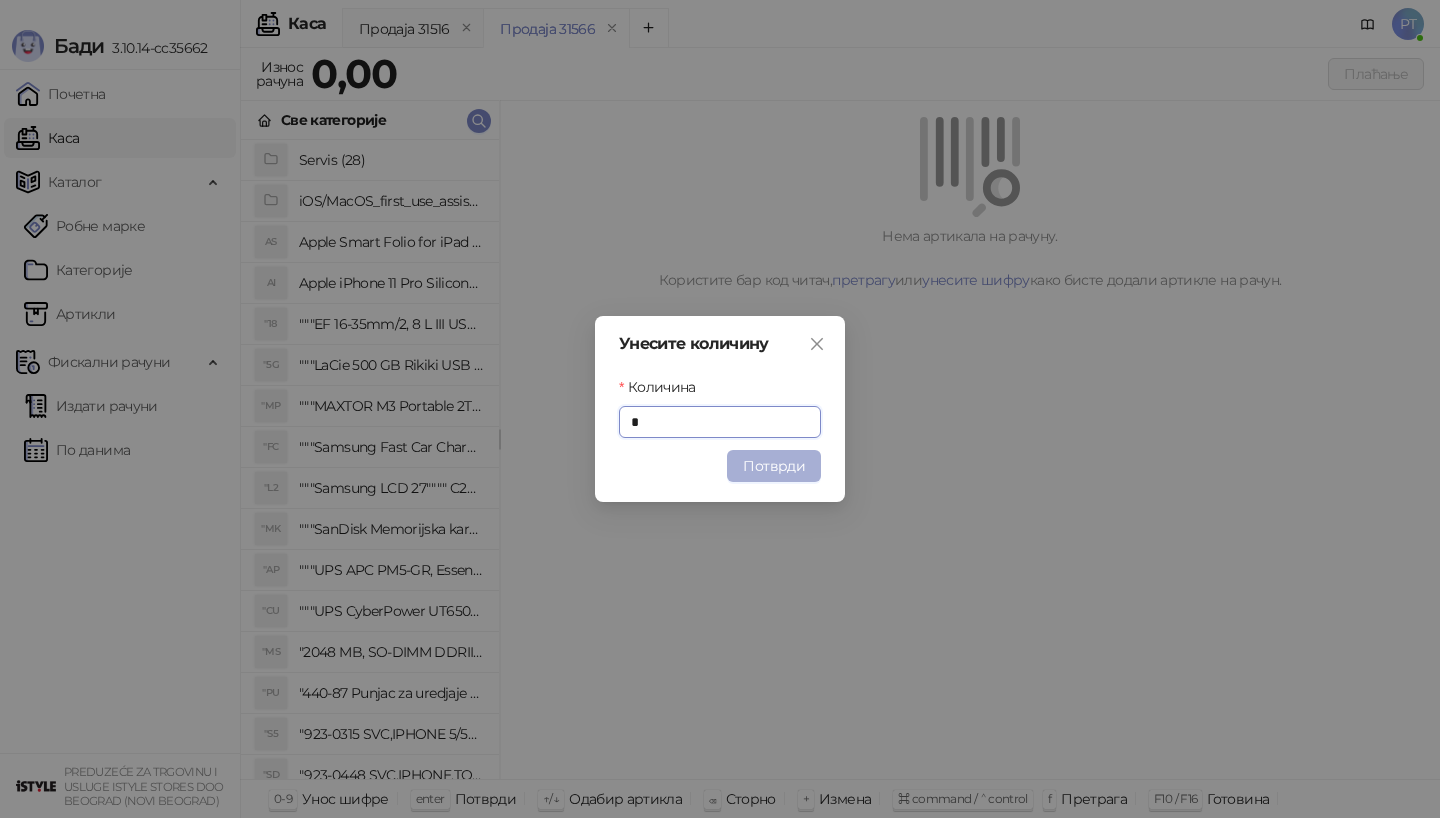 click on "Потврди" at bounding box center (774, 466) 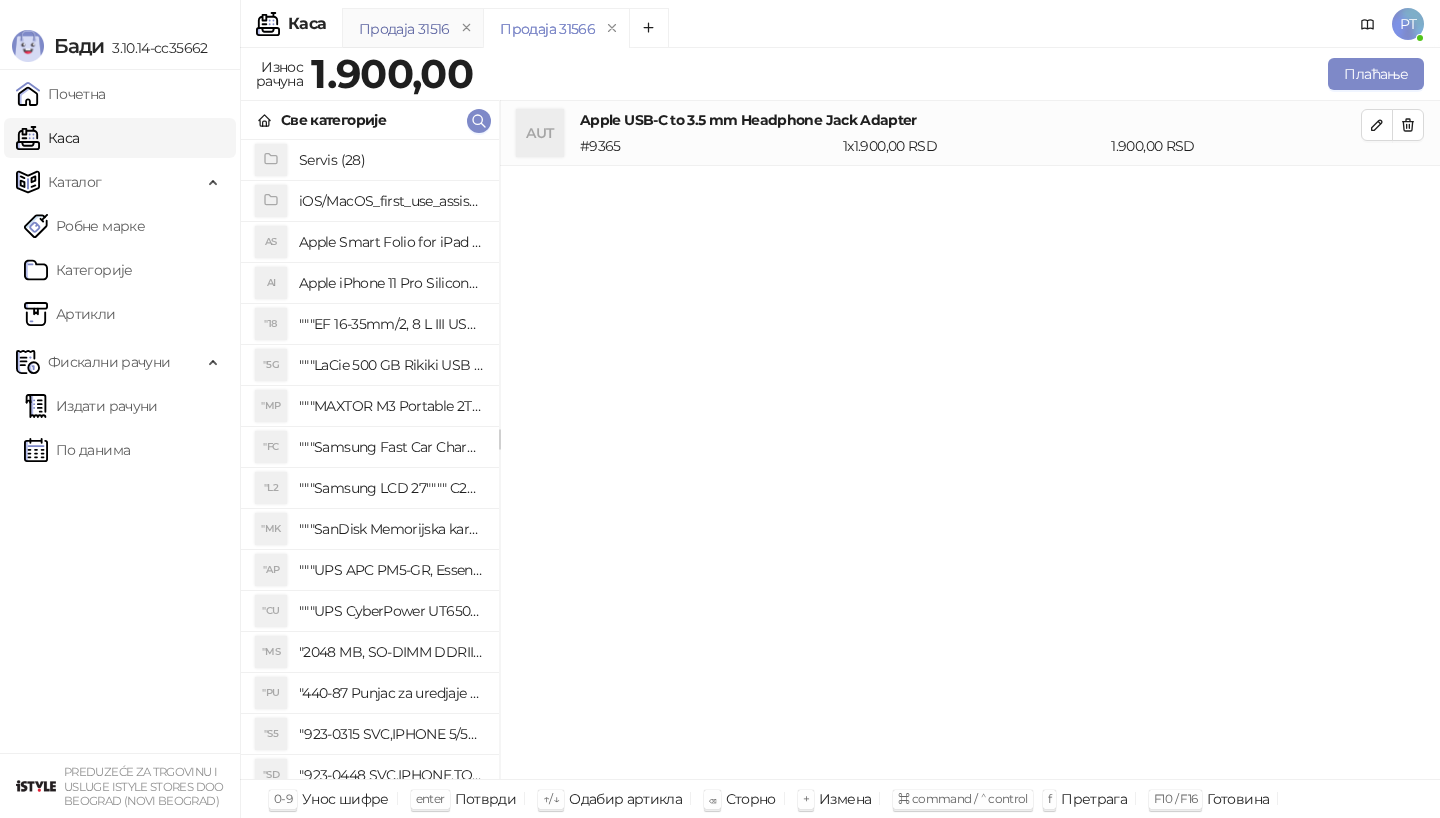 click on "Продаја 31516" at bounding box center [404, 29] 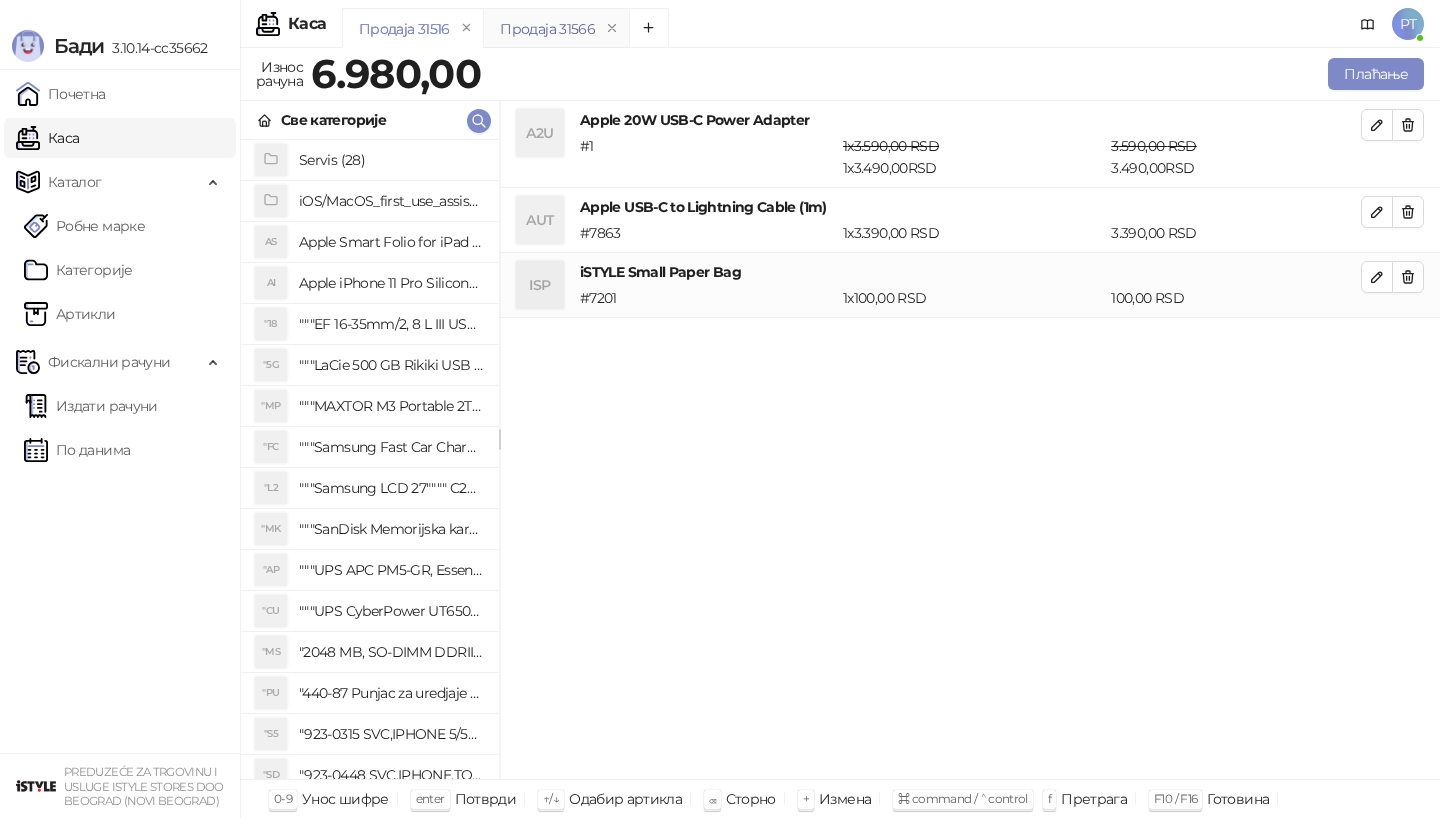 click on "Продаја 31566" at bounding box center [547, 29] 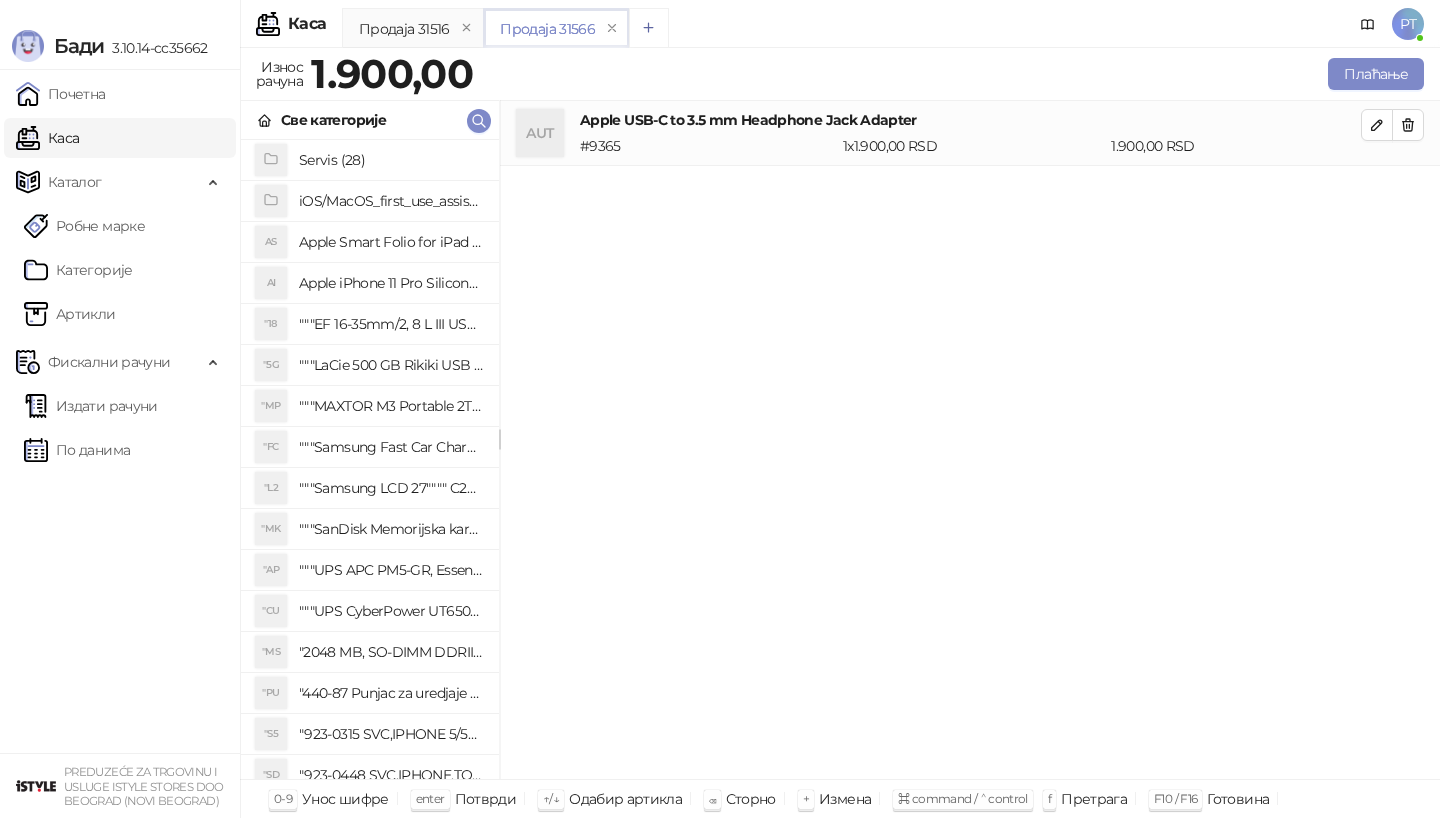 click 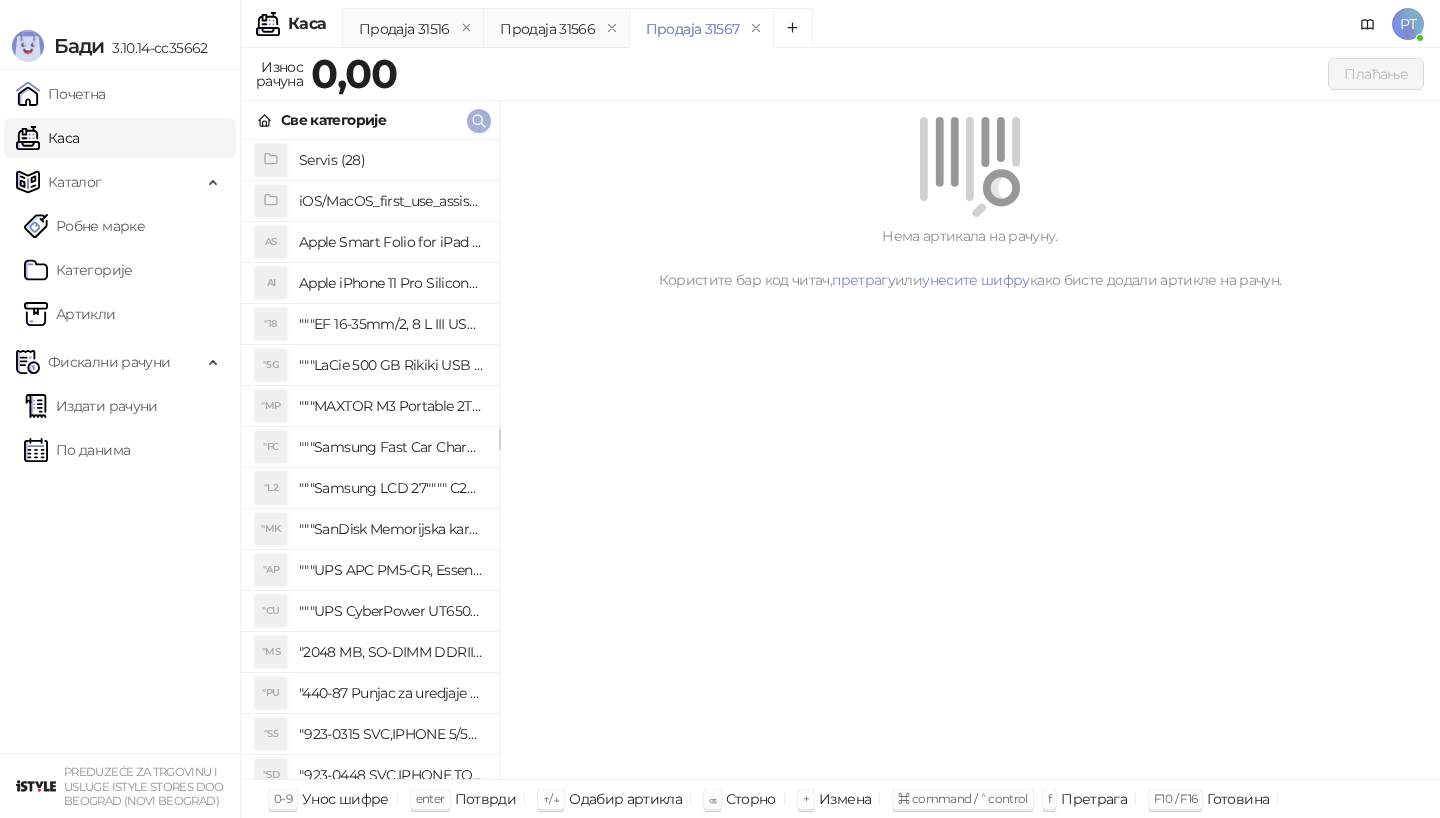 click 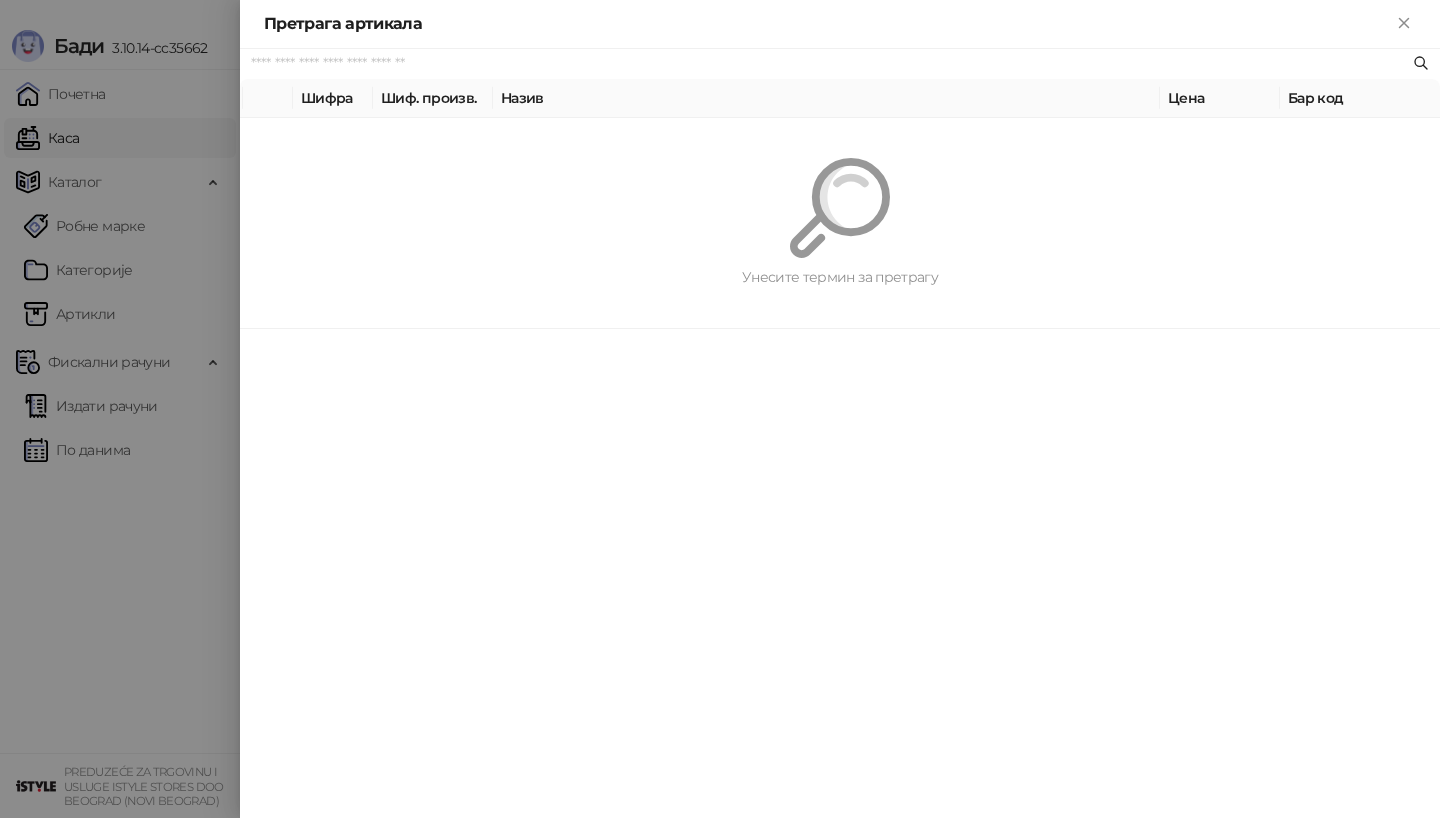 paste on "*********" 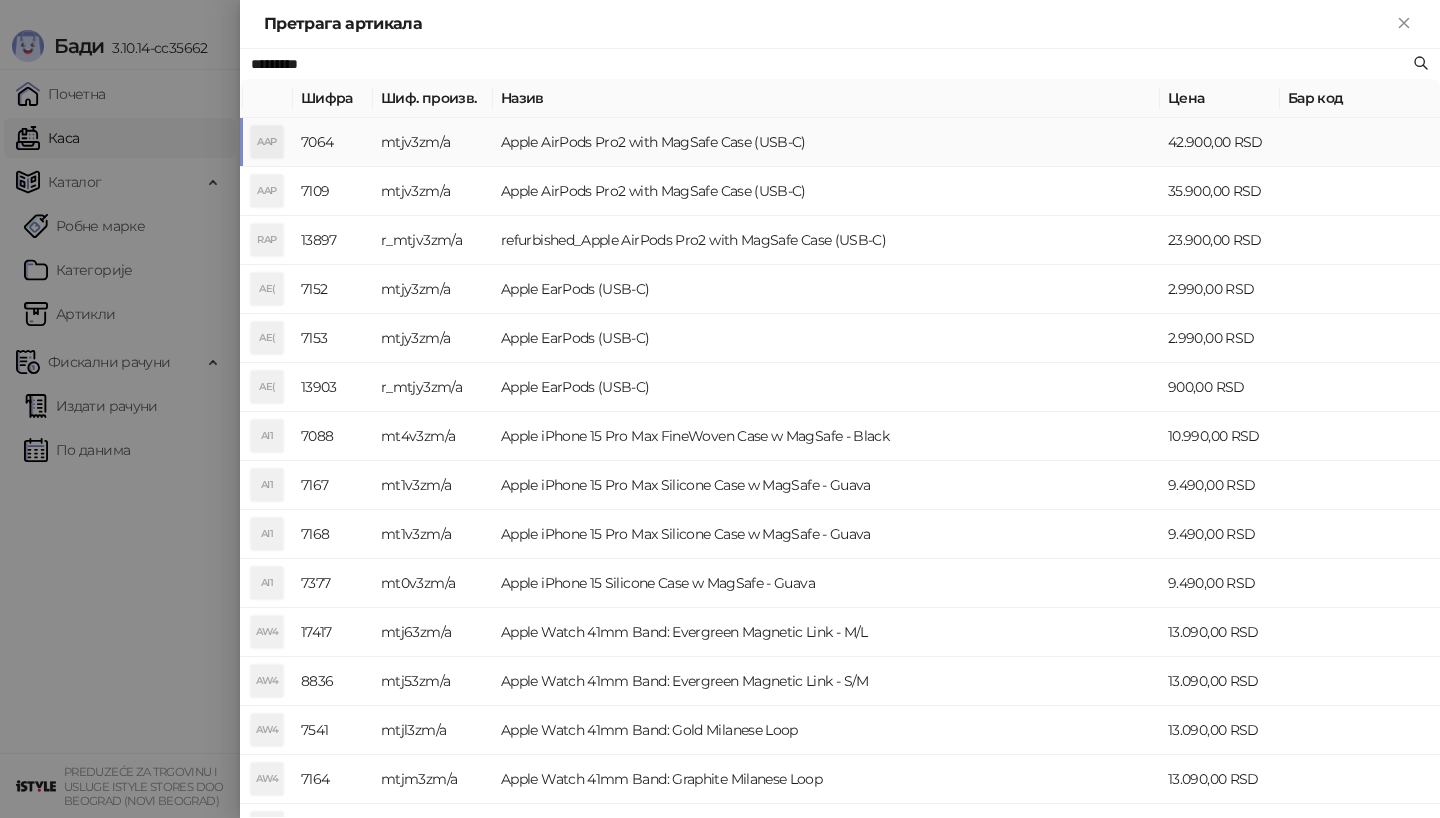 type on "*********" 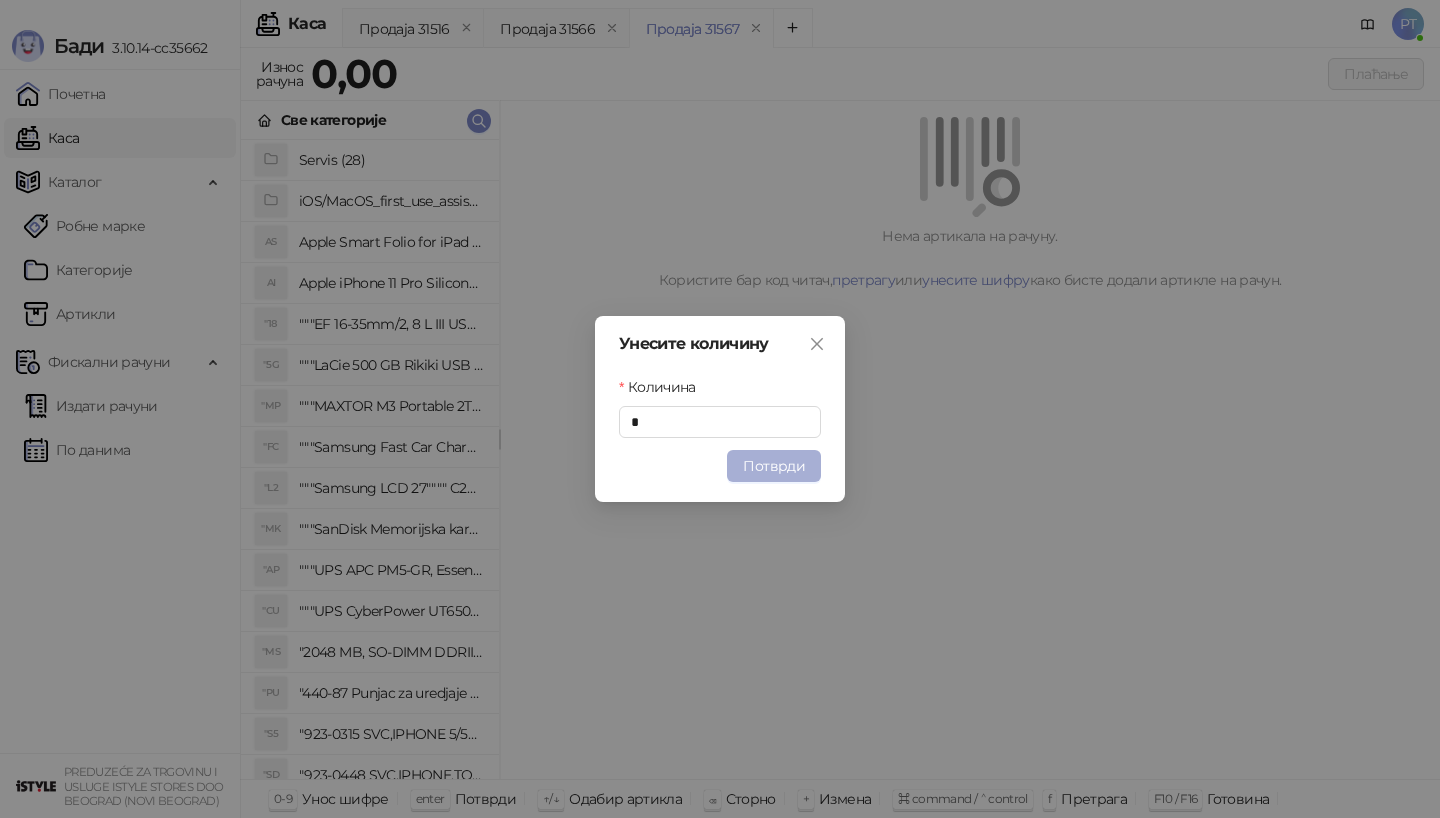 click on "Потврди" at bounding box center [774, 466] 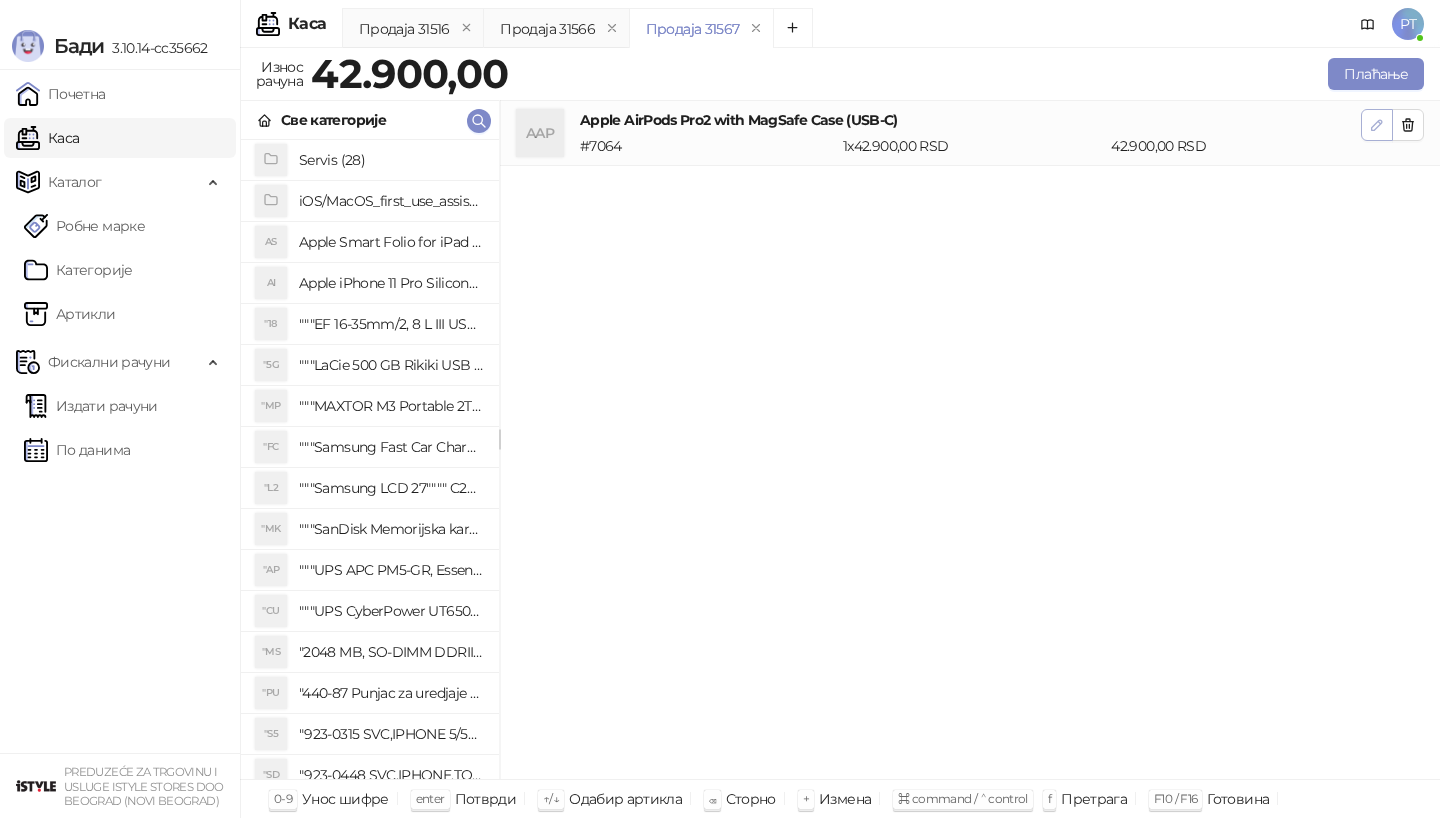 click at bounding box center [1377, 125] 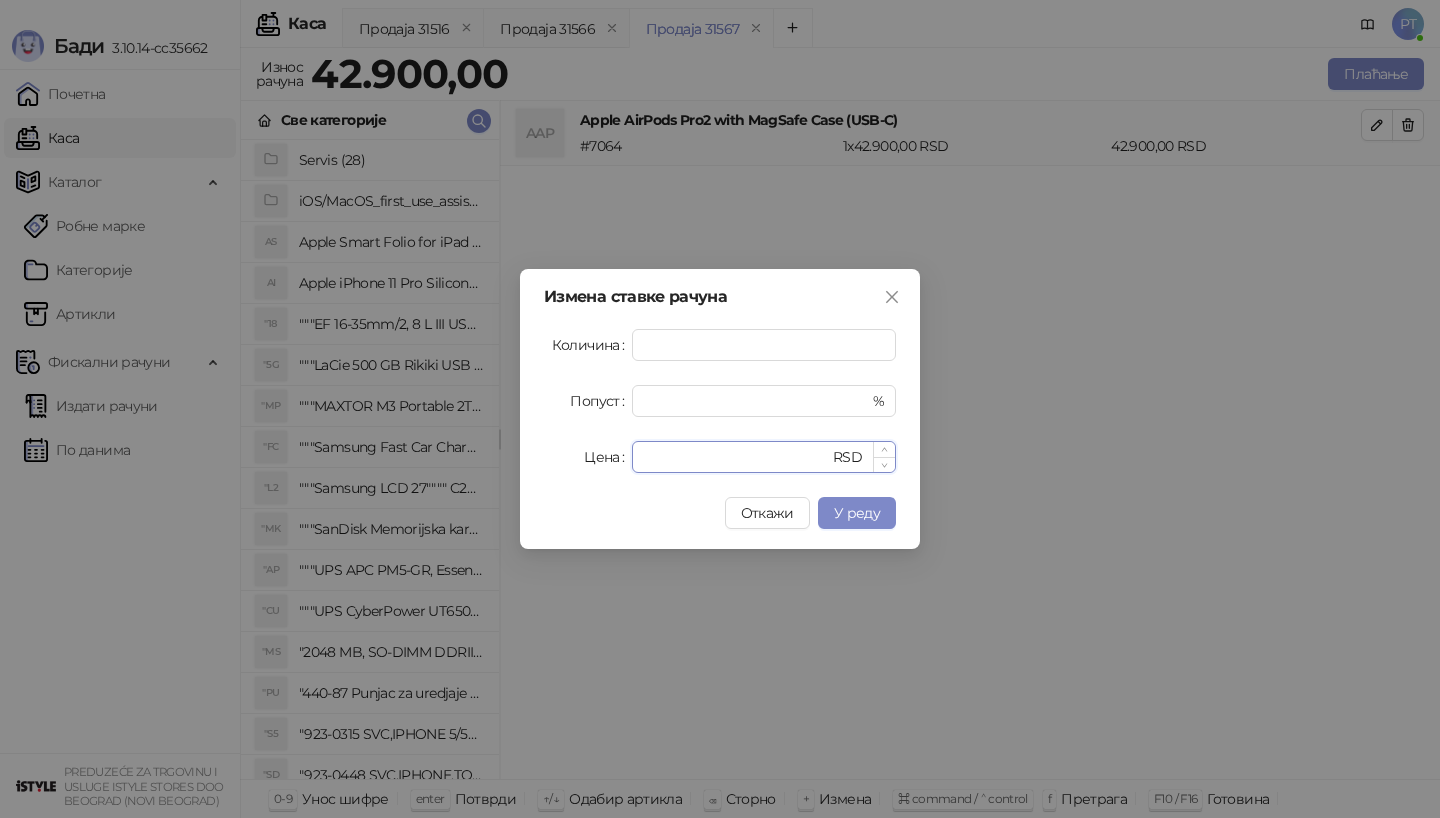 click on "*****" at bounding box center (736, 457) 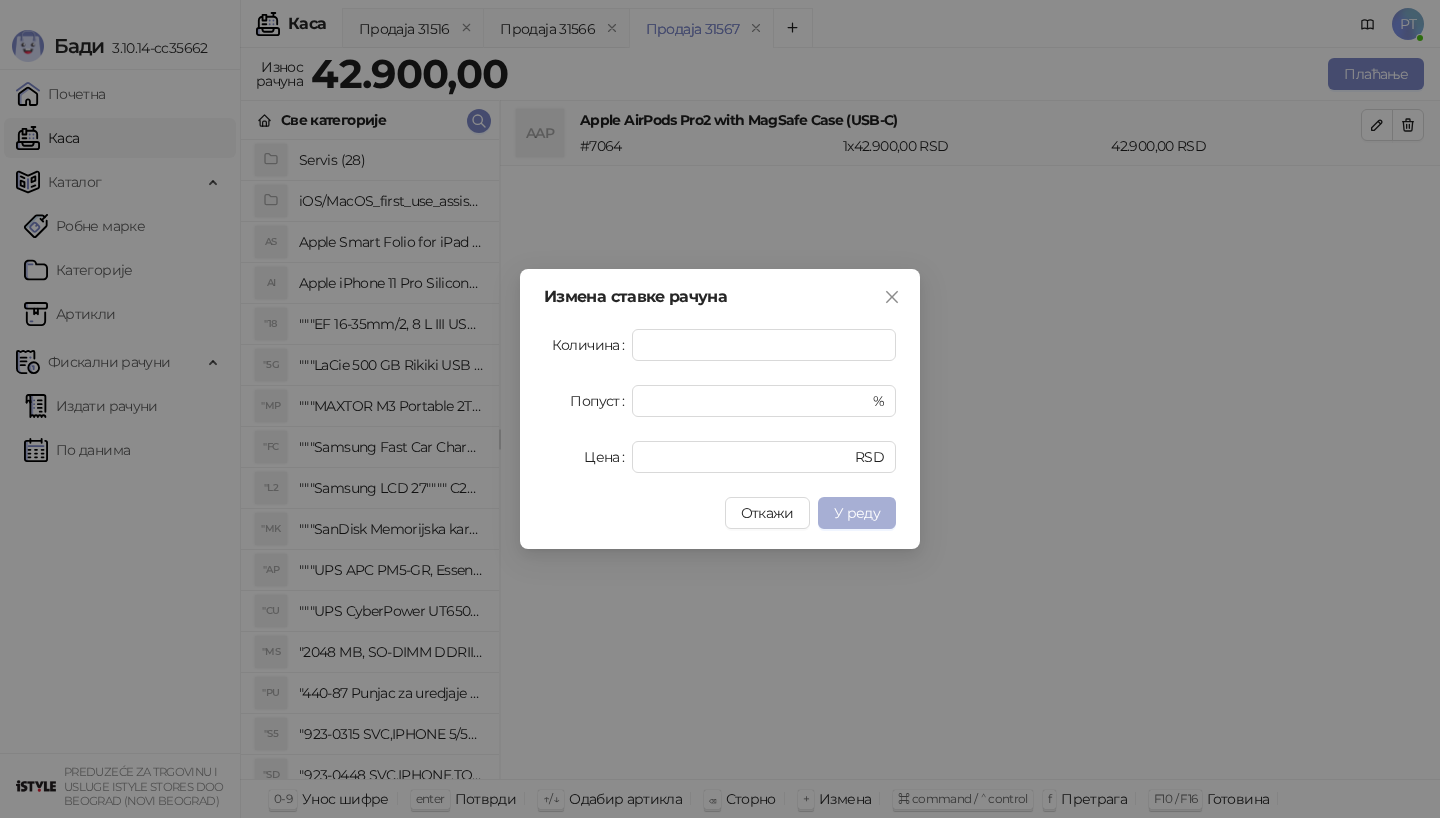 type on "*****" 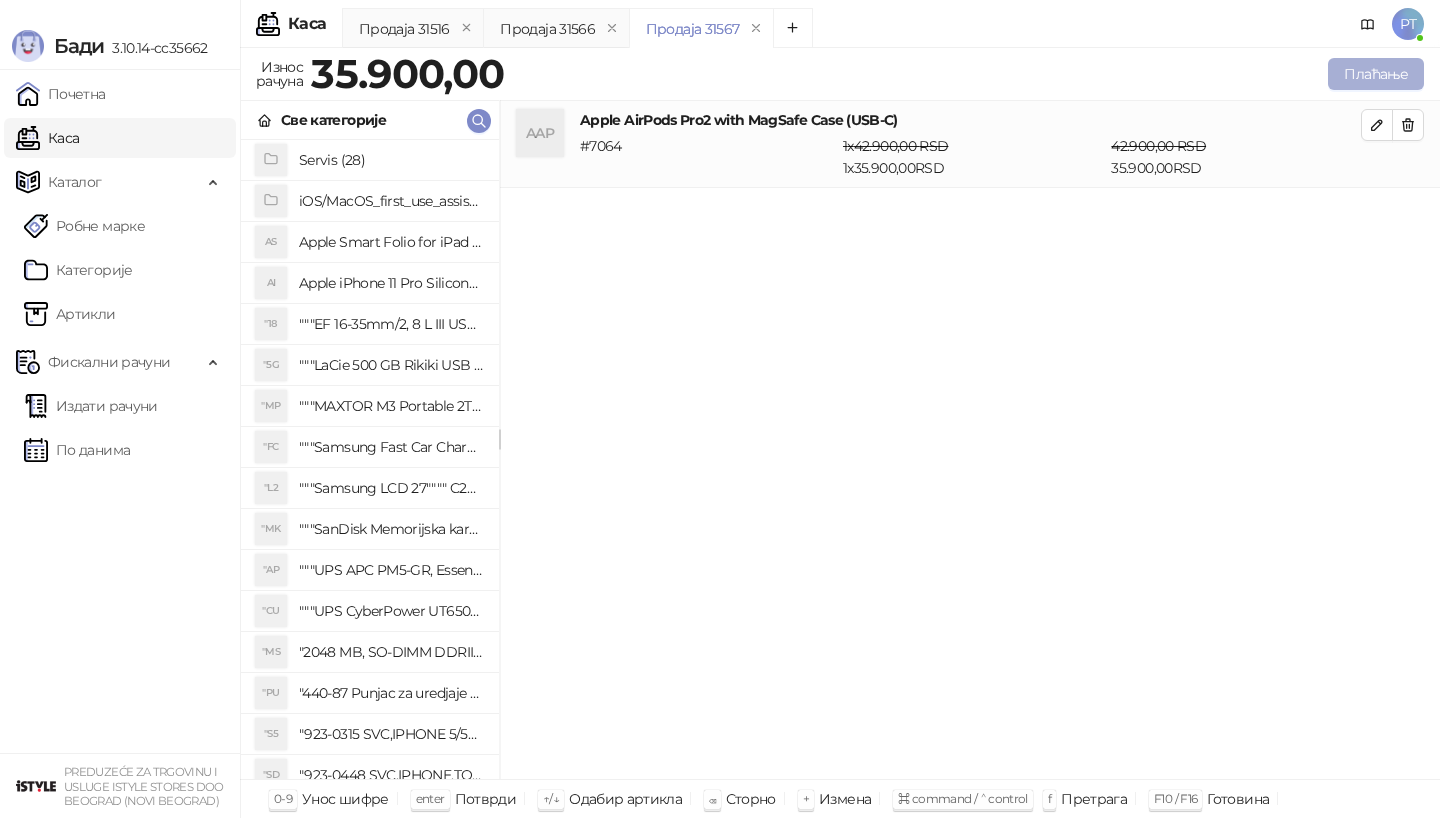 click on "Плаћање" at bounding box center (1376, 74) 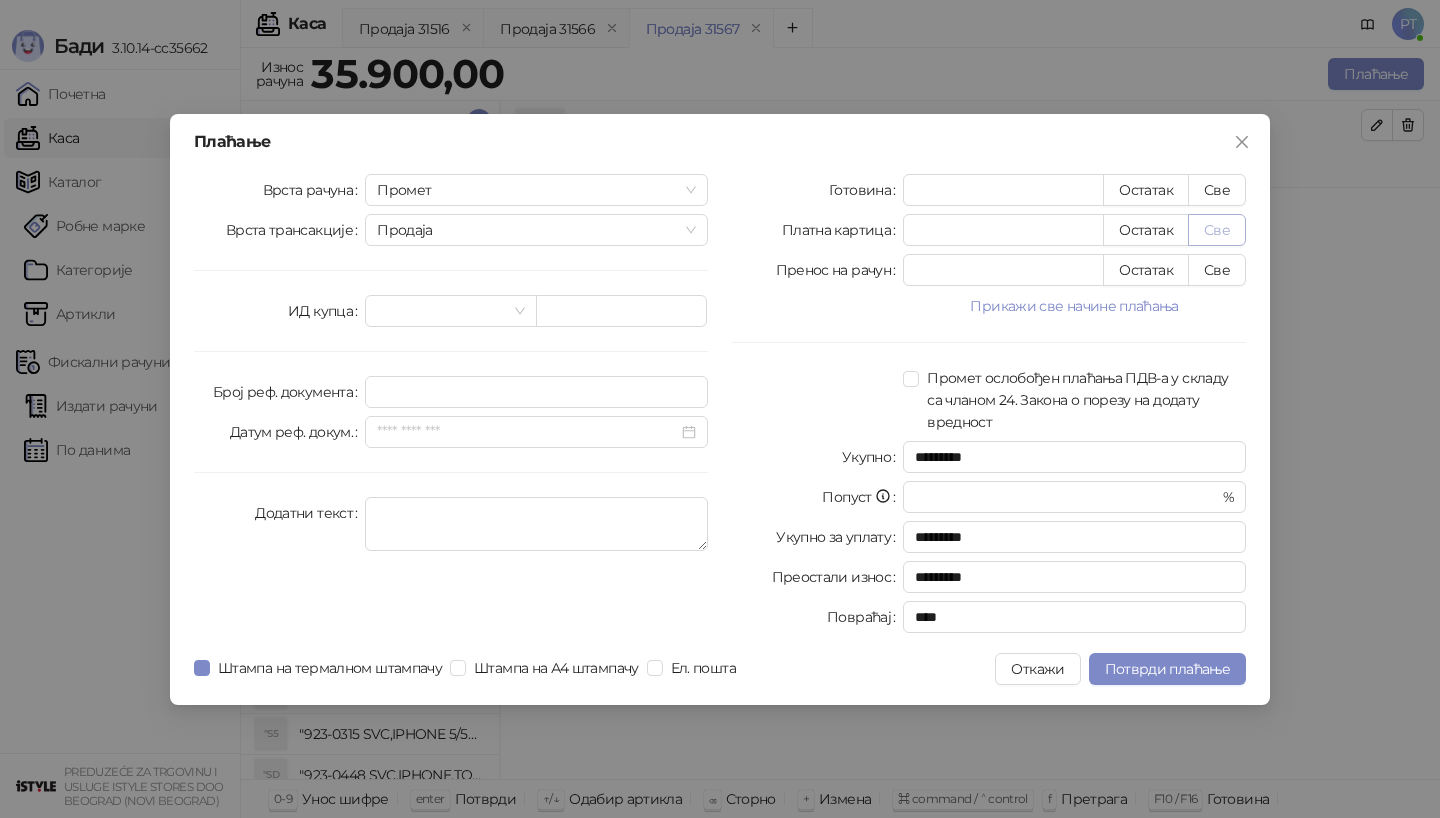 click on "Све" at bounding box center [1217, 230] 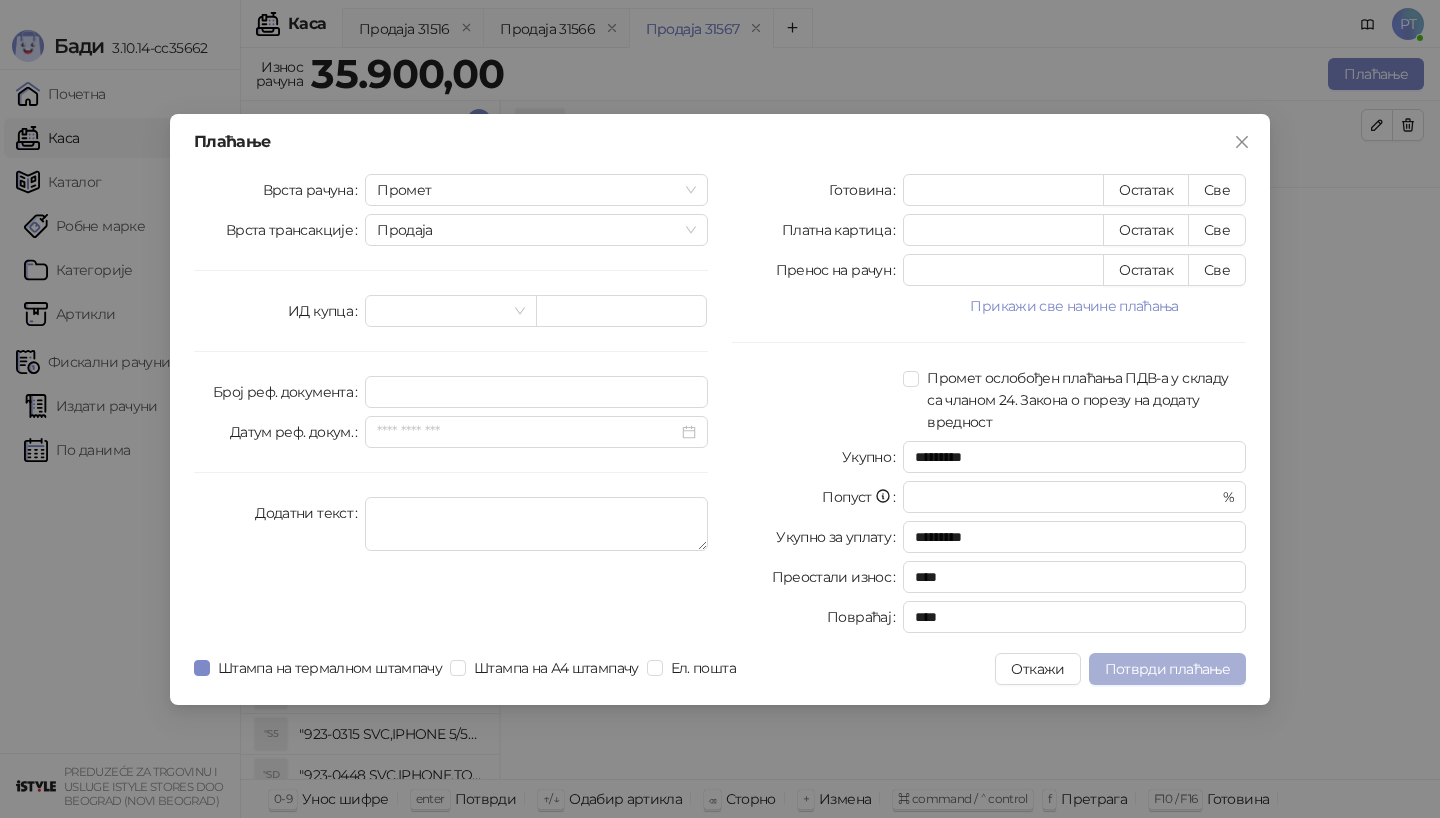 click on "Потврди плаћање" at bounding box center (1167, 669) 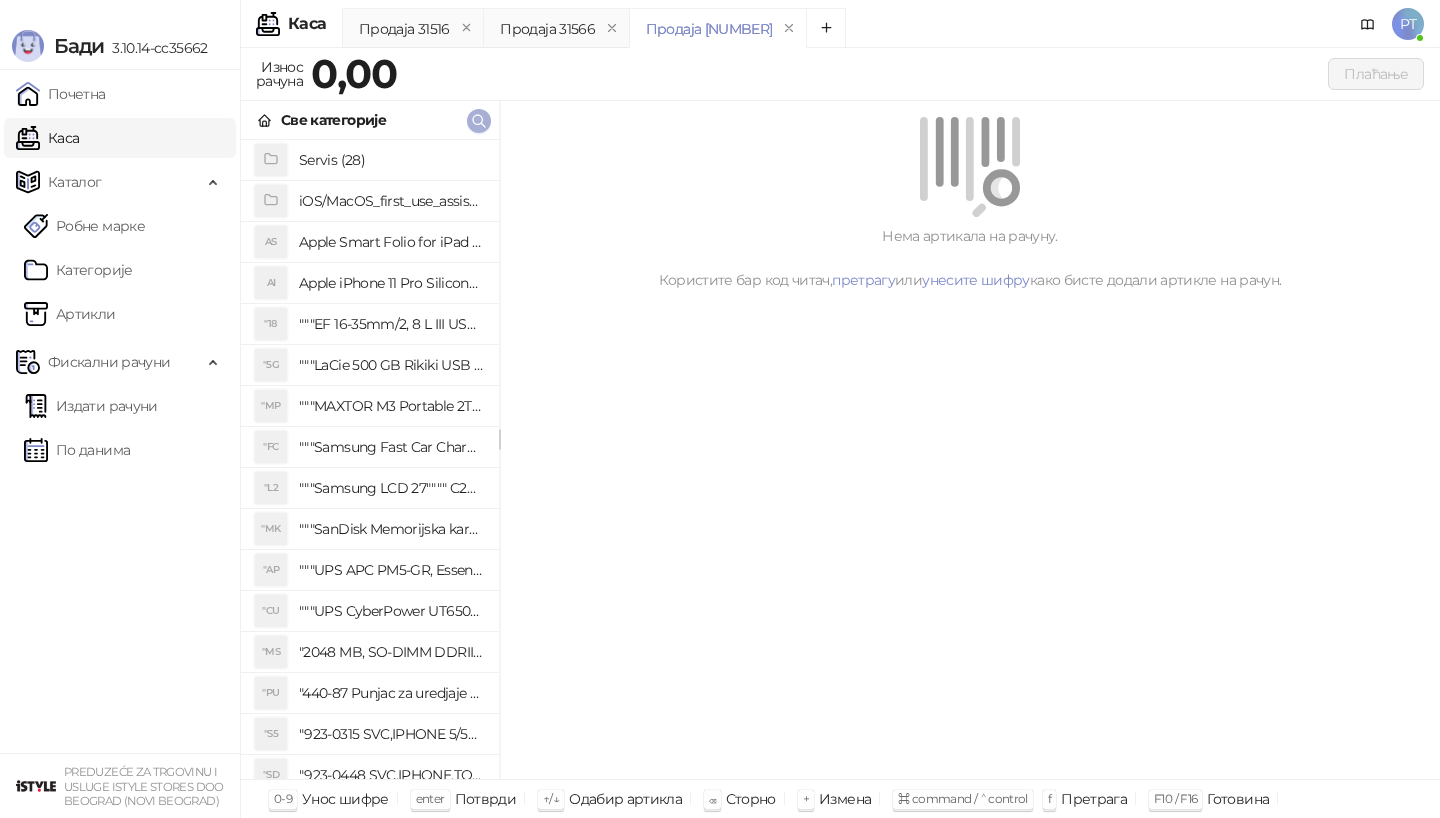 type 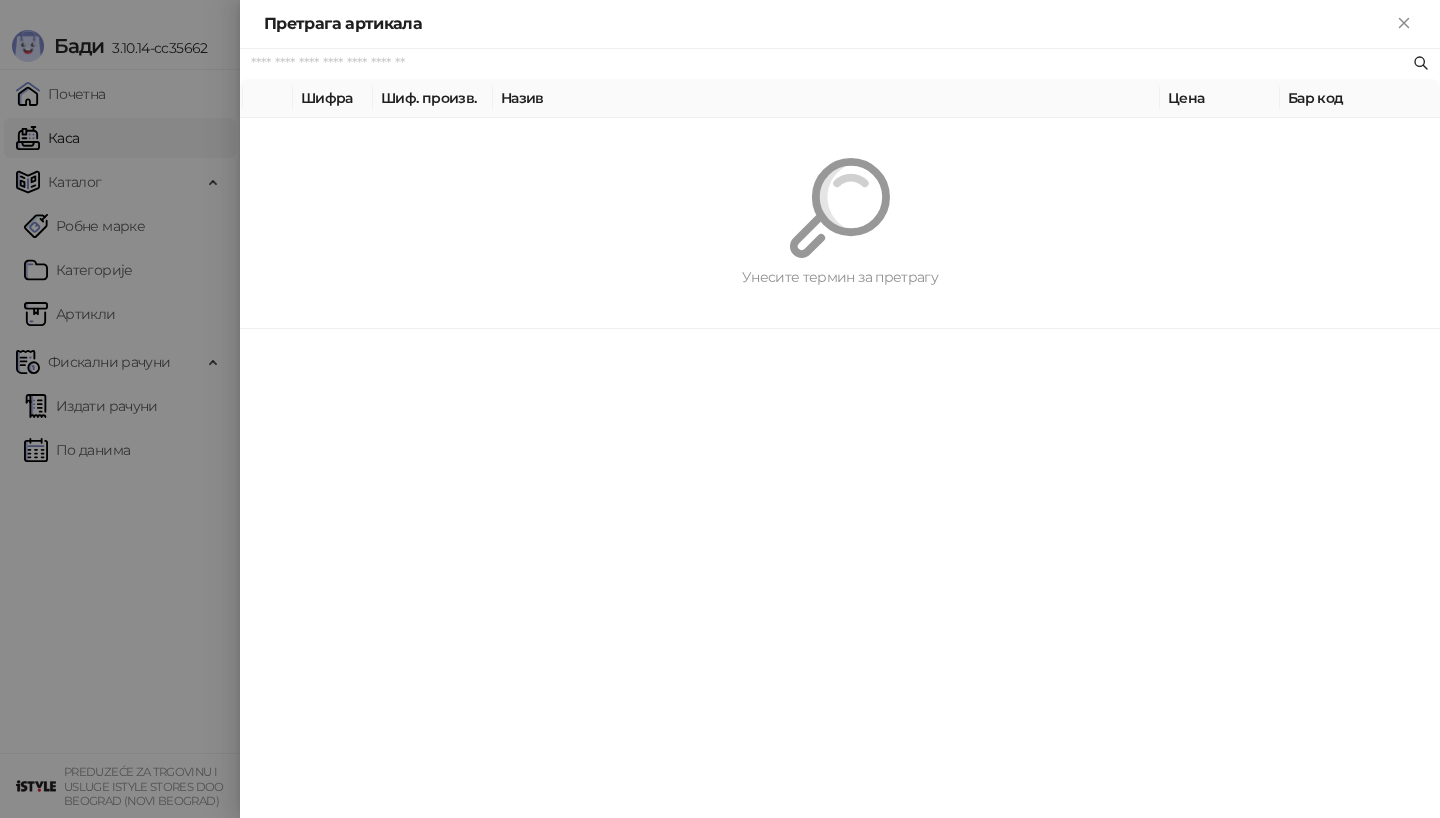 paste on "**********" 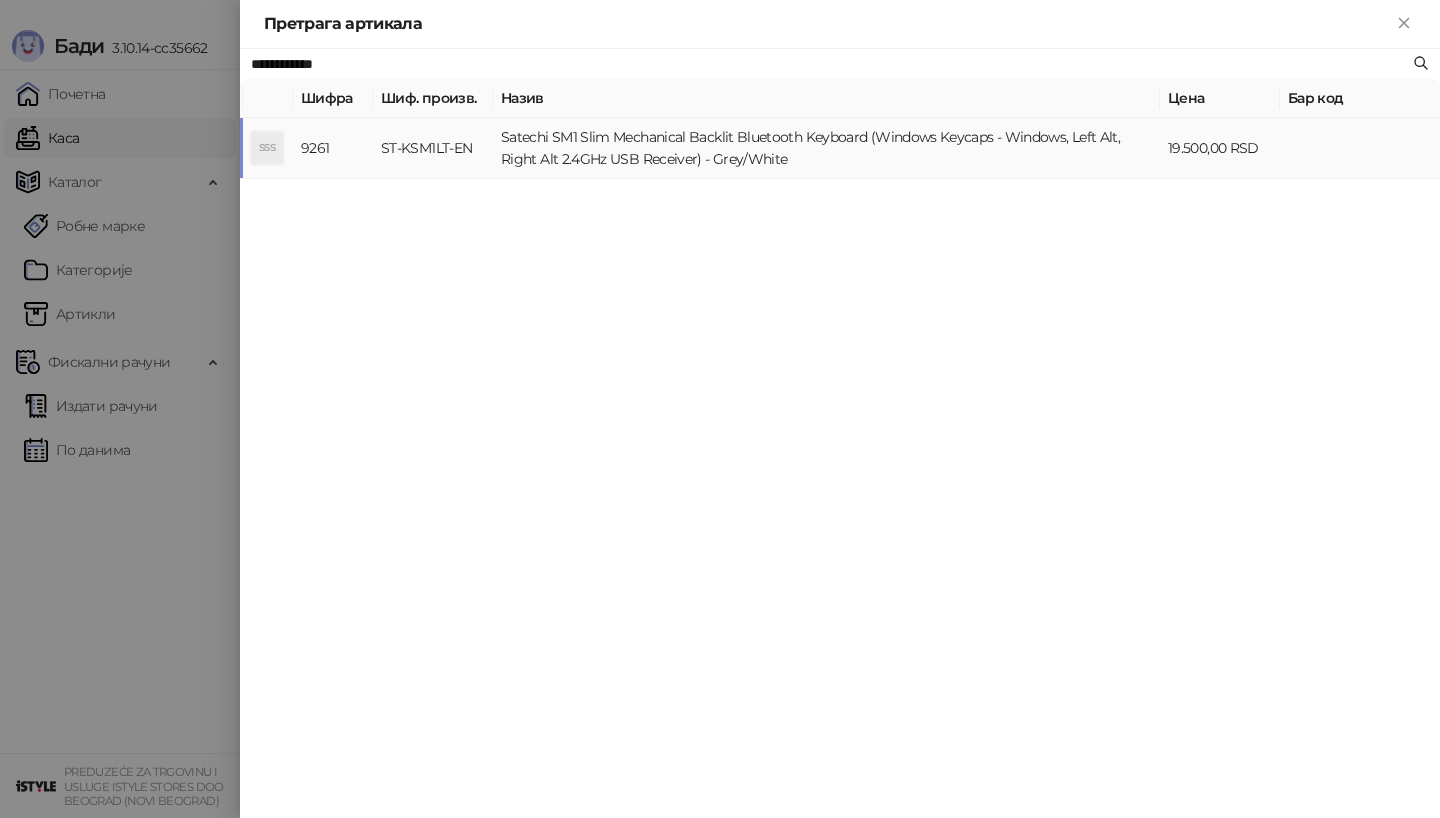 click on "ST-KSM1LT-EN" at bounding box center [433, 148] 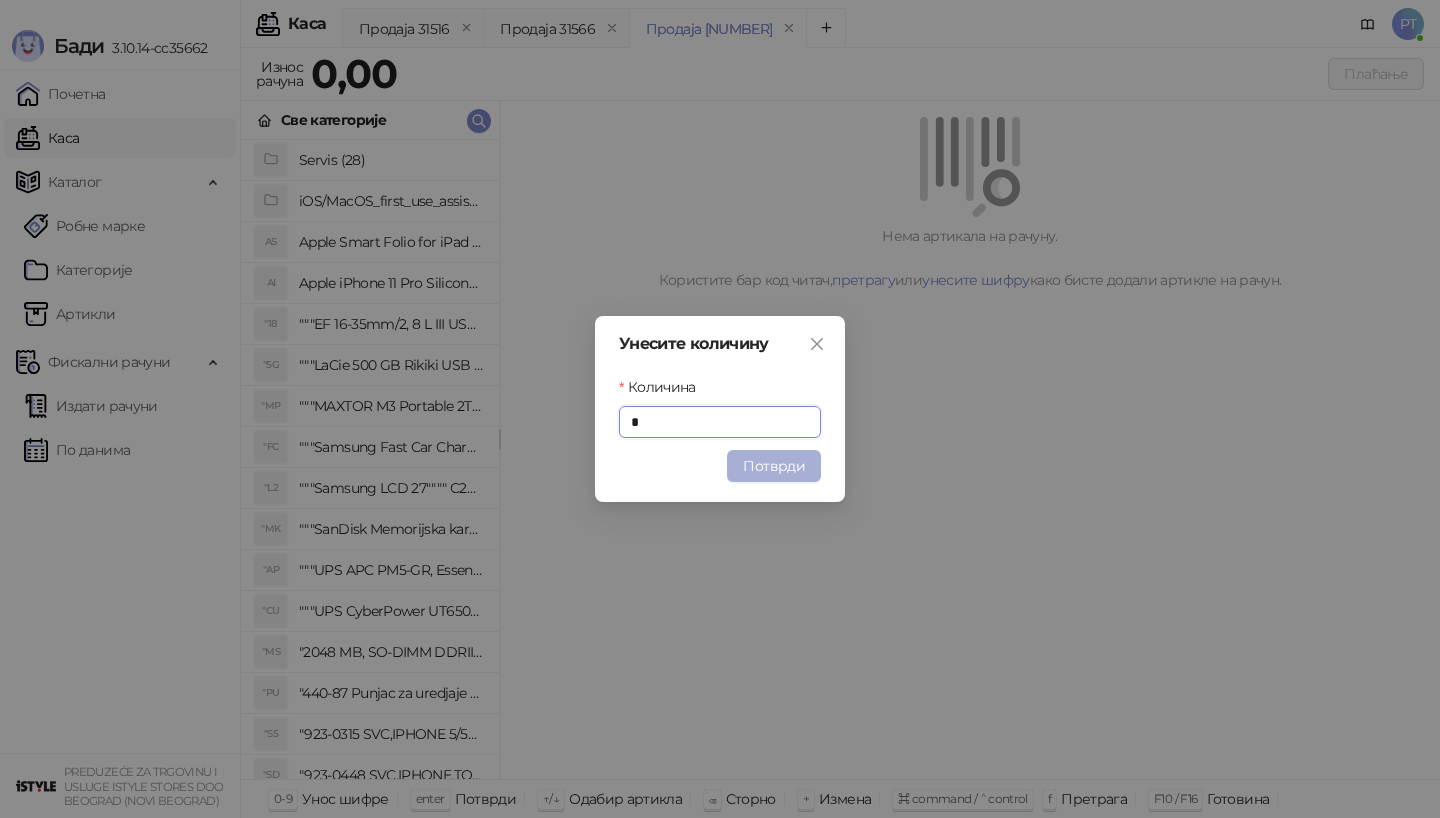 click on "Потврди" at bounding box center (774, 466) 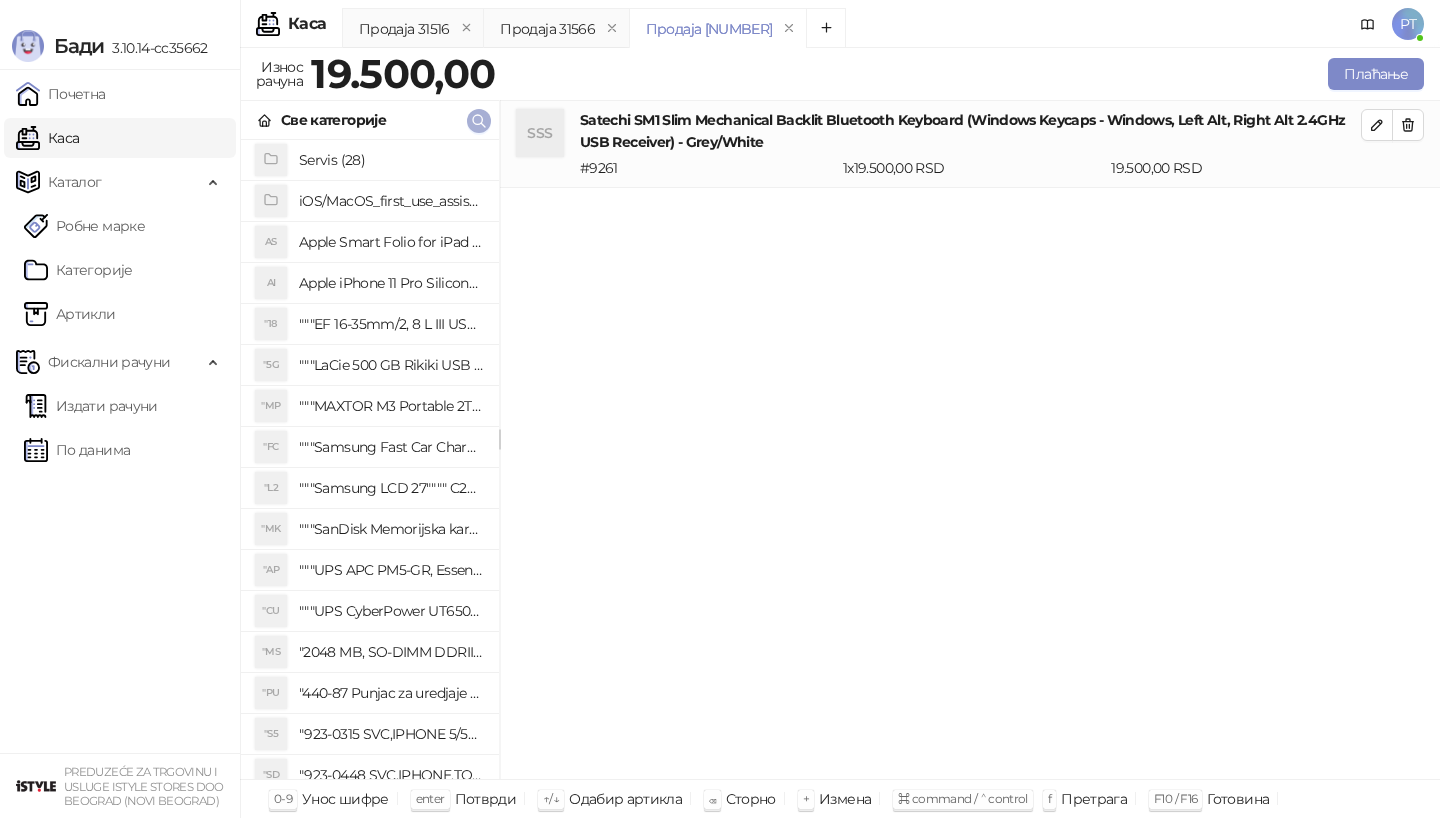 click at bounding box center (479, 121) 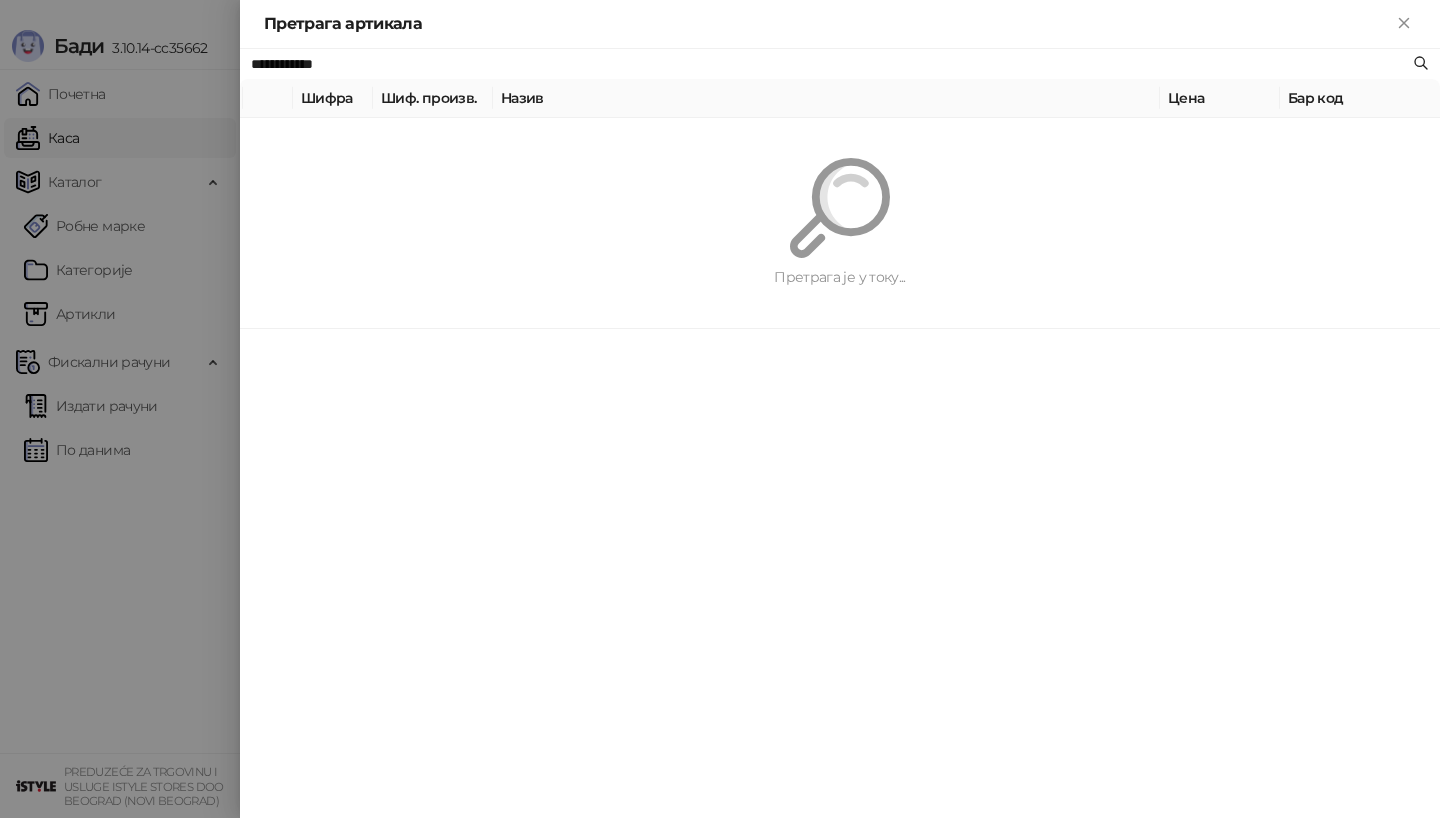 paste 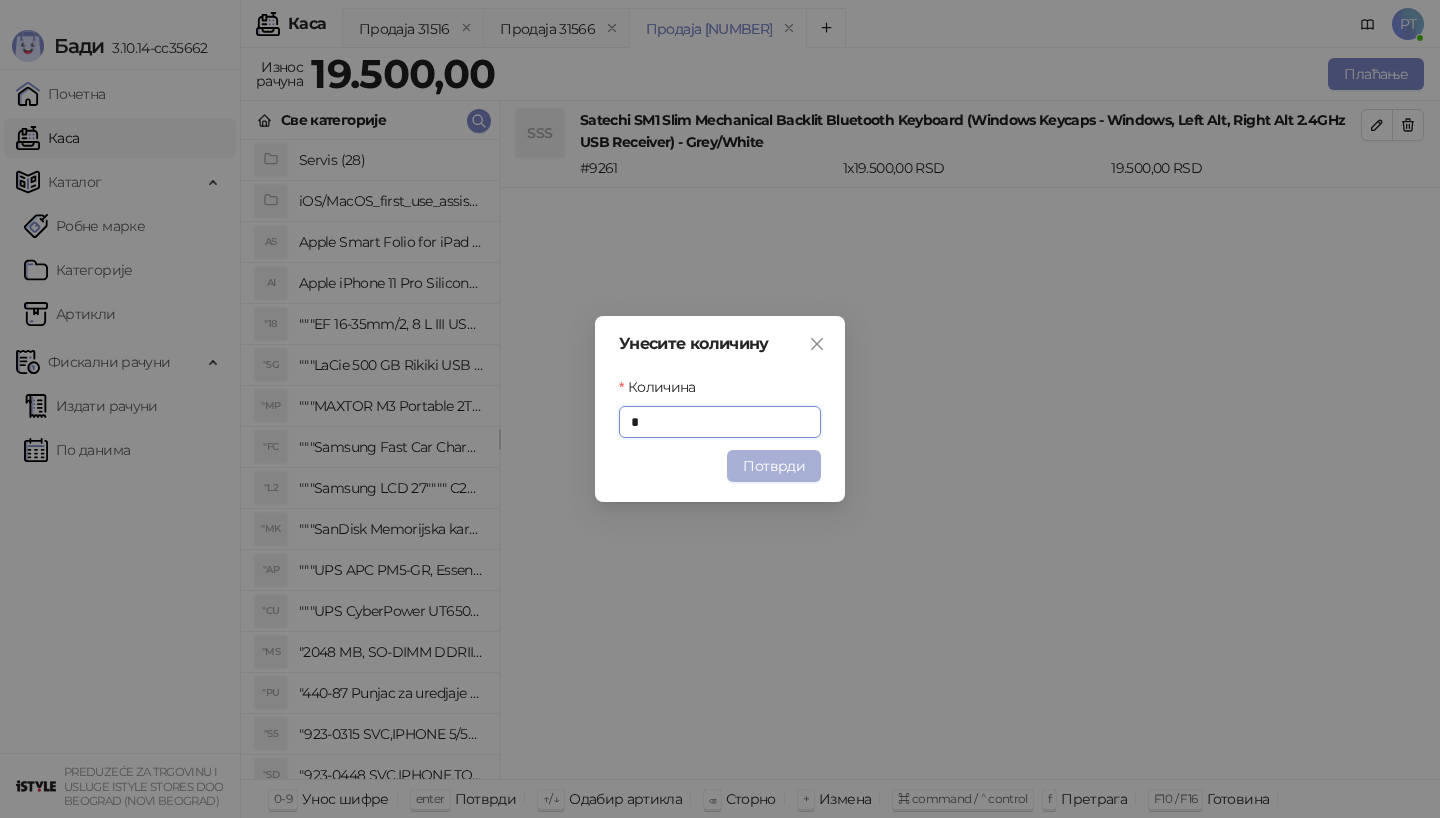 click on "Потврди" at bounding box center [774, 466] 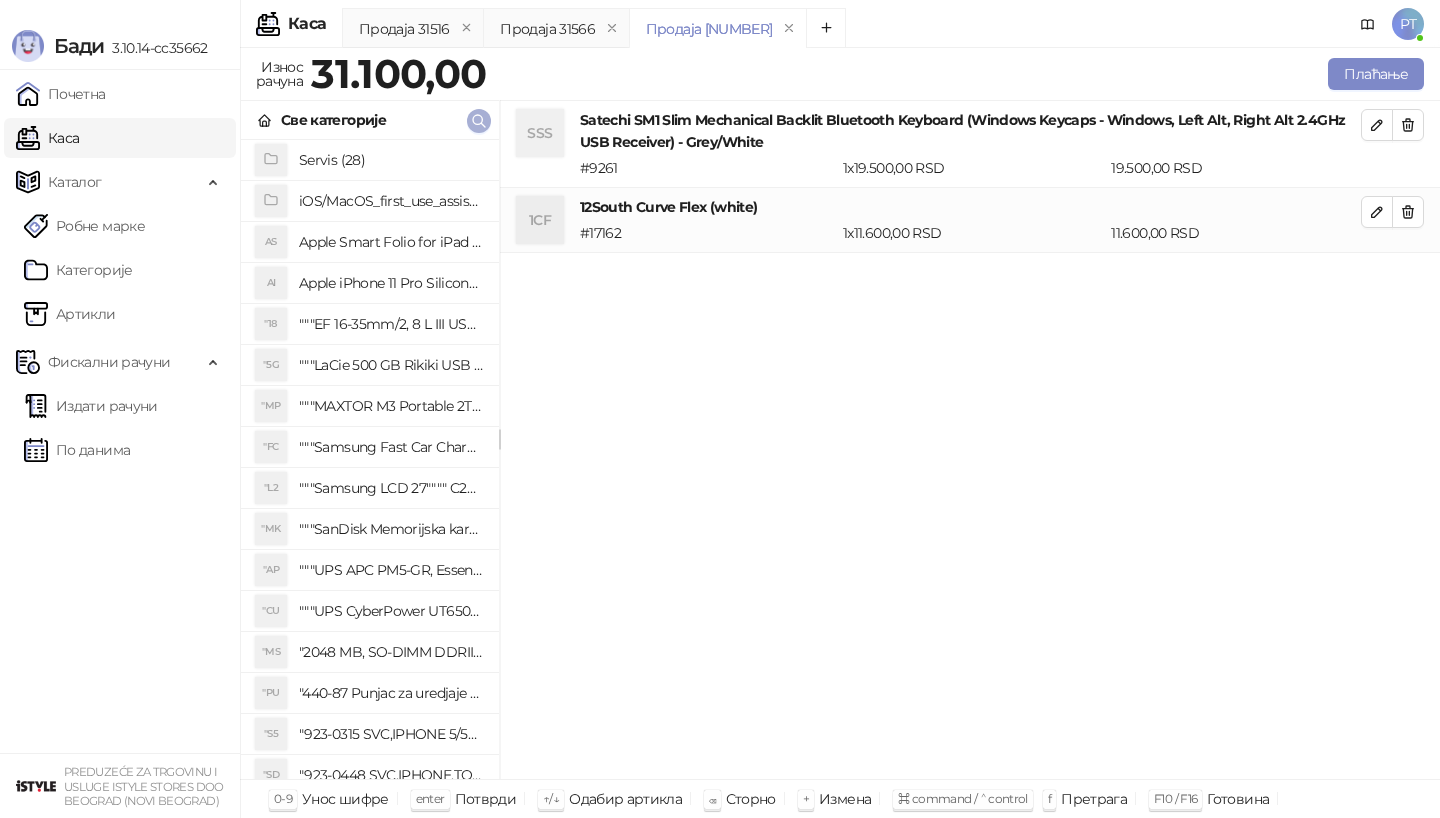 click 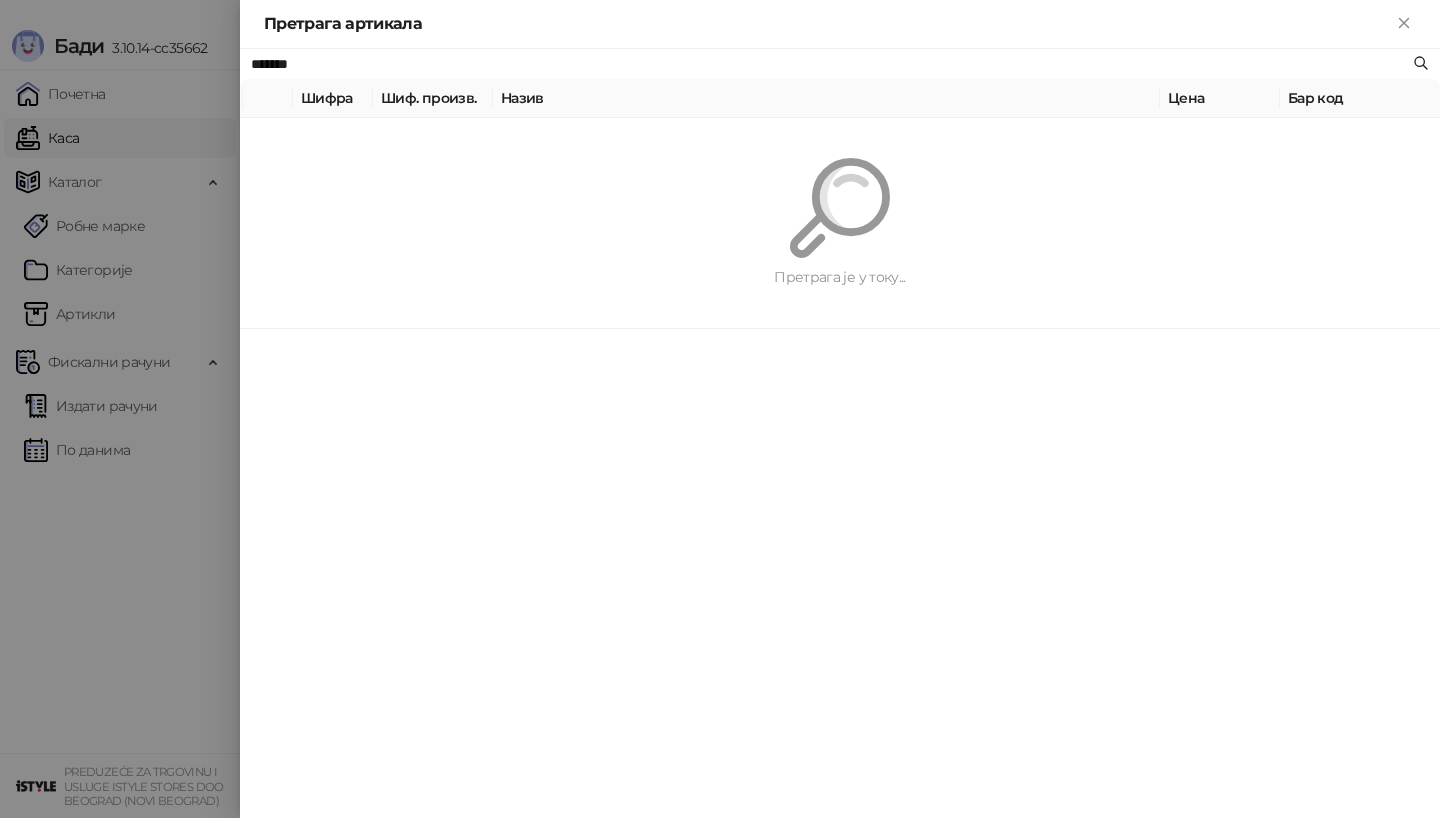 paste 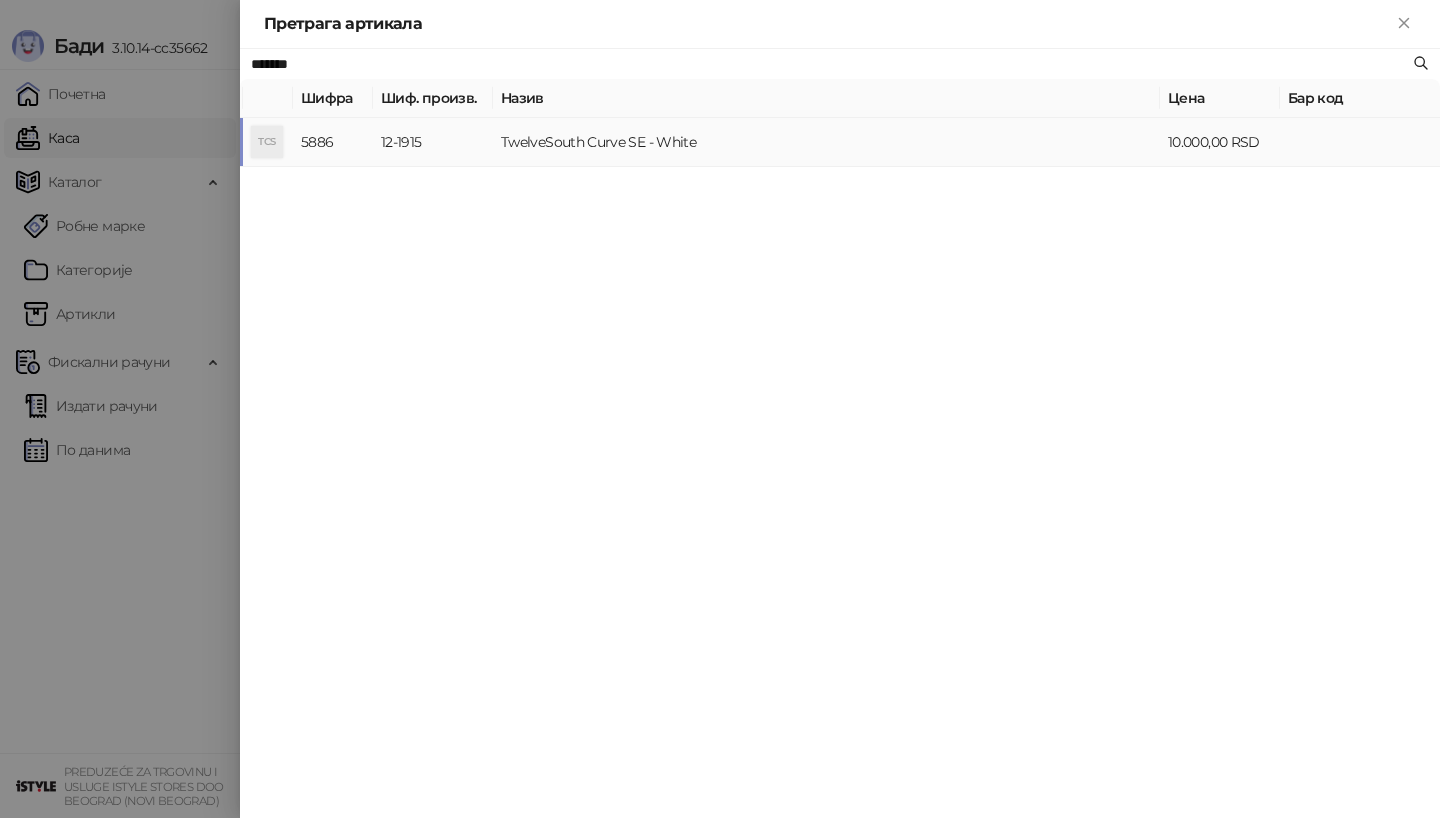 click on "12-1915" at bounding box center (433, 142) 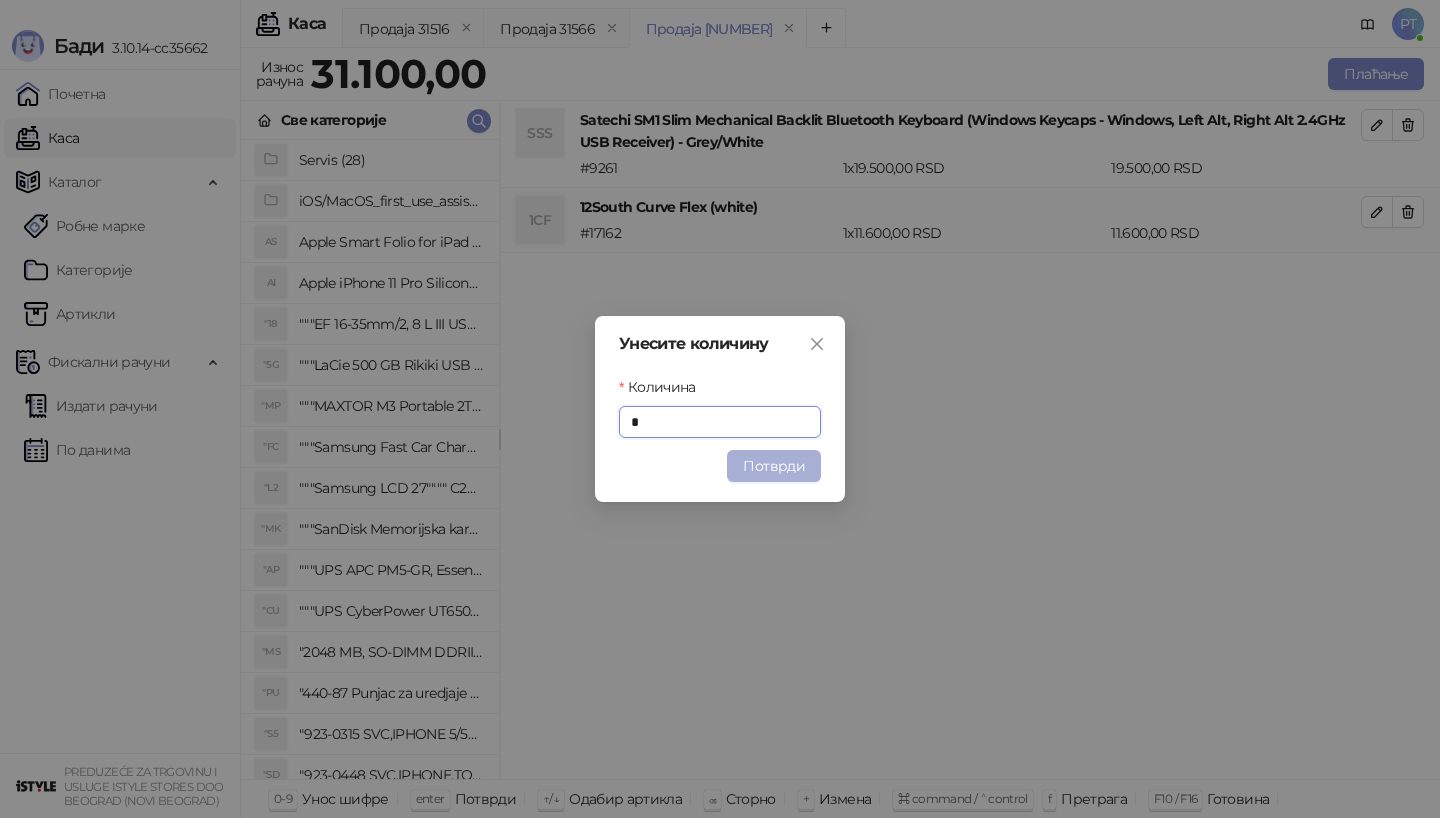 click on "Потврди" at bounding box center [774, 466] 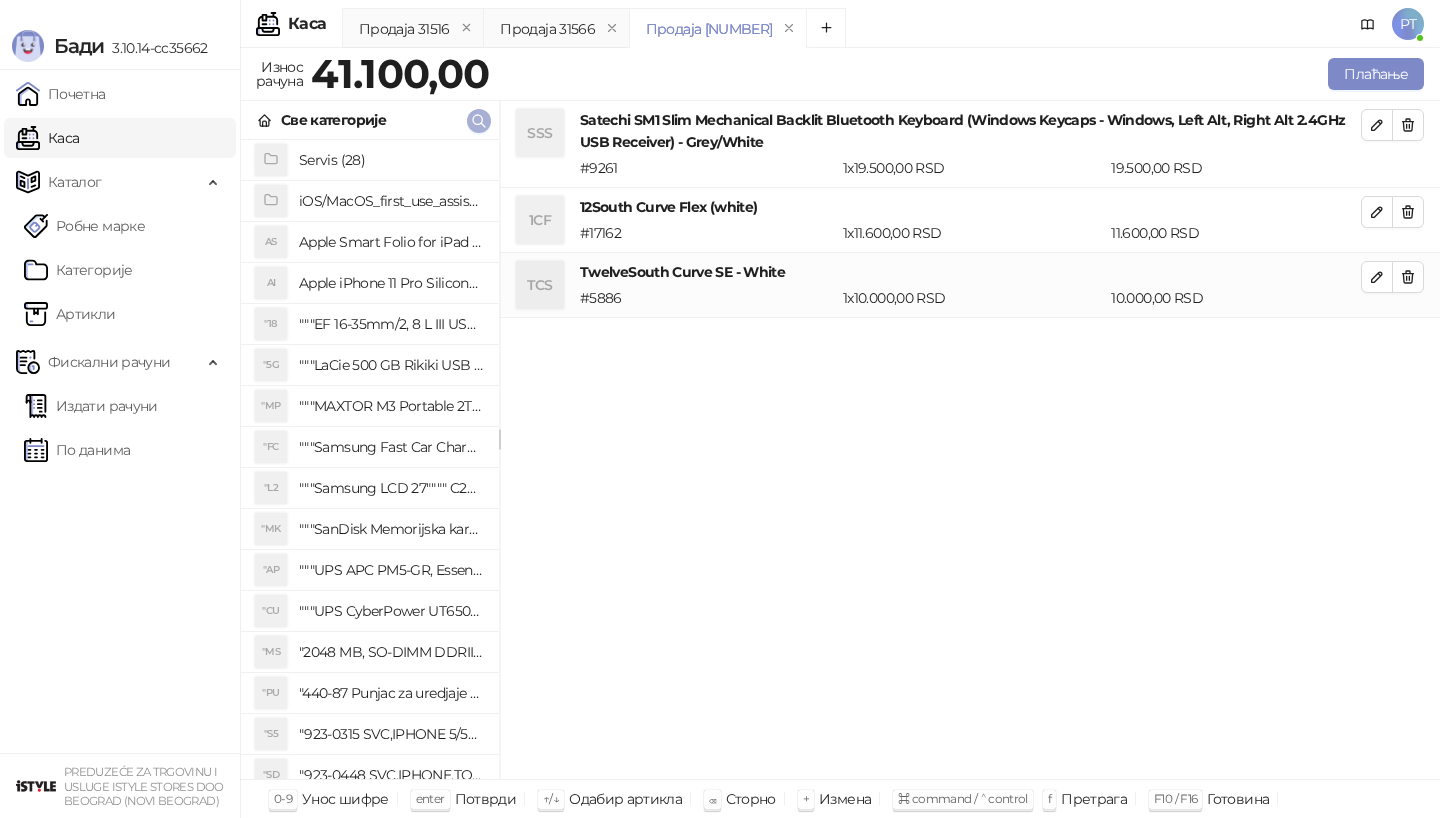 click 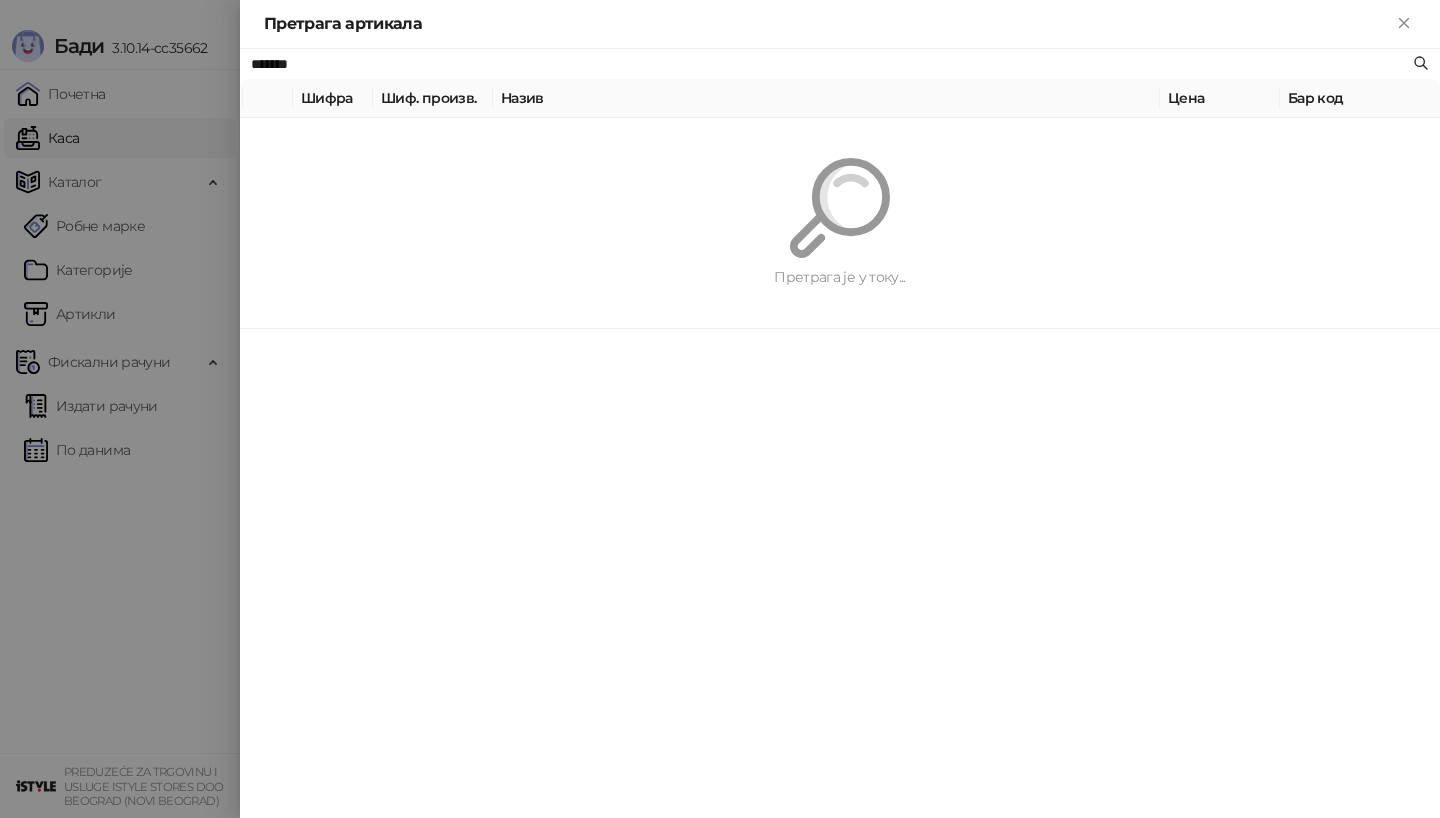 paste on "**********" 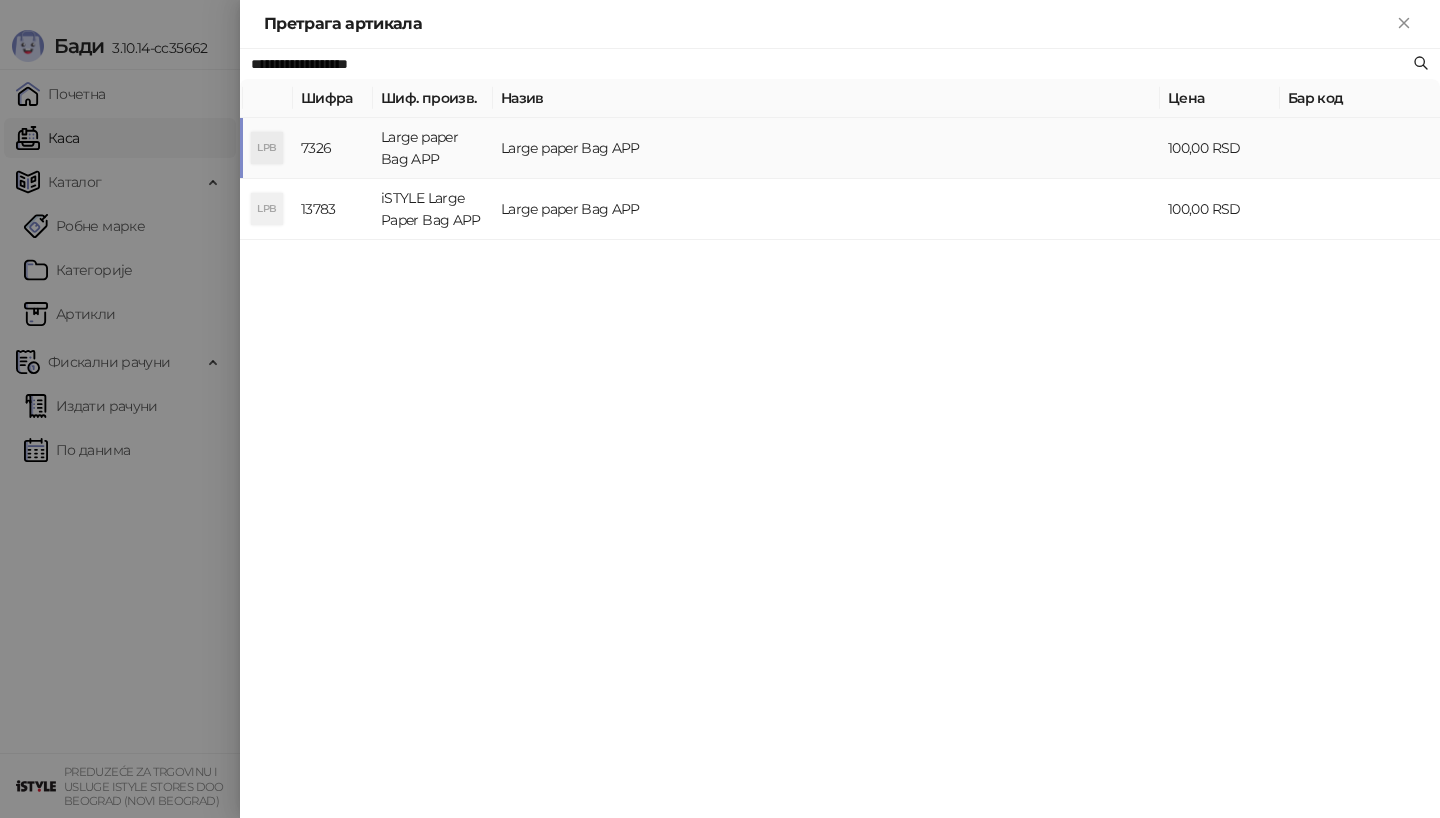 type on "**********" 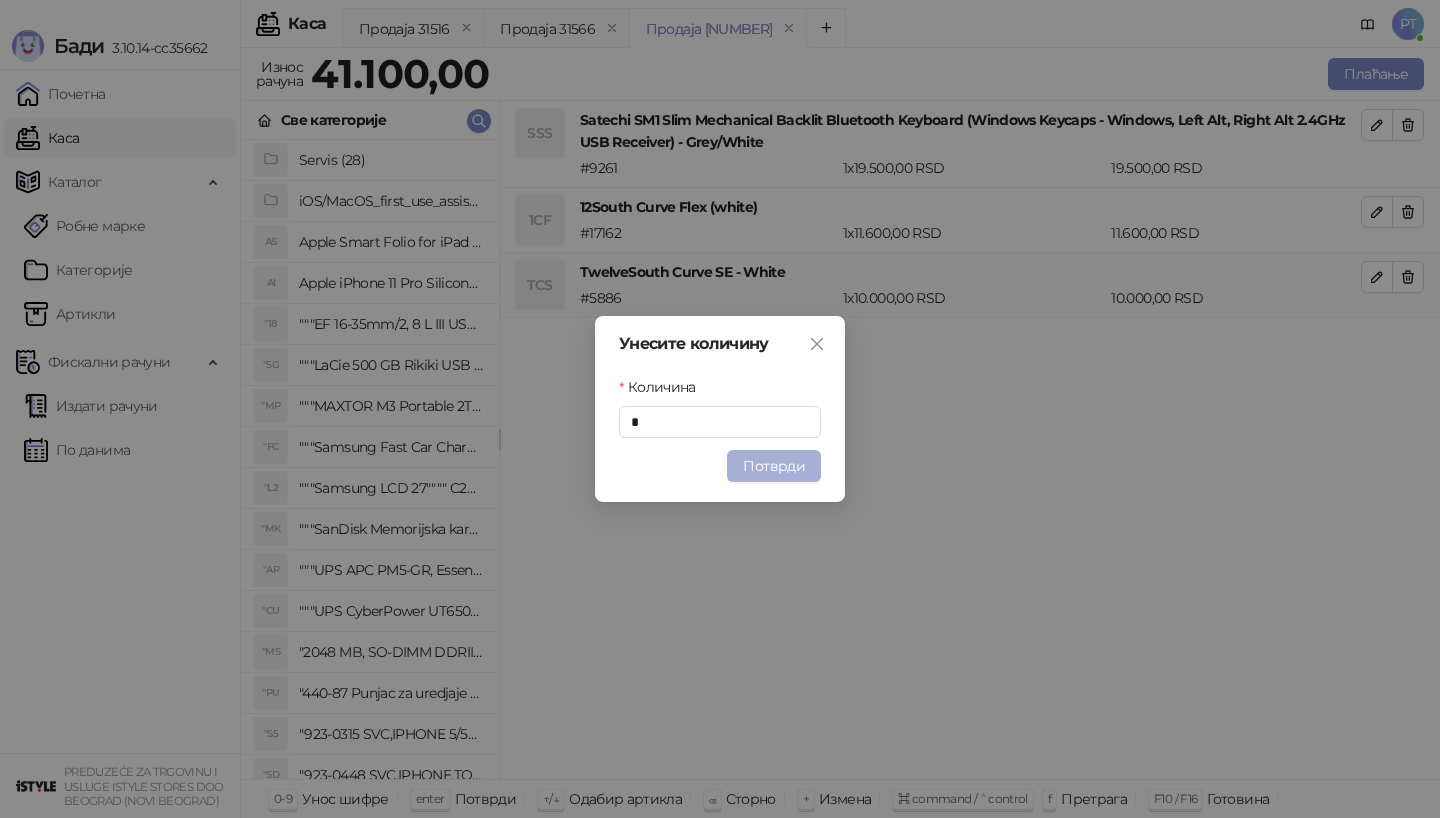 click on "Потврди" at bounding box center (774, 466) 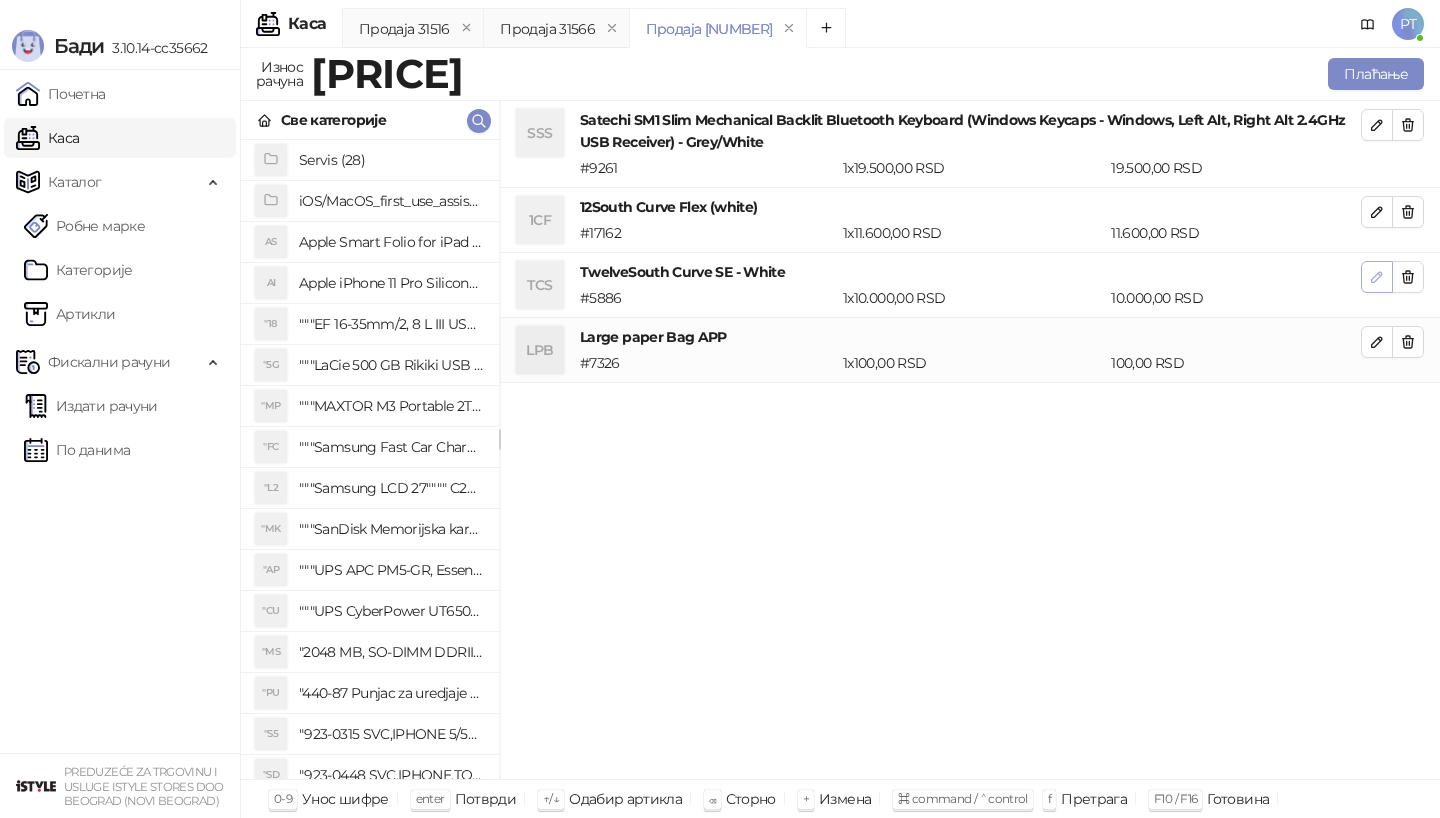 click 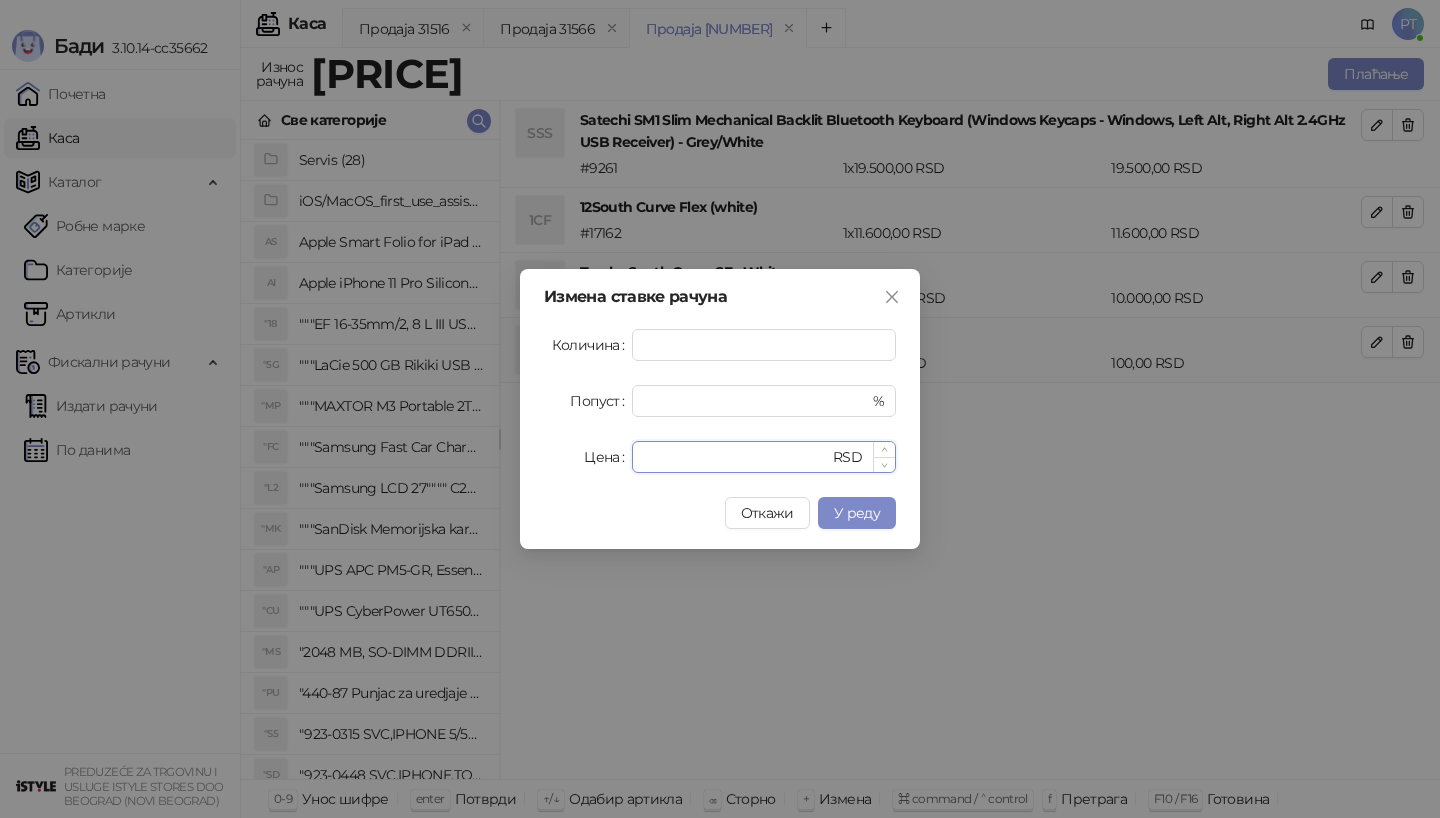 click on "*****" at bounding box center [736, 457] 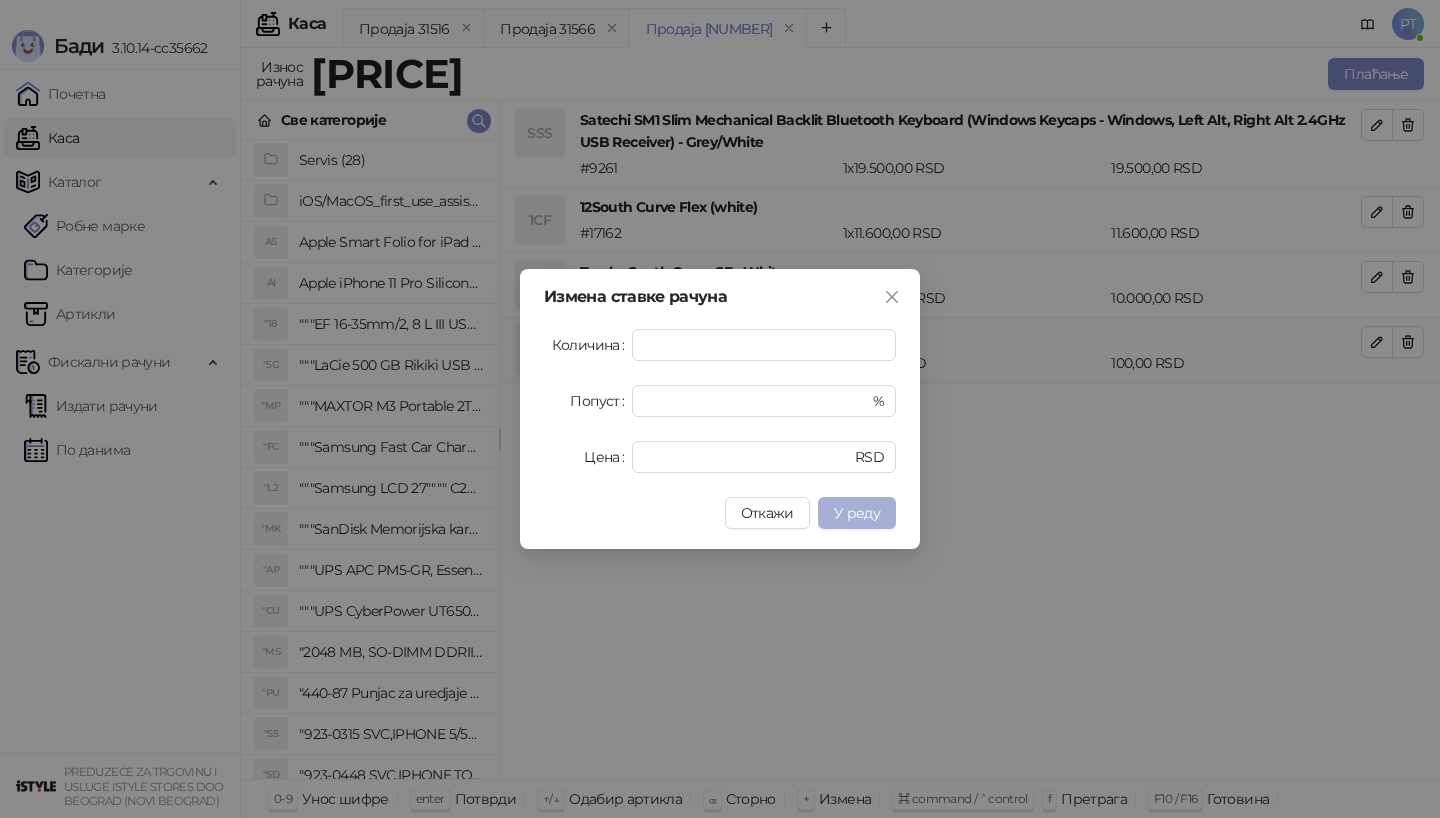type on "*****" 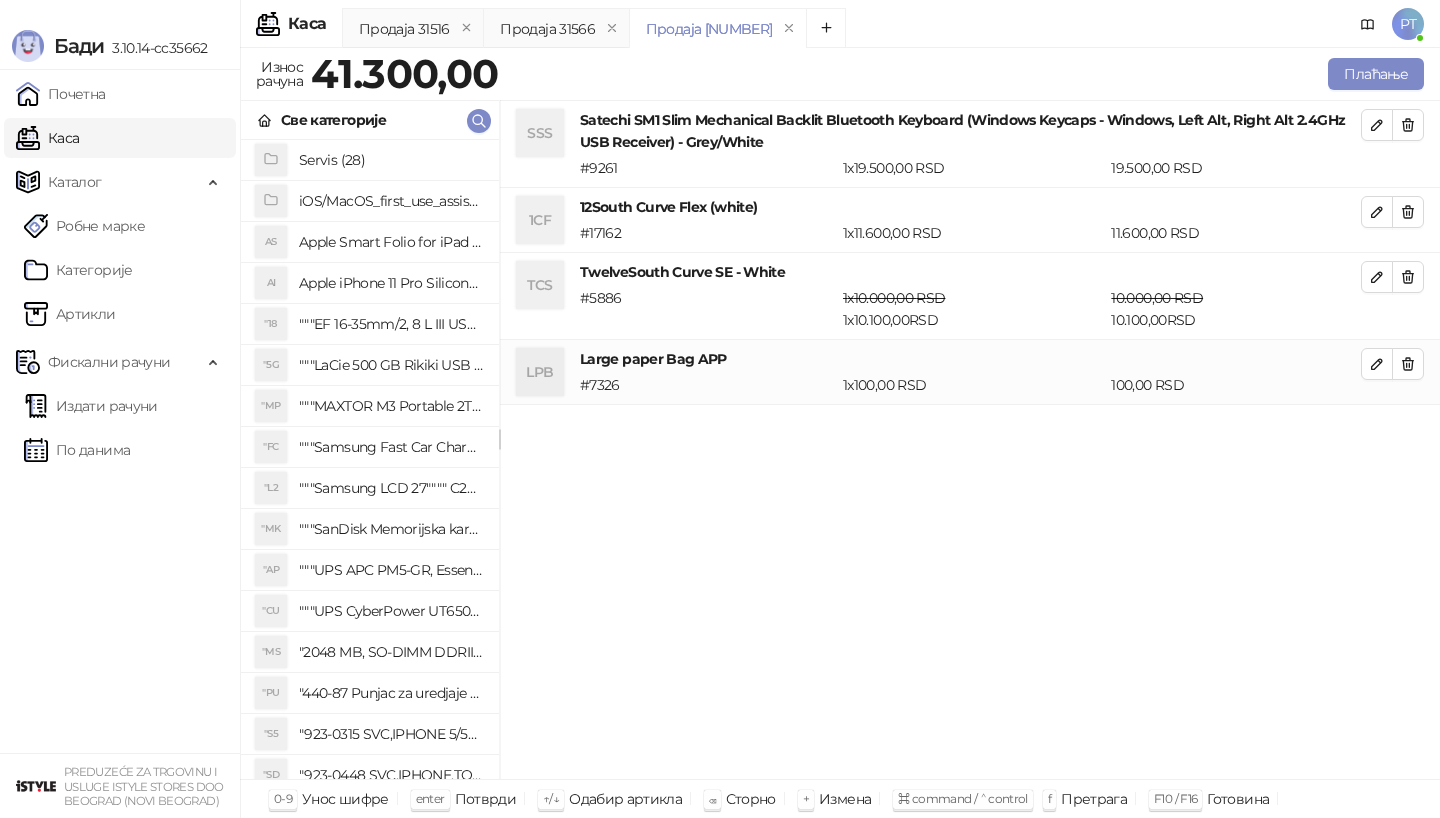 type 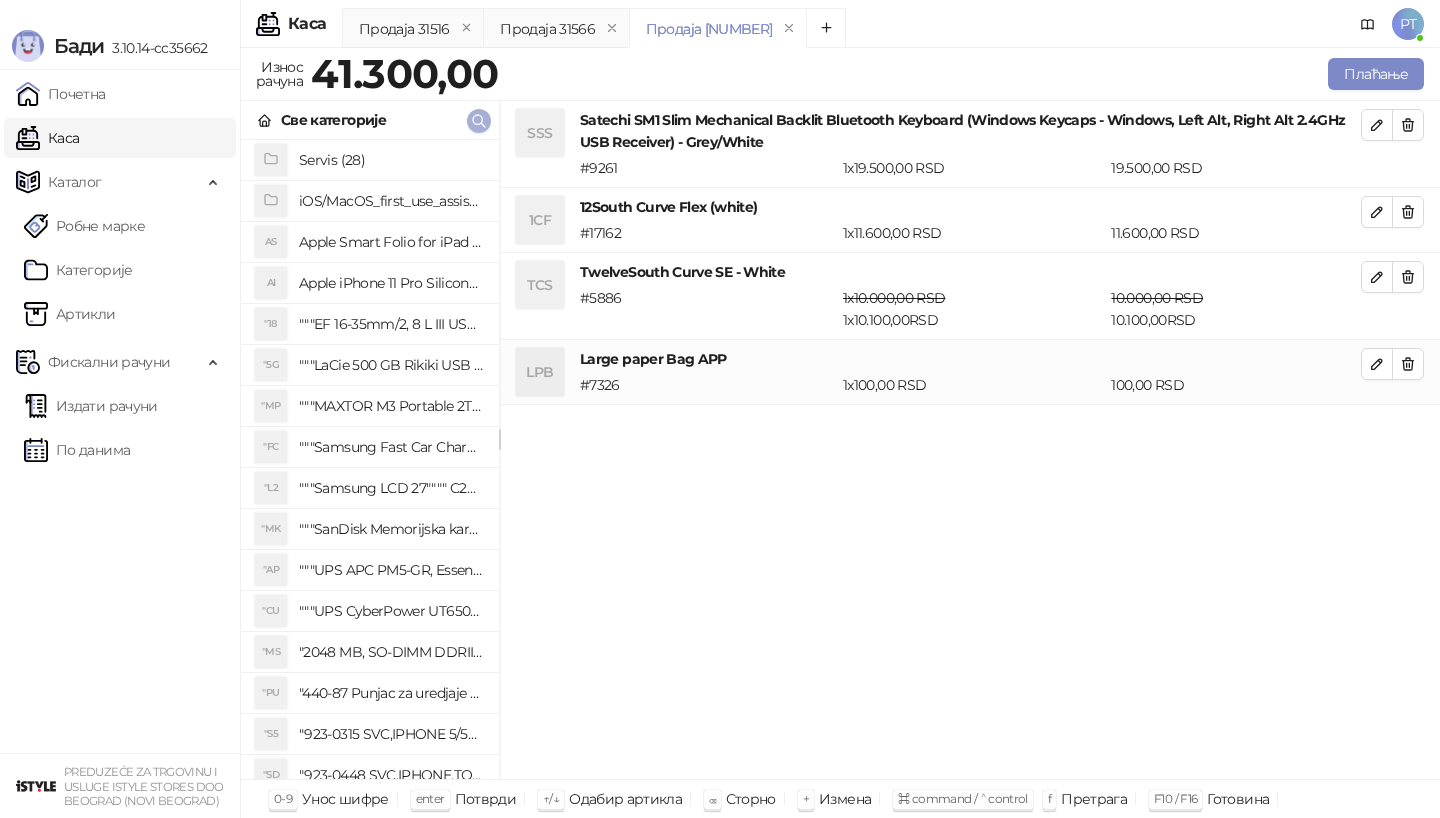 click 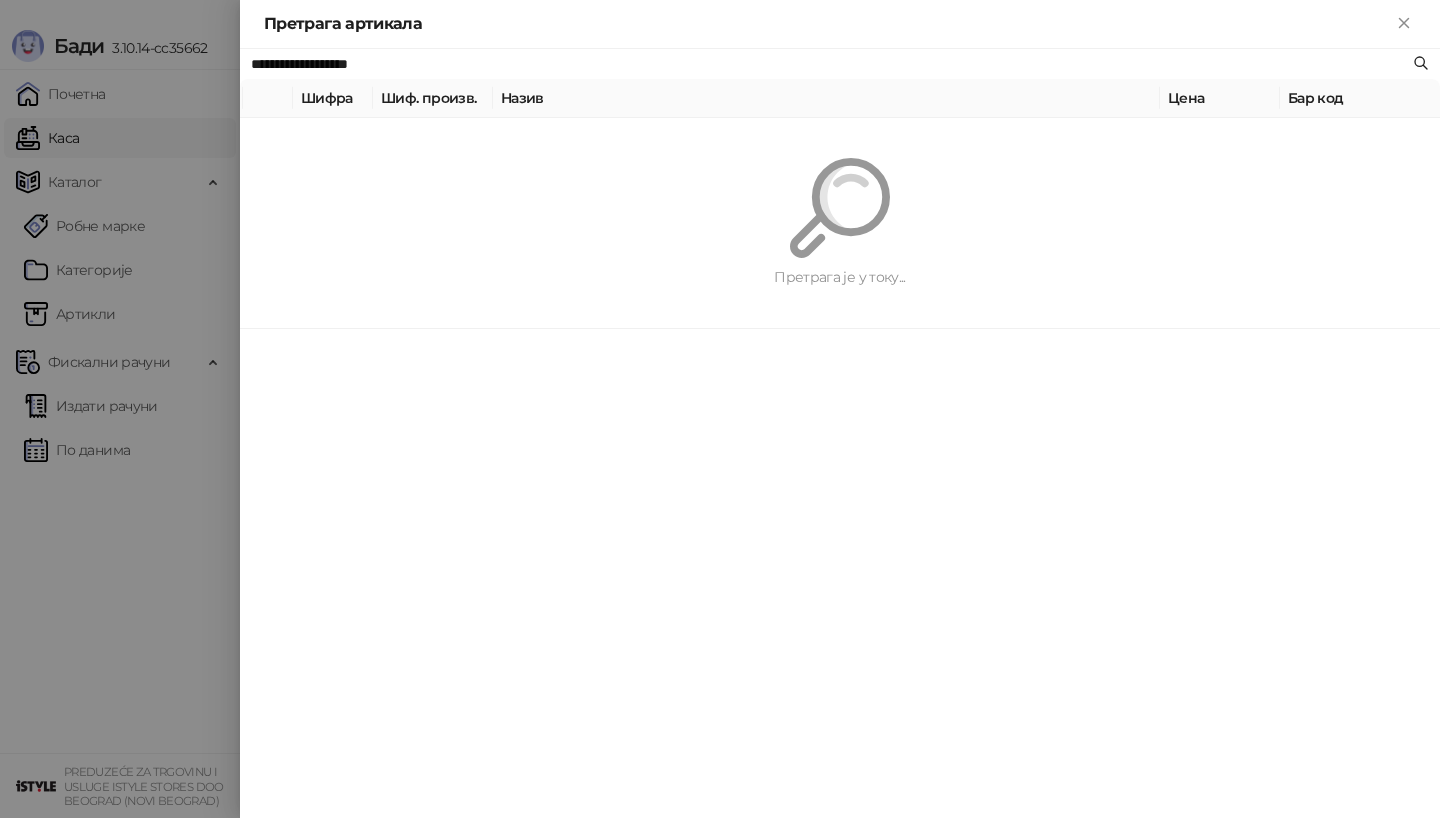paste 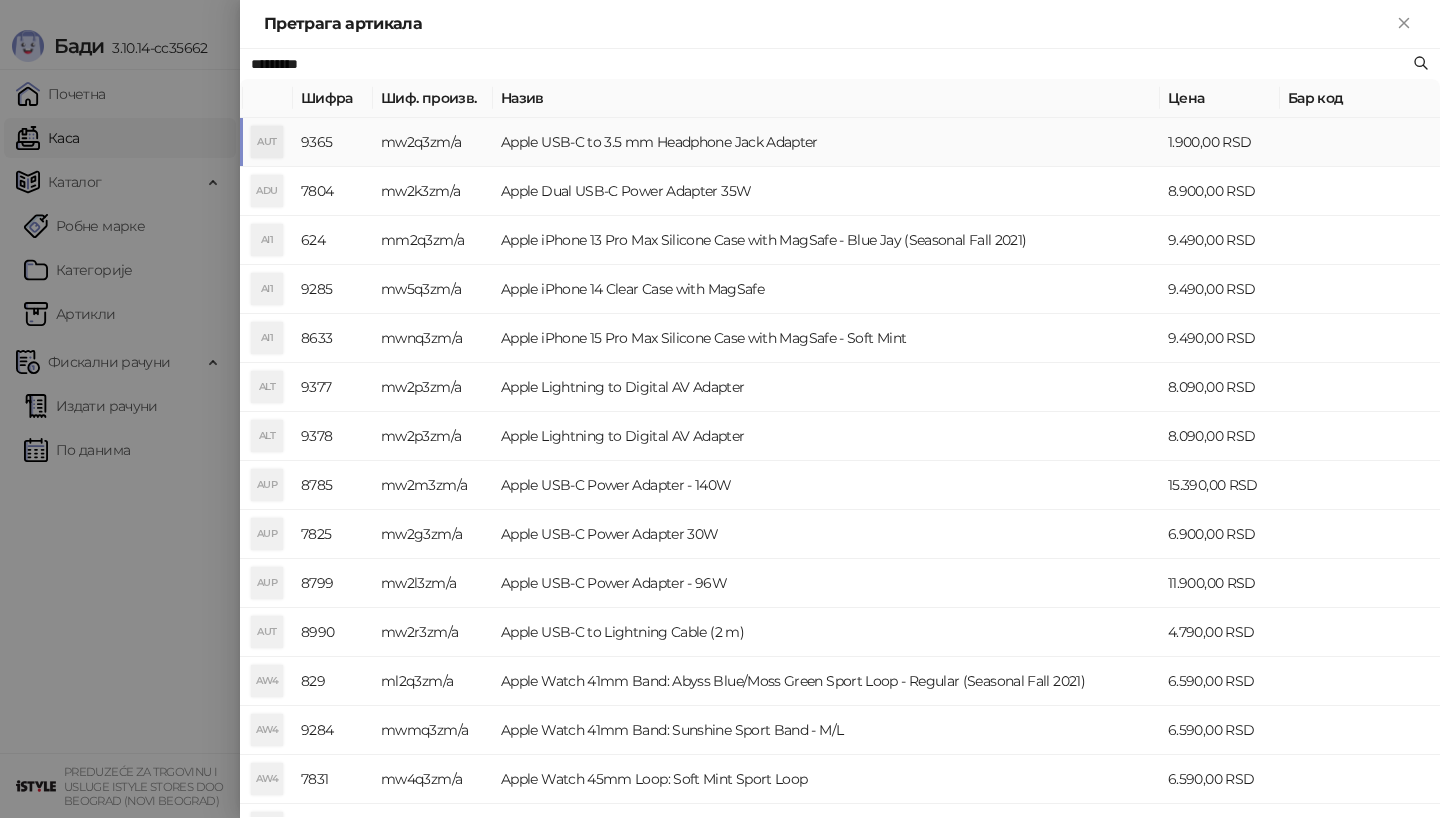 type on "*********" 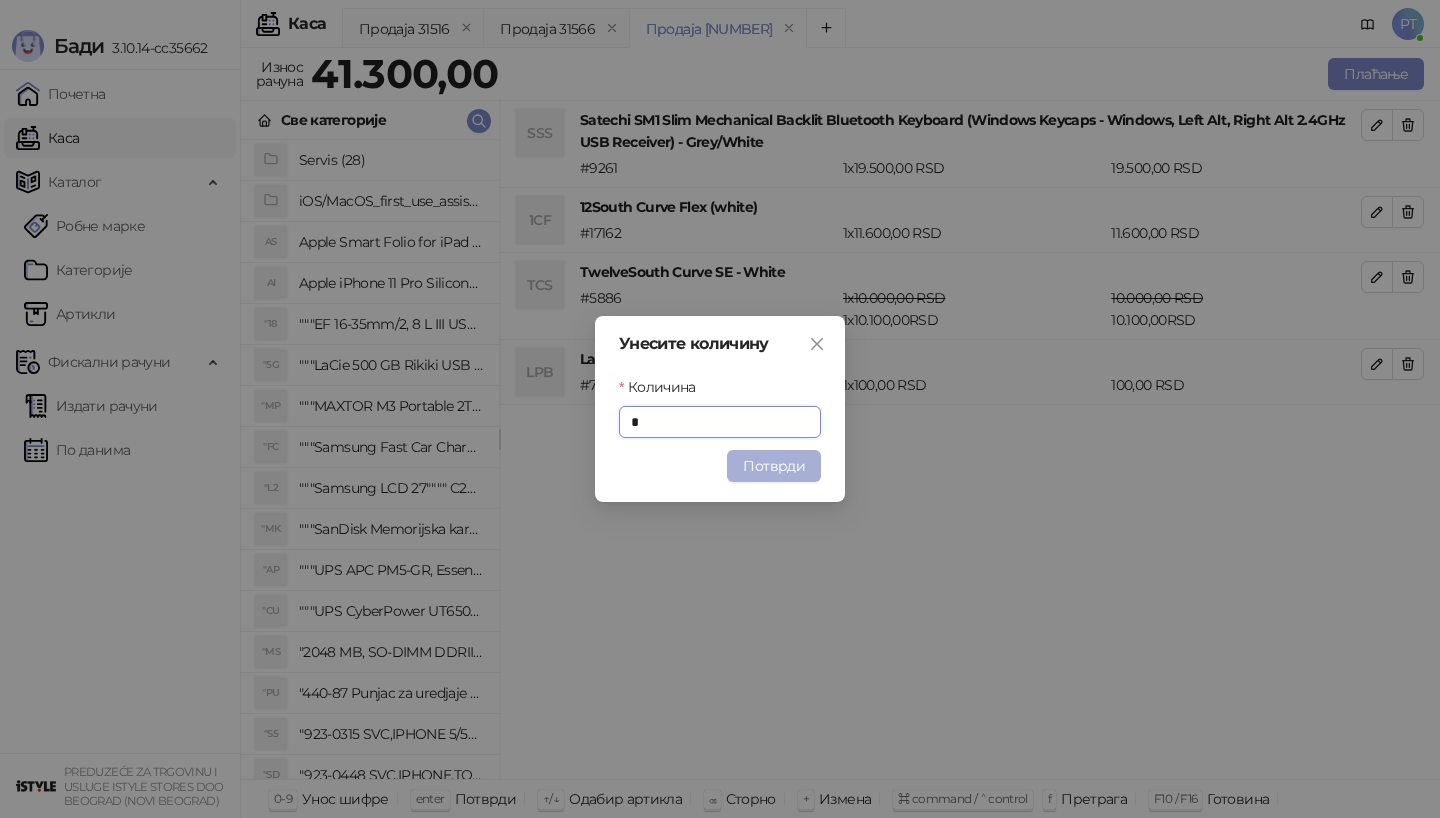 click on "Потврди" at bounding box center (774, 466) 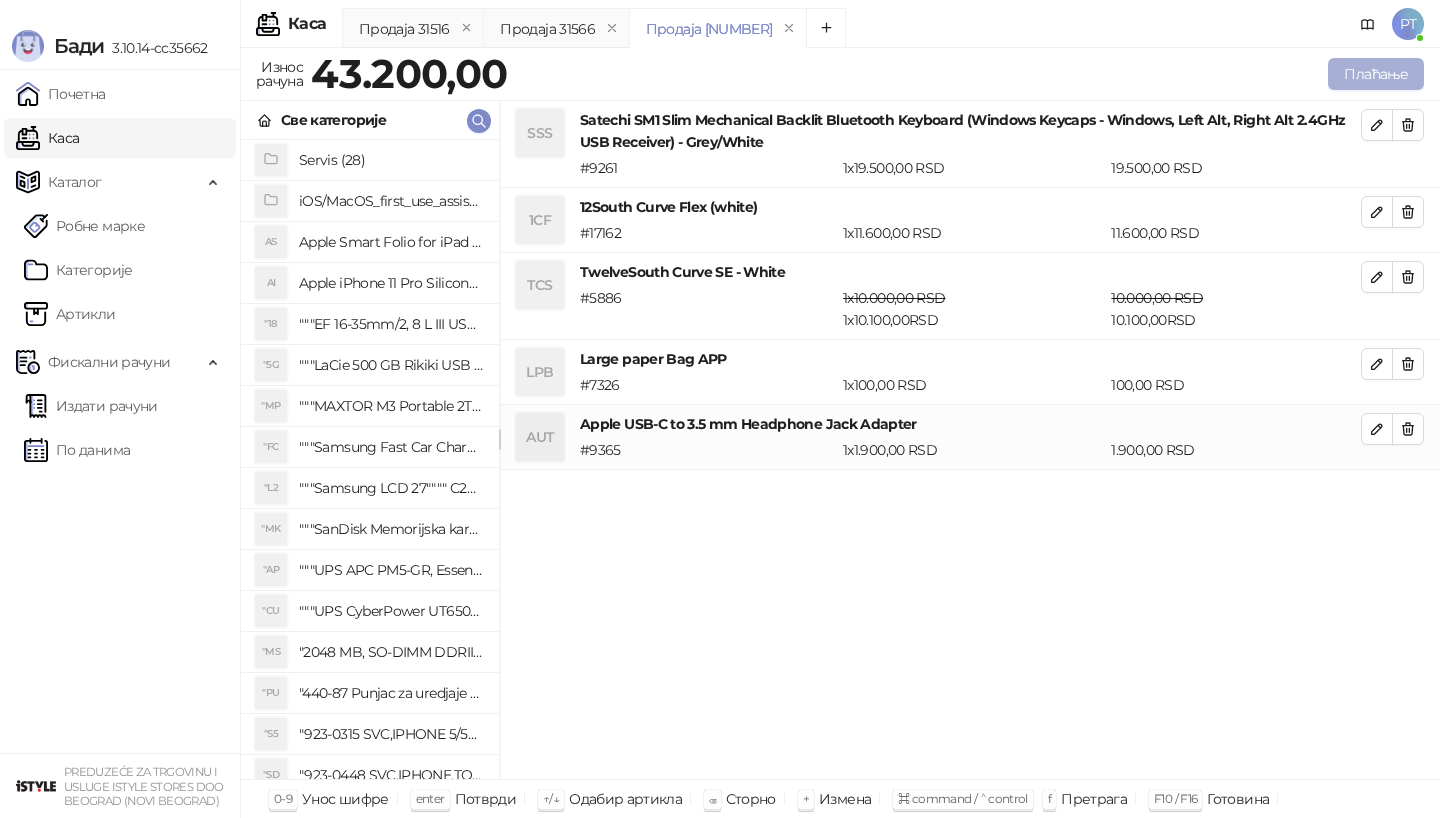 click on "Плаћање" at bounding box center (1376, 74) 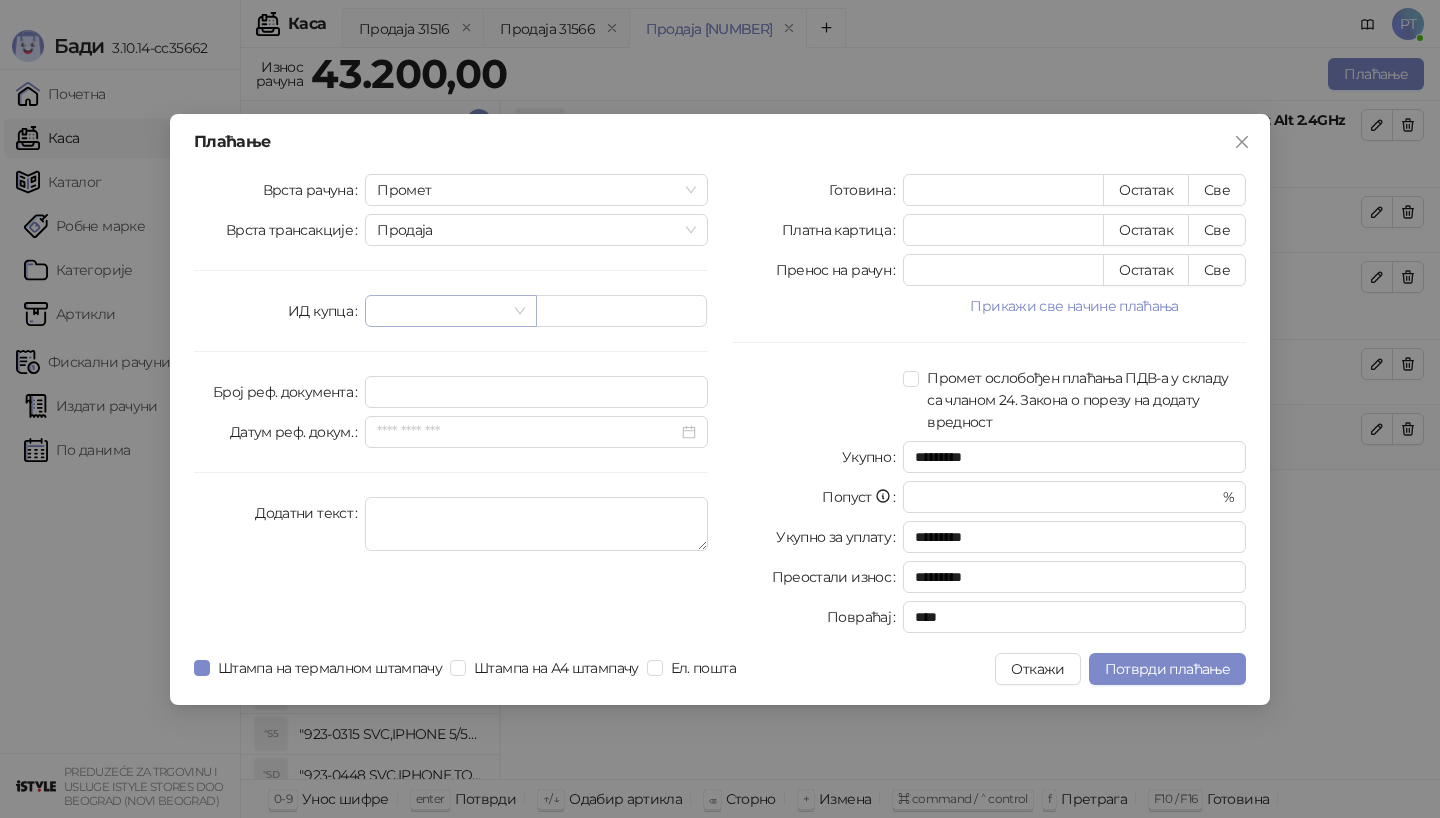 click at bounding box center (441, 311) 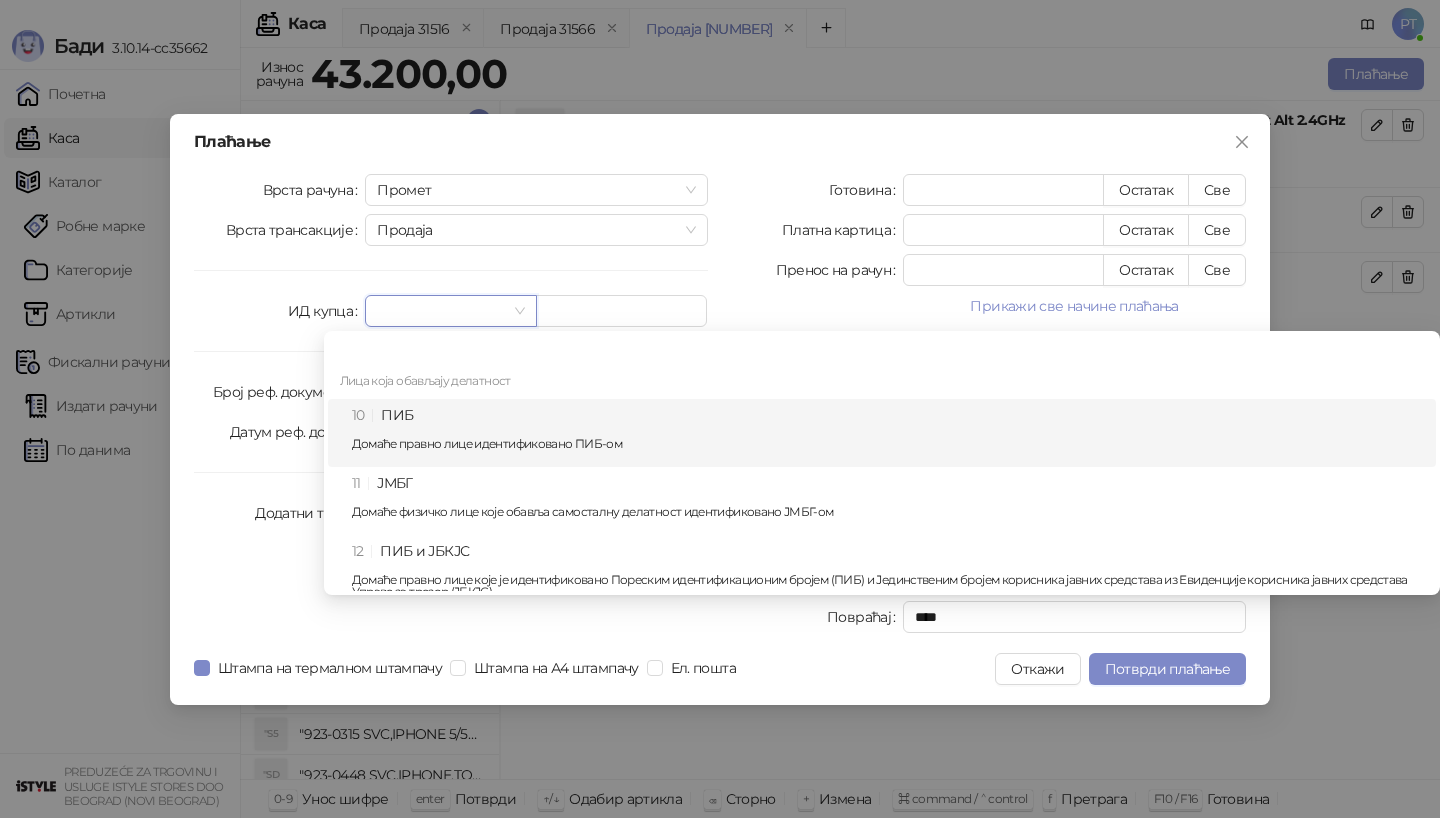 click on "10 ПИБ Домаће правно лице идентификовано ПИБ-ом" at bounding box center (888, 433) 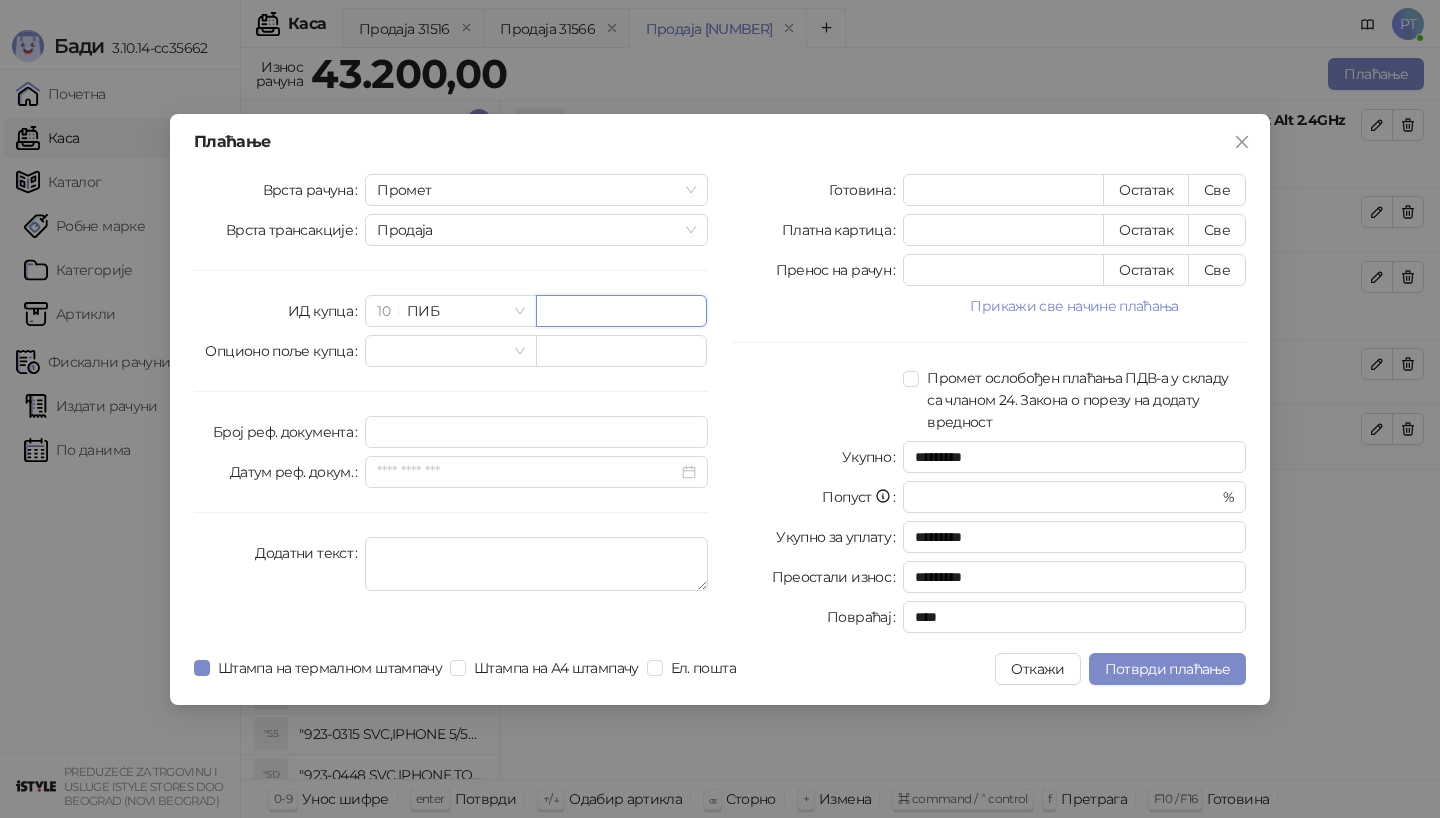 paste on "*********" 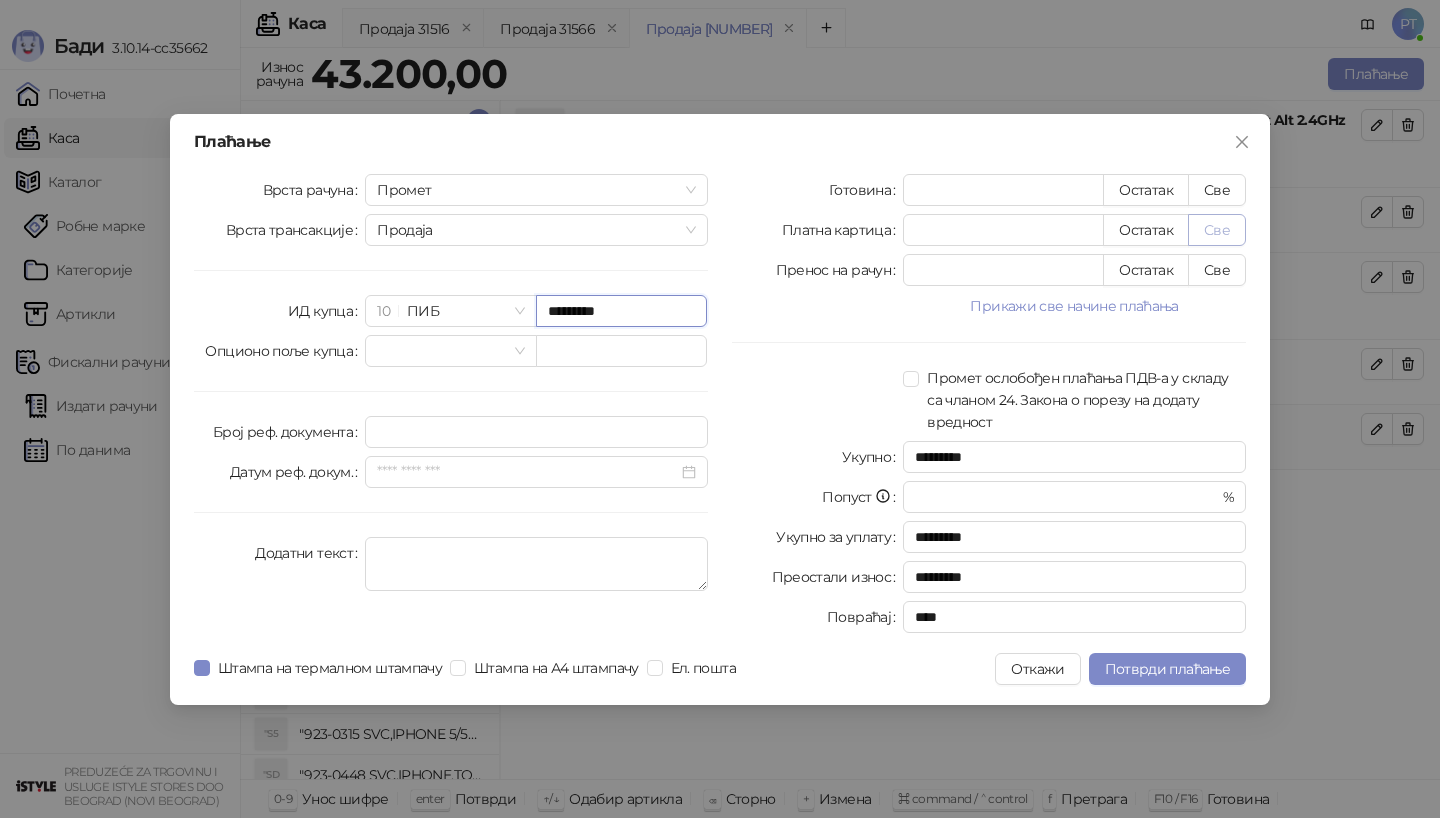 type on "*********" 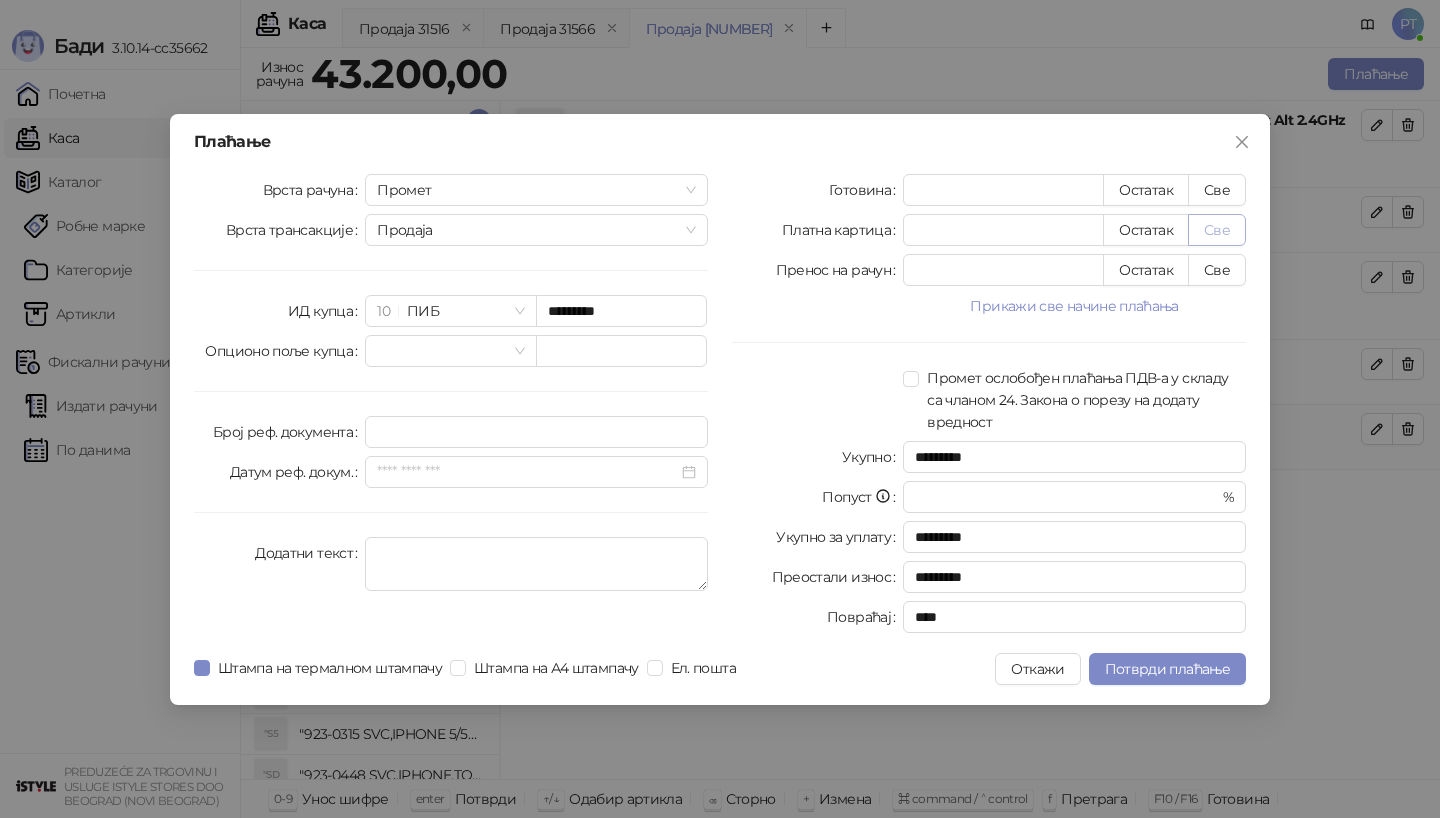 click on "Све" at bounding box center [1217, 230] 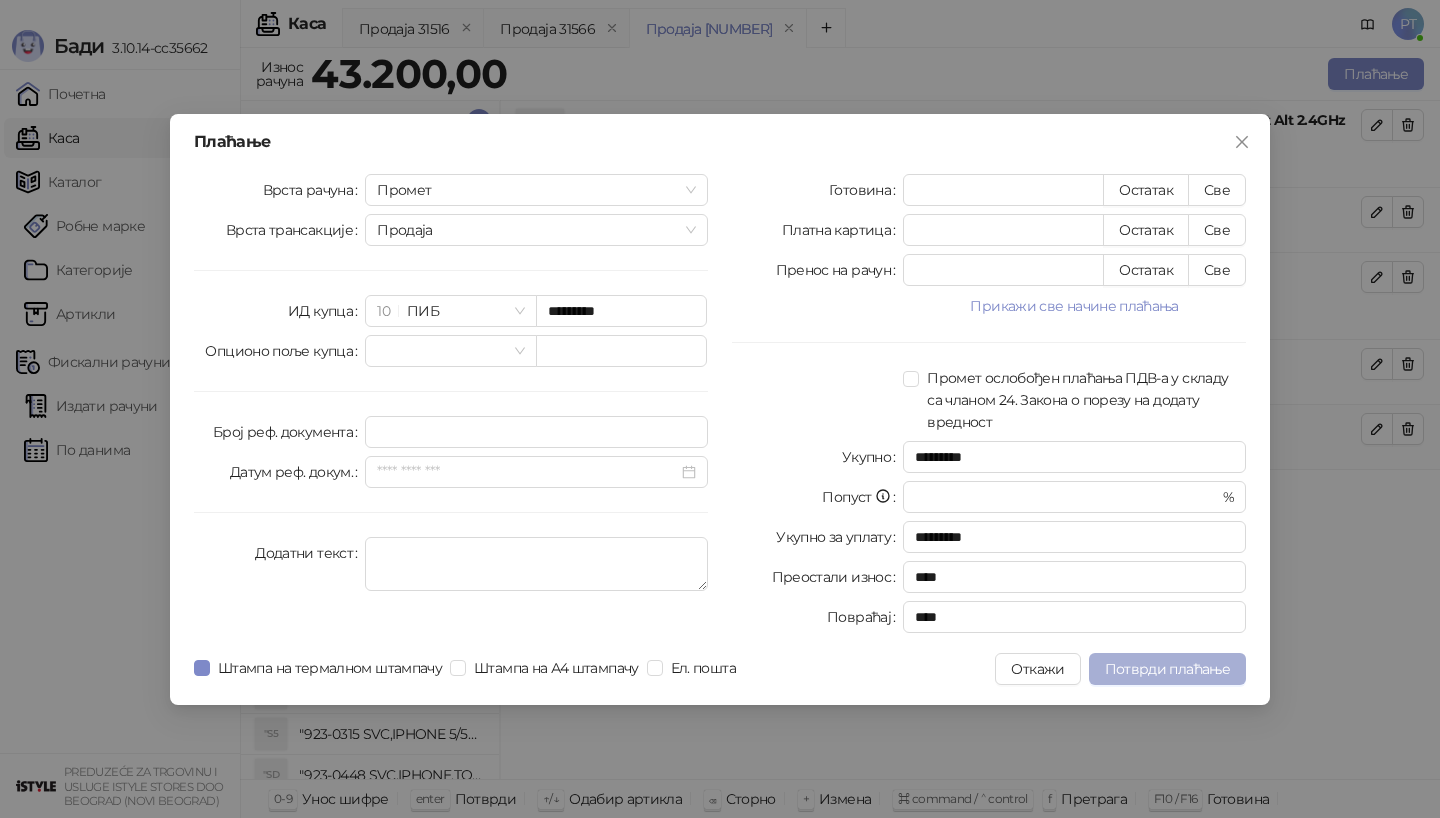 click on "Потврди плаћање" at bounding box center (1167, 669) 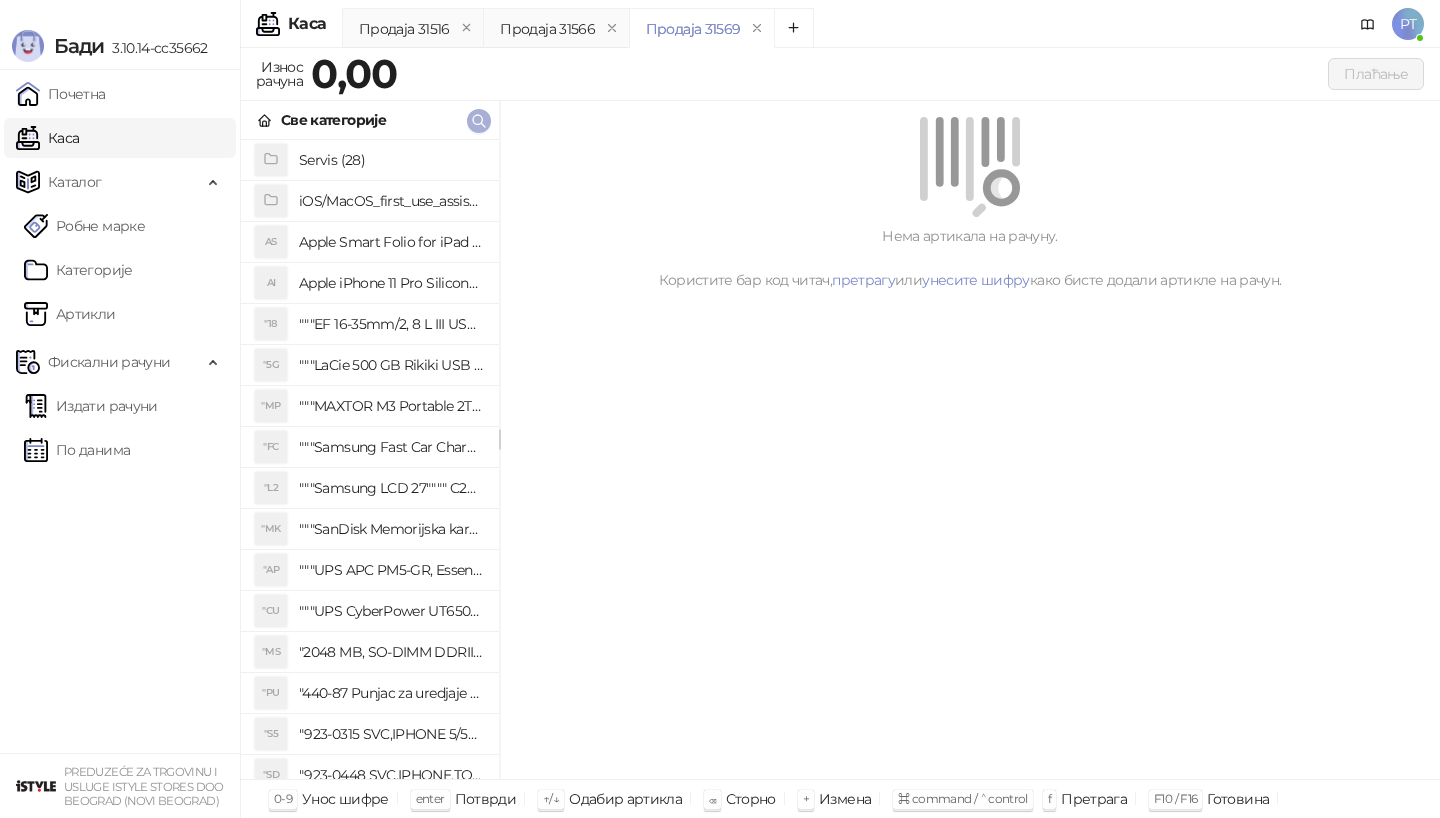 click 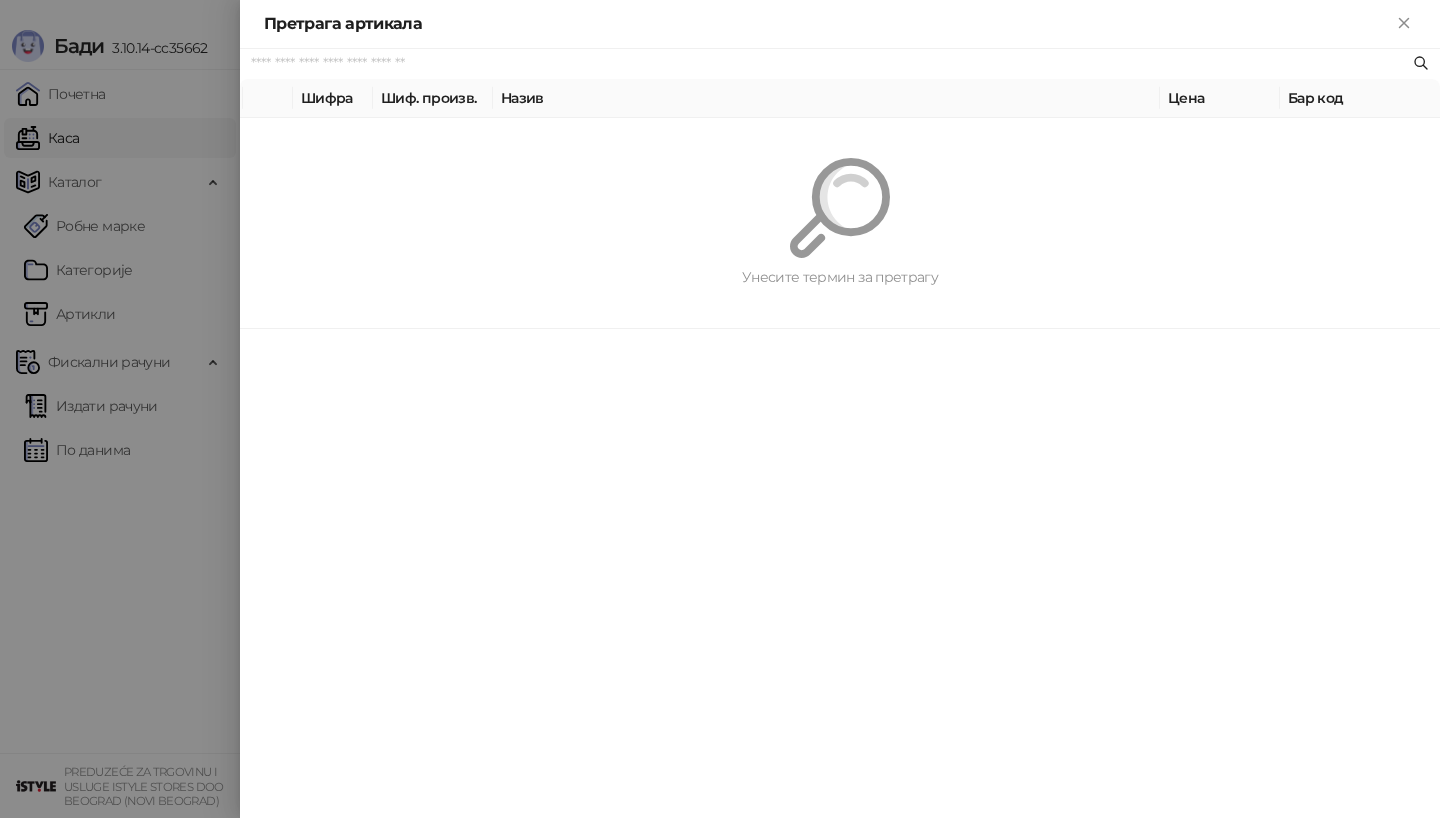 paste on "**********" 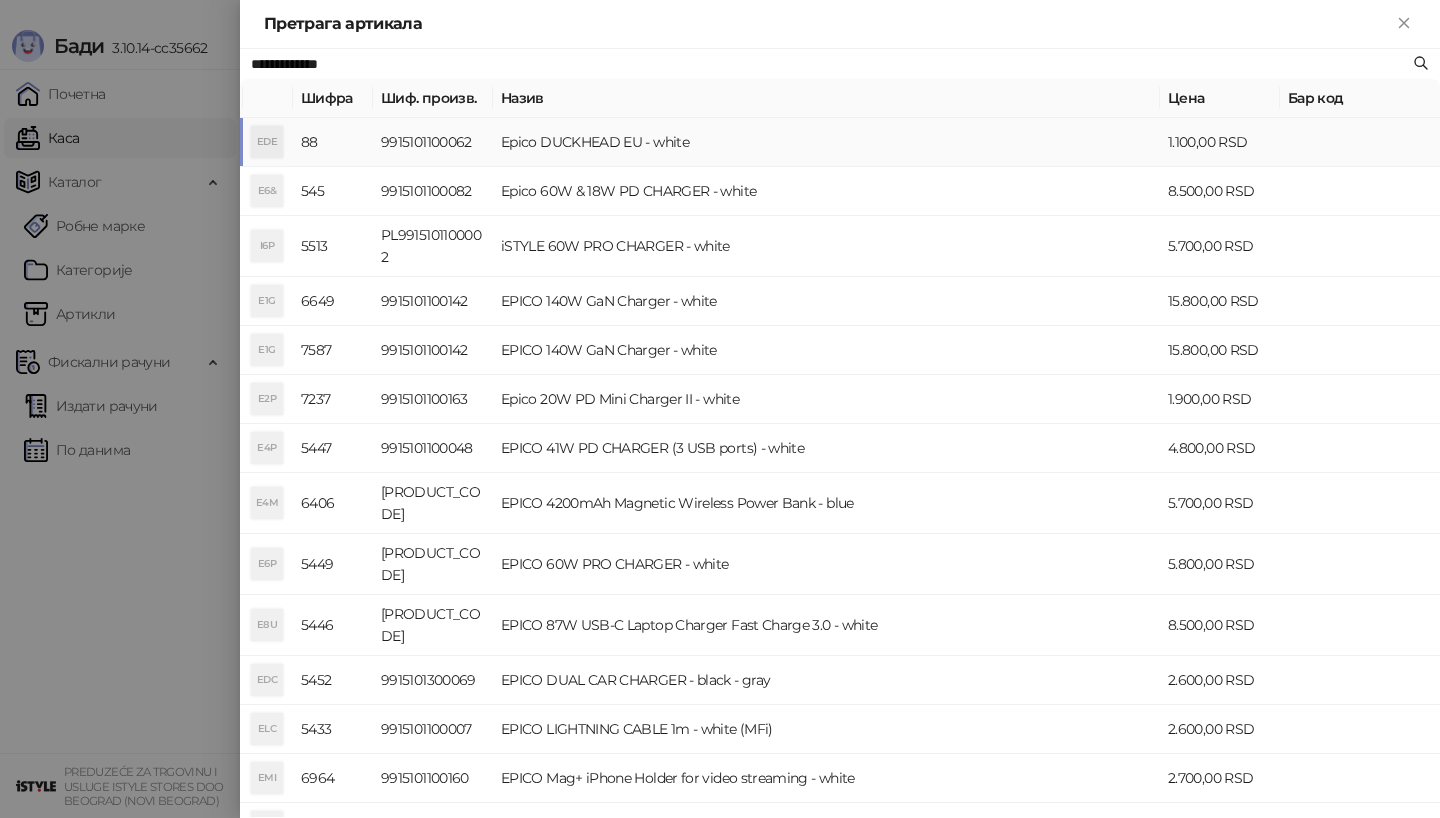 click on "Epico DUCKHEAD EU - white" at bounding box center [826, 142] 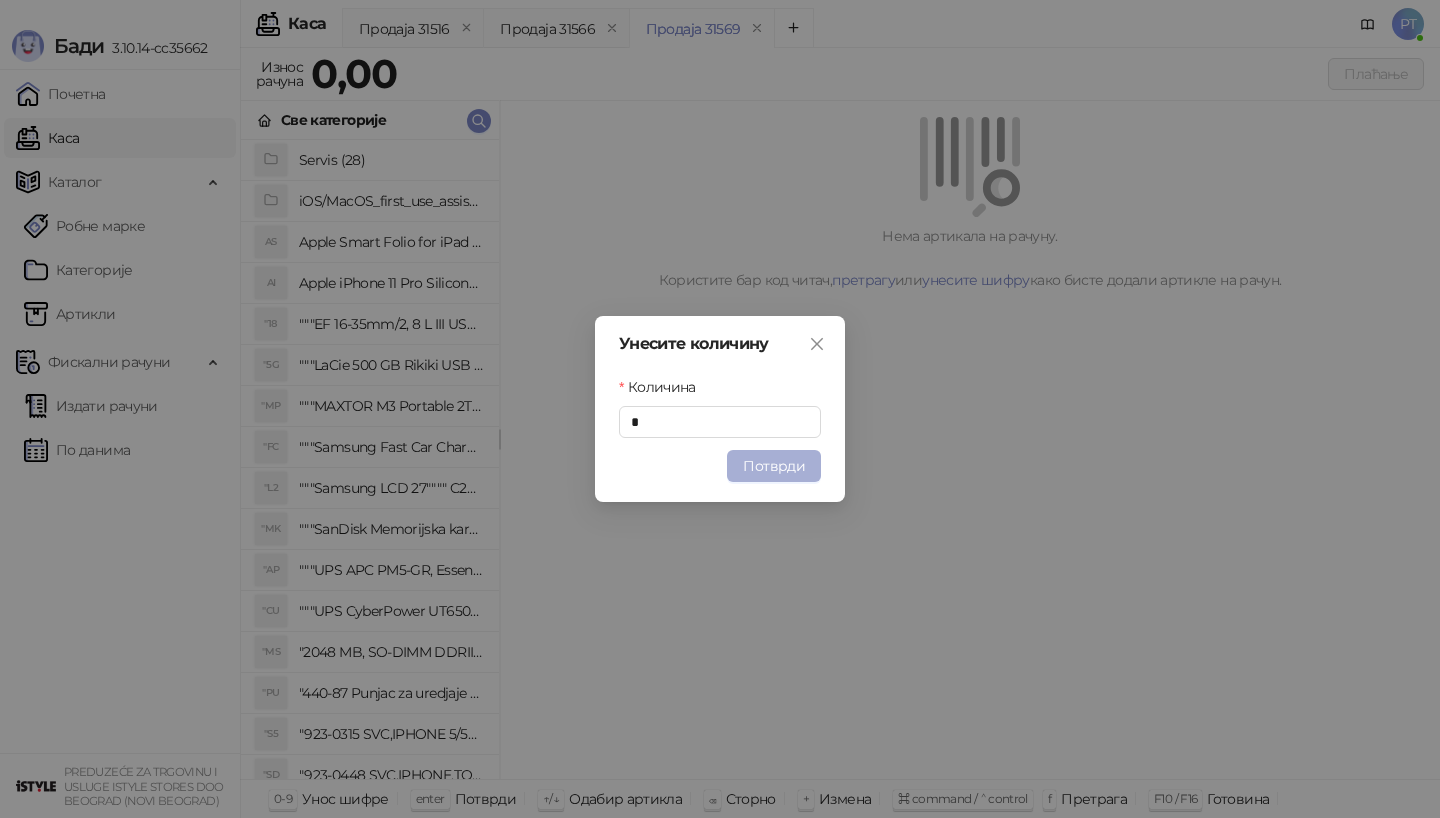 click on "Потврди" at bounding box center (774, 466) 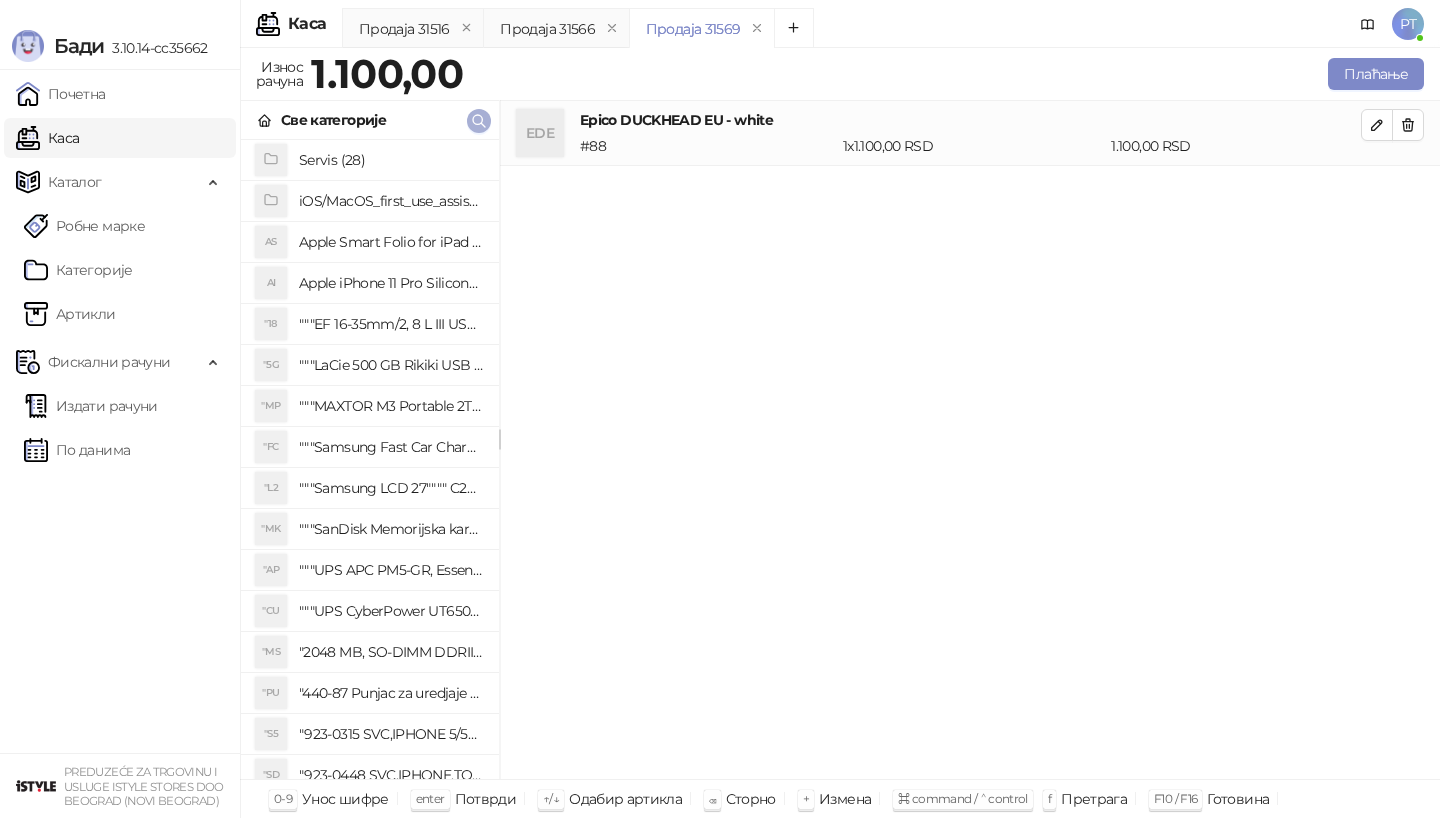 click 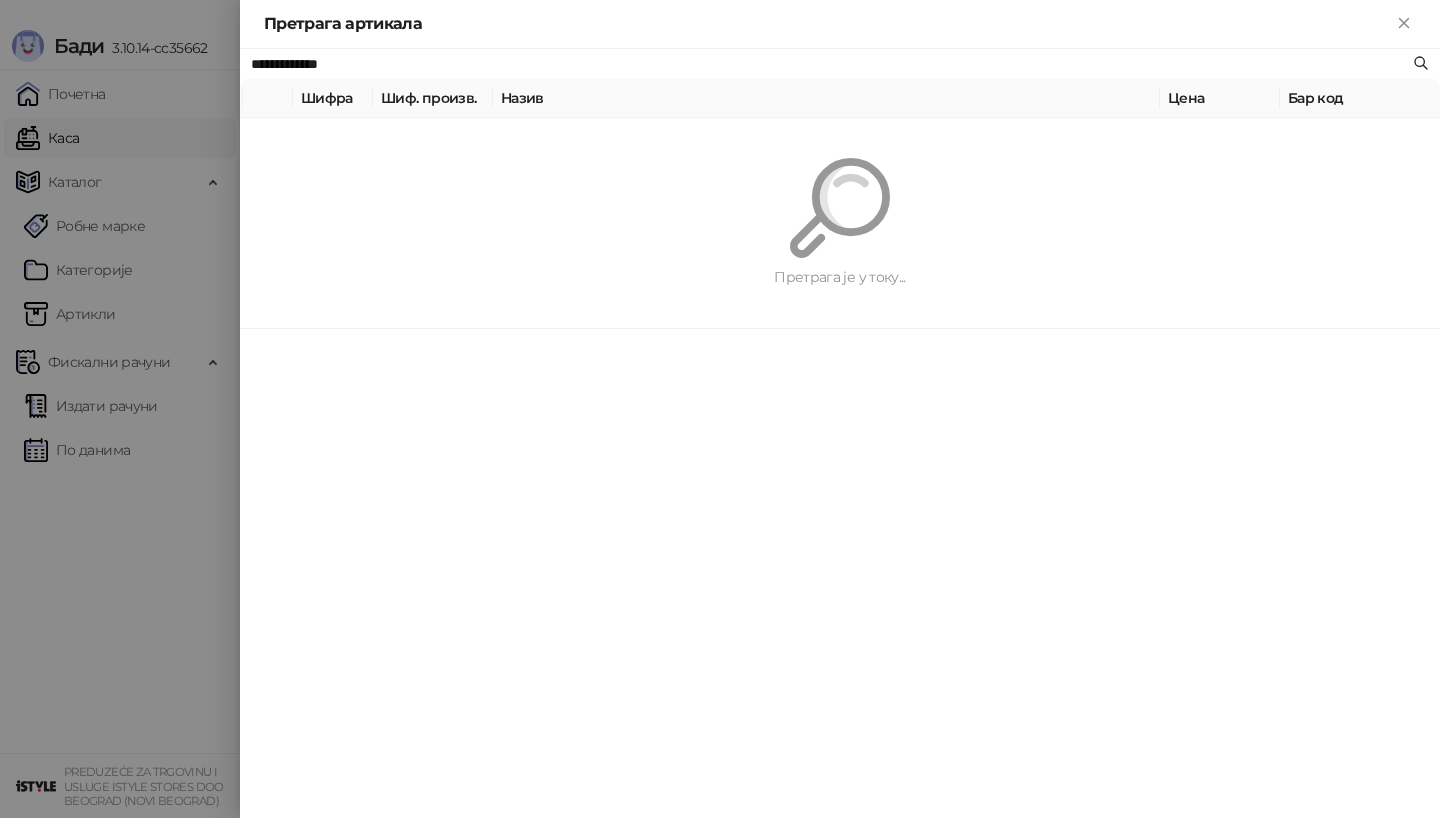 paste on "**" 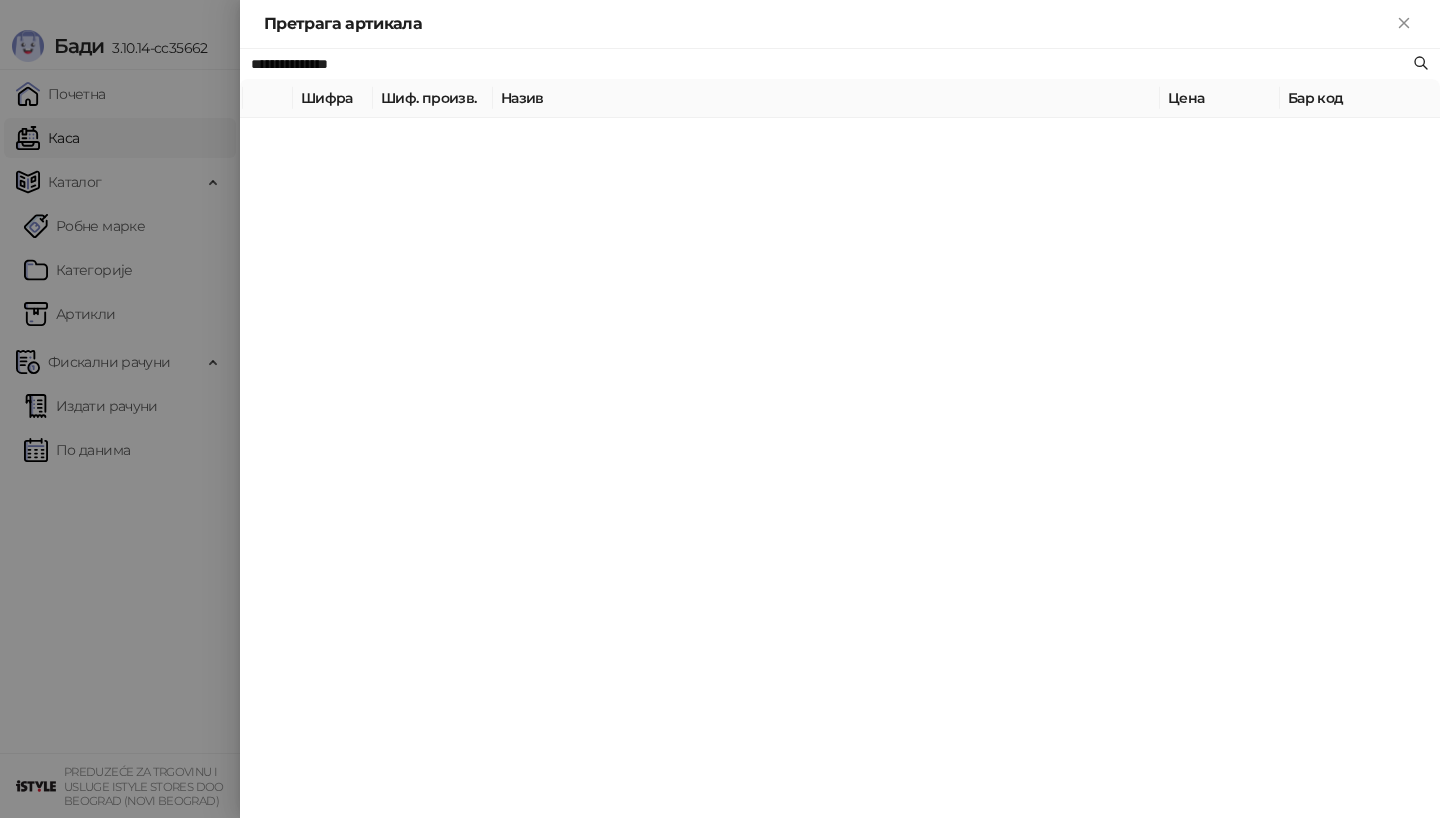 type on "**********" 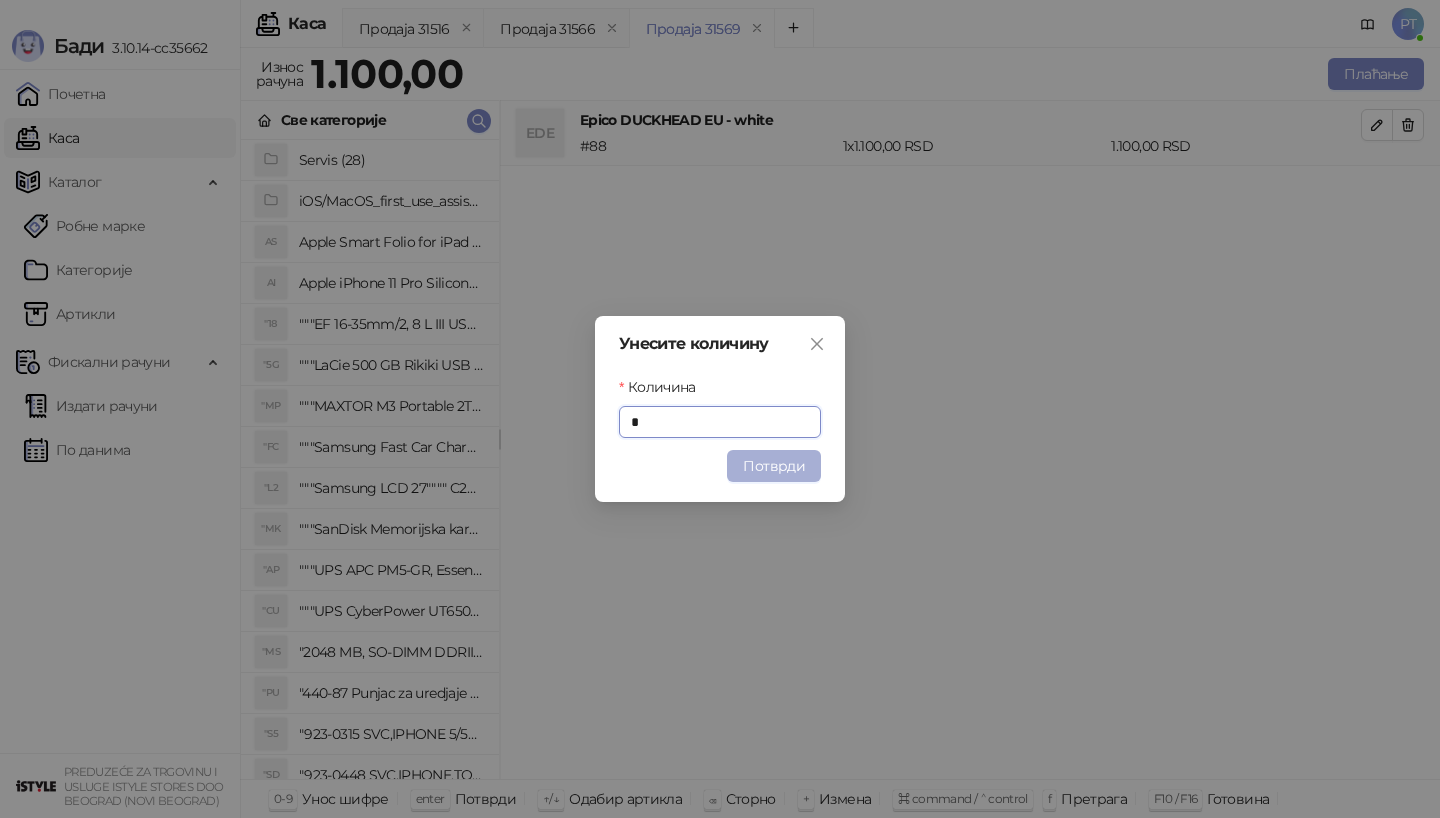 click on "Потврди" at bounding box center (774, 466) 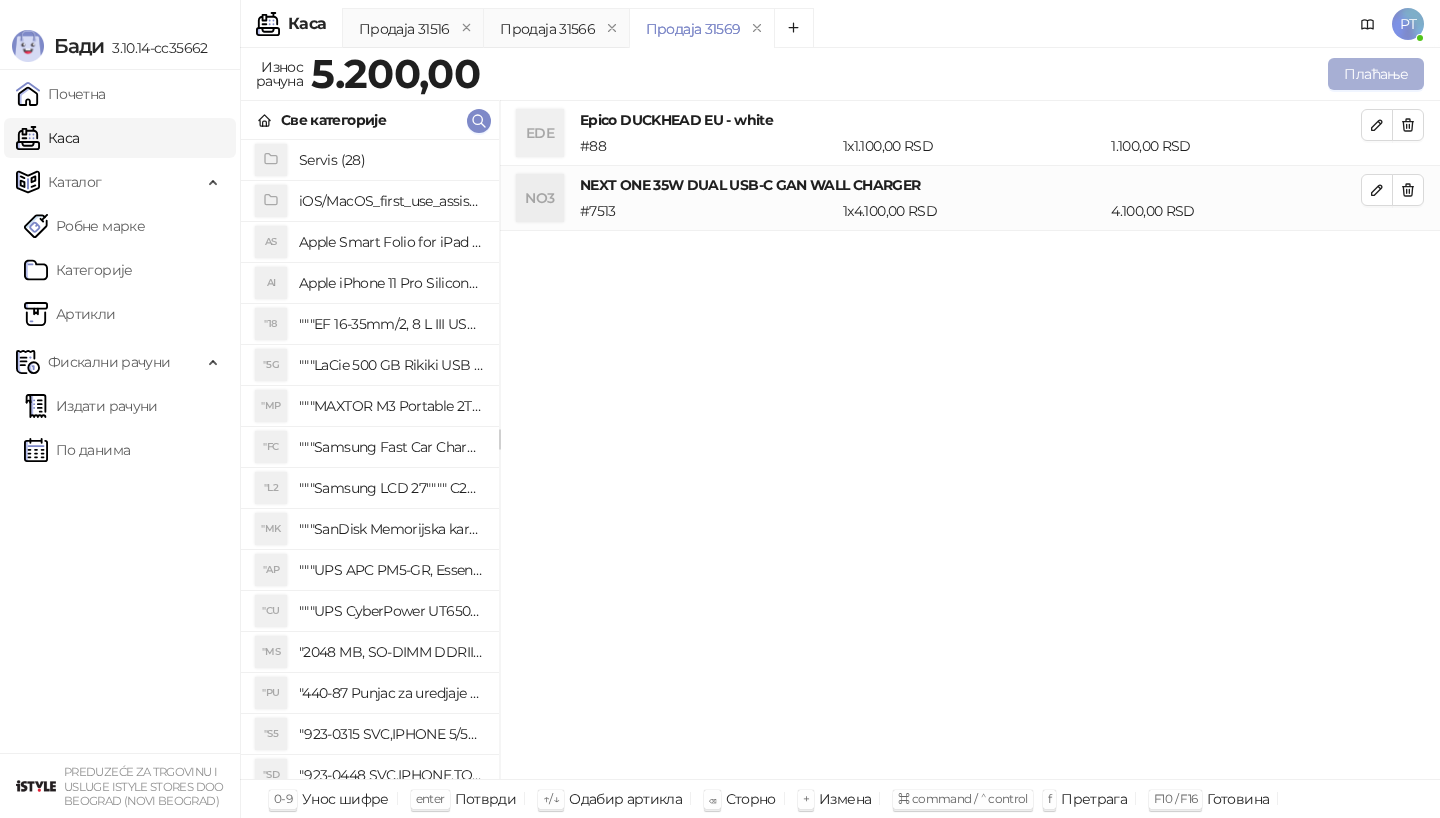 click on "Плаћање" at bounding box center (1376, 74) 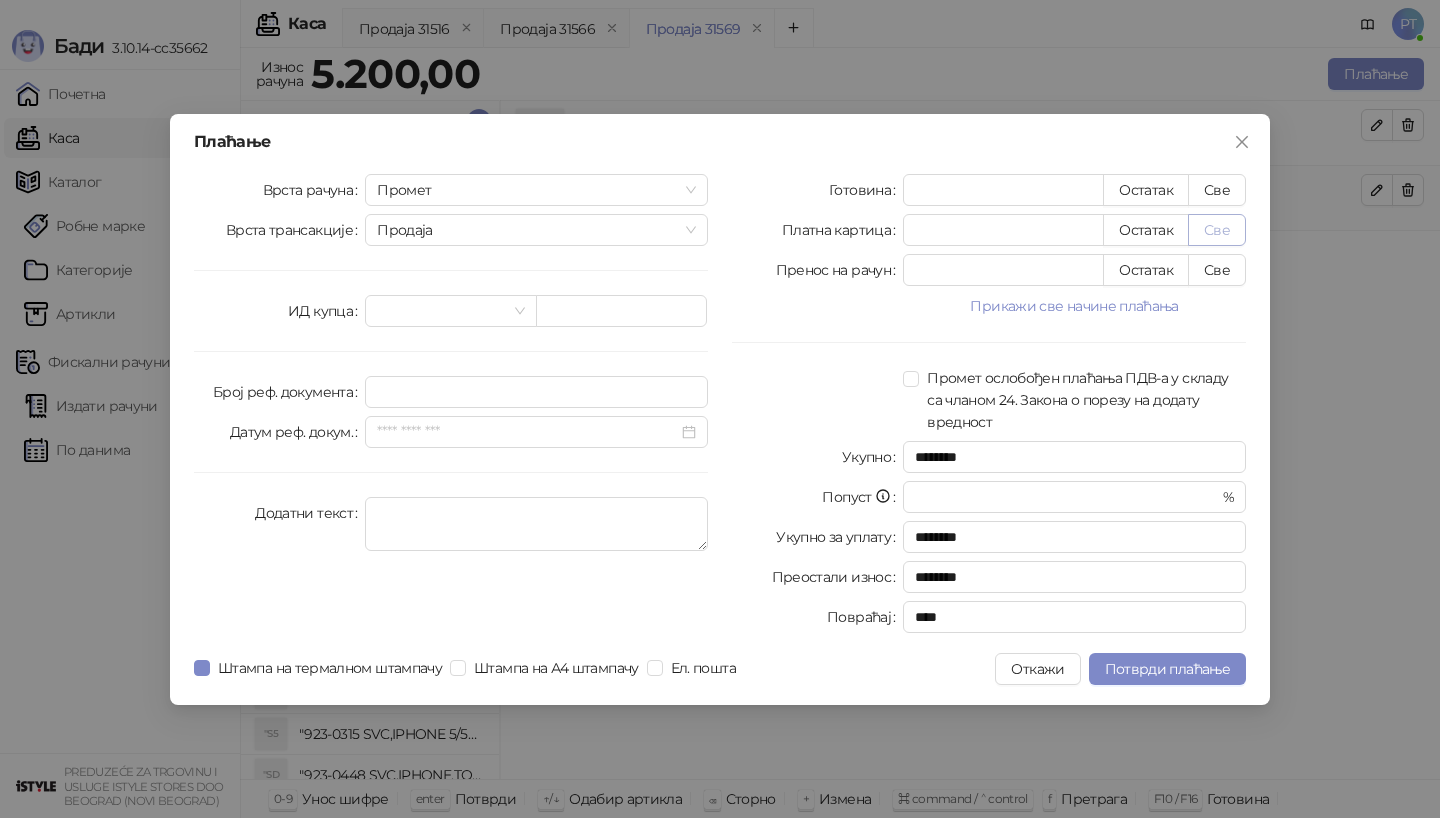 click on "Све" at bounding box center [1217, 230] 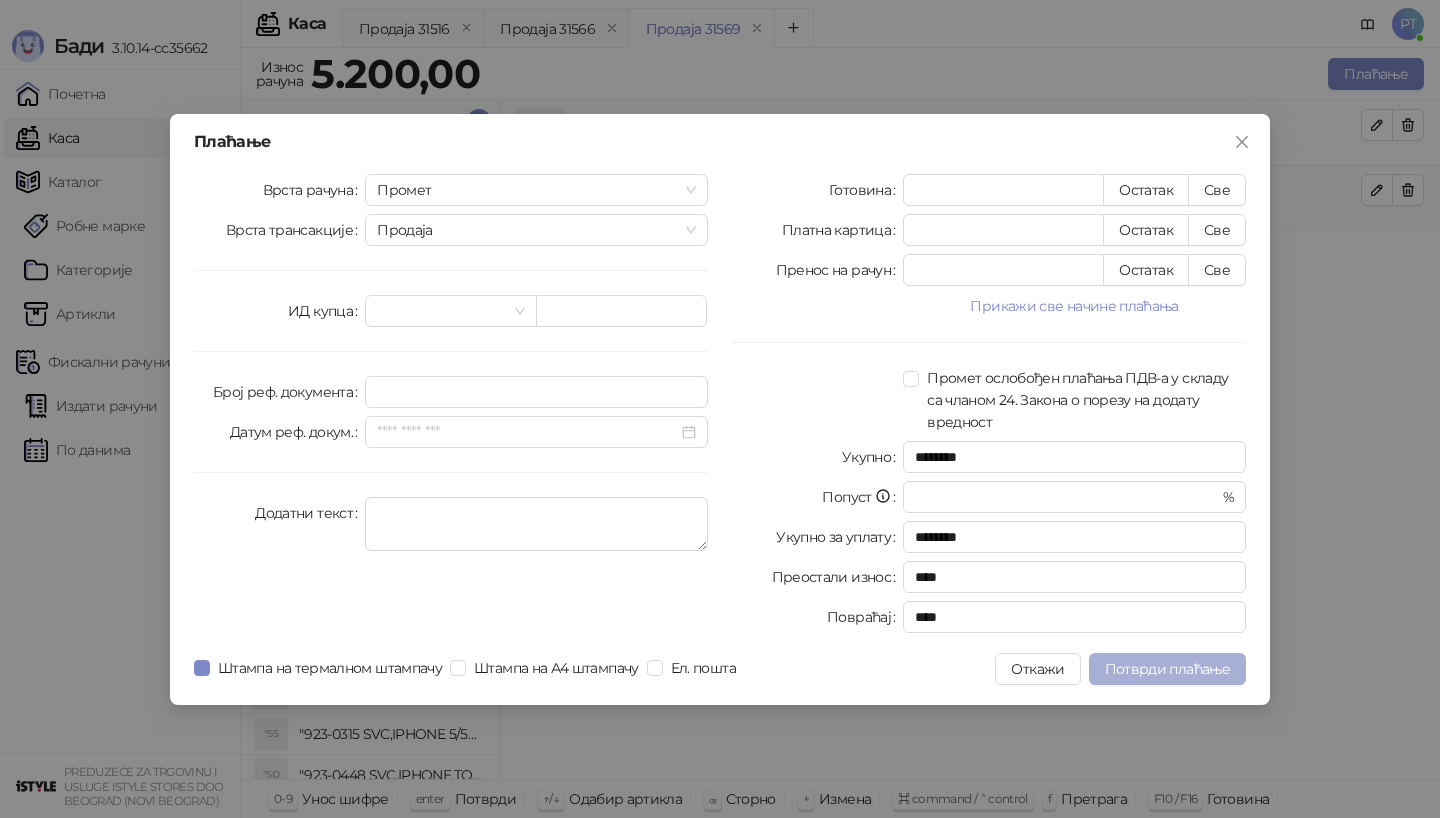 click on "Потврди плаћање" at bounding box center [1167, 669] 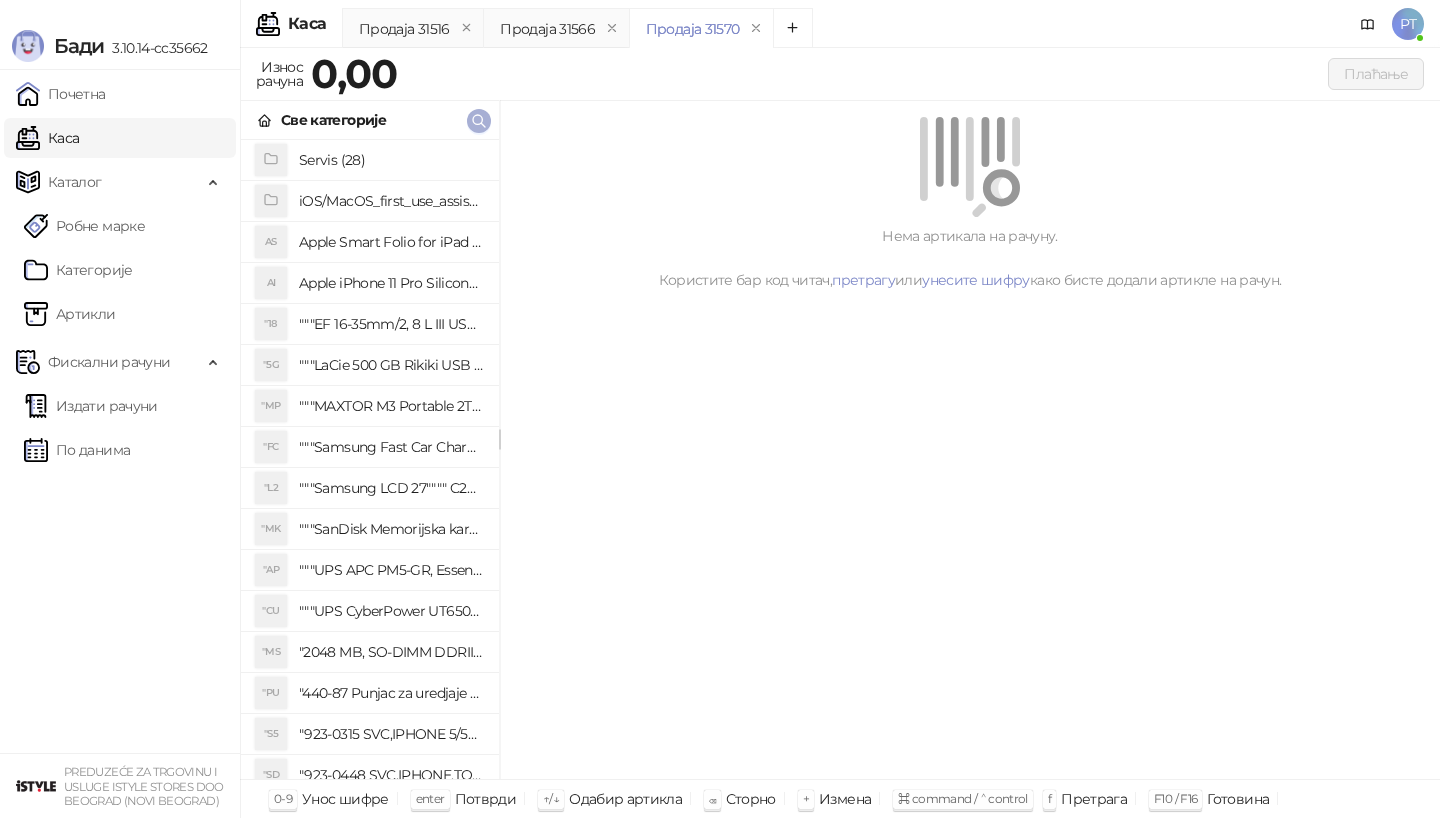 click at bounding box center (479, 121) 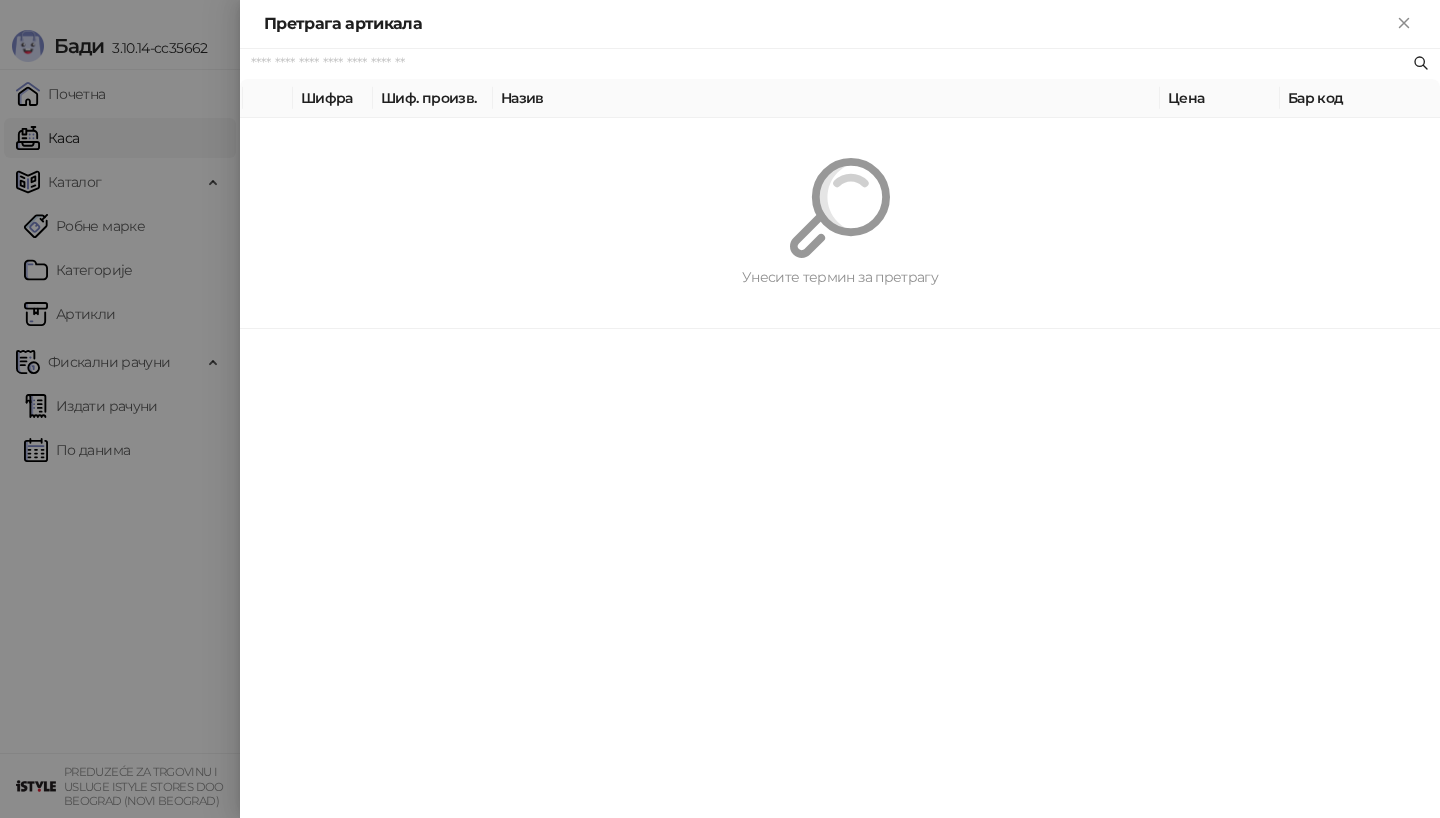 paste on "*********" 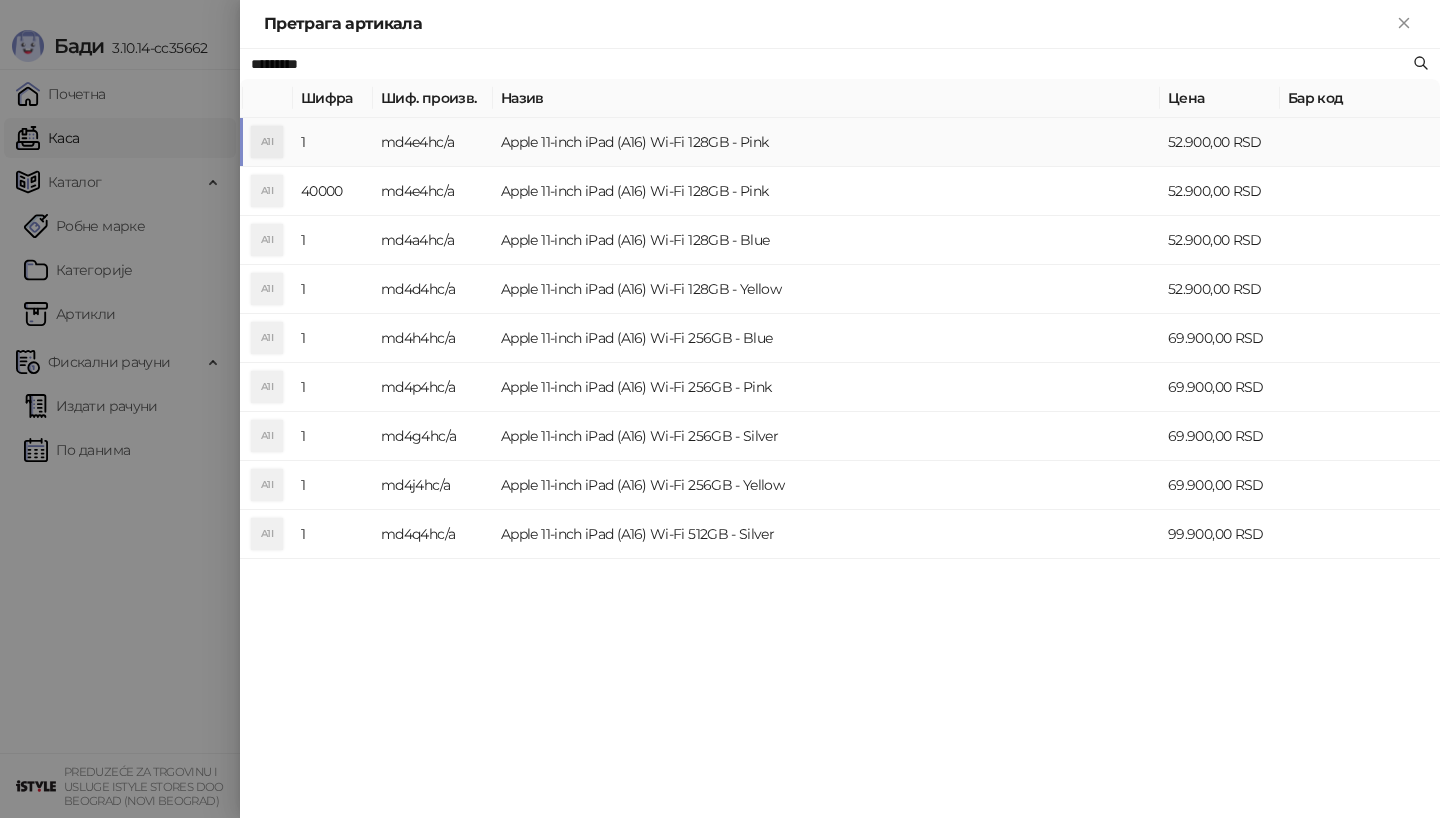 click on "md4e4hc/a" at bounding box center (433, 142) 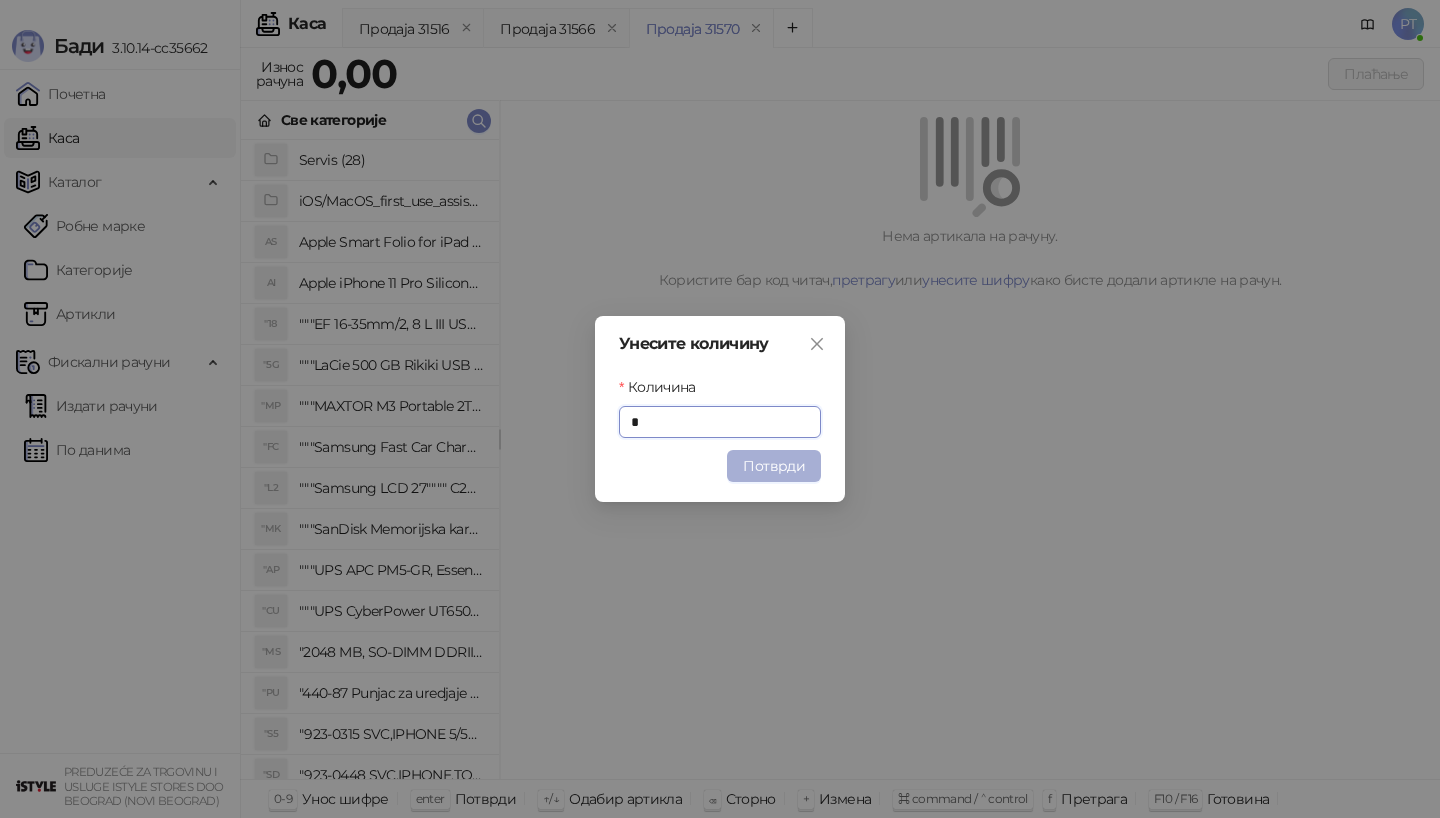 click on "Потврди" at bounding box center (774, 466) 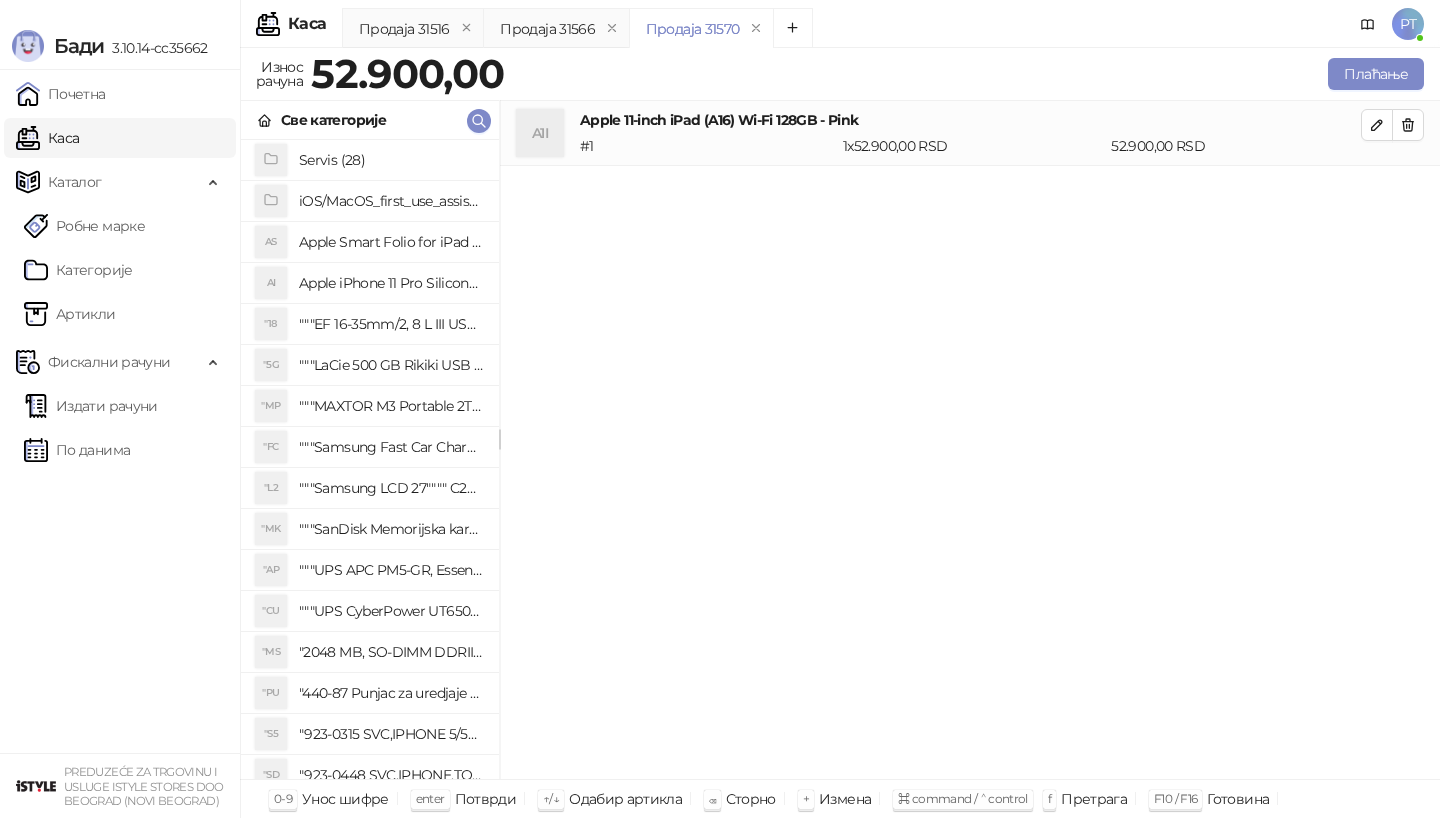 click on "Све категорије" at bounding box center (370, 120) 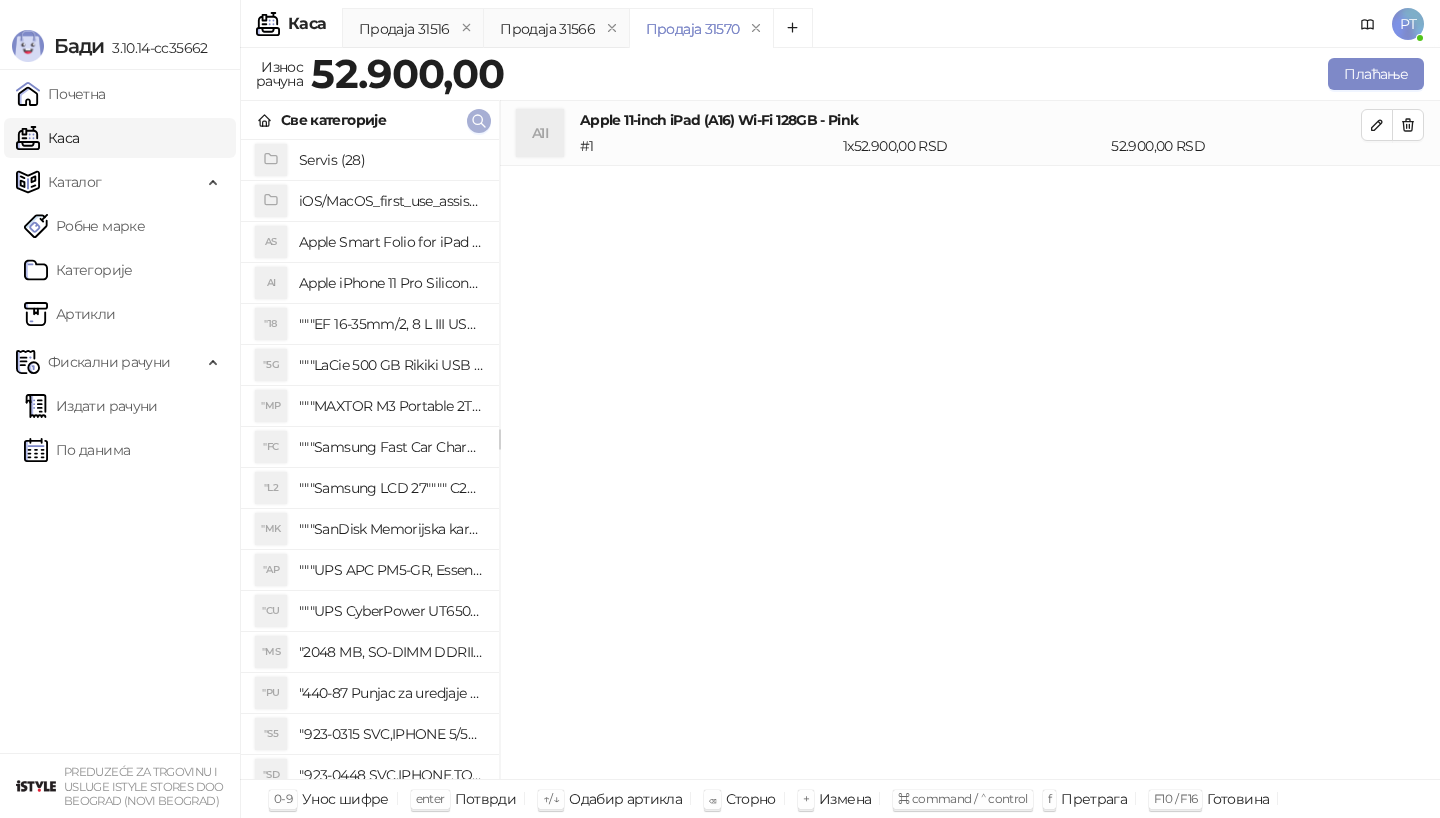 click 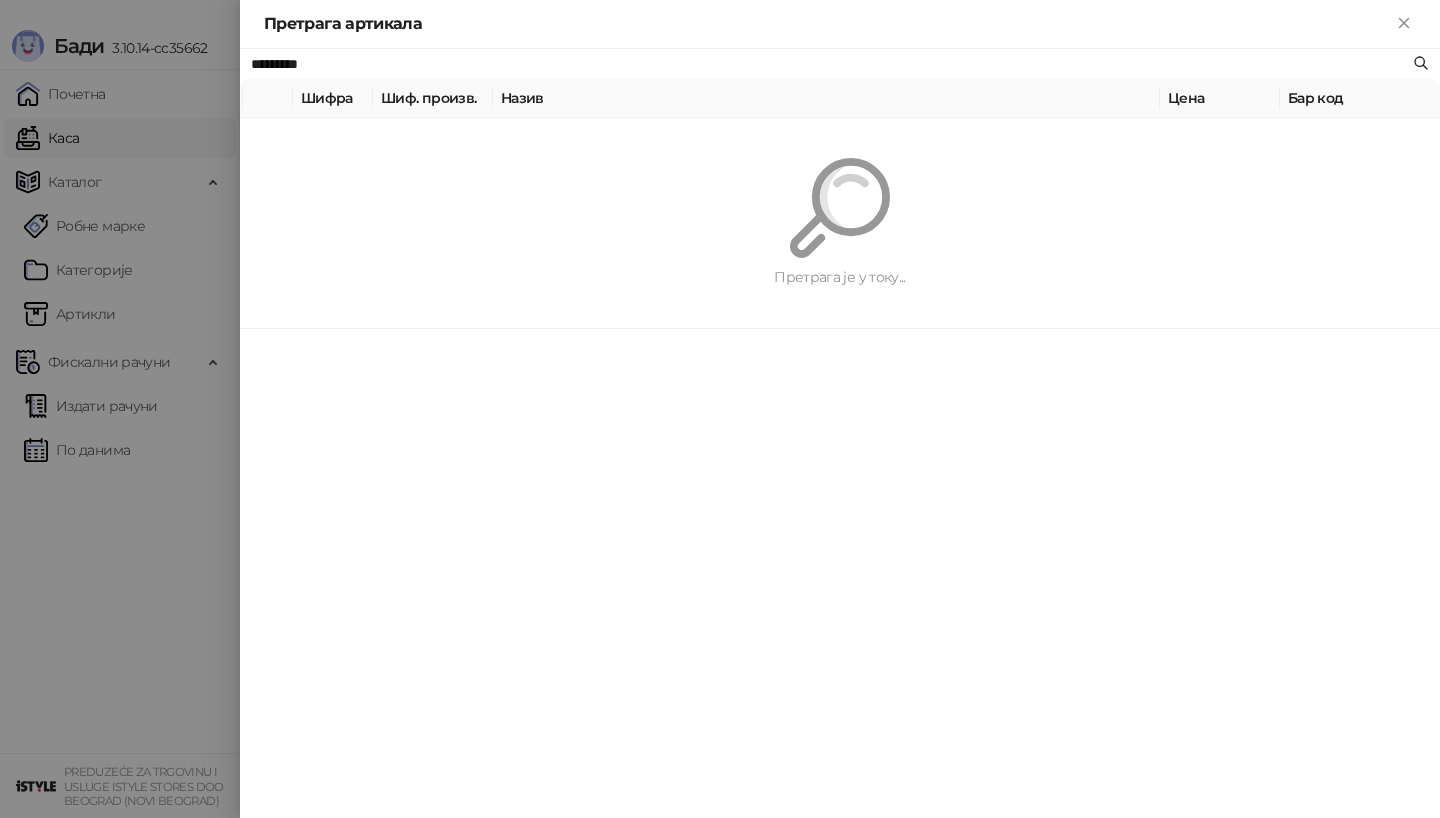 paste 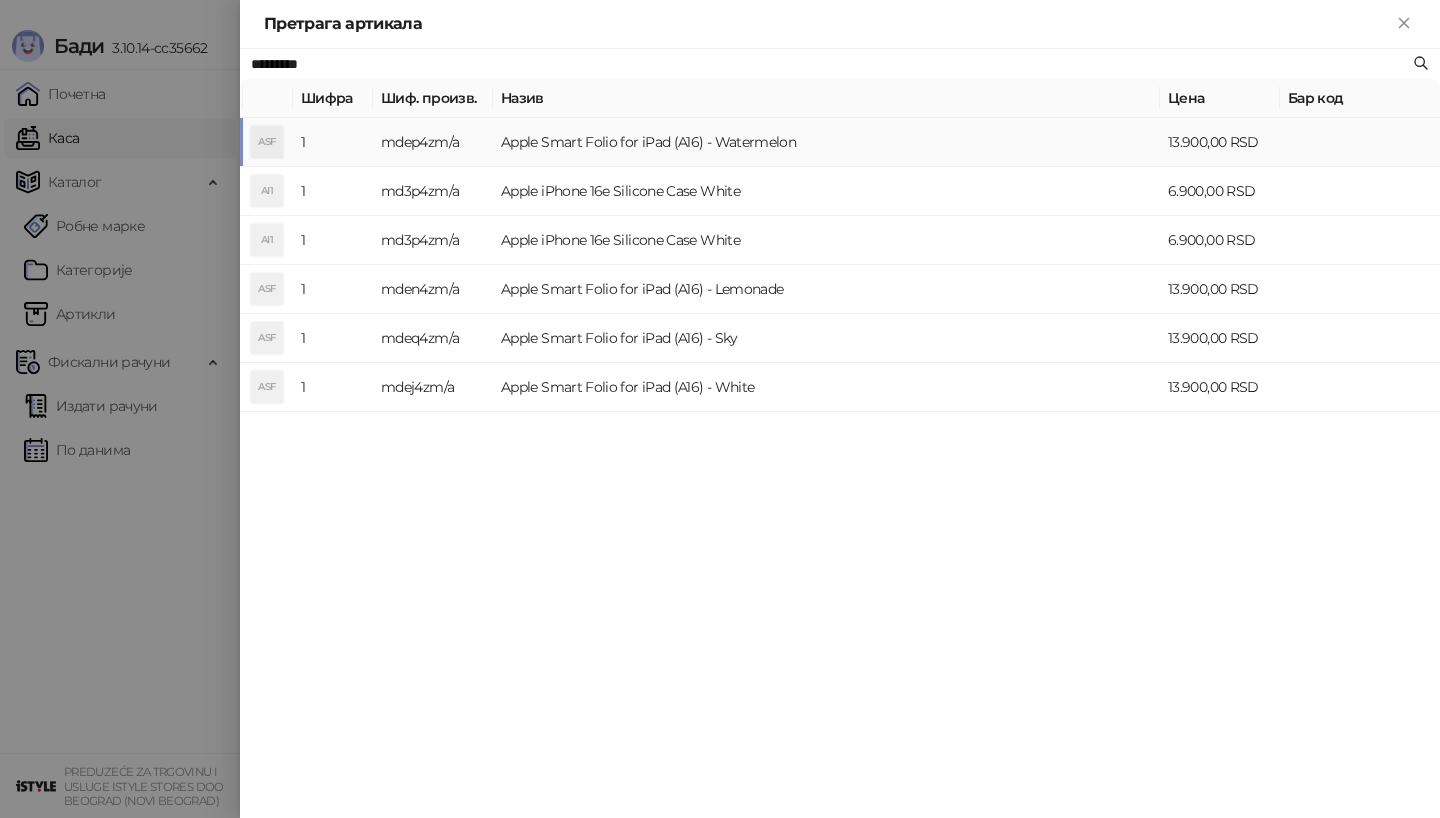 click on "mdep4zm/a" at bounding box center (433, 142) 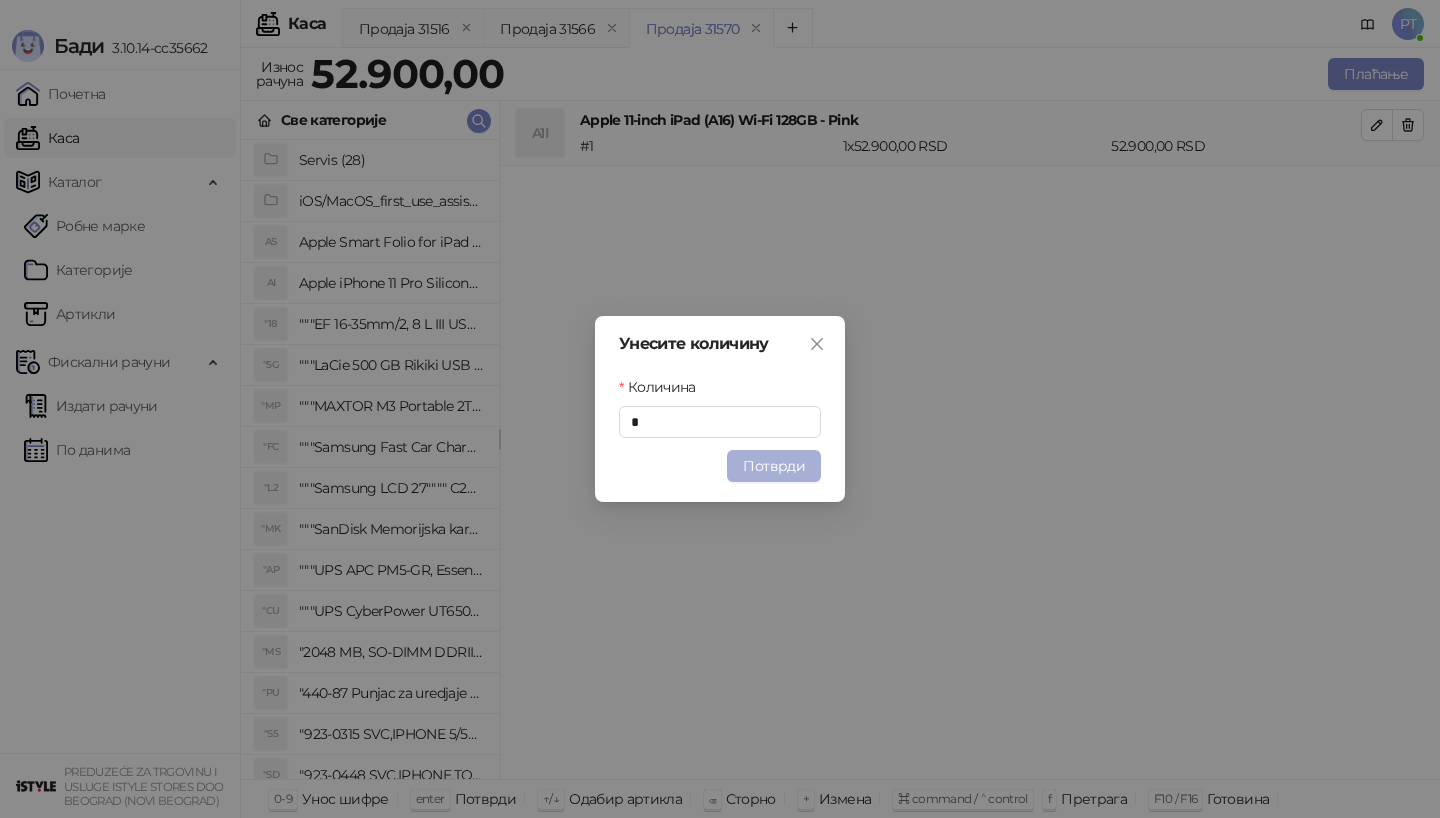 click on "Потврди" at bounding box center (774, 466) 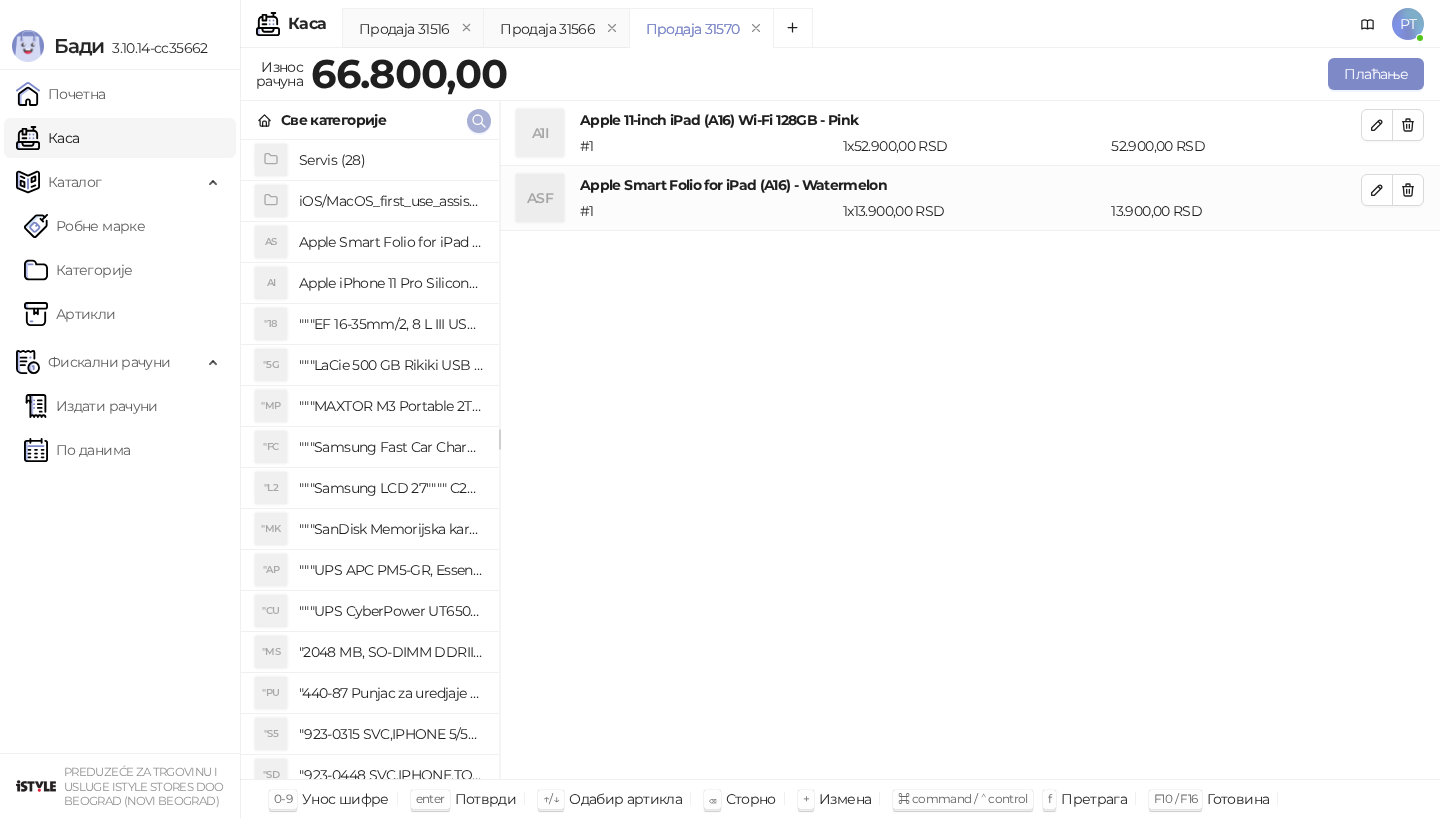 click 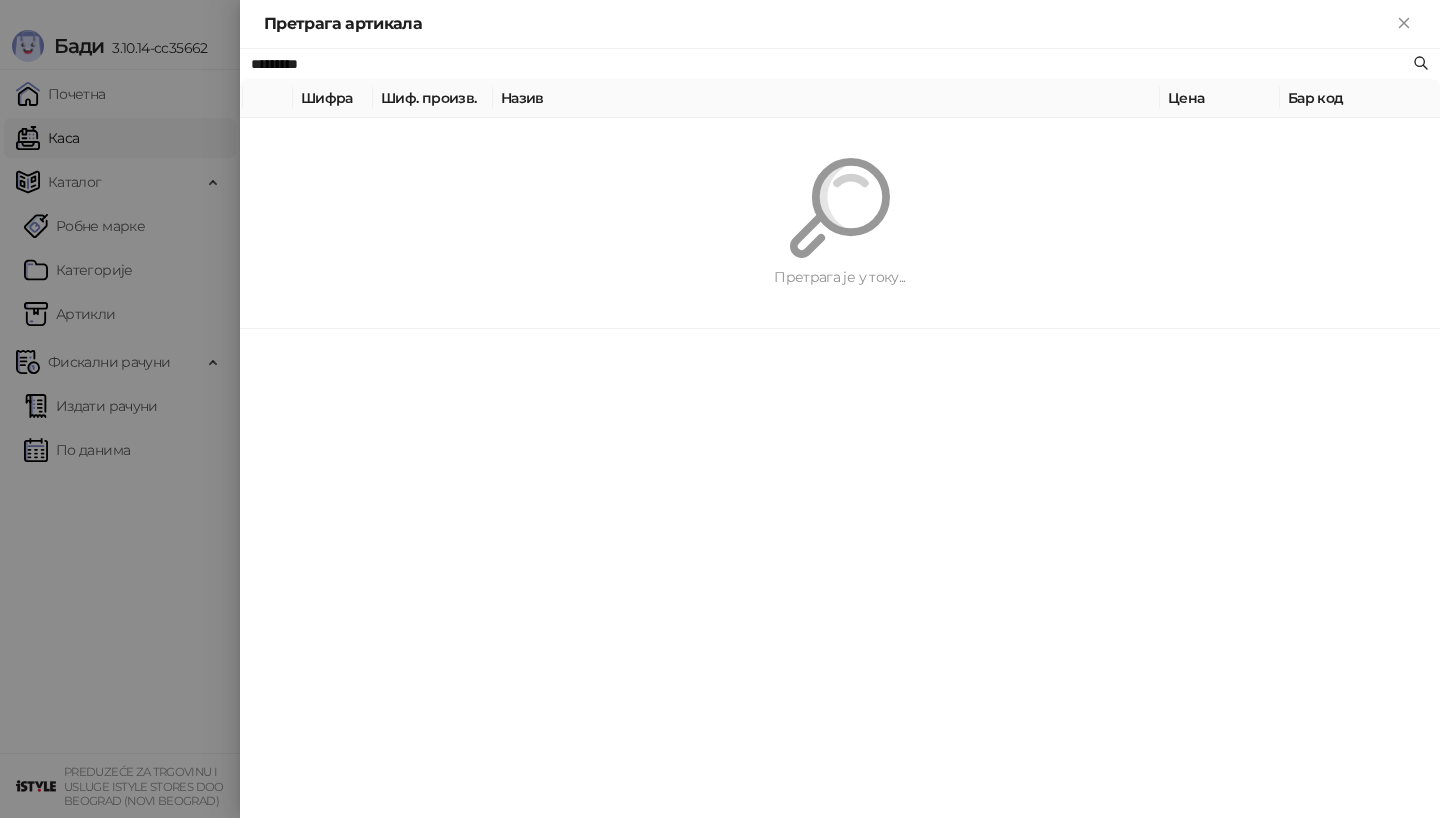 paste 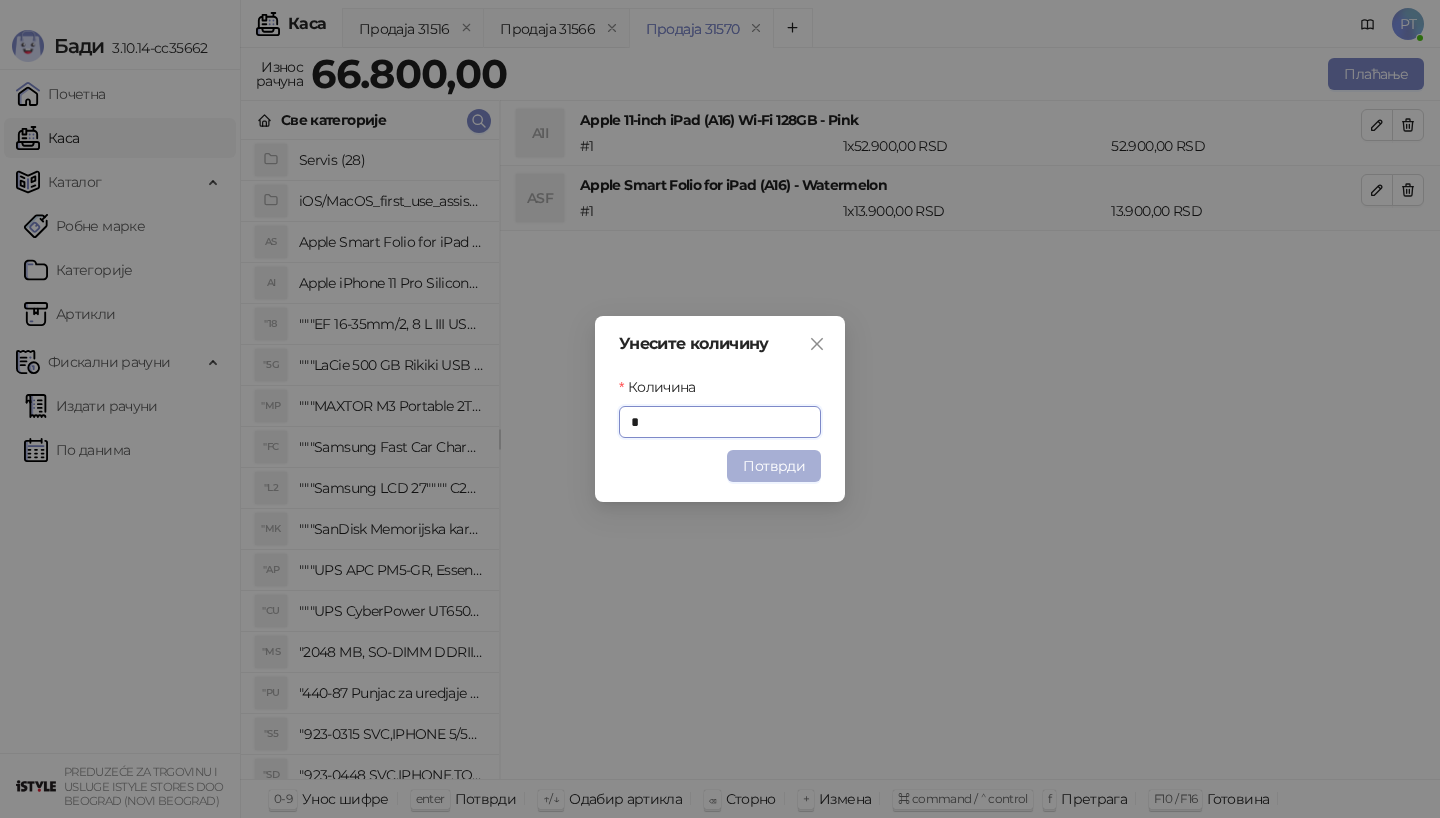 click on "Потврди" at bounding box center (774, 466) 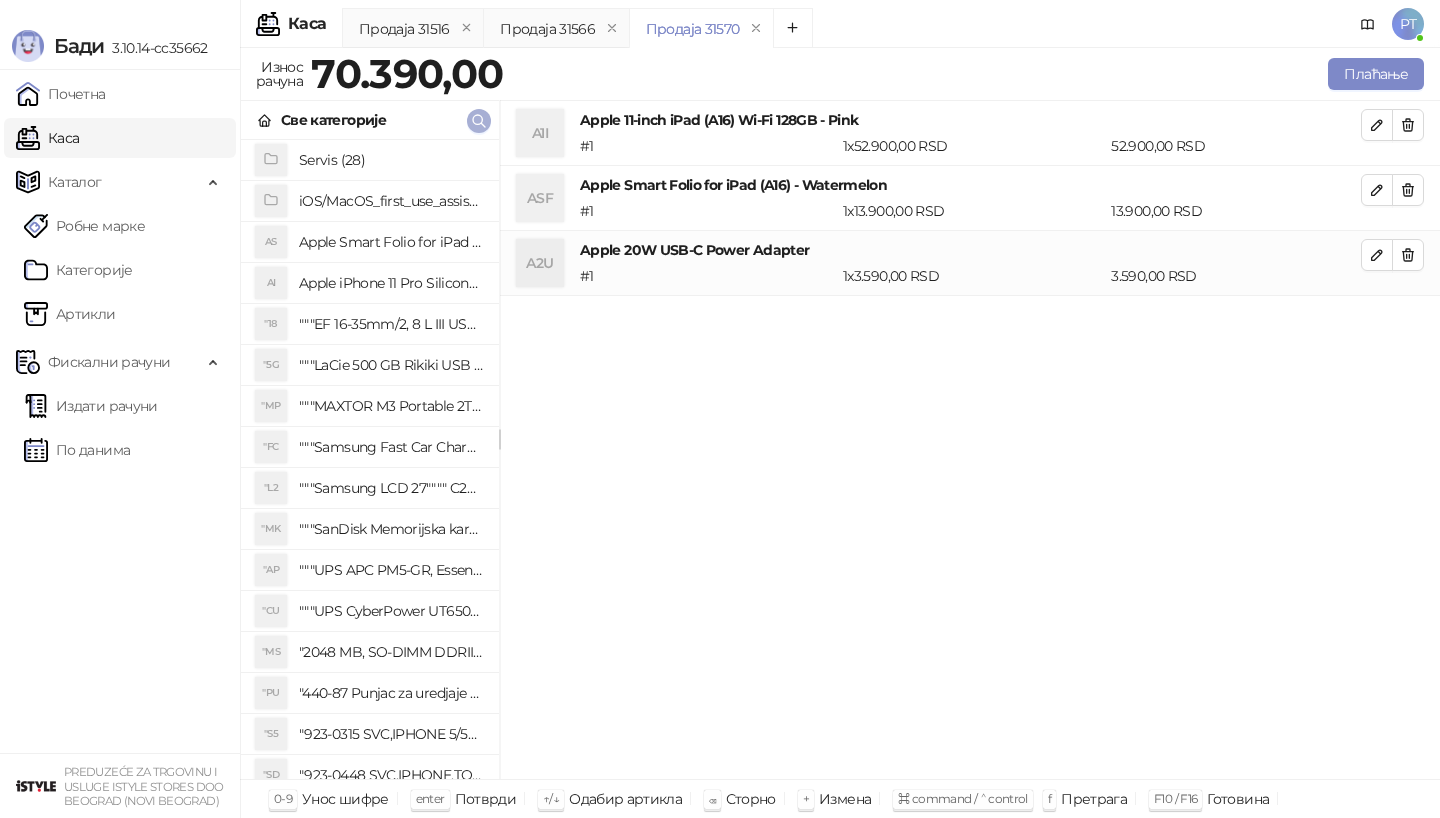 click 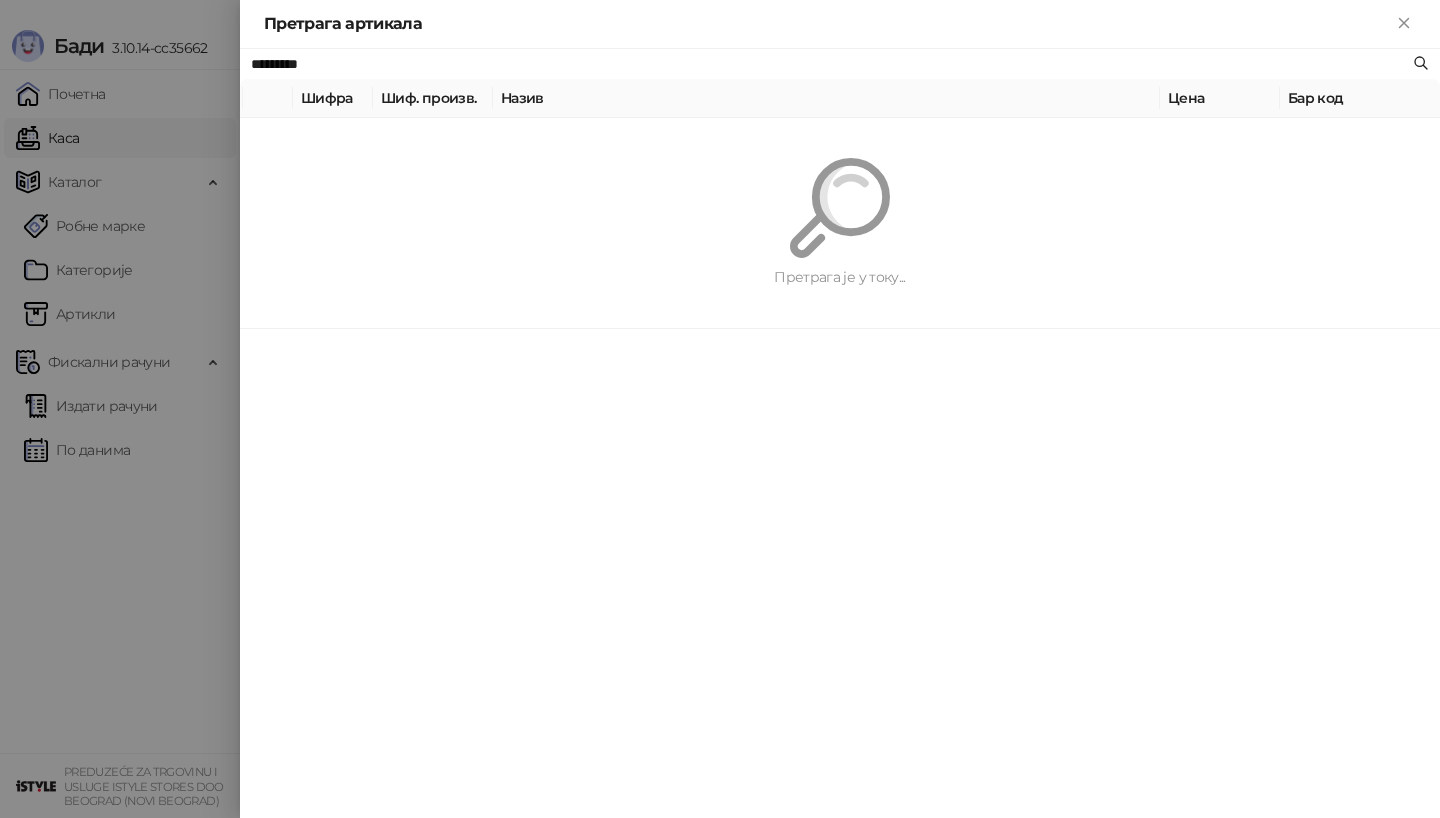 paste on "**********" 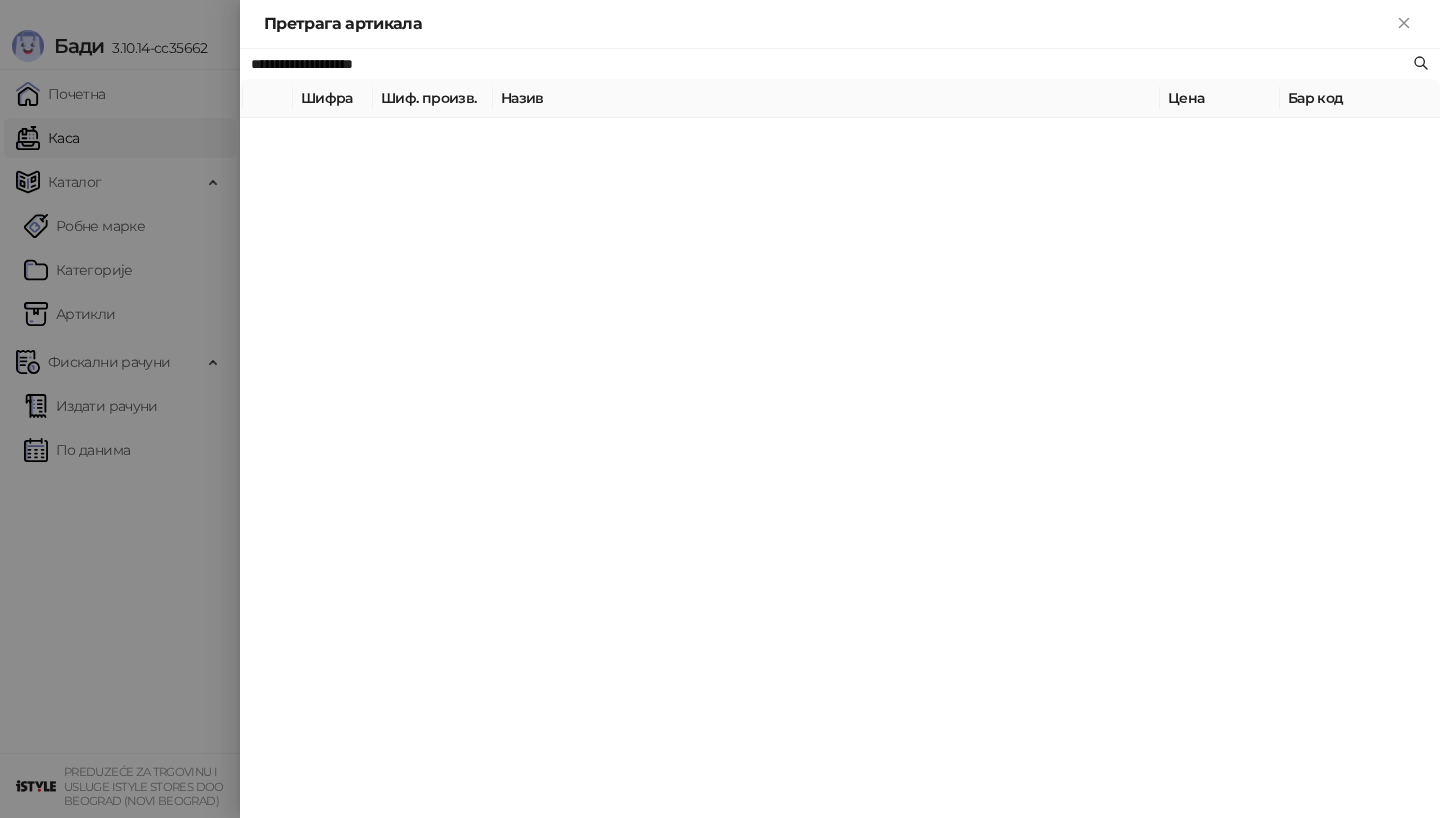 type on "**********" 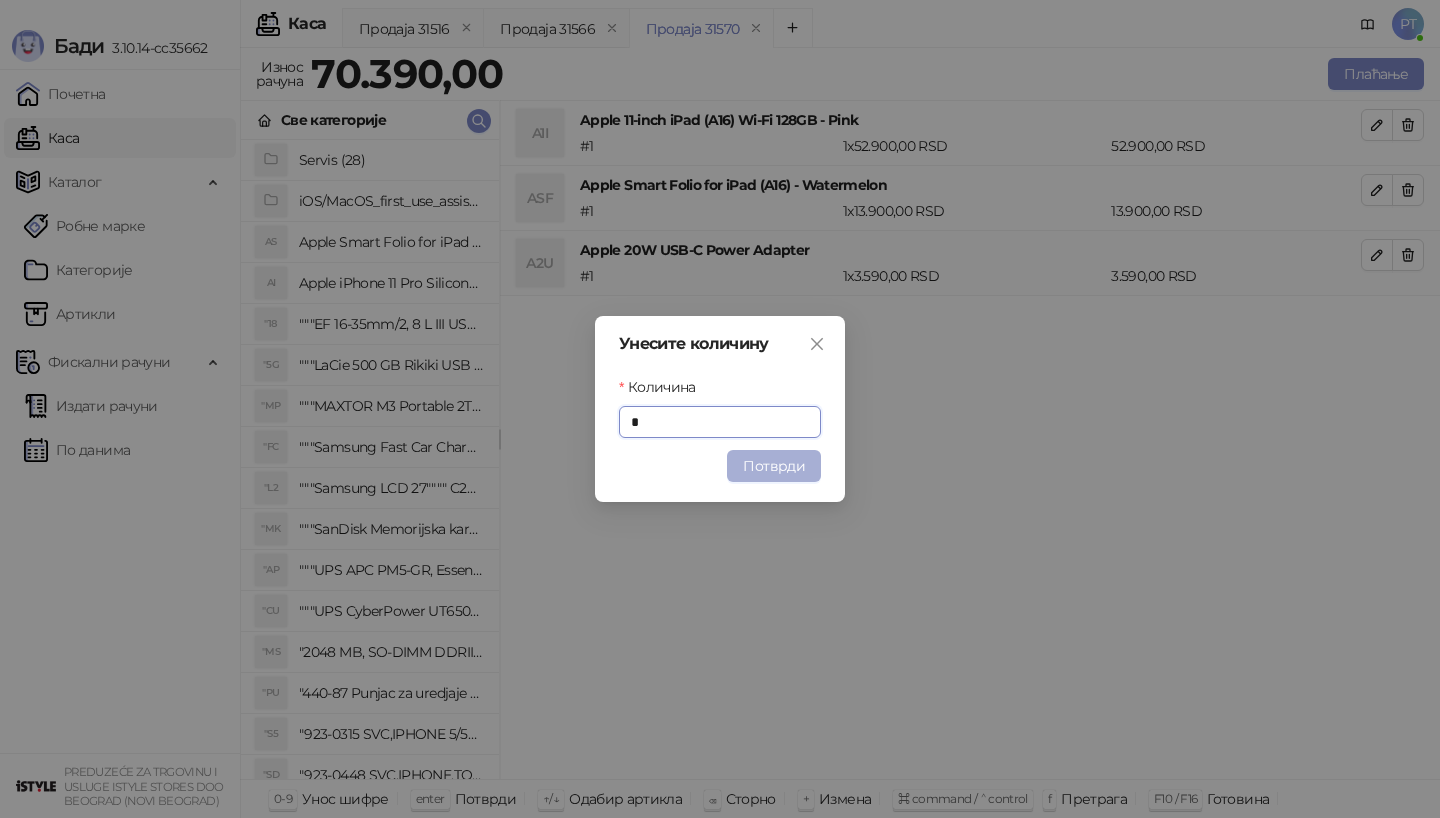 click on "Потврди" at bounding box center [774, 466] 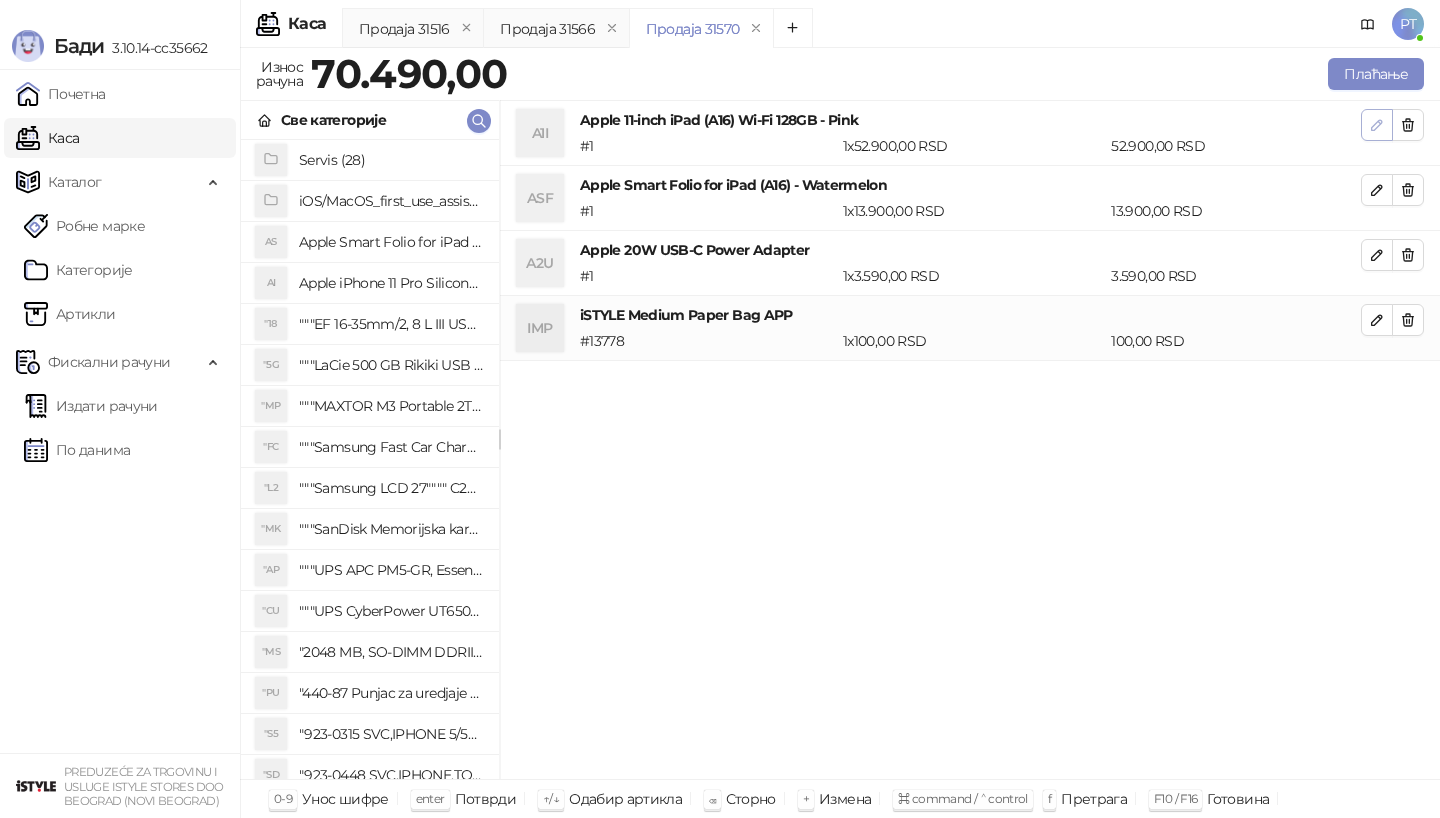 click 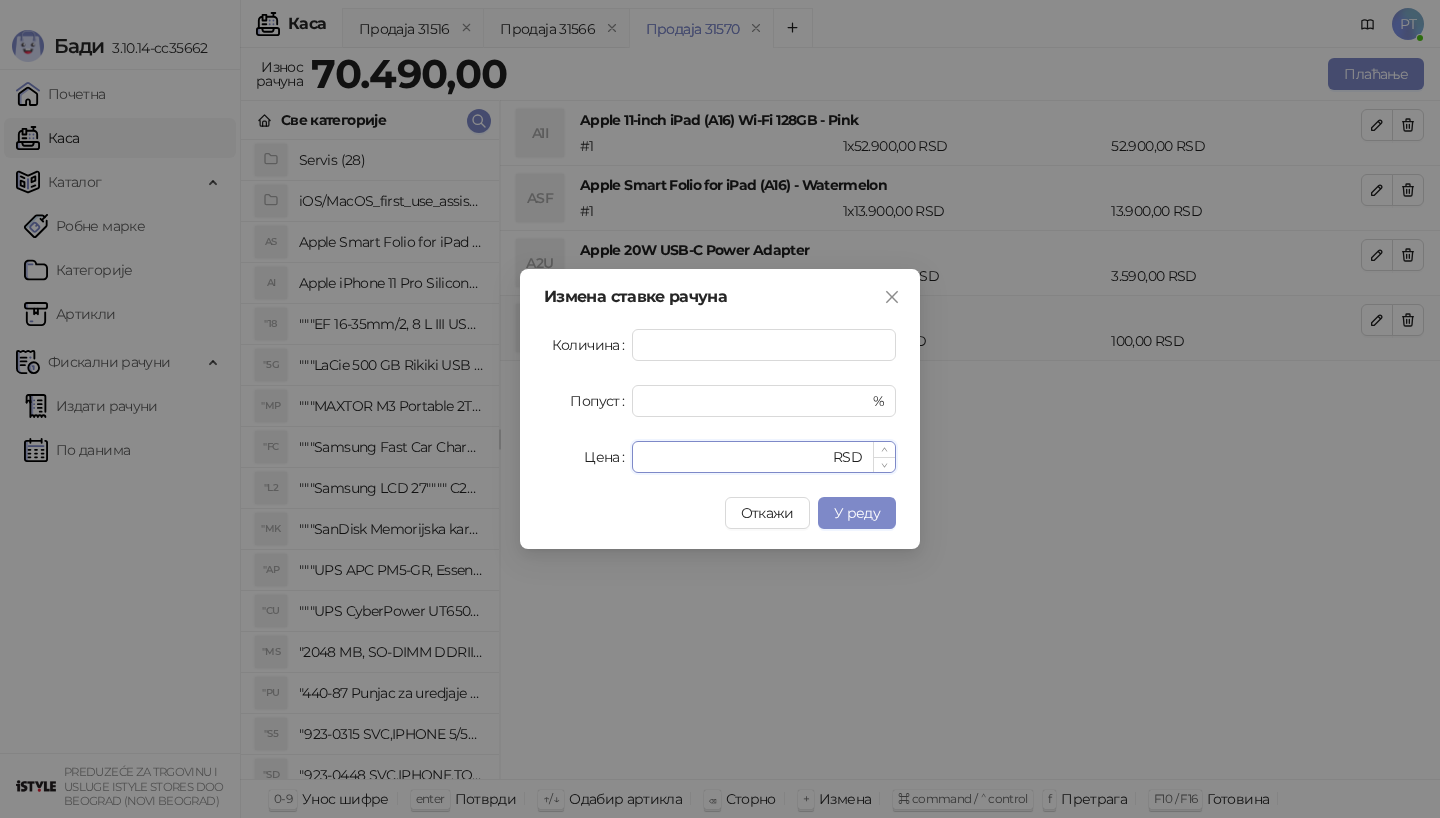 click on "*****" at bounding box center [736, 457] 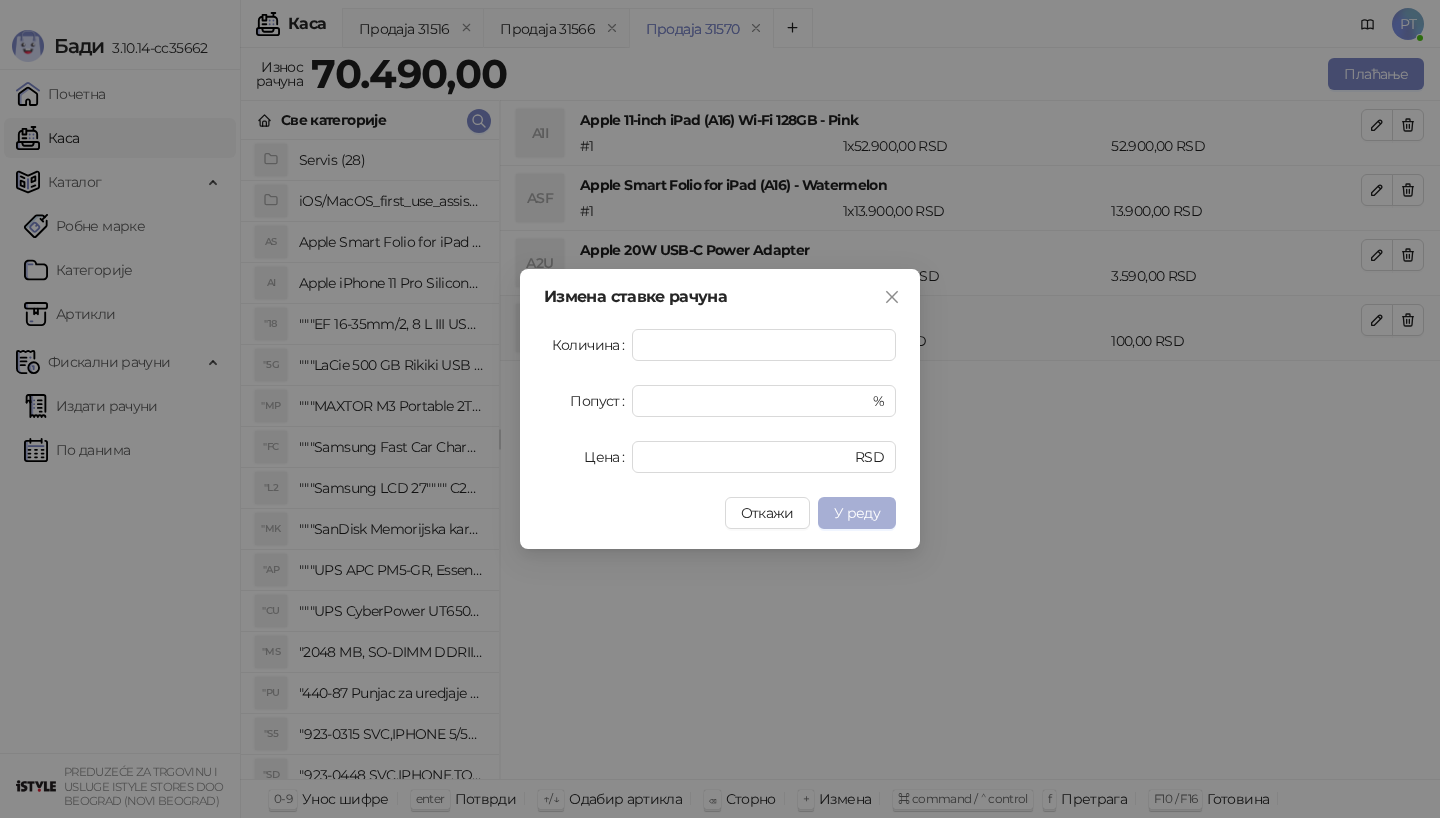 type on "*****" 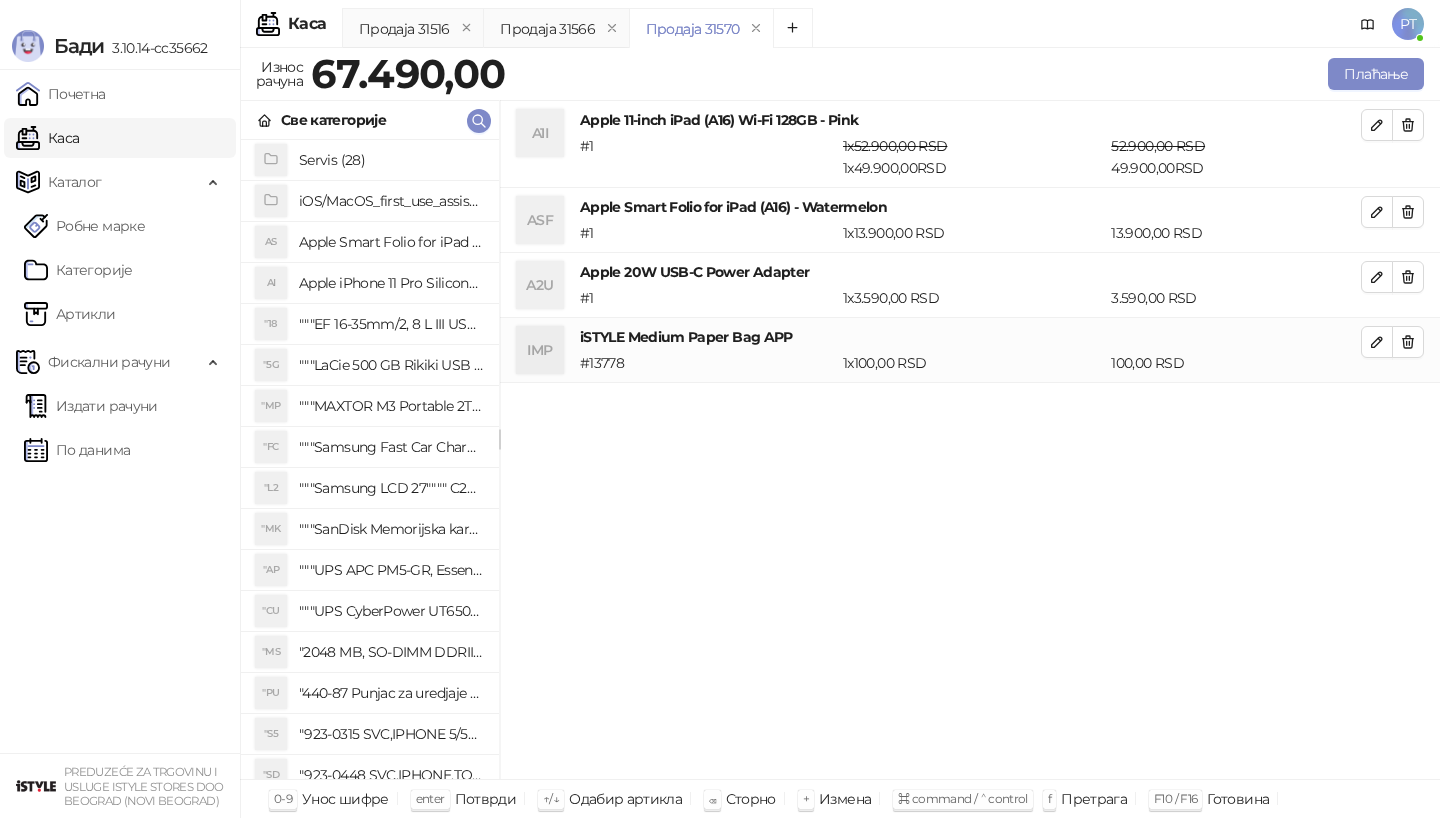 type 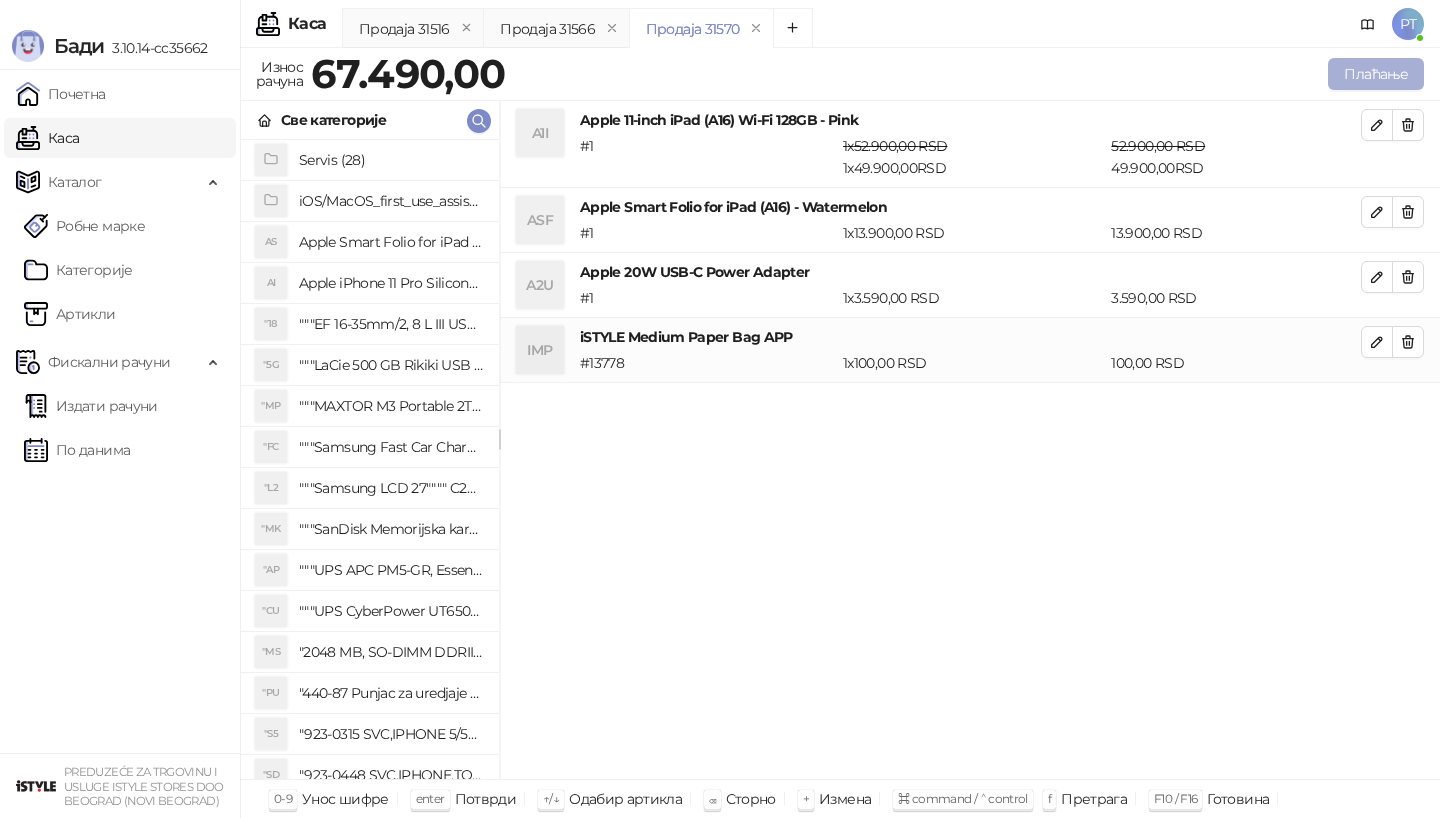 click on "Плаћање" at bounding box center (1376, 74) 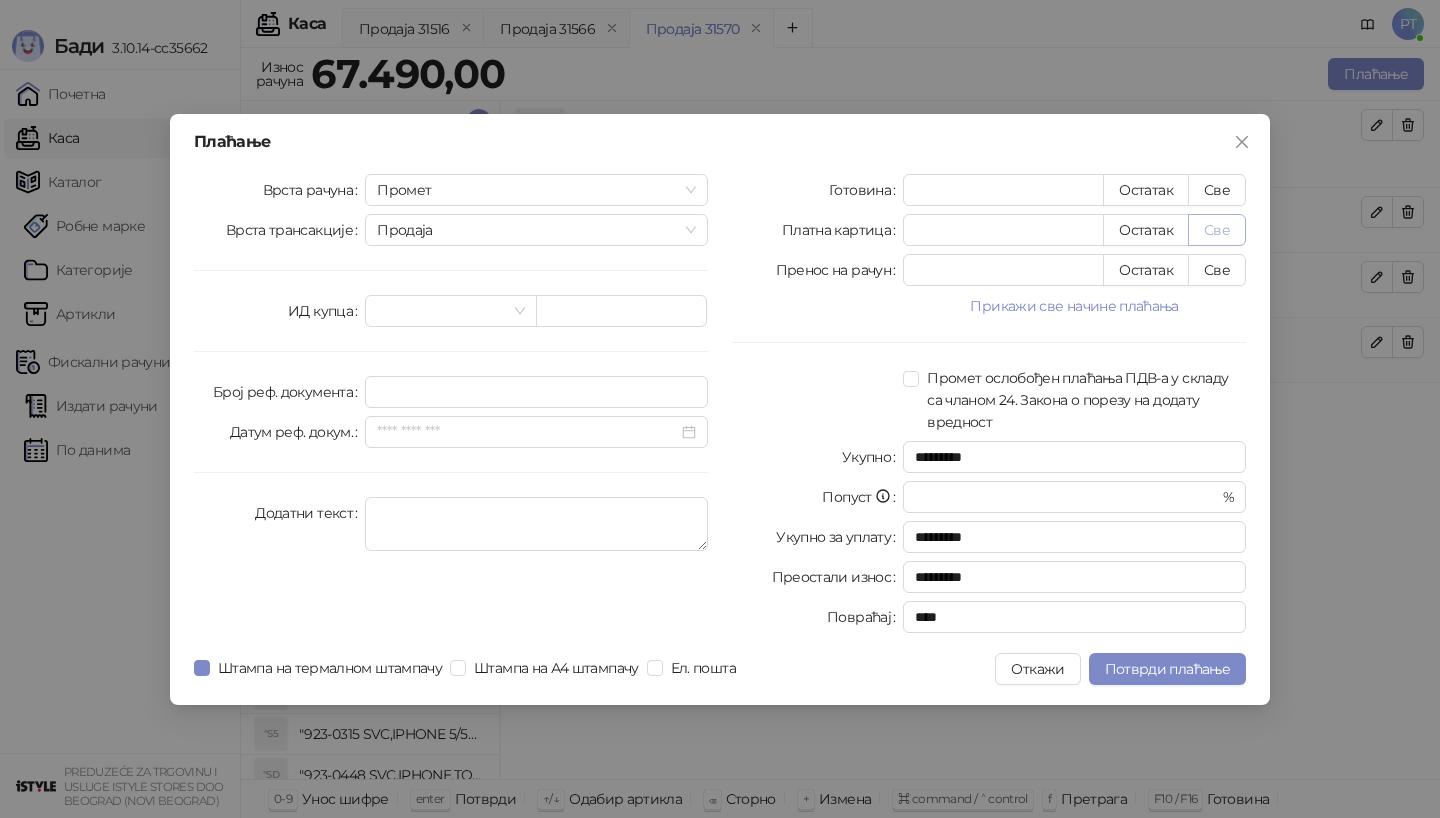 click on "Све" at bounding box center (1217, 230) 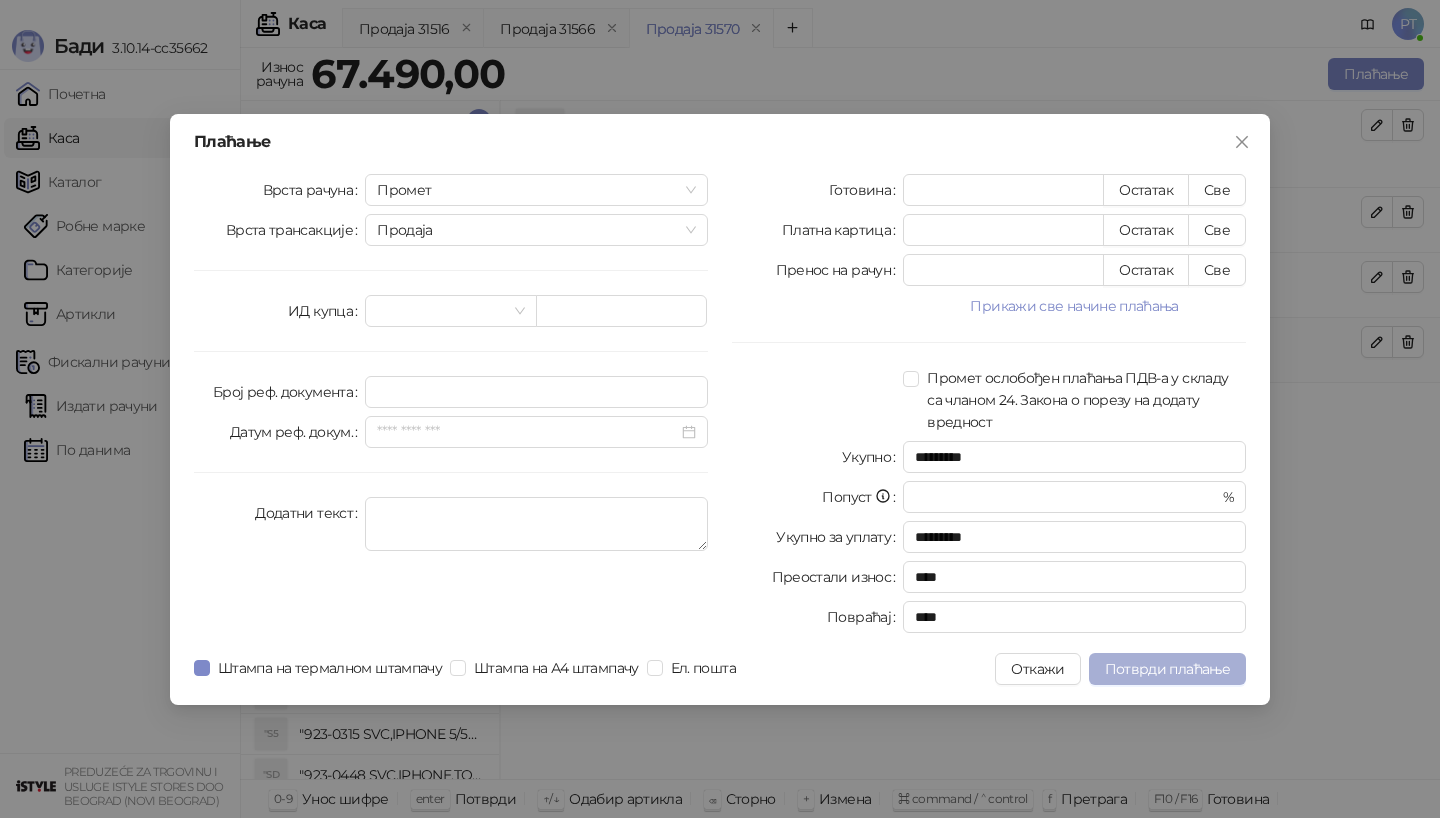 click on "Потврди плаћање" at bounding box center (1167, 669) 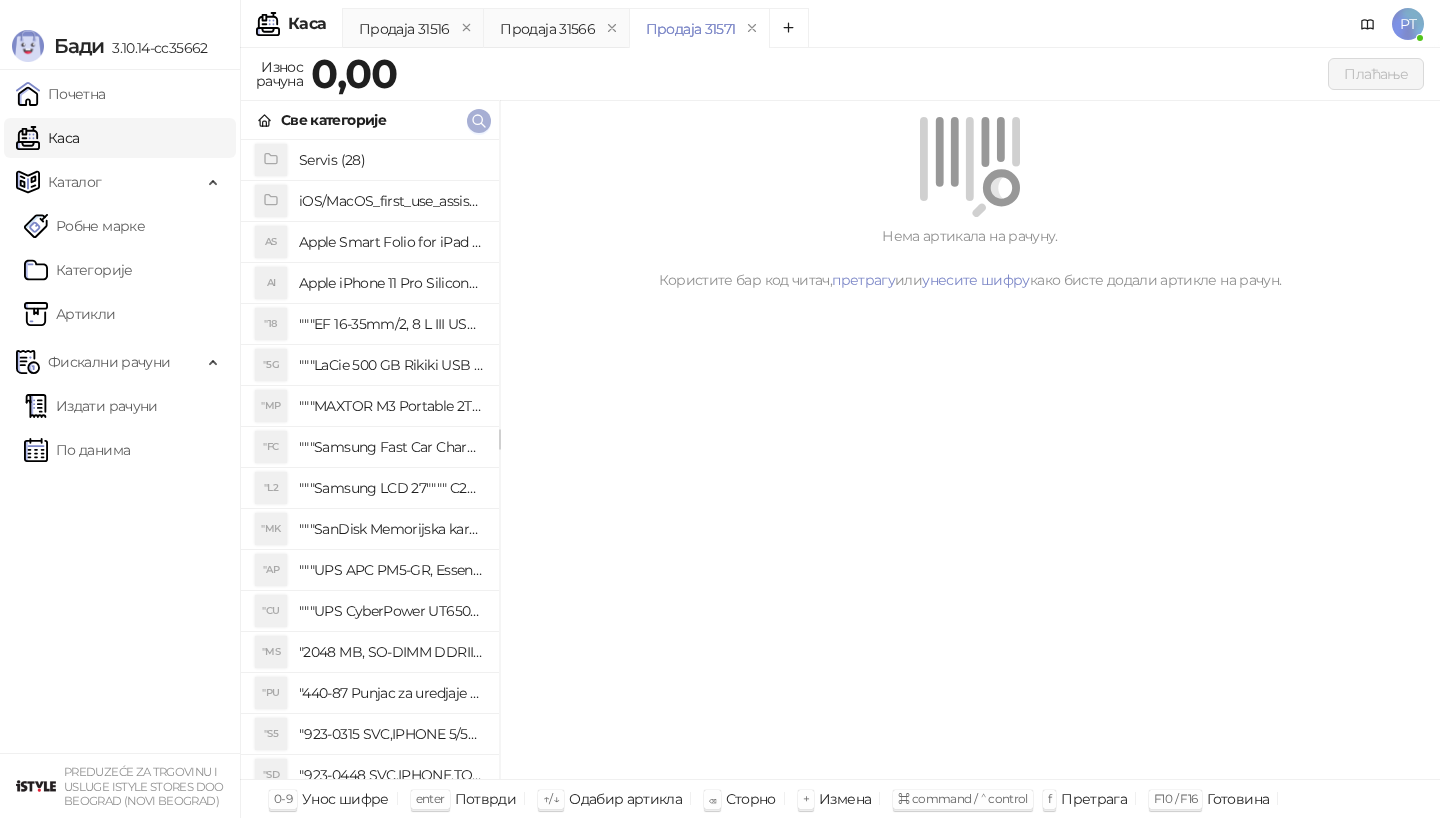 click 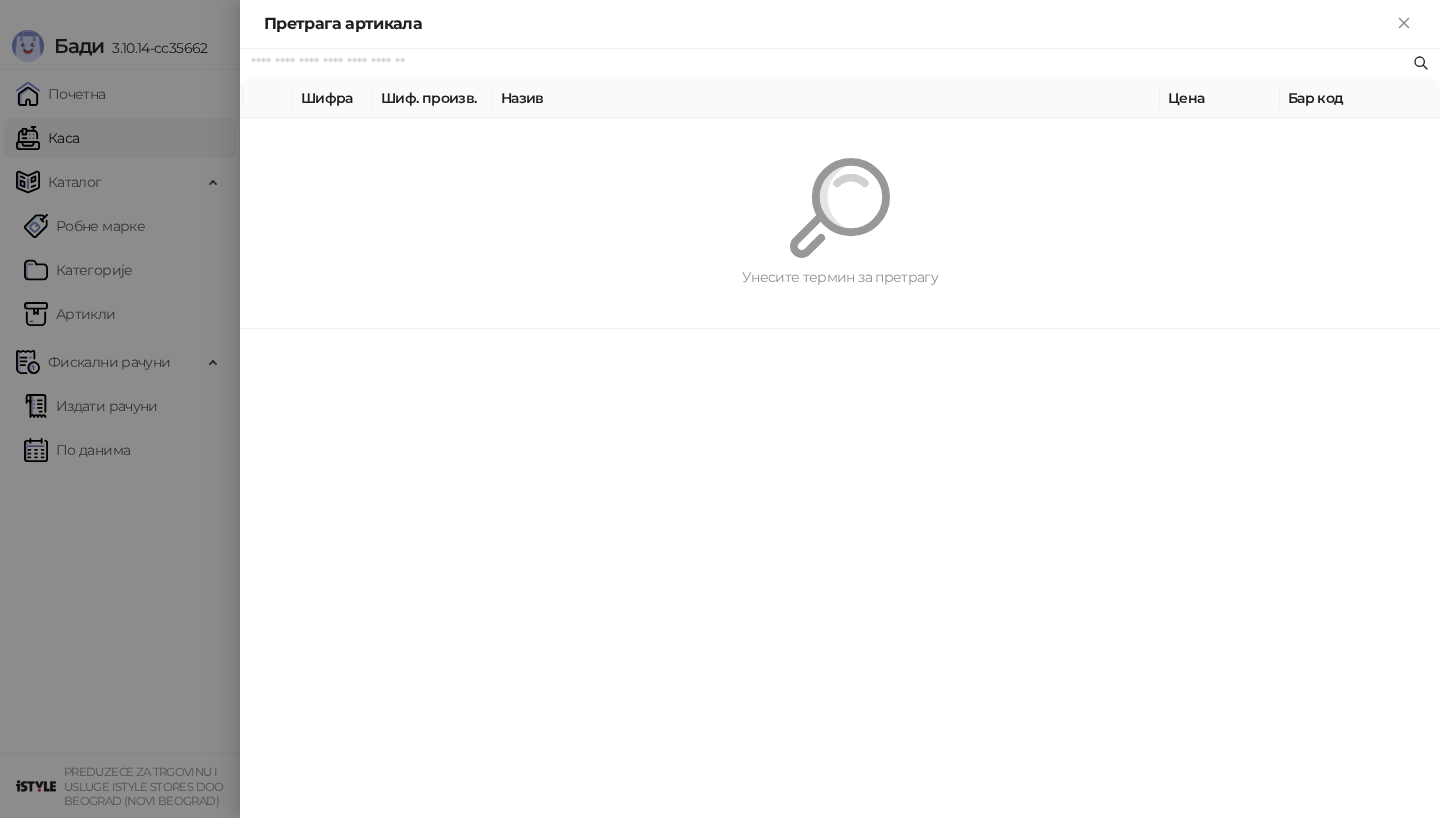 paste on "**********" 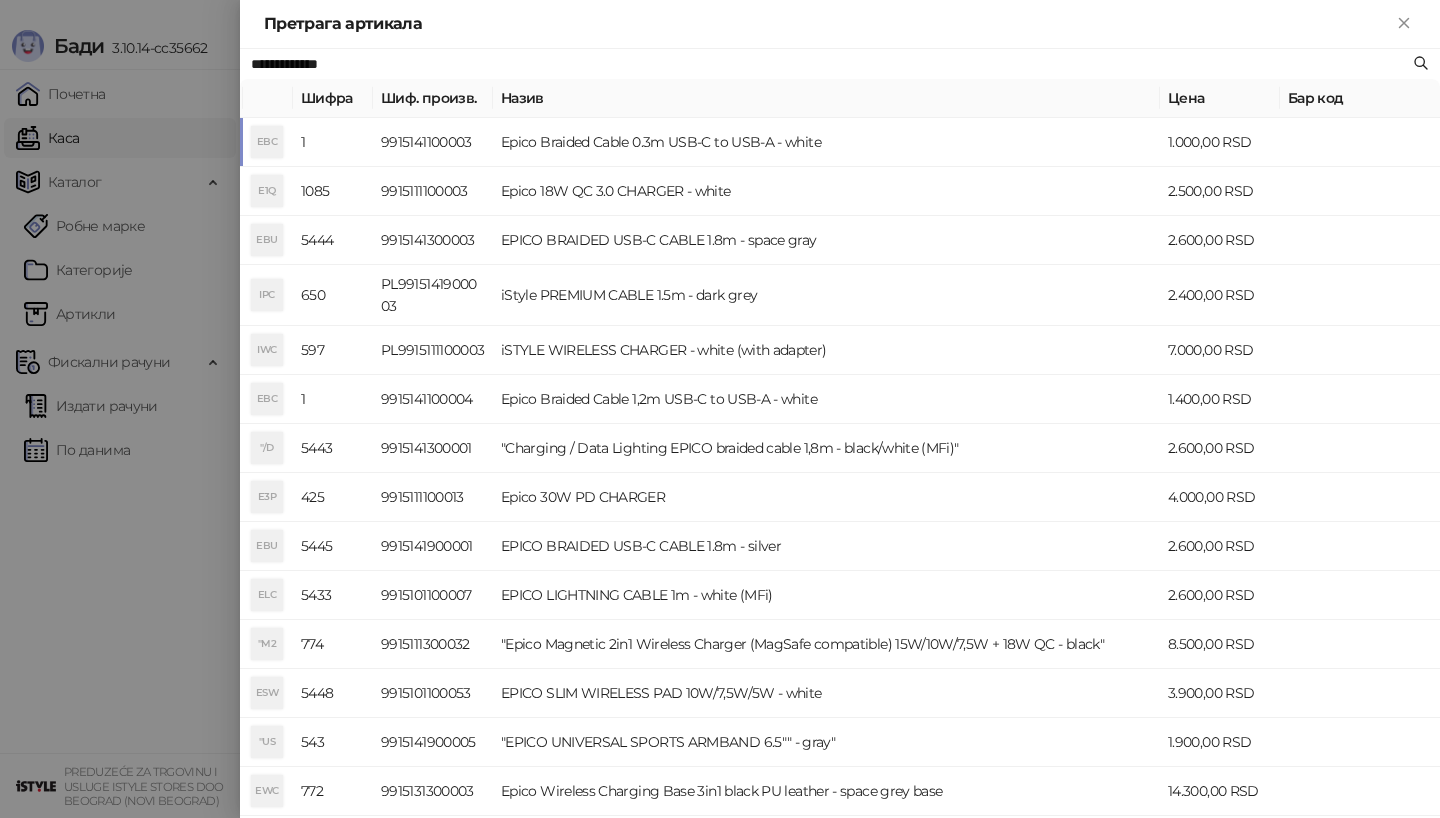 type on "**********" 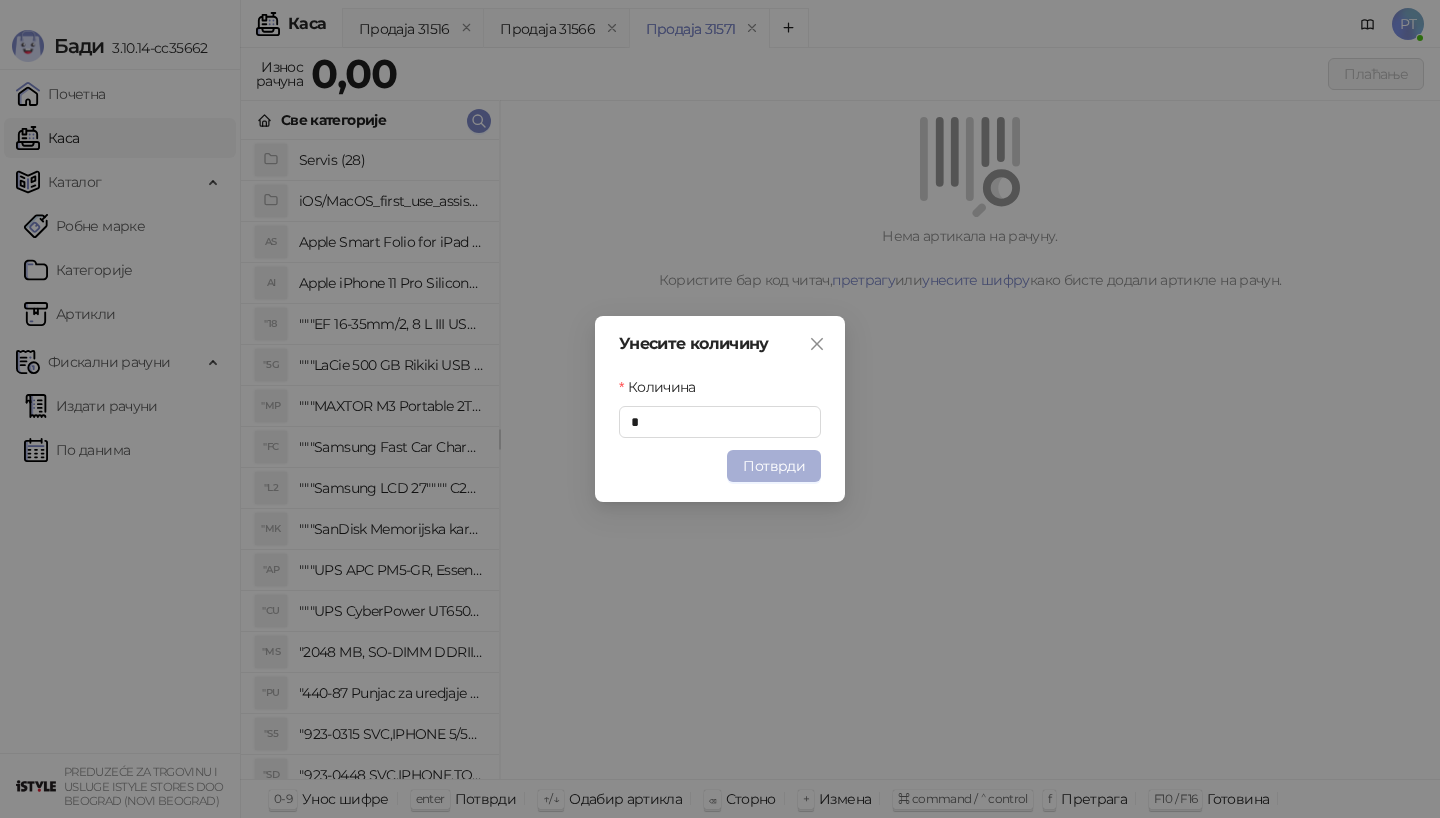 click on "Потврди" at bounding box center (774, 466) 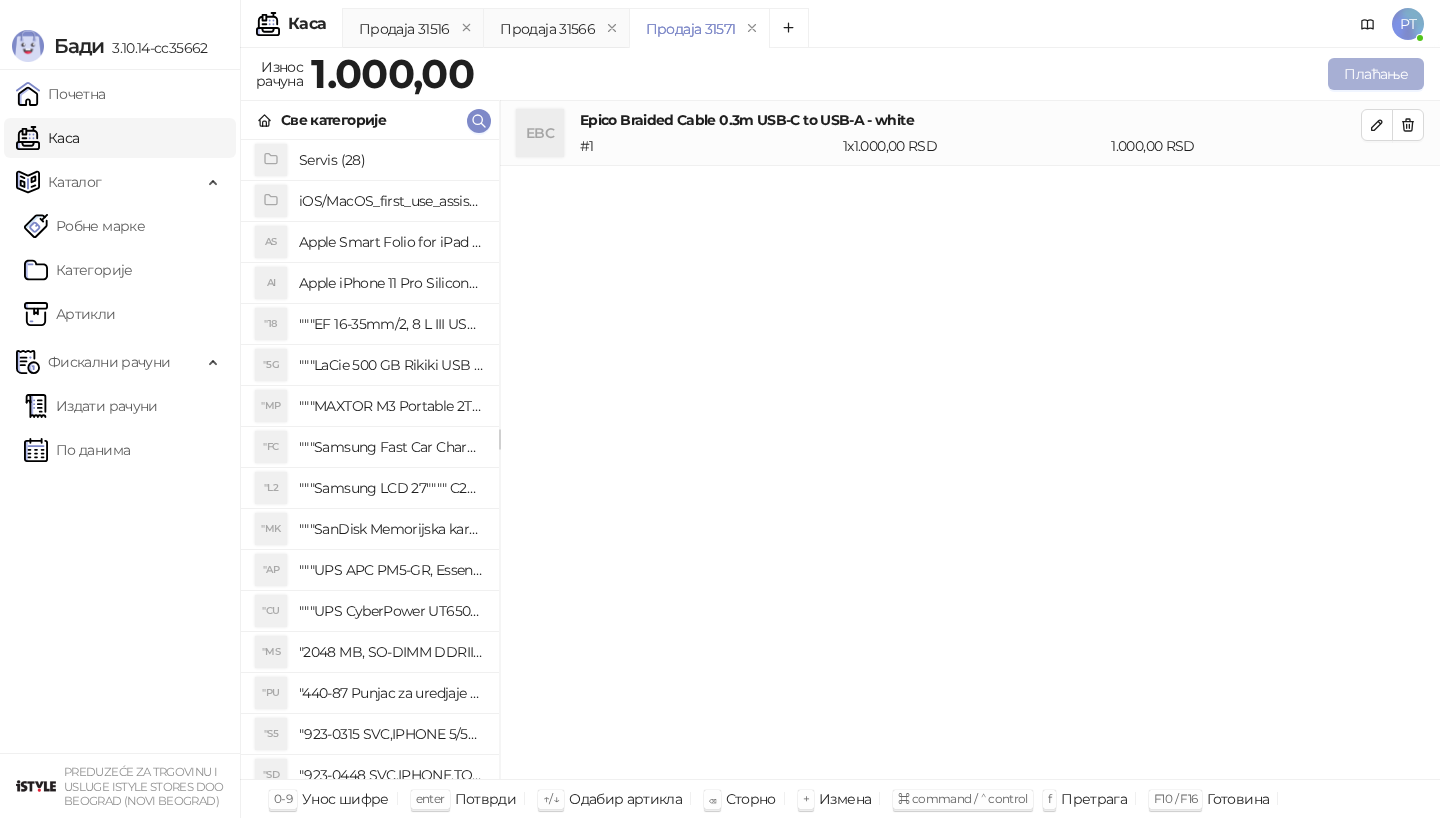 click on "Плаћање" at bounding box center (1376, 74) 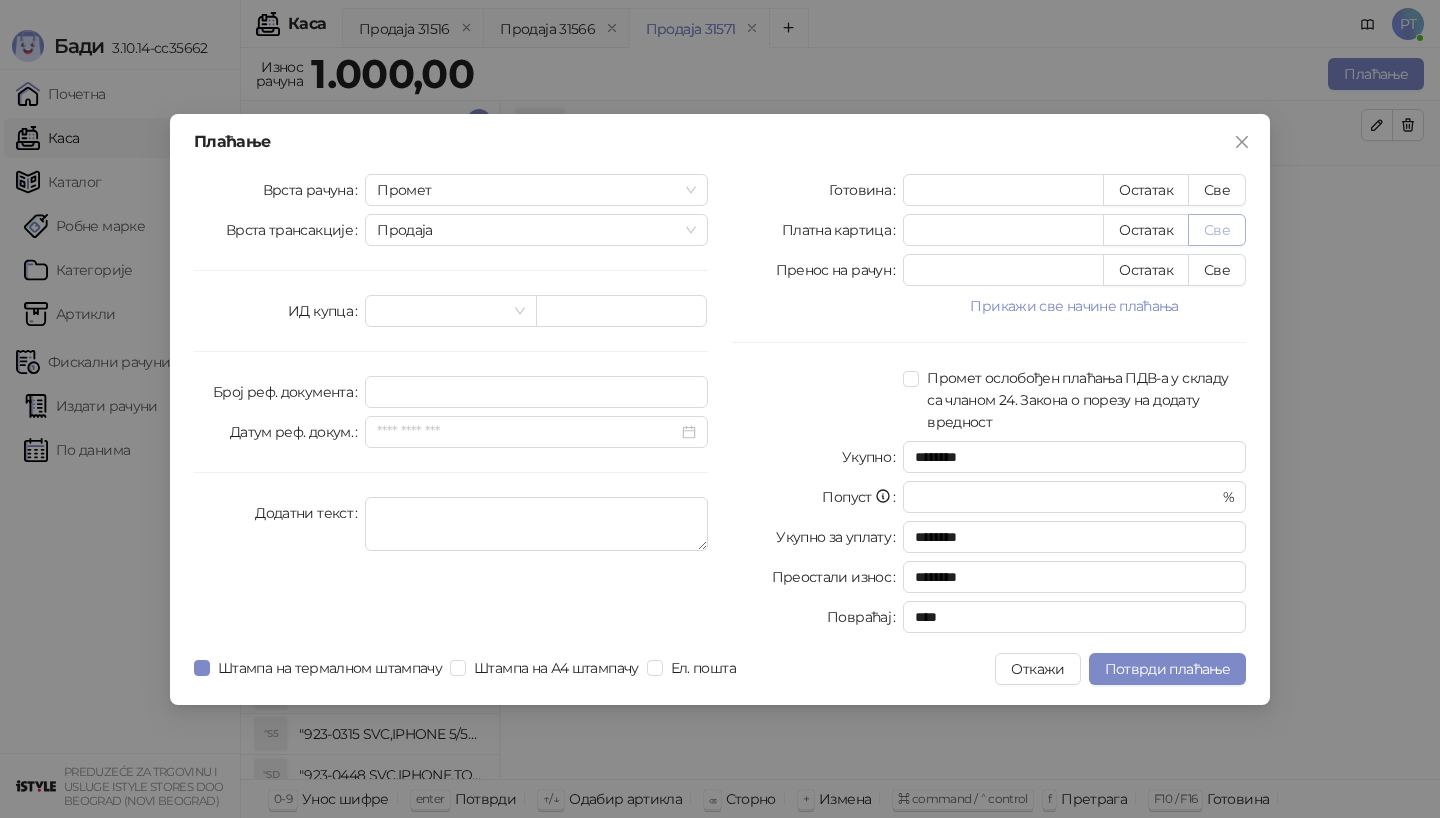 click on "Све" at bounding box center (1217, 230) 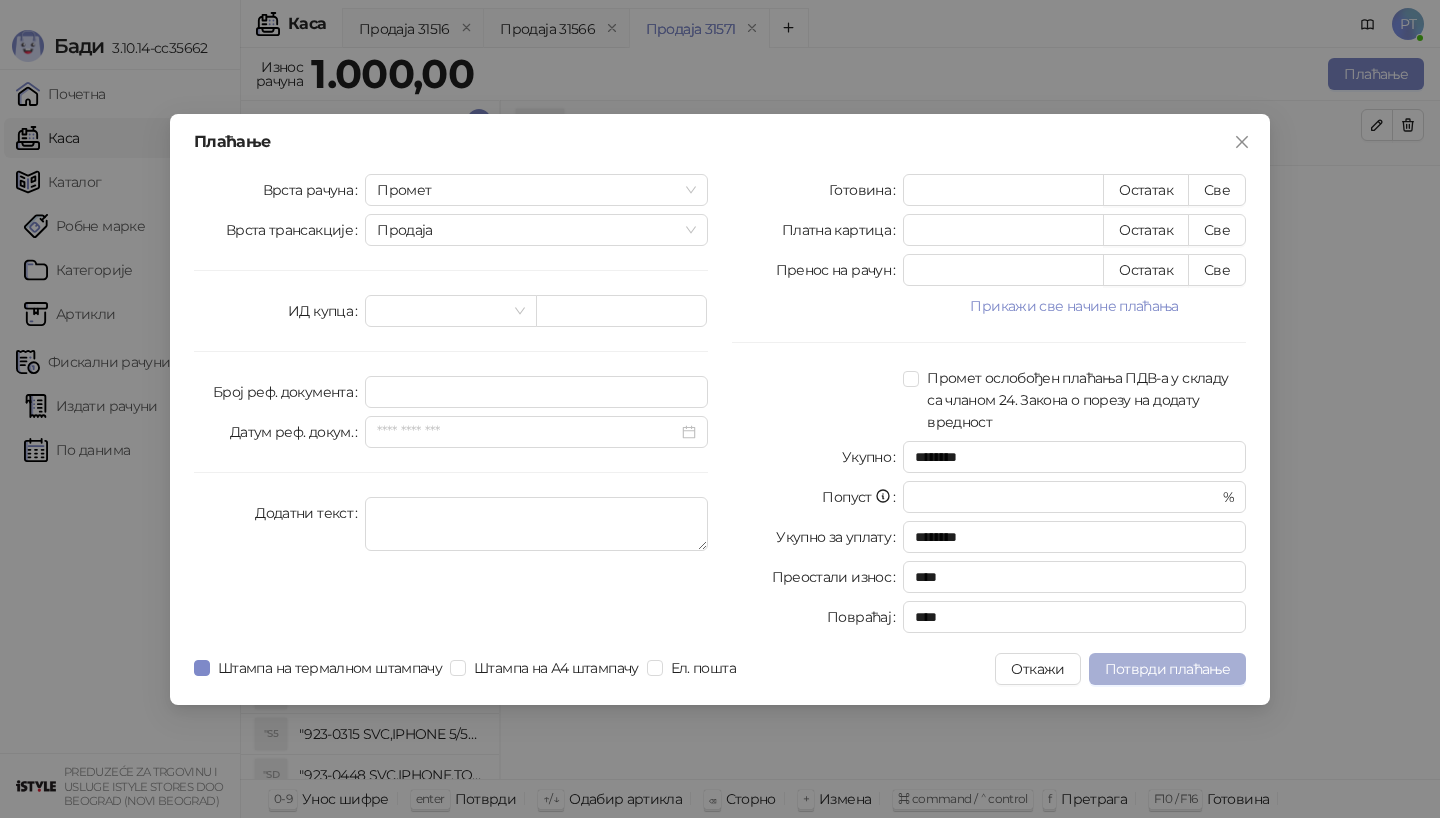 click on "Потврди плаћање" at bounding box center [1167, 669] 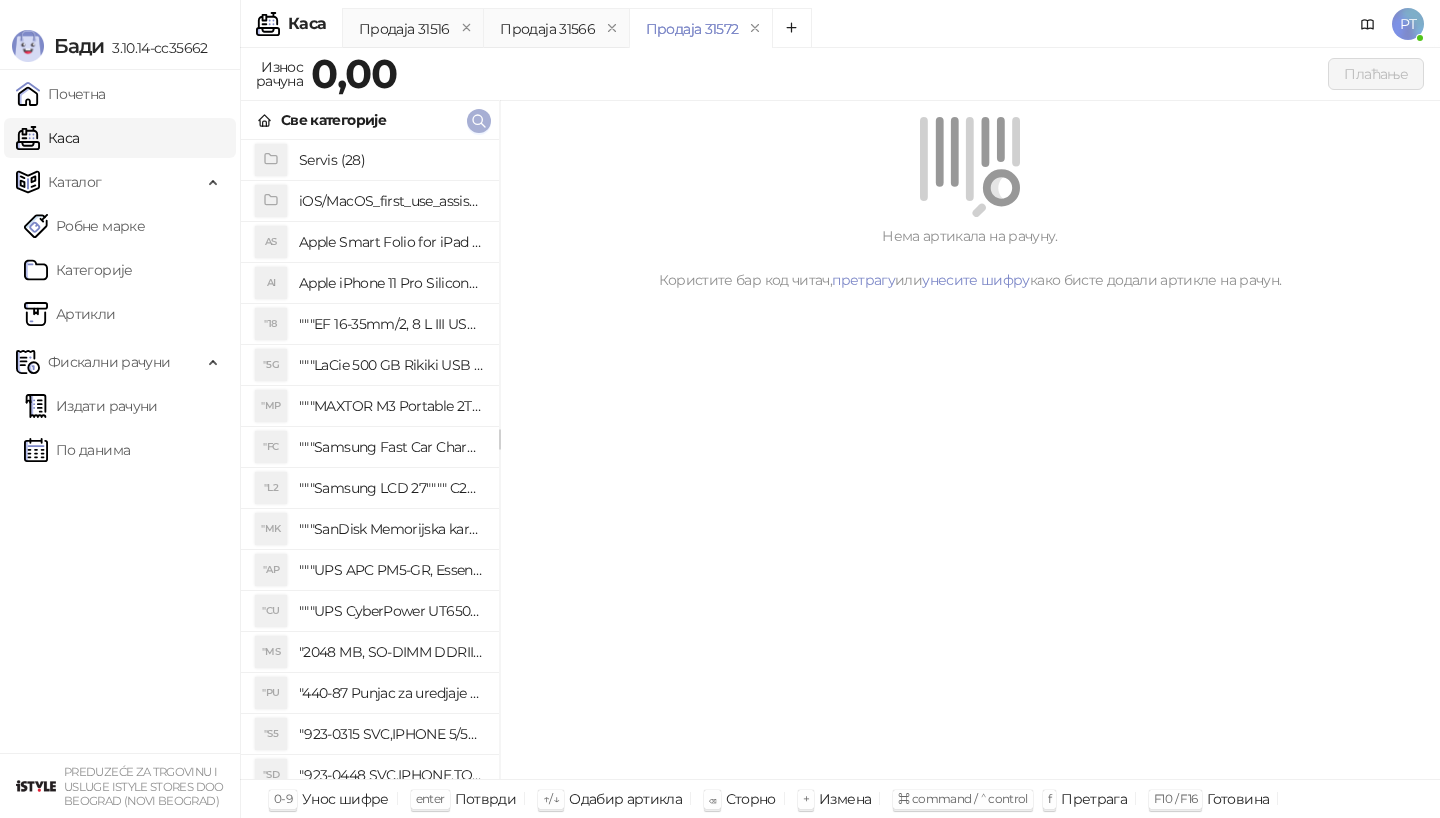 click 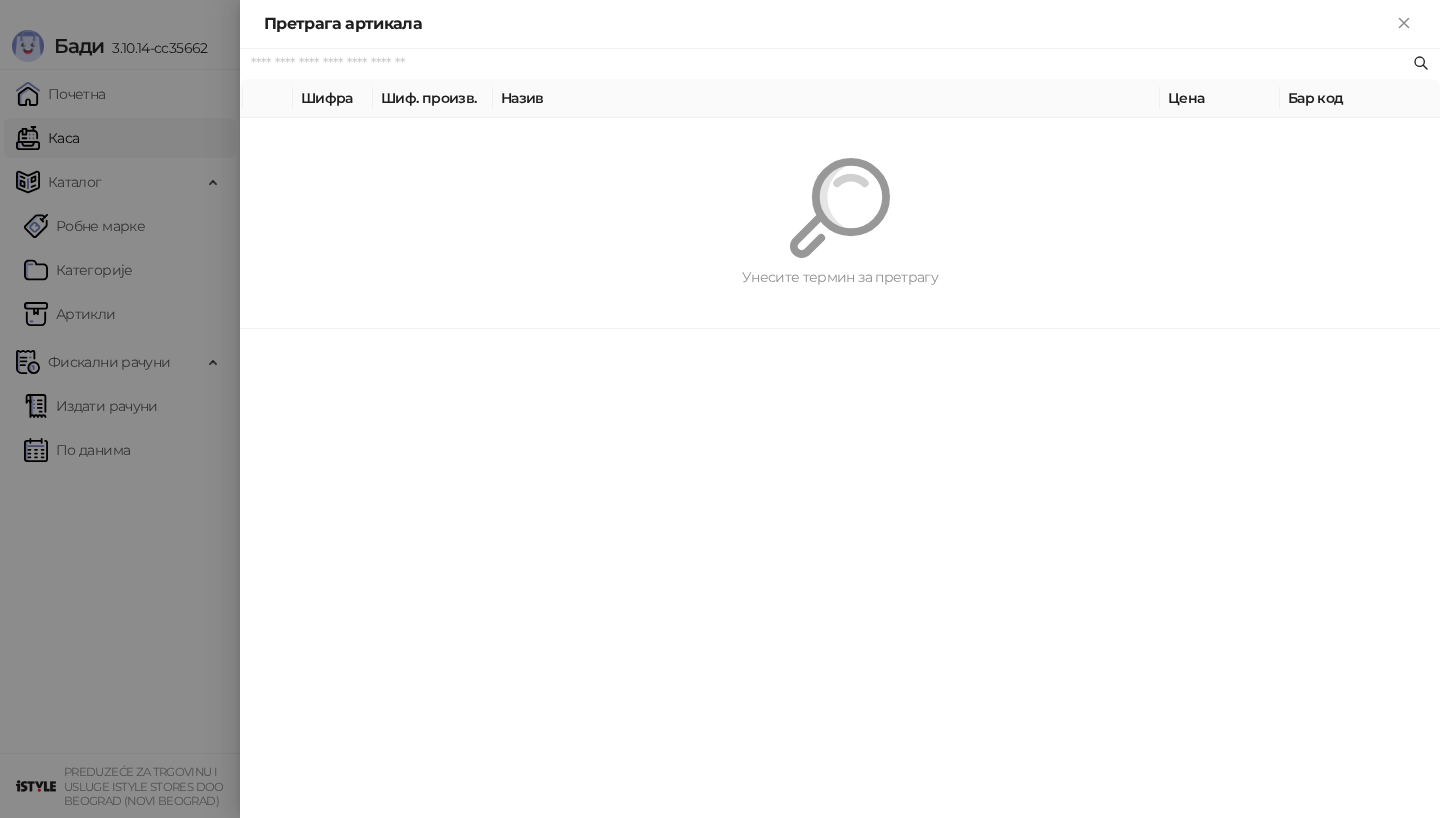paste on "**********" 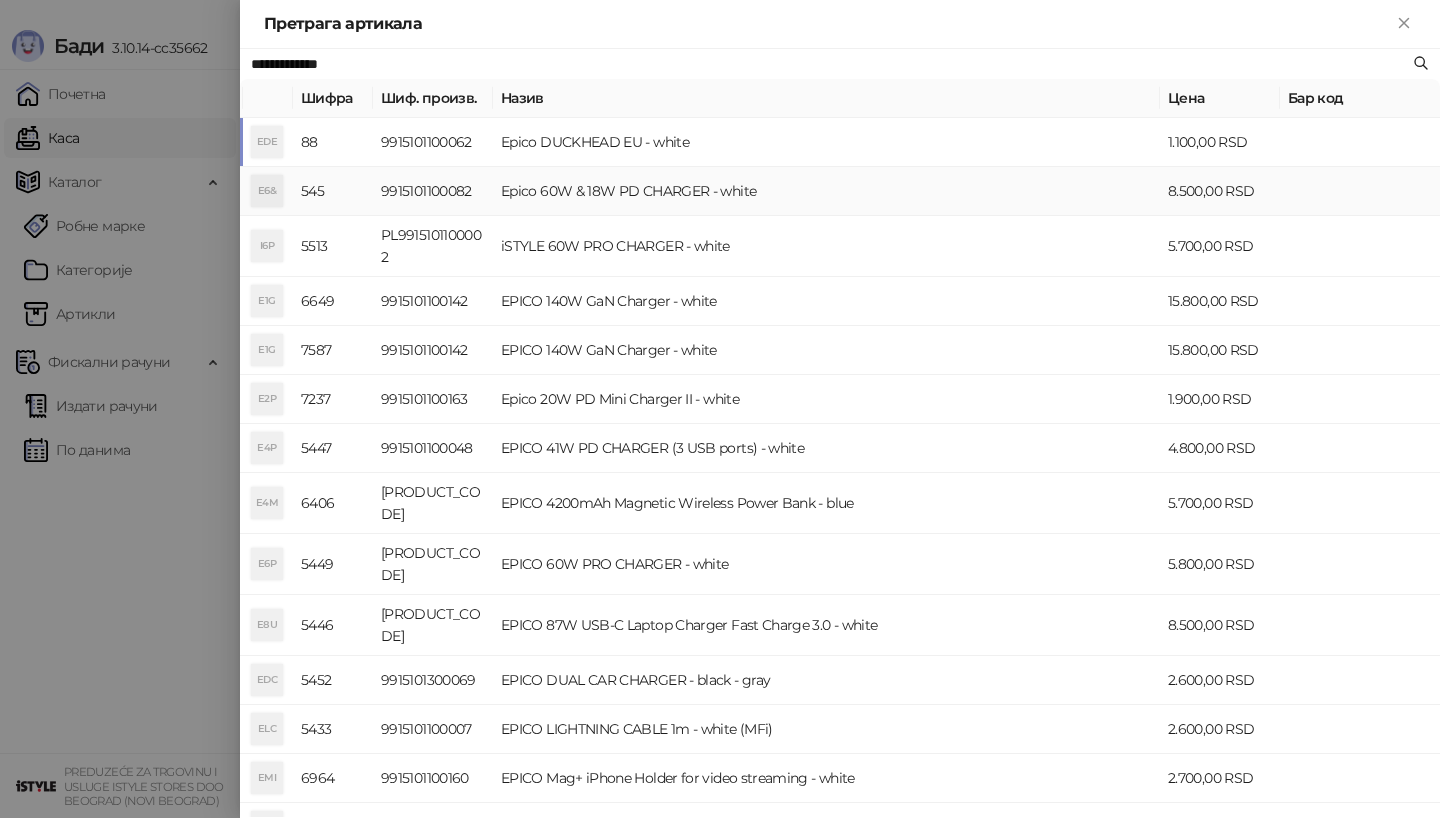 type on "**********" 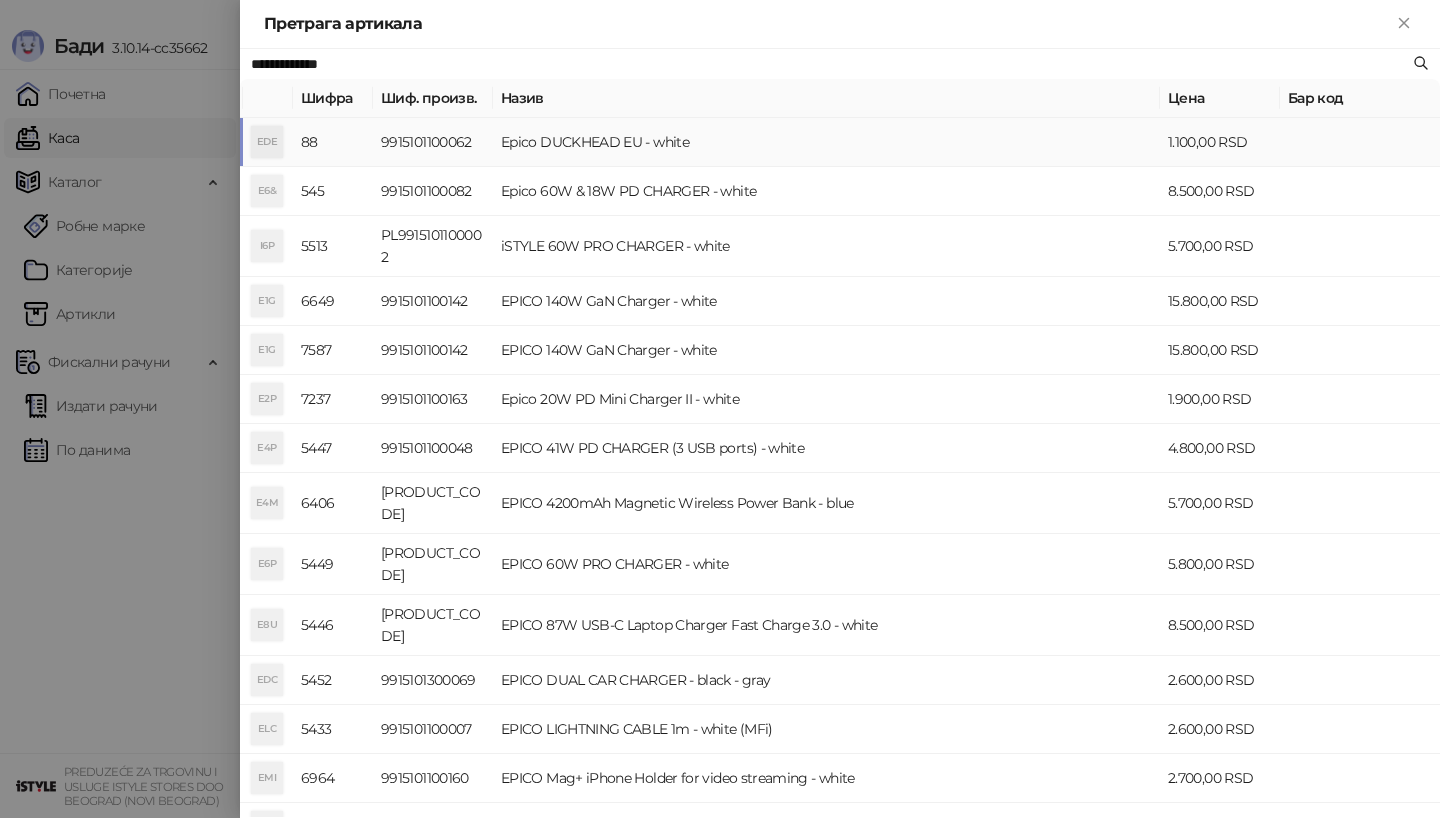 click on "9915101100062" at bounding box center [433, 142] 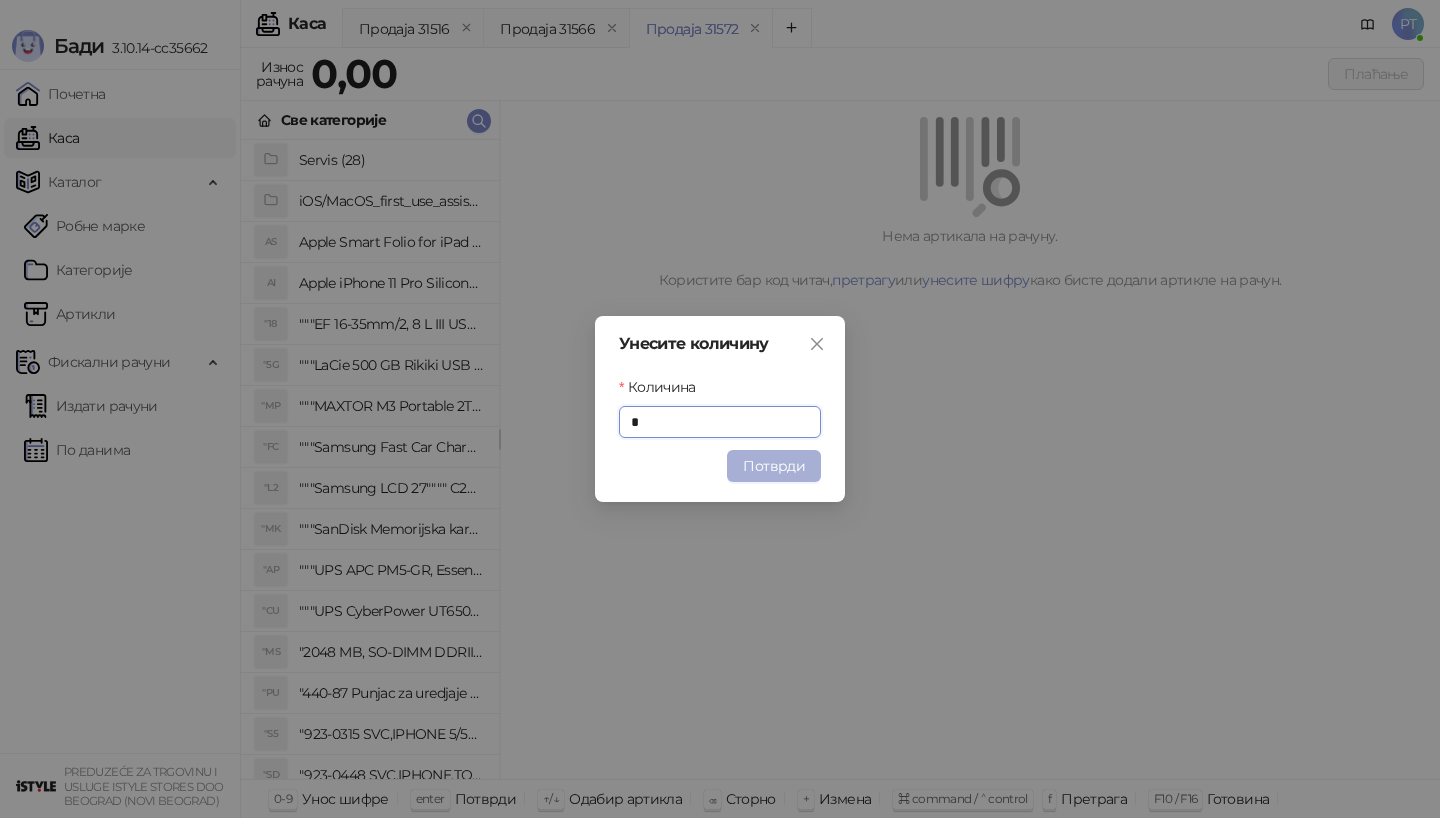 click on "Потврди" at bounding box center [774, 466] 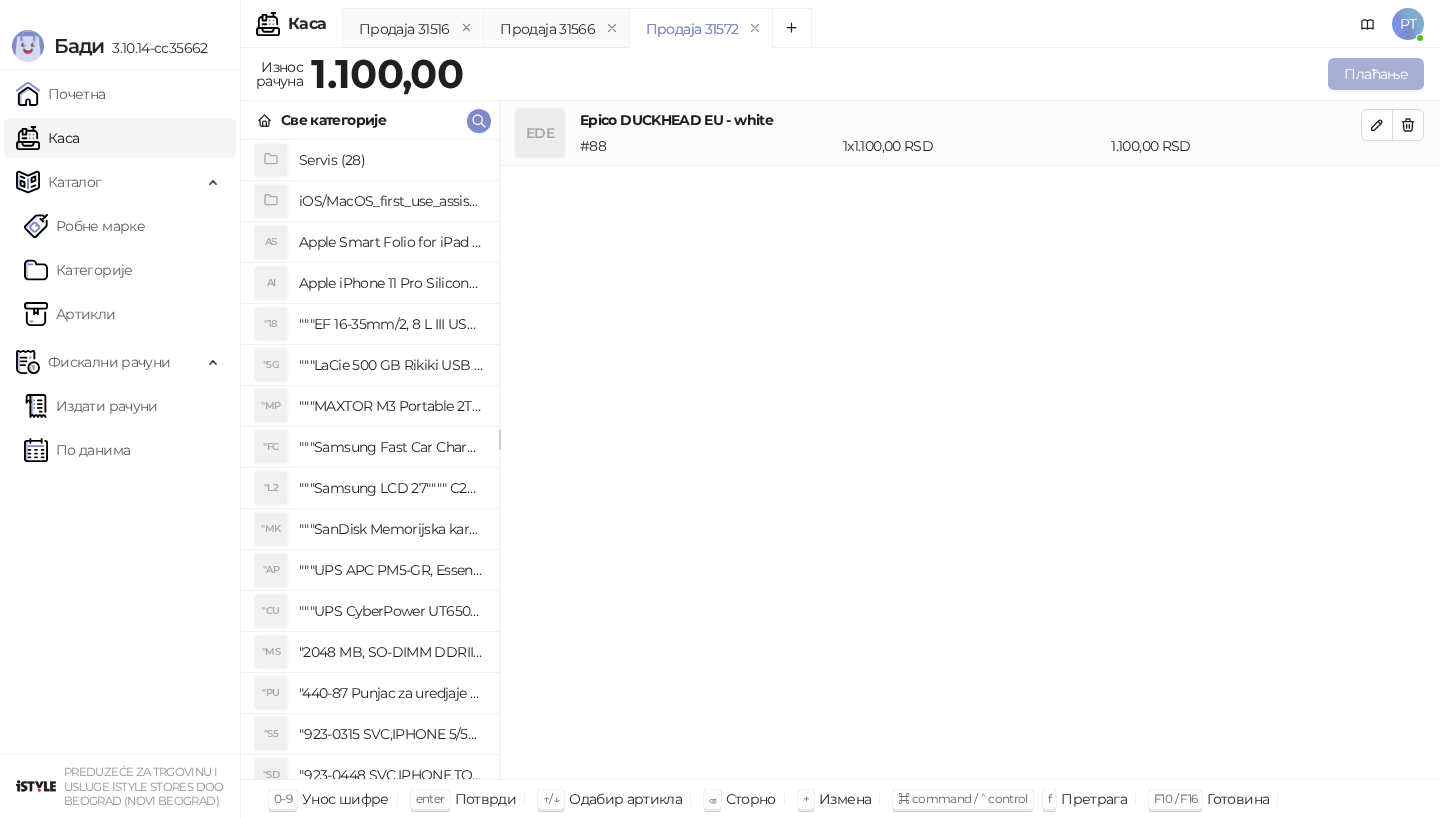 click on "Плаћање" at bounding box center (1376, 74) 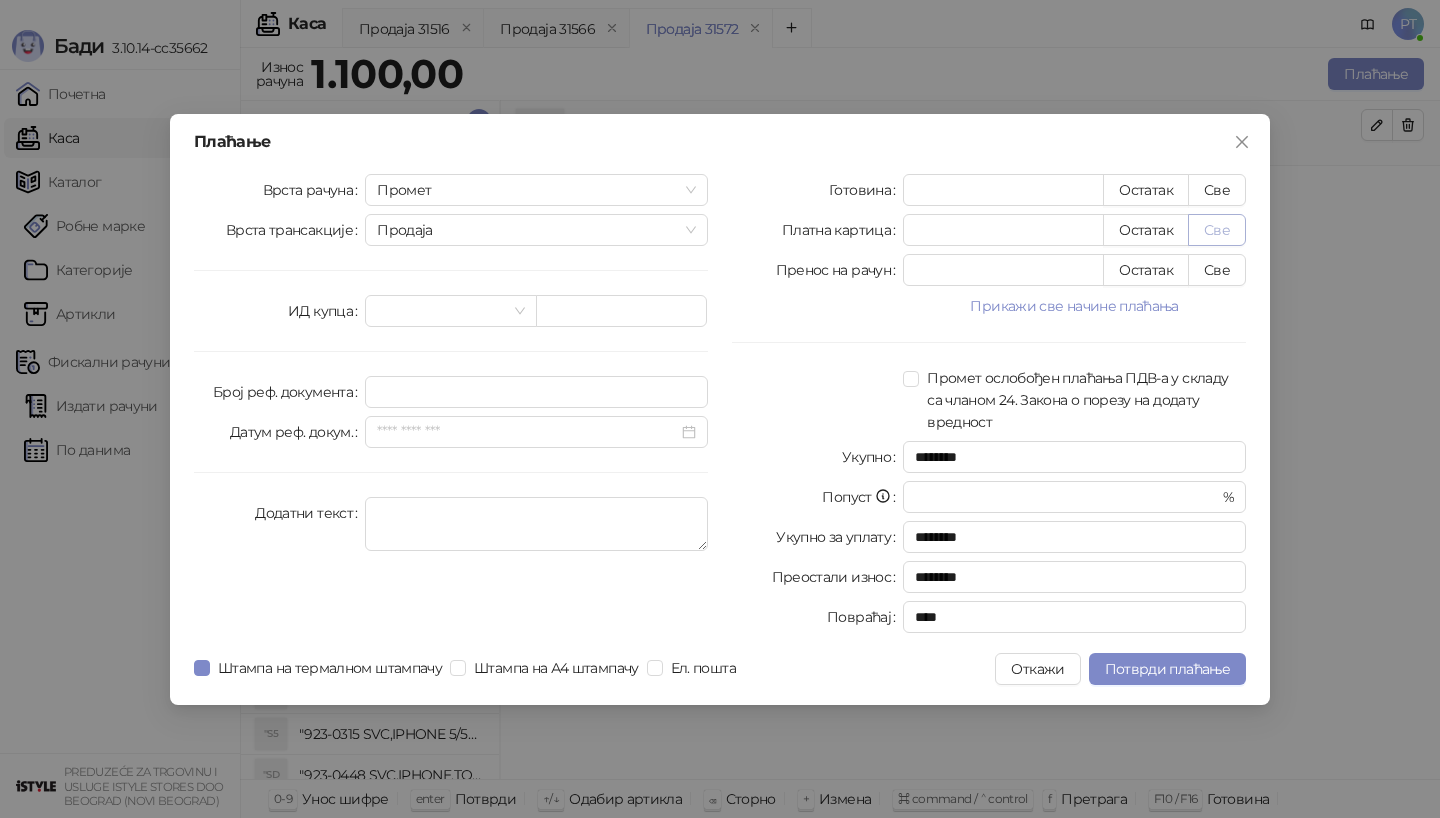 click on "Све" at bounding box center (1217, 230) 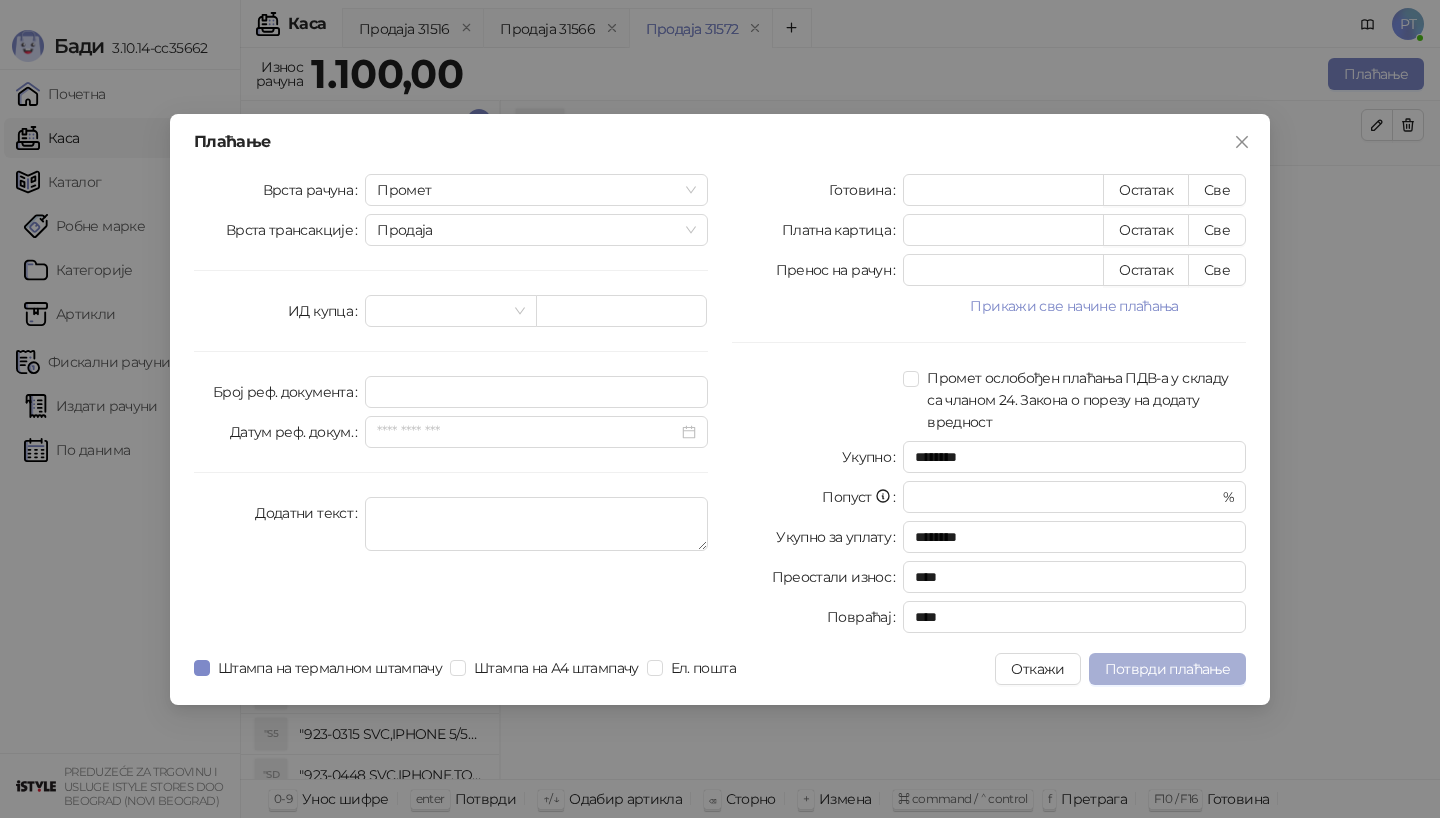 click on "Потврди плаћање" at bounding box center [1167, 669] 